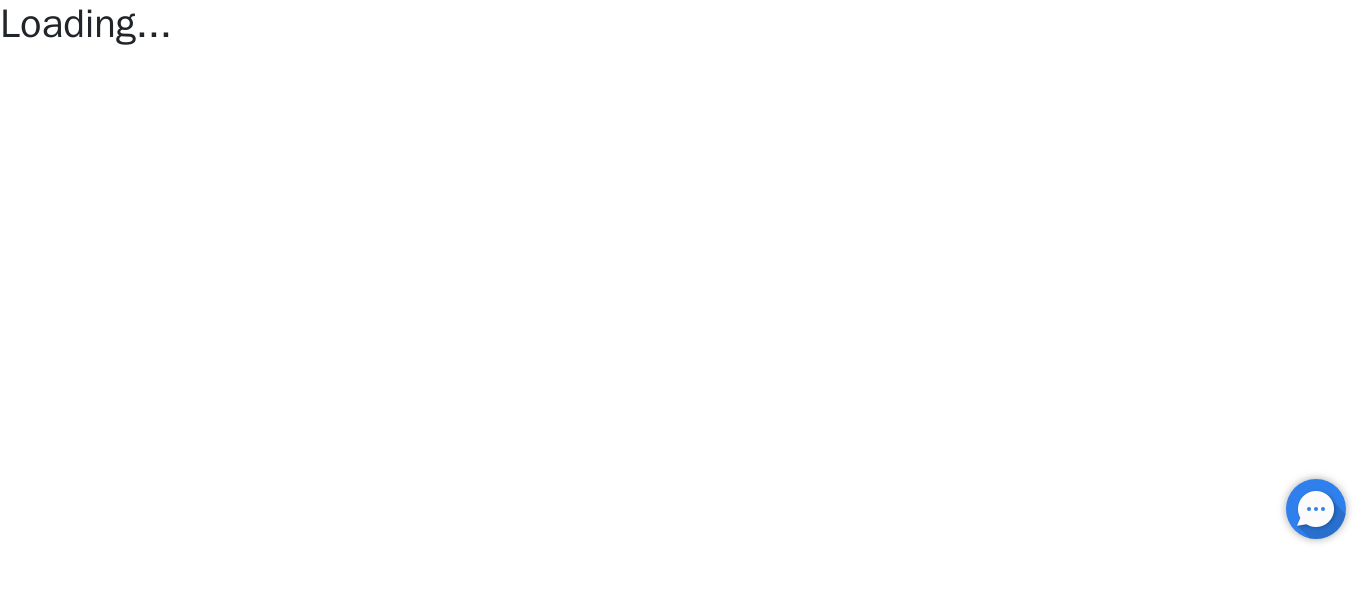 scroll, scrollTop: 0, scrollLeft: 0, axis: both 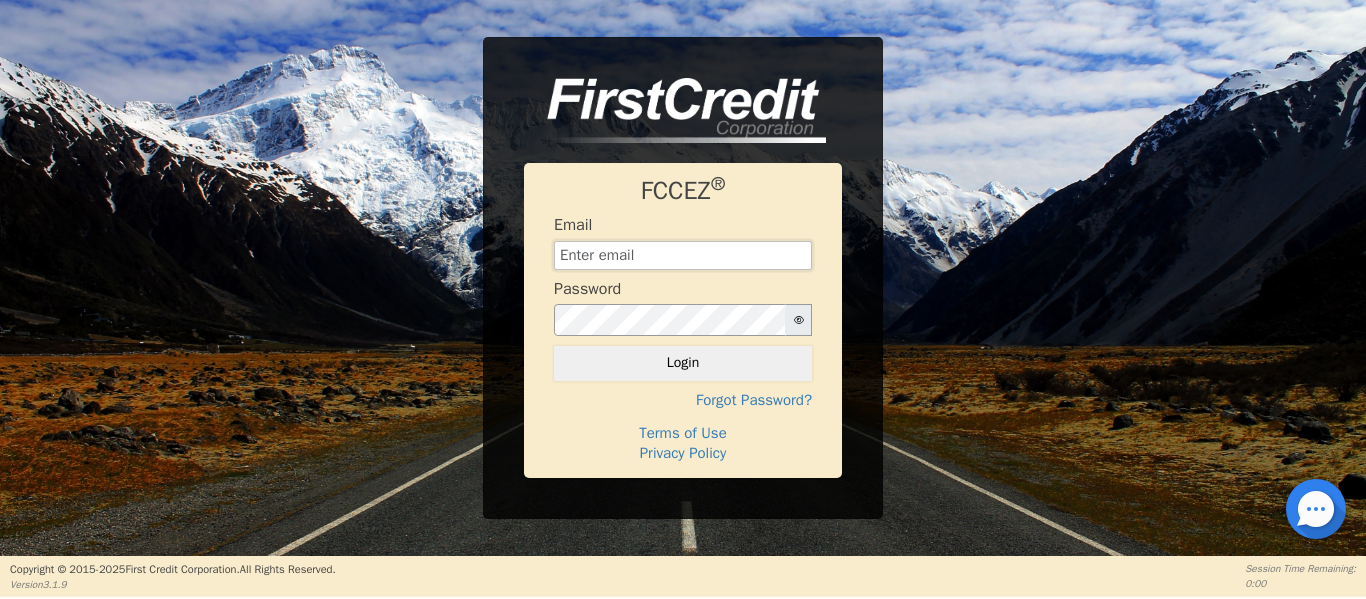 type on "[EMAIL_ADDRESS][DOMAIN_NAME]" 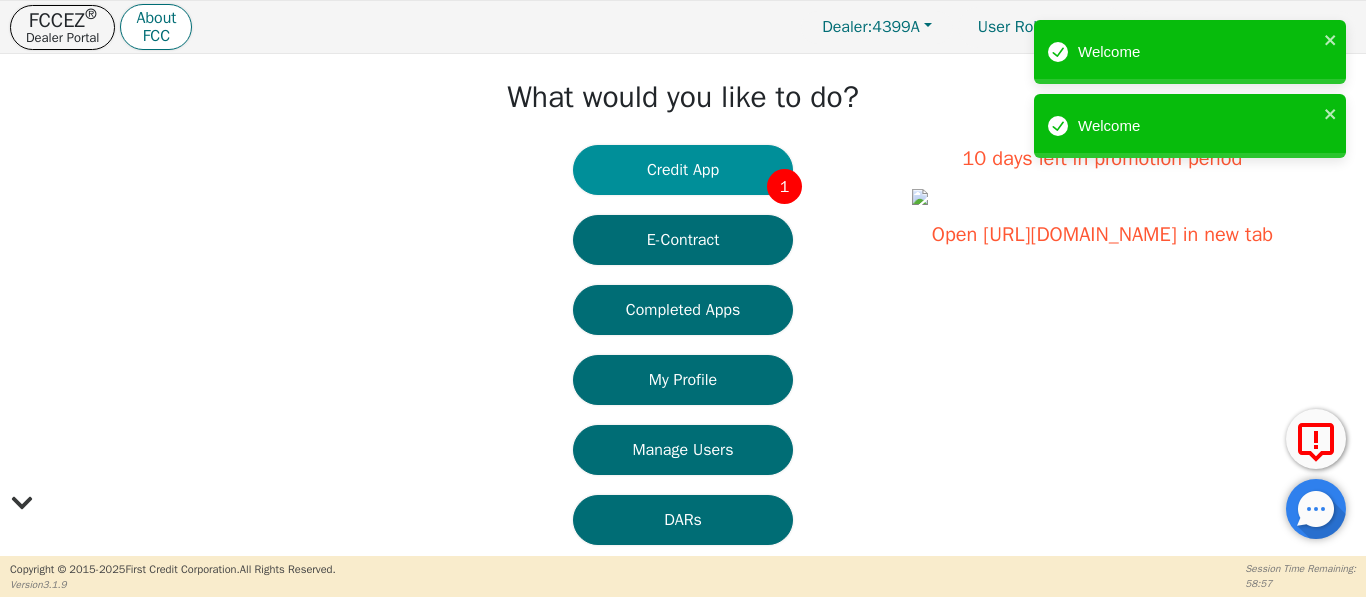 click on "Credit App 1" at bounding box center [683, 170] 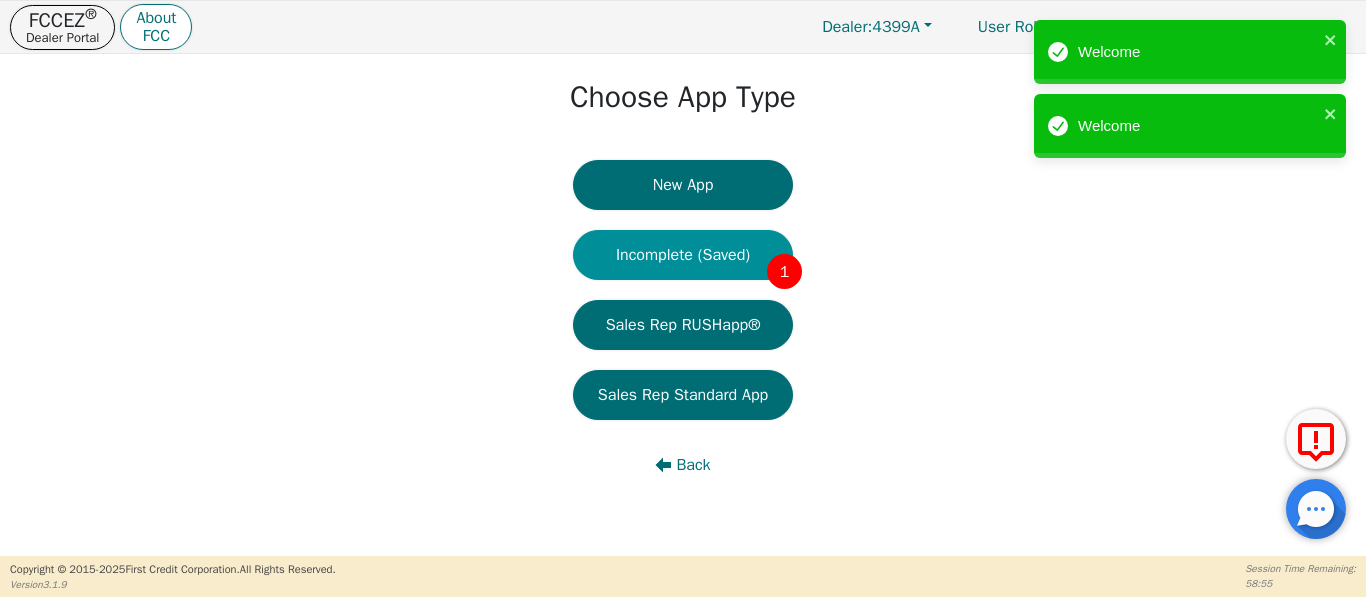click on "Incomplete (Saved) 1" at bounding box center (683, 255) 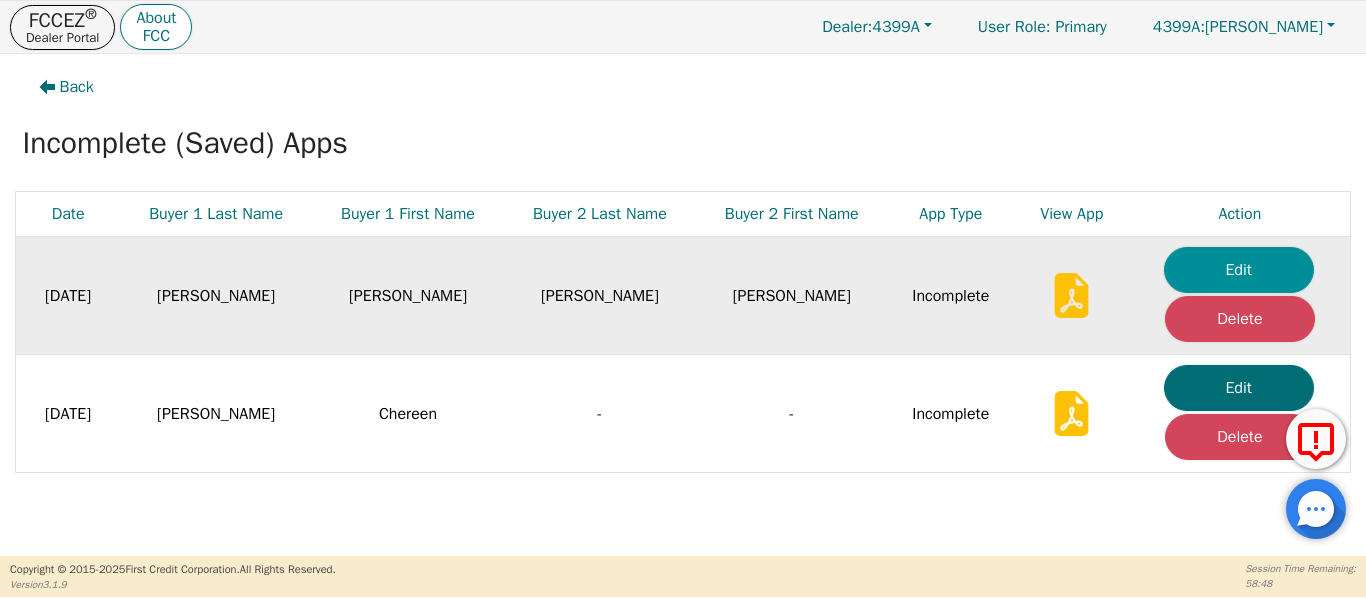 click on "Edit" at bounding box center (1239, 270) 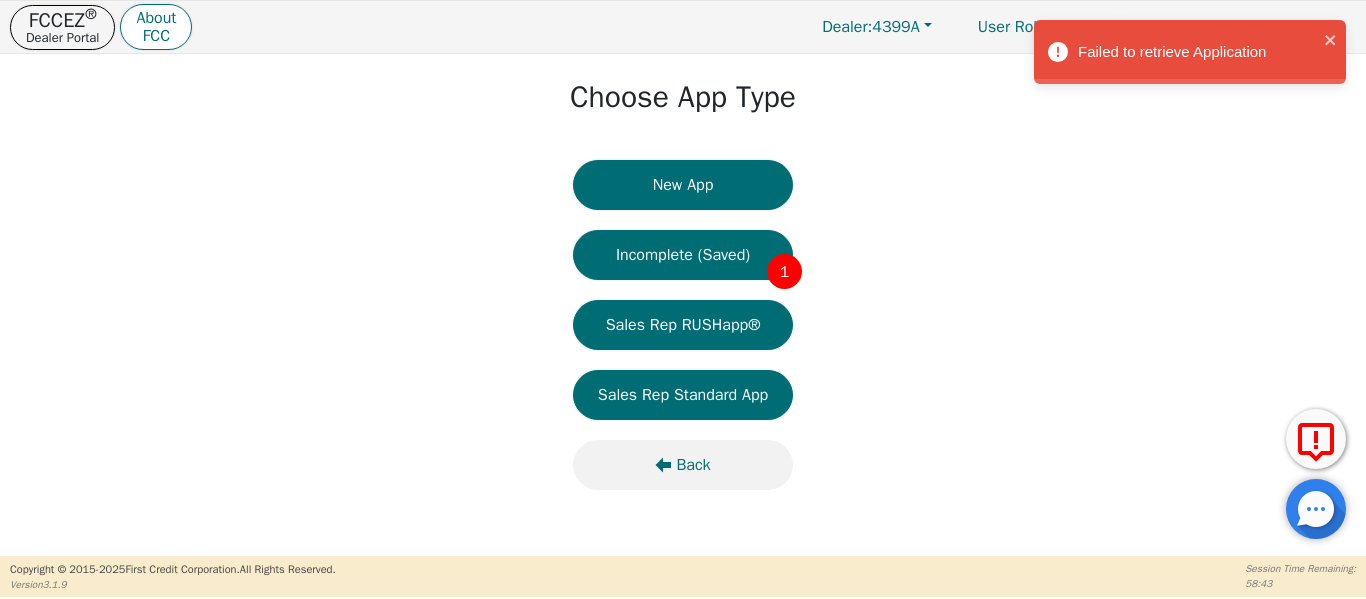click on "Back" at bounding box center (683, 465) 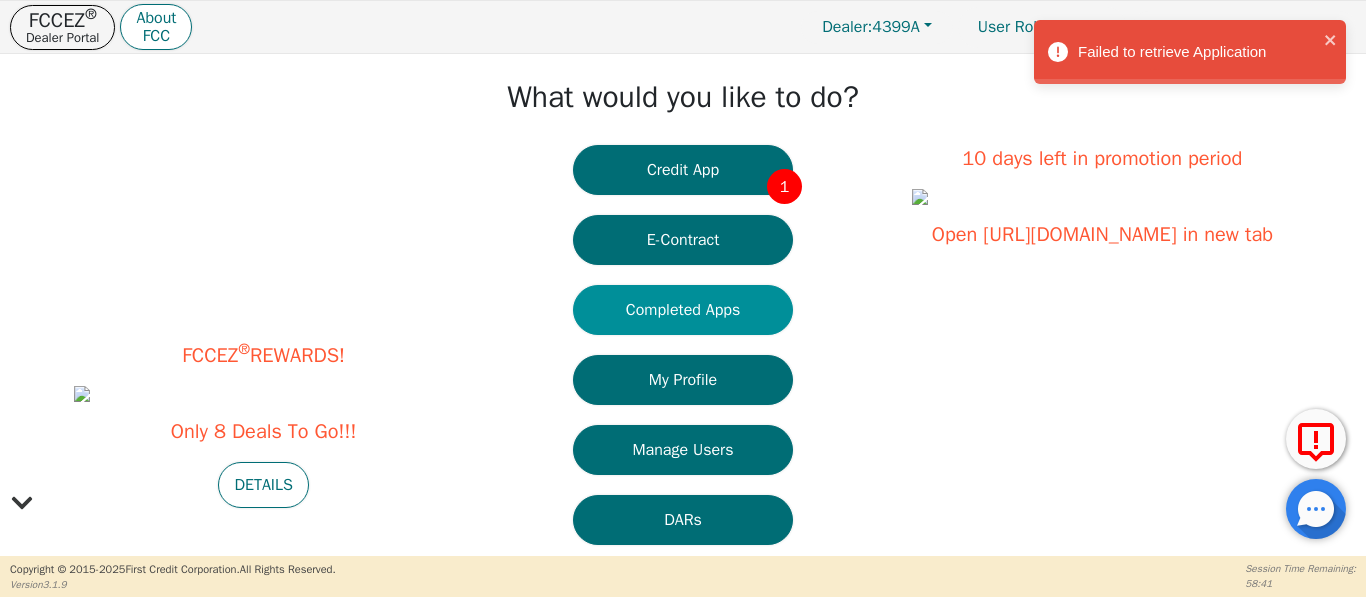 click on "Completed Apps" at bounding box center [683, 310] 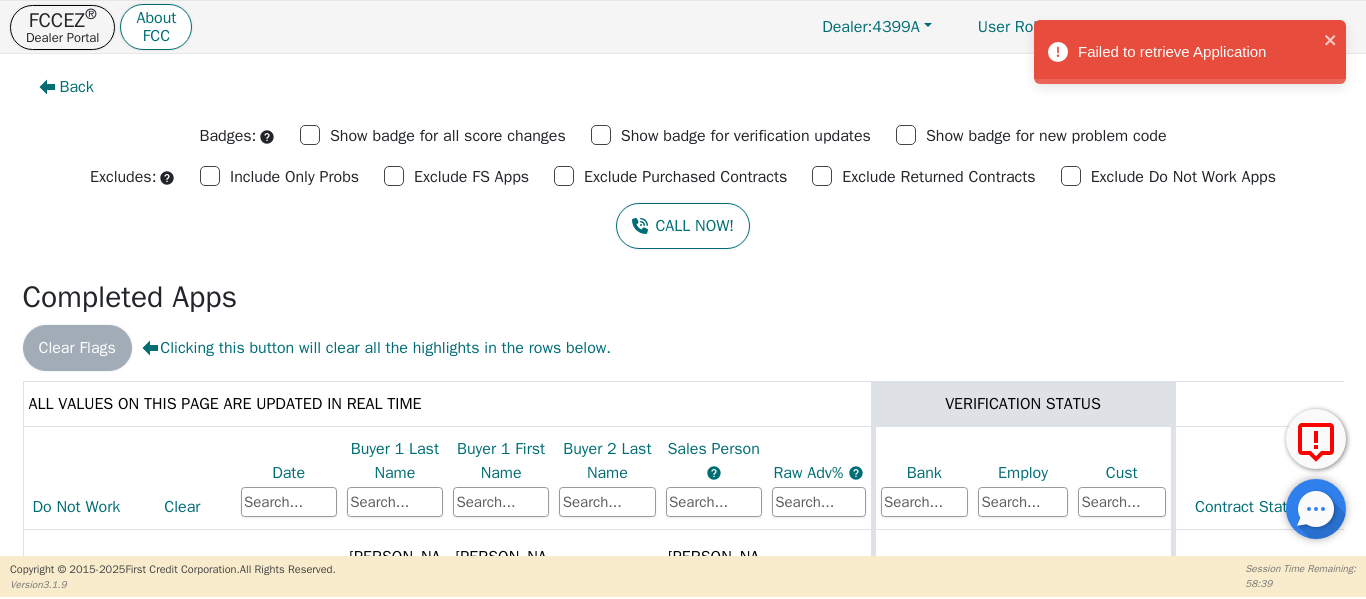 scroll, scrollTop: 133, scrollLeft: 0, axis: vertical 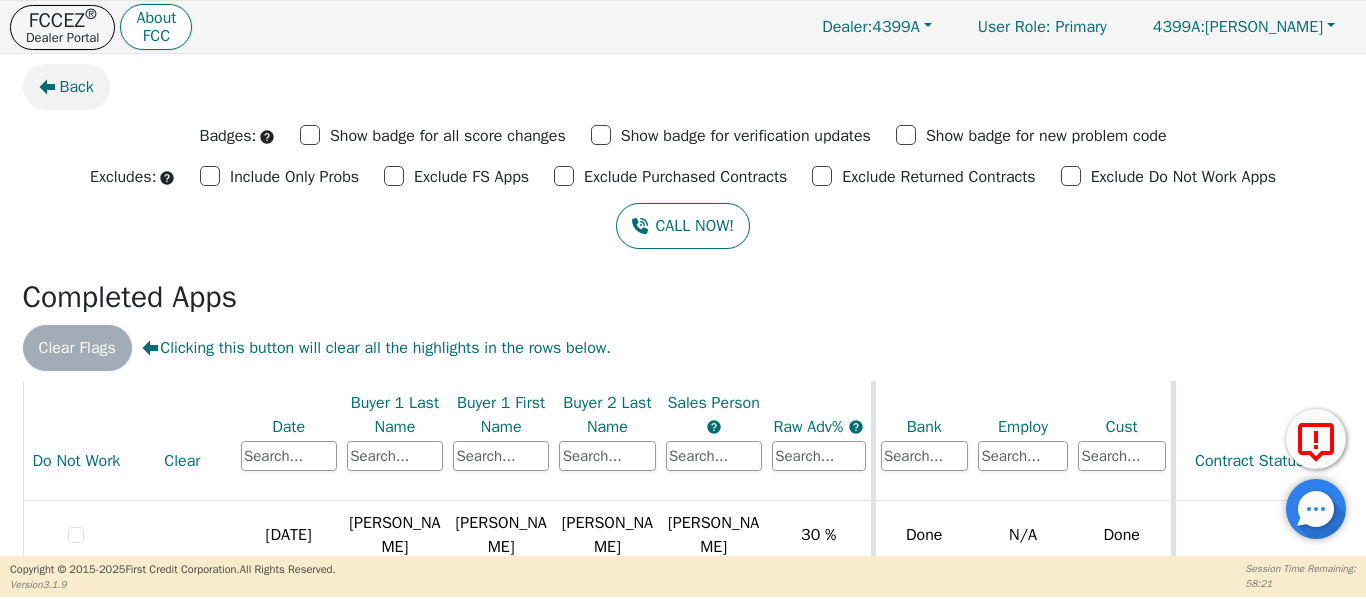 click on "Back" at bounding box center (77, 87) 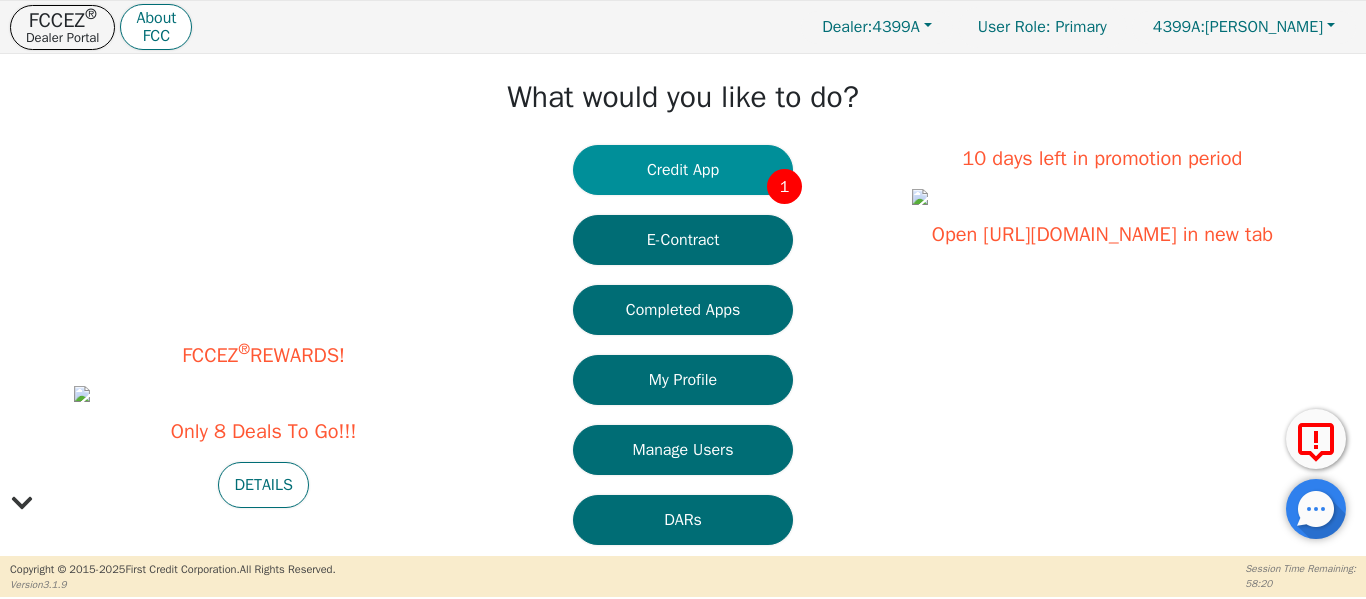 click on "Credit App 1" at bounding box center [683, 170] 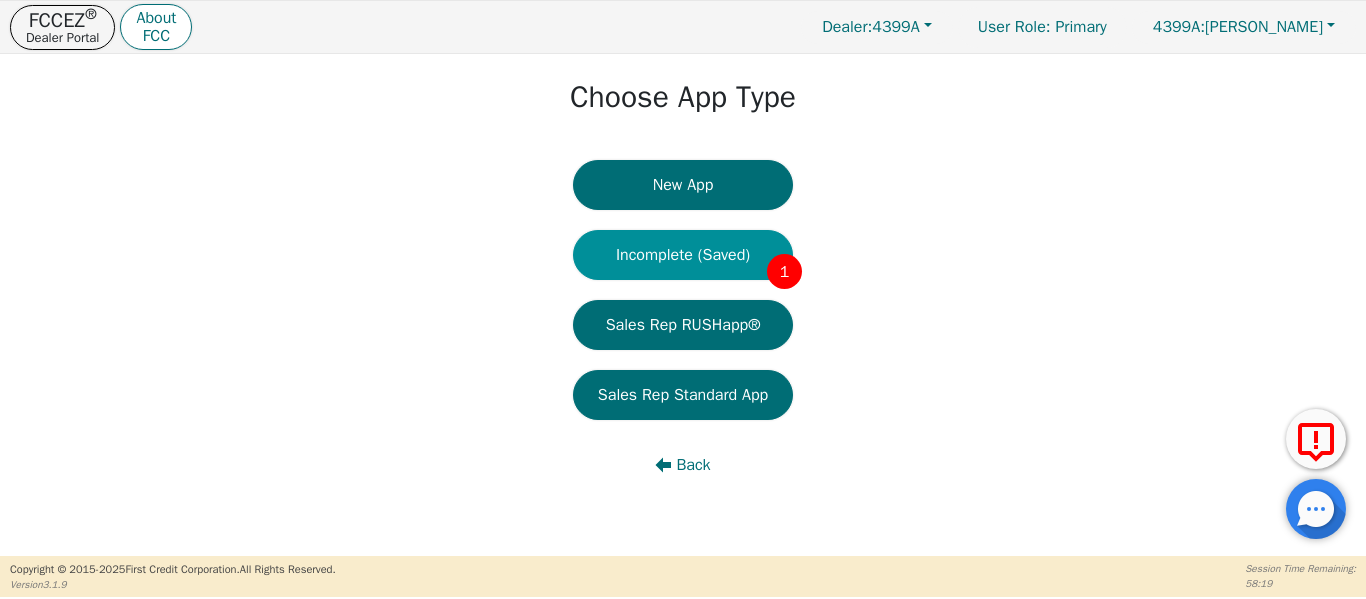 click on "Incomplete (Saved) 1" at bounding box center [683, 255] 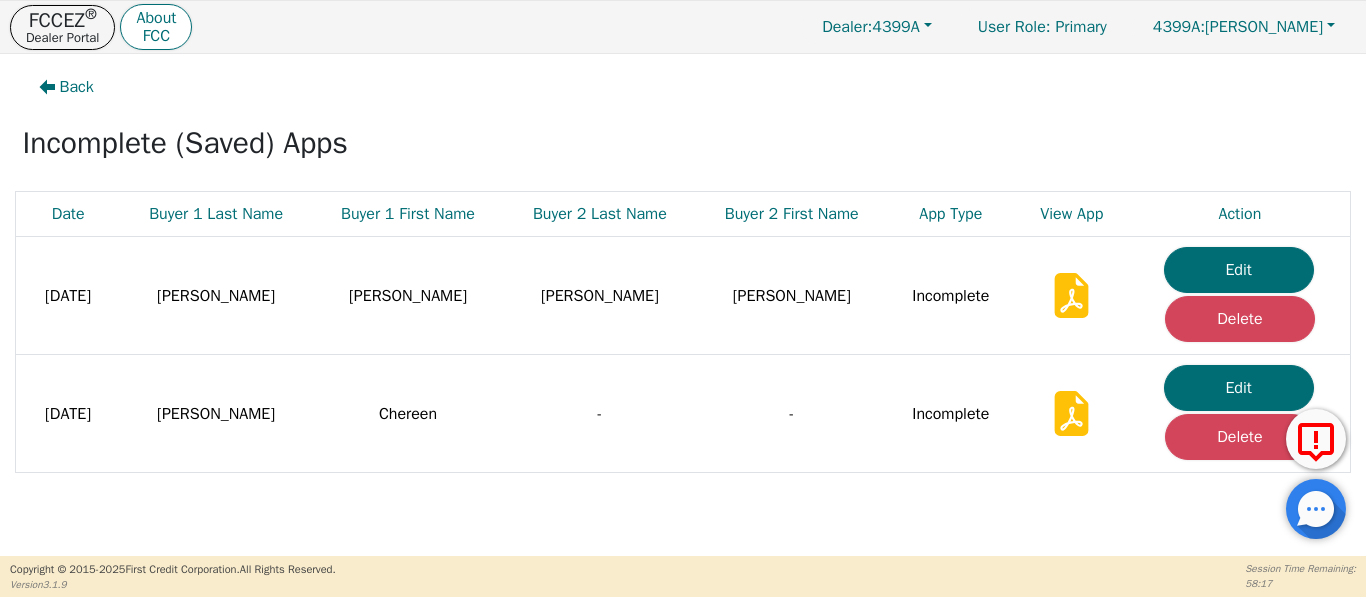 click on "Edit" at bounding box center [1239, 270] 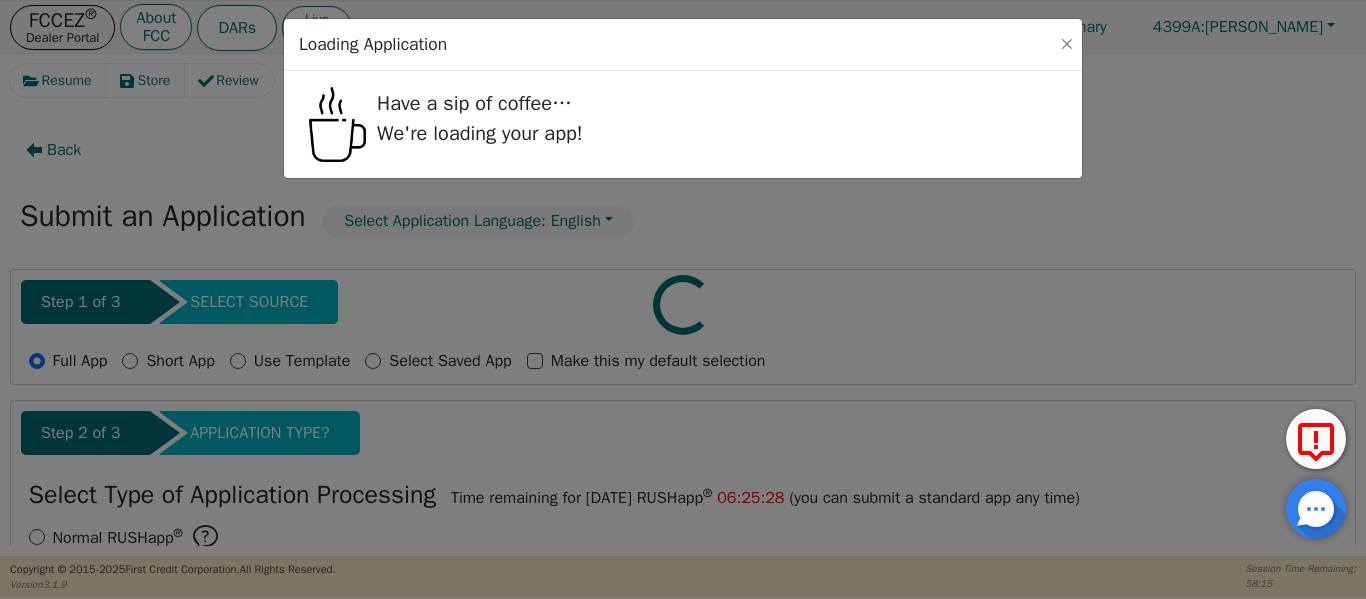 radio on "false" 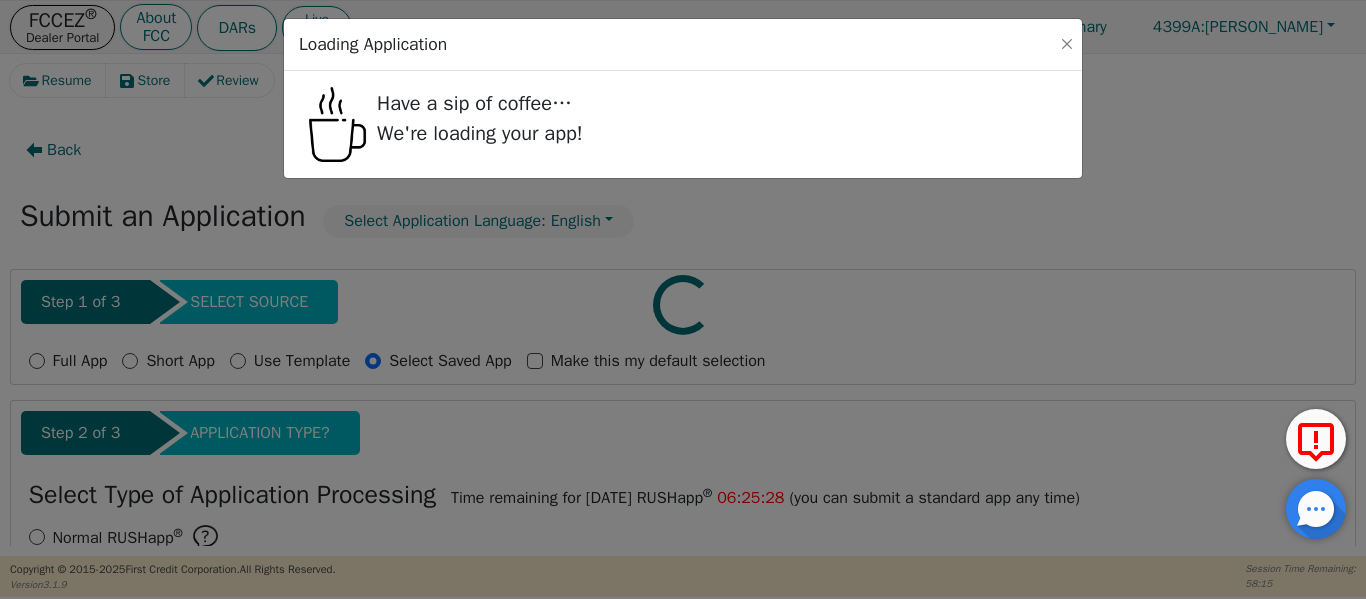 select on "[GEOGRAPHIC_DATA]" 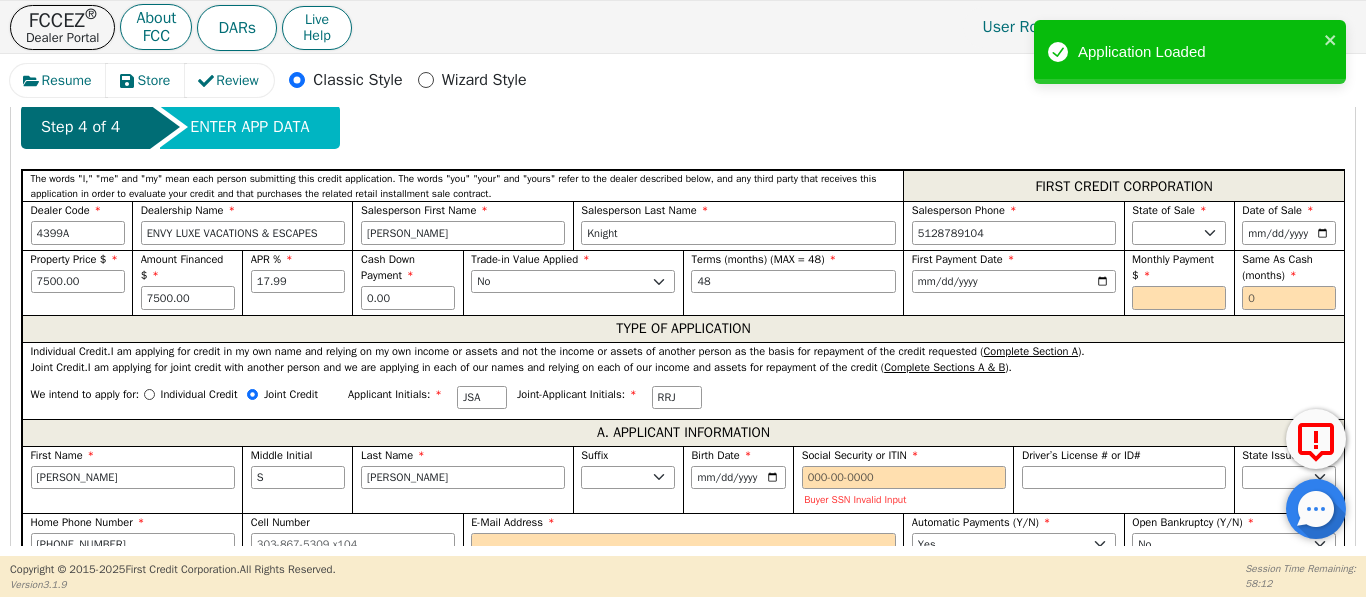 scroll, scrollTop: 867, scrollLeft: 0, axis: vertical 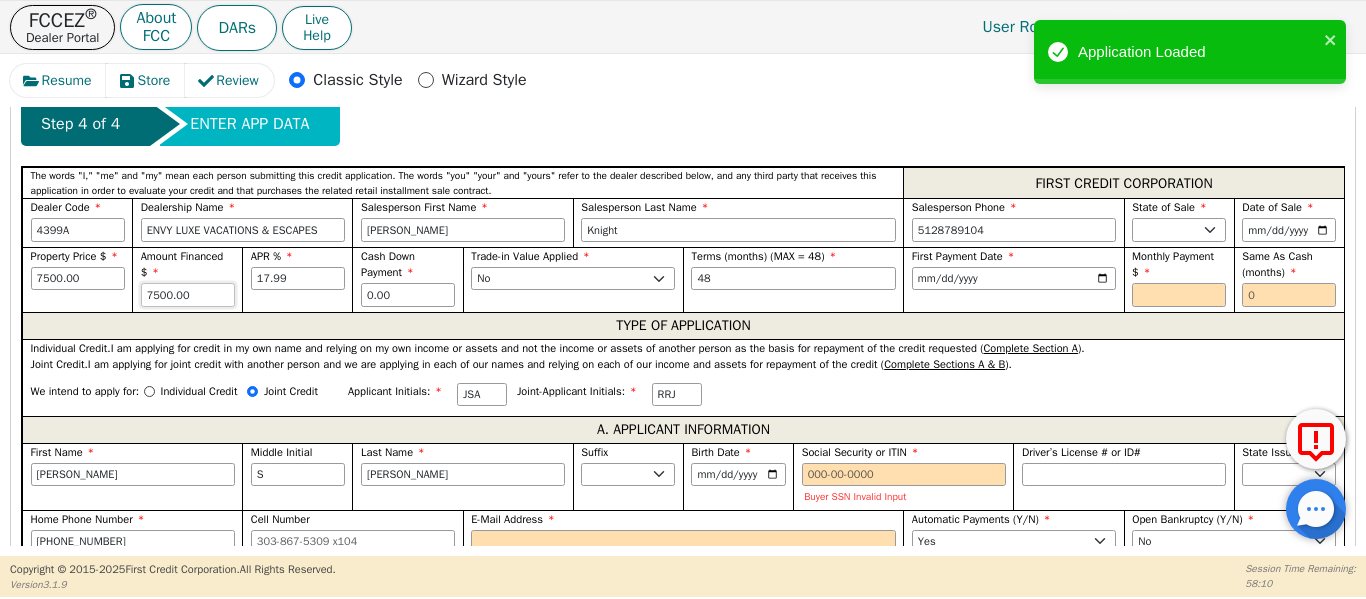 drag, startPoint x: 173, startPoint y: 286, endPoint x: 36, endPoint y: 303, distance: 138.05072 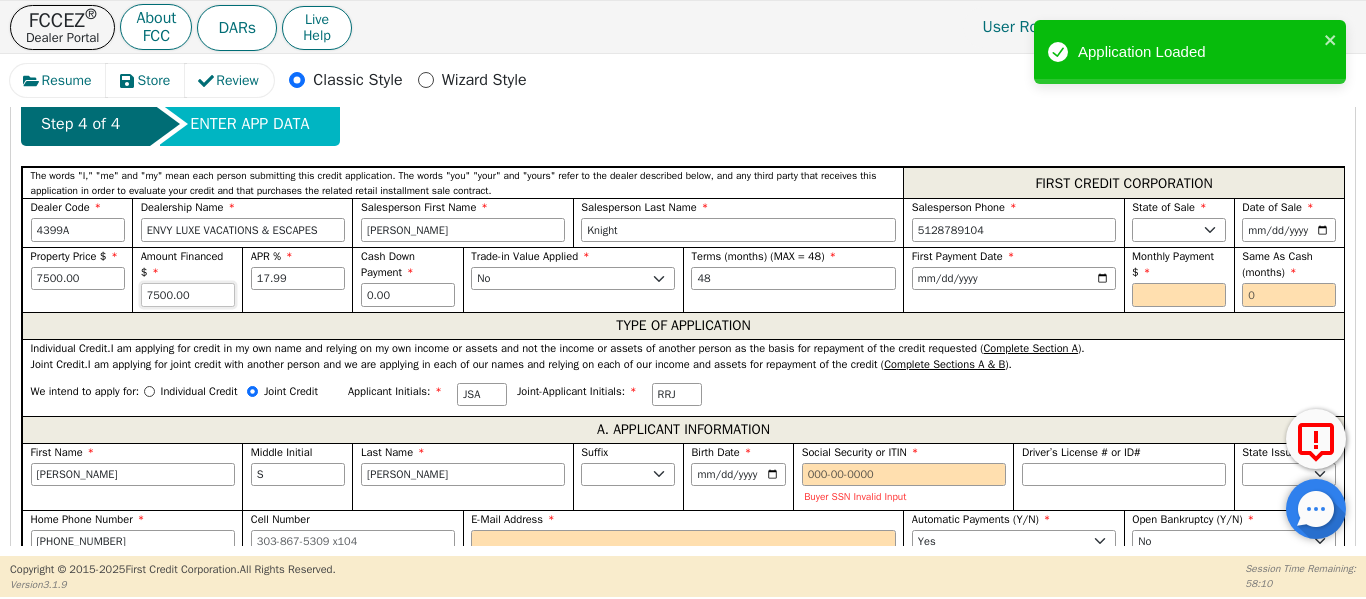 click on "Resume Store Review Classic Style Wizard Style Back Submit an Application Select Application Language: English Step 1 of 3 SELECT SOURCE Full App Short App Use Template Select Saved App Make this my default selection Select Saved App Step 2 of 3 APPLICATION TYPE? Select Type of Application Processing Time remaining for [DATE] RUSHapp ® 06:25:23 (you can submit a standard app any time) Normal RUSHapp ® Expedited application processing ( 15  mins or less) per RUSHapp ®   agreement. FREE RUSHapp ® Your buyer(s) will receive a DocuSign email. For FCC to process a FREE RUSHapp ®   ( 15  mins or less),  all parties must sign , and you must fully execute and assign the contract. To avoid delays, we strongly recommend that you stay with the customer until they have signed the e-contract. Standard App Standard processing (twice daily) without expediting. Step 3 of 3 COMPETING OFFER? I will be submitting a written competing offer with this application YES NO Step 4 of 4 ENTER APP DATA FIRST CREDIT CORPORATION AK" at bounding box center (683, 305) 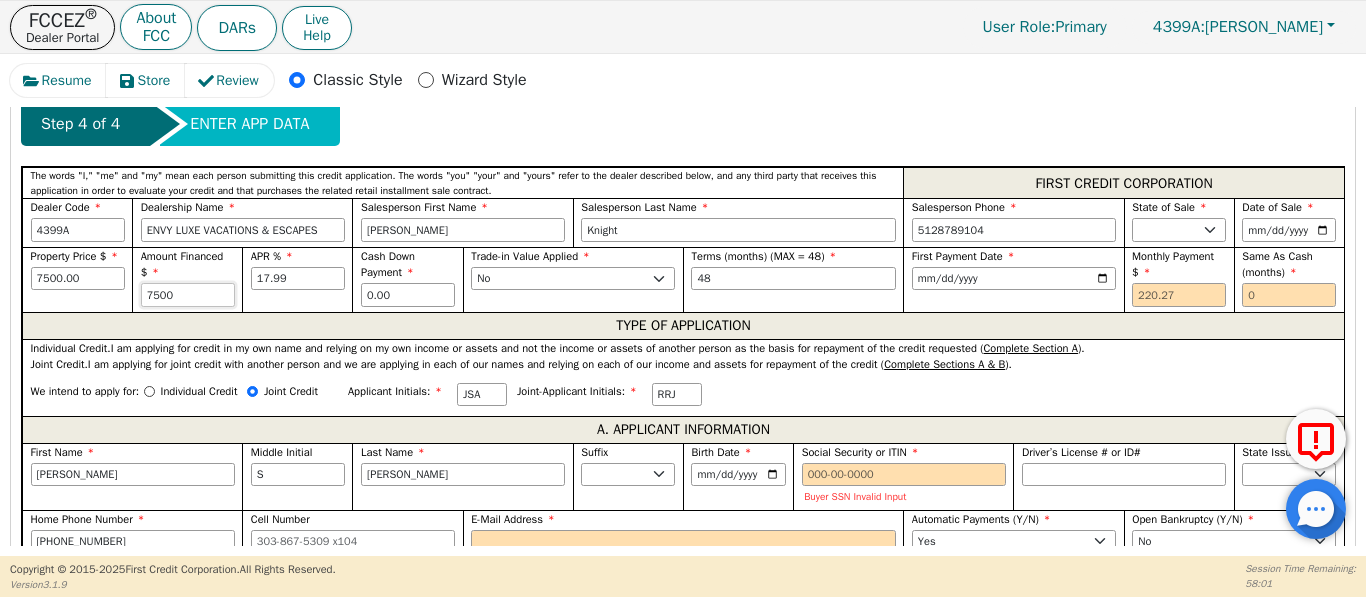 drag, startPoint x: 219, startPoint y: 305, endPoint x: 86, endPoint y: 300, distance: 133.09395 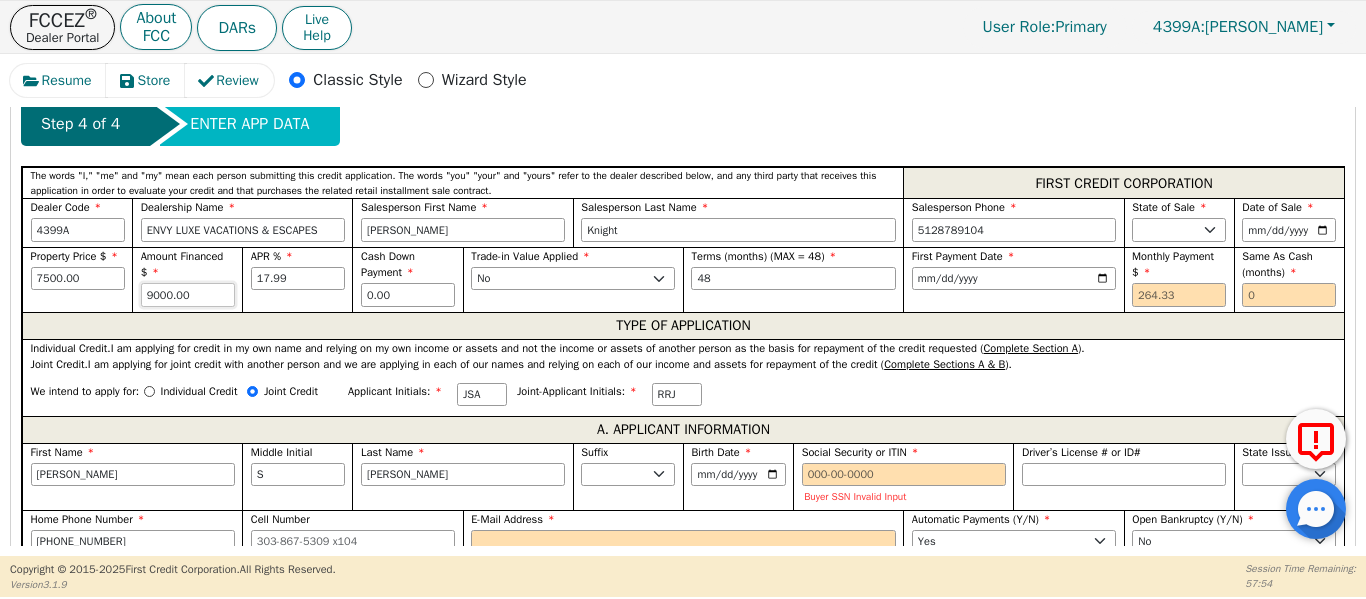 drag, startPoint x: 194, startPoint y: 295, endPoint x: 0, endPoint y: 235, distance: 203.0665 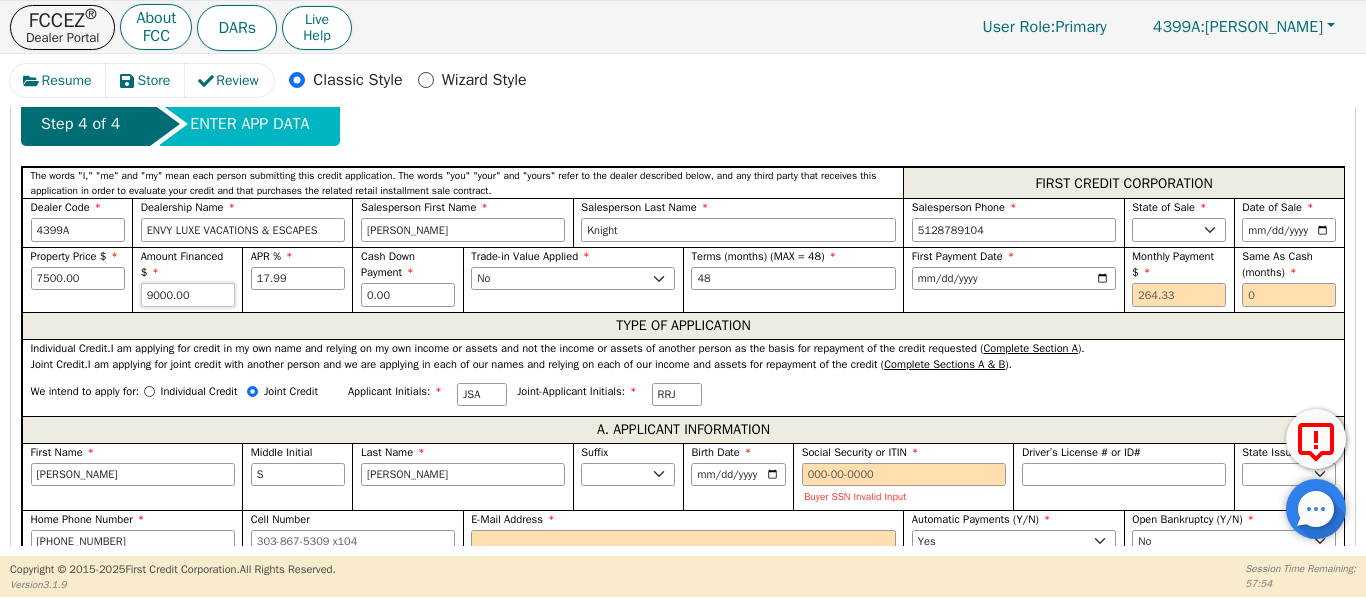 click on "Resume Store Review Classic Style Wizard Style Back Submit an Application Select Application Language: English Step 1 of 3 SELECT SOURCE Full App Short App Use Template Select Saved App Make this my default selection Select Saved App Step 2 of 3 APPLICATION TYPE? Select Type of Application Processing Time remaining for [DATE] RUSHapp ® 06:25:07 (you can submit a standard app any time) Normal RUSHapp ® Expedited application processing ( 15  mins or less) per RUSHapp ®   agreement. FREE RUSHapp ® Your buyer(s) will receive a DocuSign email. For FCC to process a FREE RUSHapp ®   ( 15  mins or less),  all parties must sign , and you must fully execute and assign the contract. To avoid delays, we strongly recommend that you stay with the customer until they have signed the e-contract. Standard App Standard processing (twice daily) without expediting. Step 3 of 3 COMPETING OFFER? I will be submitting a written competing offer with this application YES NO Step 4 of 4 ENTER APP DATA FIRST CREDIT CORPORATION AK" at bounding box center [683, 305] 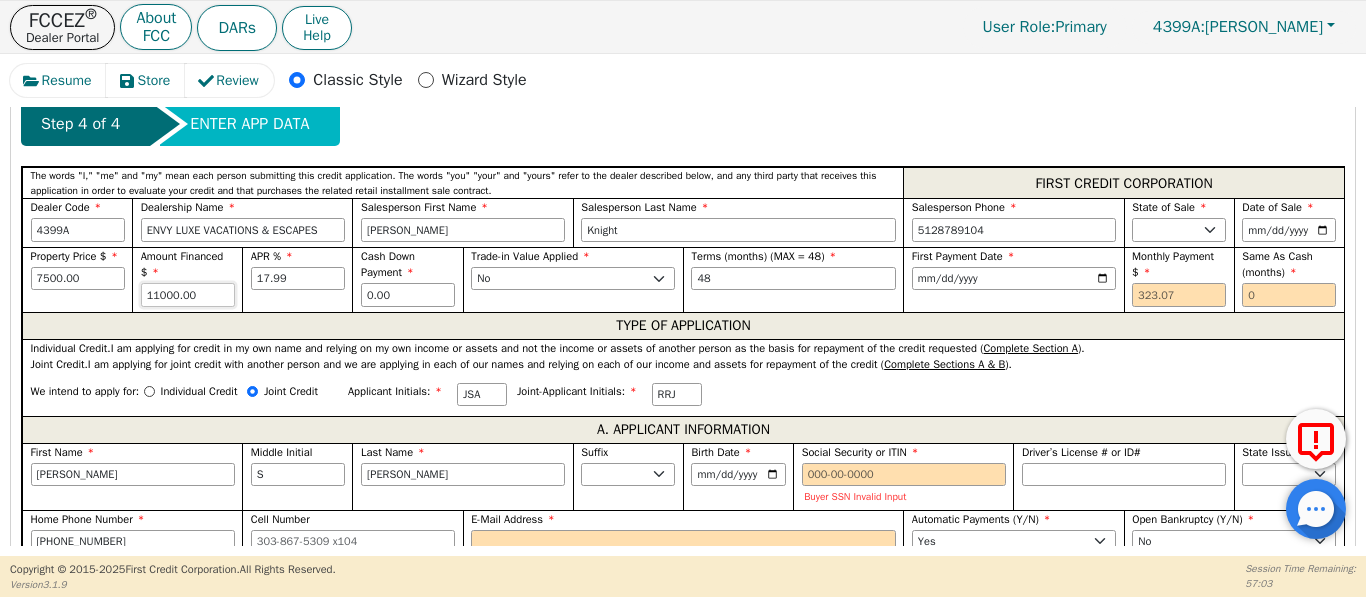 drag, startPoint x: 204, startPoint y: 304, endPoint x: 80, endPoint y: 127, distance: 216.1134 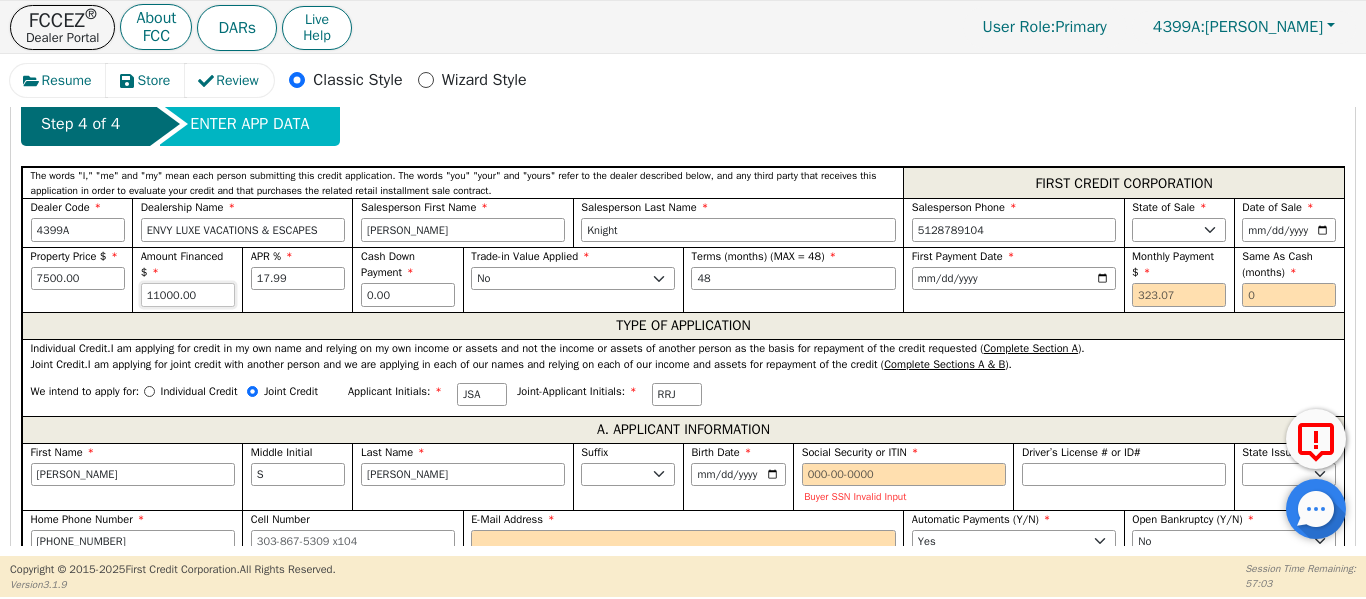 click on "Resume Store Review Classic Style Wizard Style Back Submit an Application Select Application Language: English Step 1 of 3 SELECT SOURCE Full App Short App Use Template Select Saved App Make this my default selection Select Saved App Step 2 of 3 APPLICATION TYPE? Select Type of Application Processing Time remaining for [DATE] RUSHapp ® 06:24:15 (you can submit a standard app any time) Normal RUSHapp ® Expedited application processing ( 15  mins or less) per RUSHapp ®   agreement. FREE RUSHapp ® Your buyer(s) will receive a DocuSign email. For FCC to process a FREE RUSHapp ®   ( 15  mins or less),  all parties must sign , and you must fully execute and assign the contract. To avoid delays, we strongly recommend that you stay with the customer until they have signed the e-contract. Standard App Standard processing (twice daily) without expediting. Step 3 of 3 COMPETING OFFER? I will be submitting a written competing offer with this application YES NO Step 4 of 4 ENTER APP DATA FIRST CREDIT CORPORATION AK" at bounding box center (683, 305) 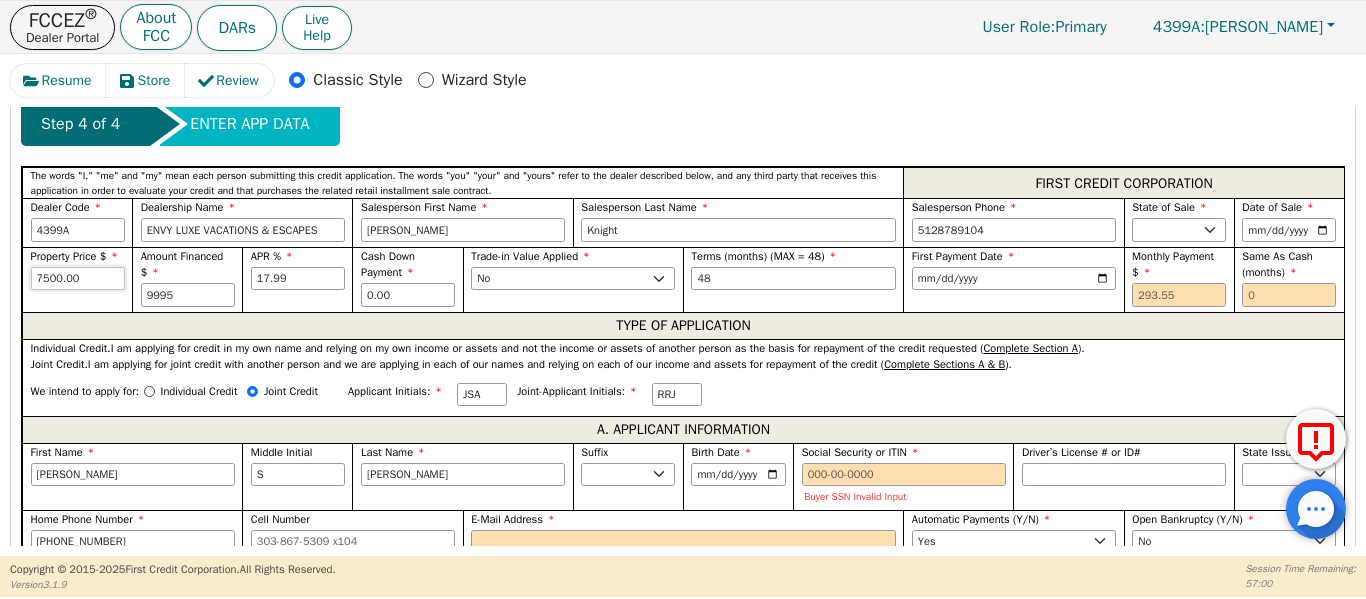 type on "9995.00" 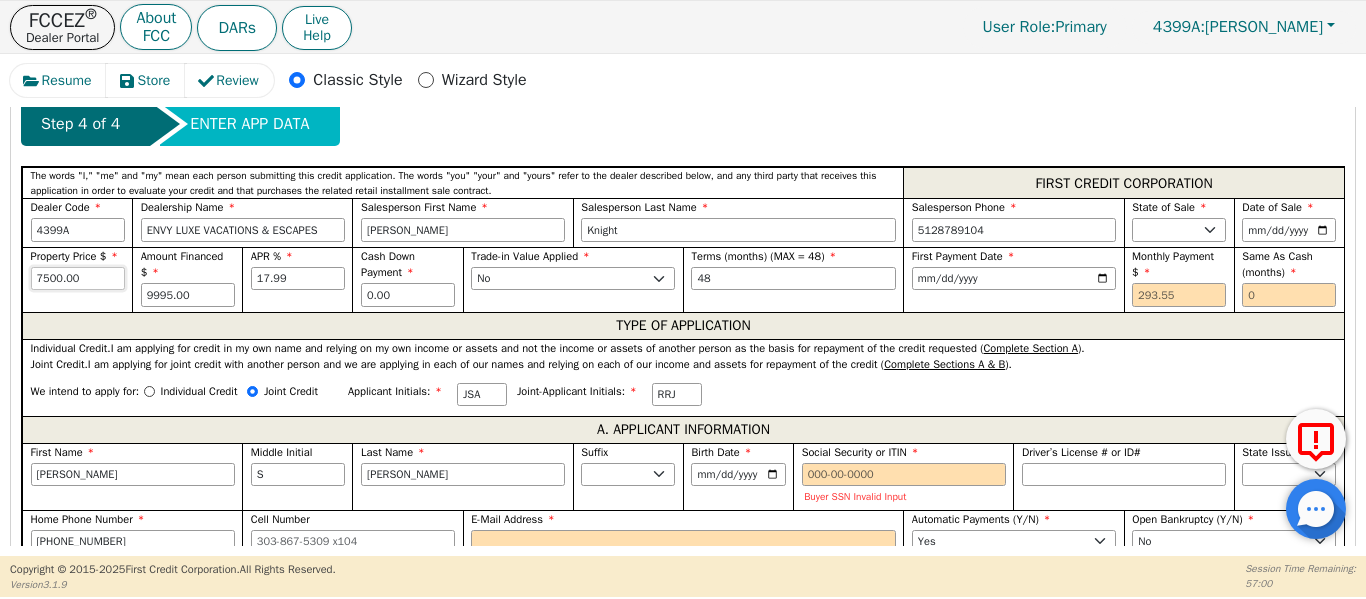 drag, startPoint x: 0, startPoint y: 278, endPoint x: 0, endPoint y: 331, distance: 53 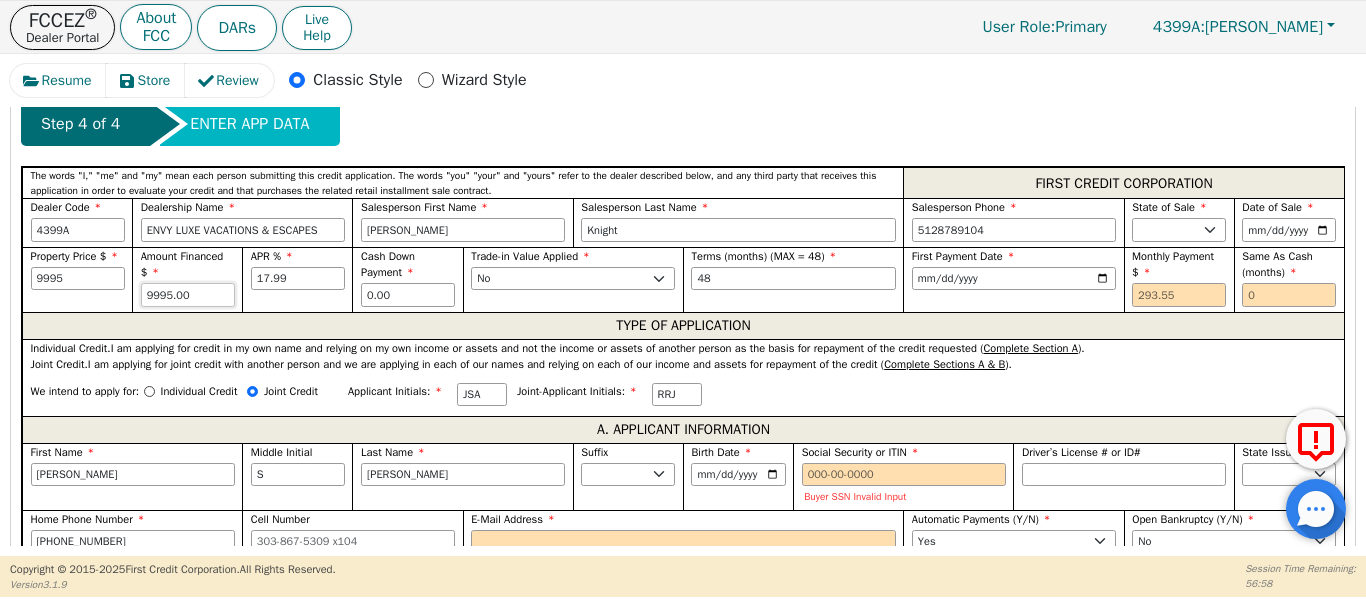 type on "9995.00" 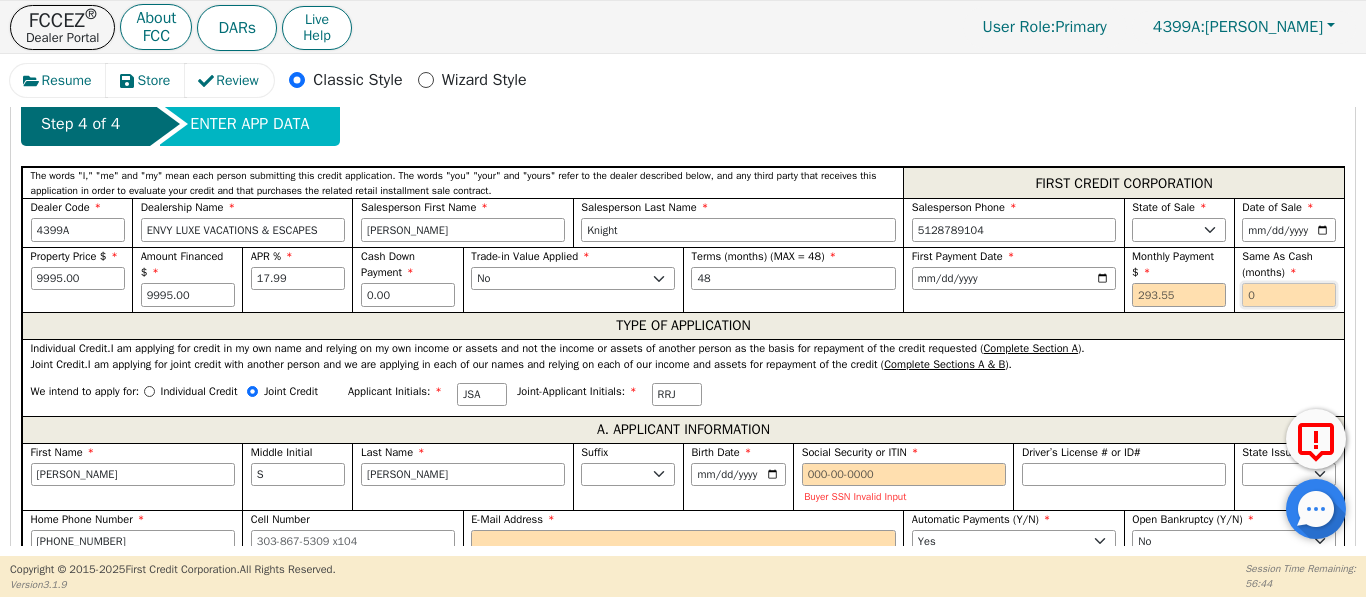 drag, startPoint x: 1259, startPoint y: 293, endPoint x: 1194, endPoint y: 297, distance: 65.12296 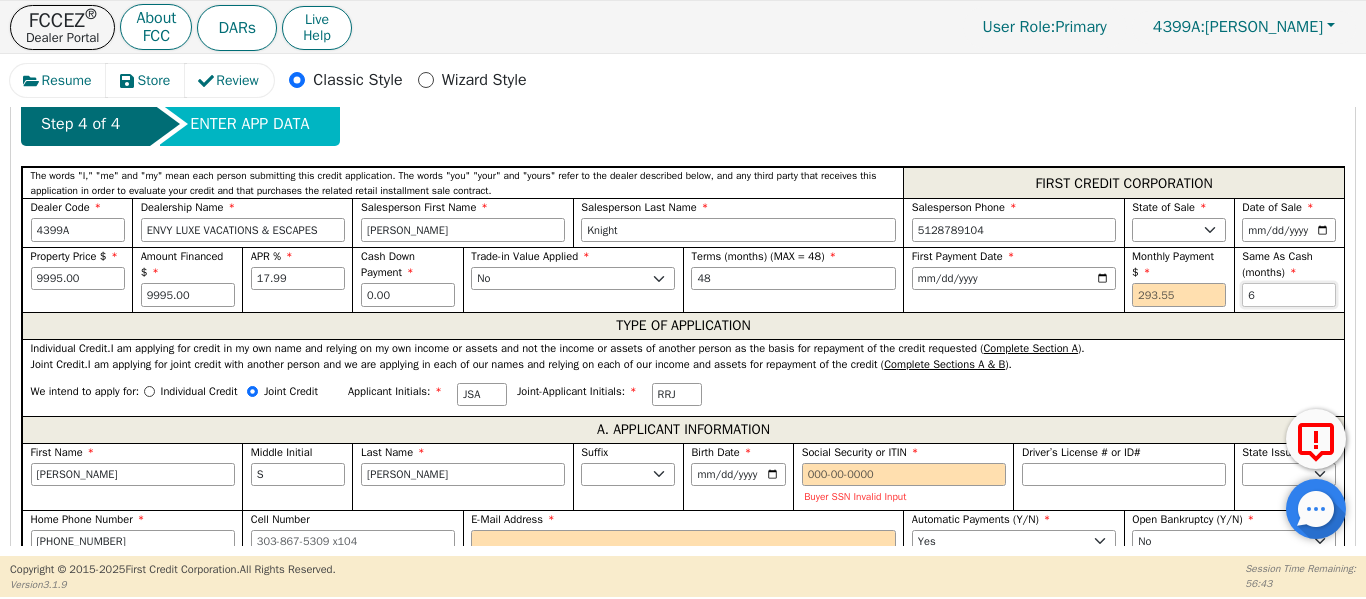type on "6" 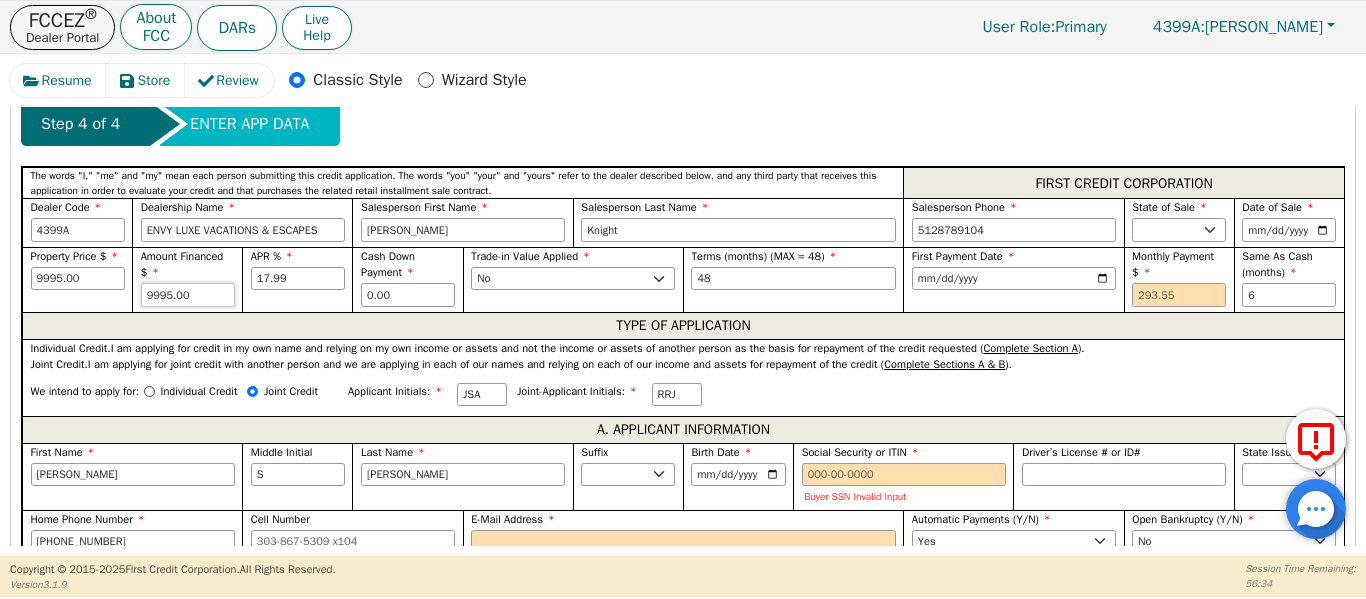 click on "9995.00" at bounding box center [188, 295] 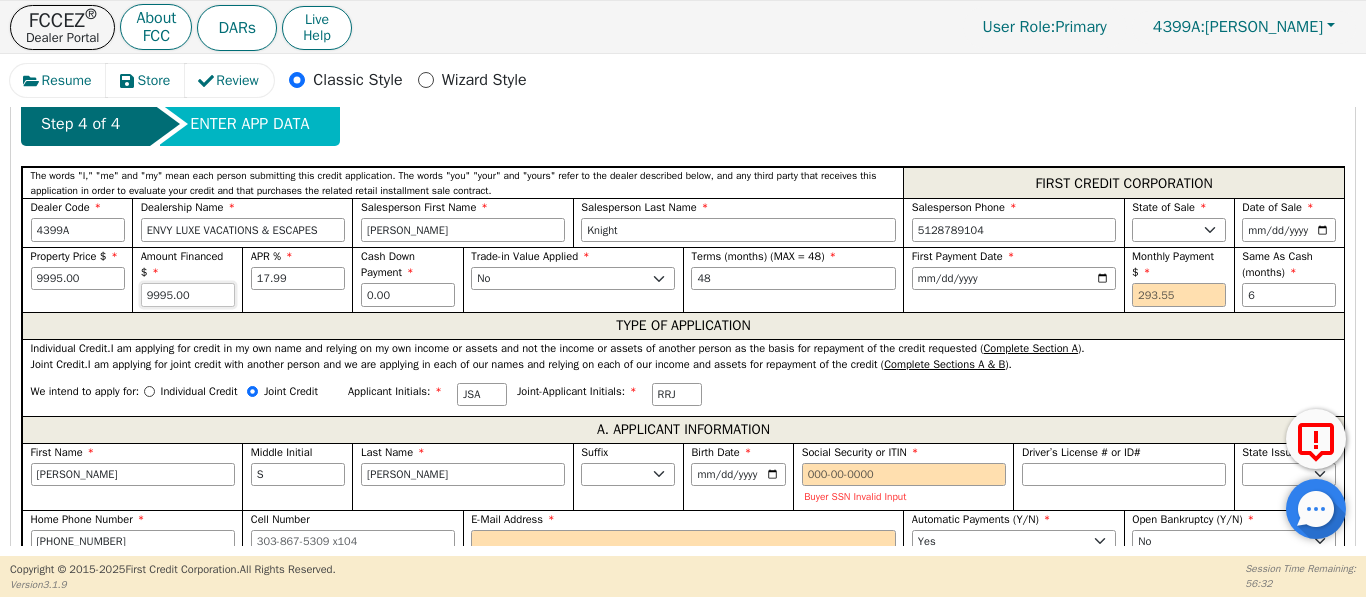 drag, startPoint x: 203, startPoint y: 293, endPoint x: 112, endPoint y: 297, distance: 91.08787 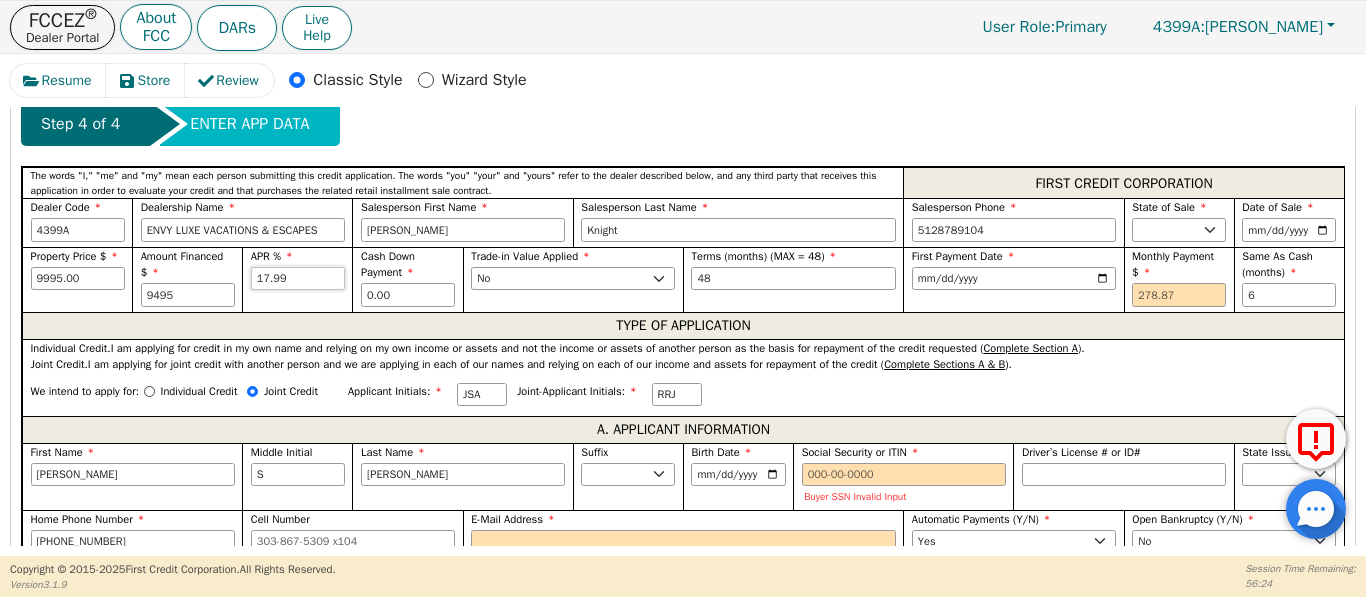 type on "9495.00" 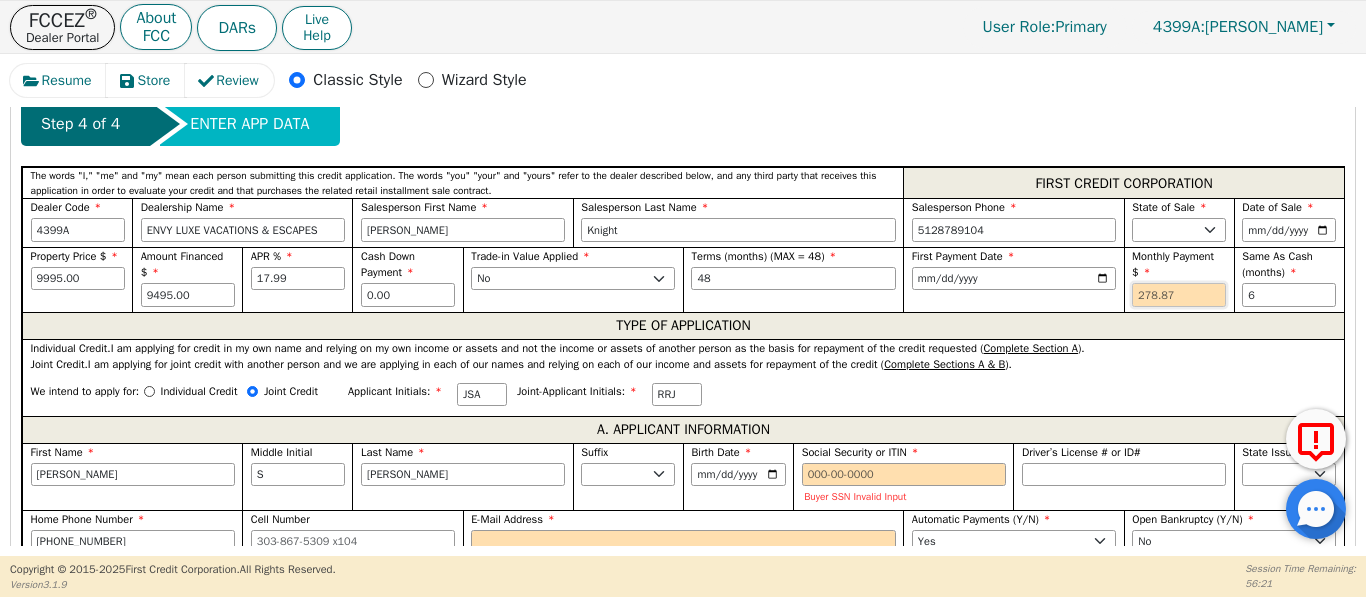 click at bounding box center [1179, 295] 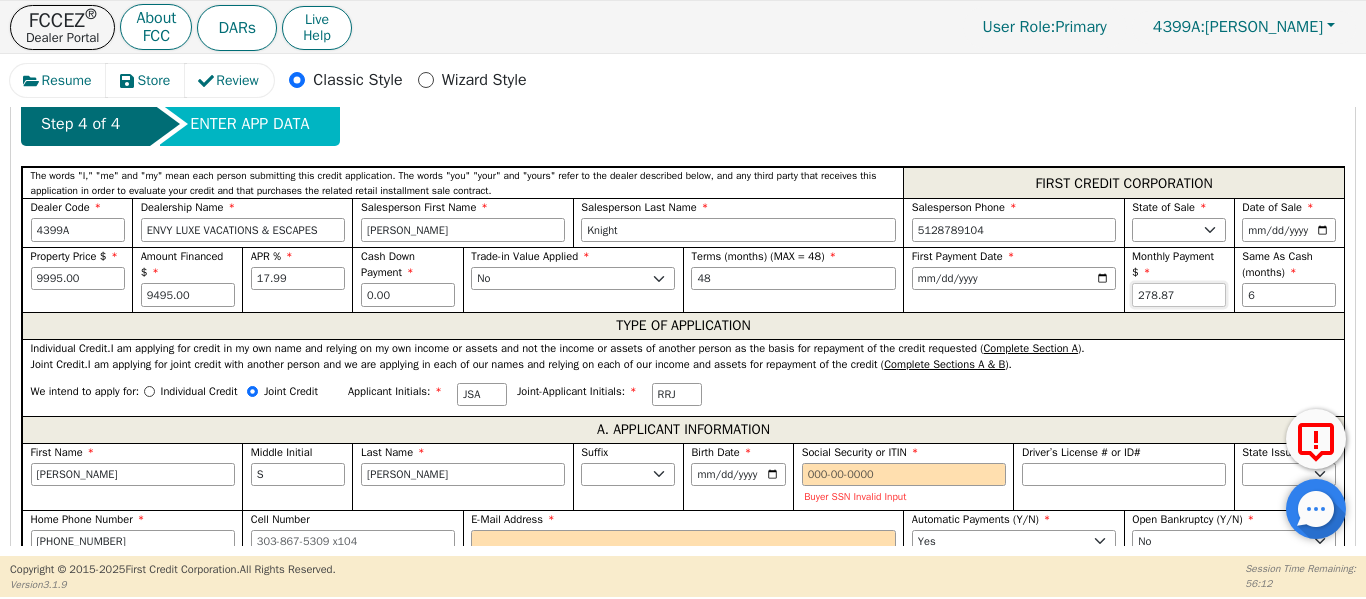 type on "278.87" 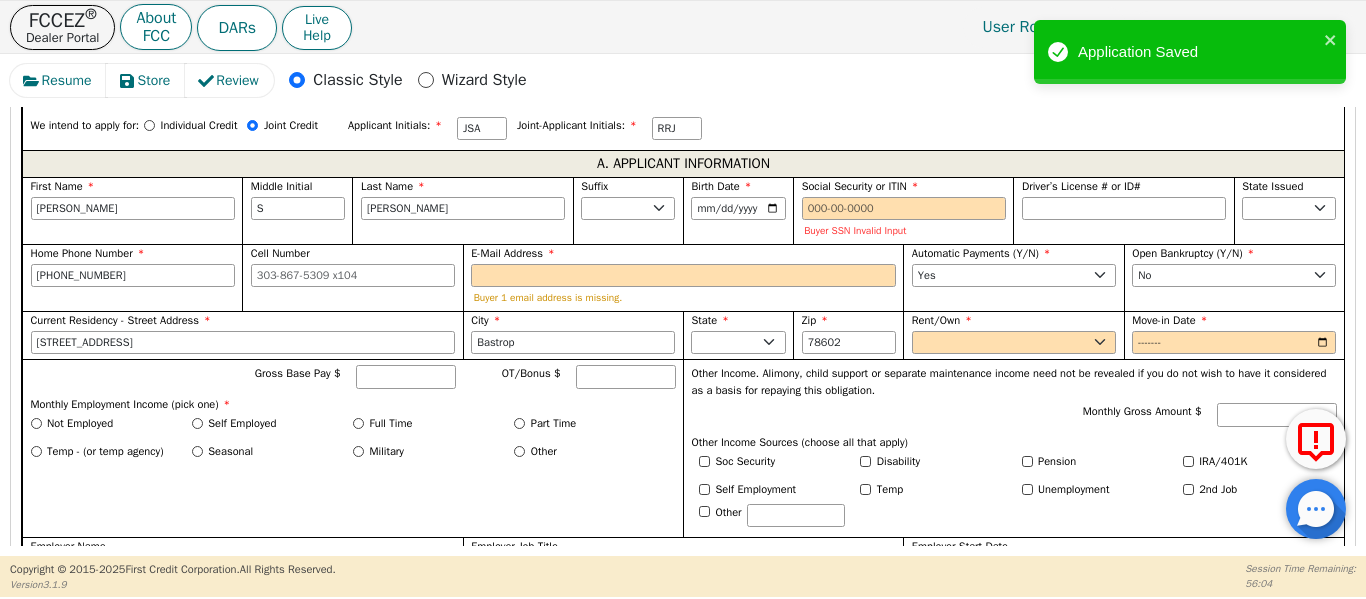scroll, scrollTop: 1167, scrollLeft: 0, axis: vertical 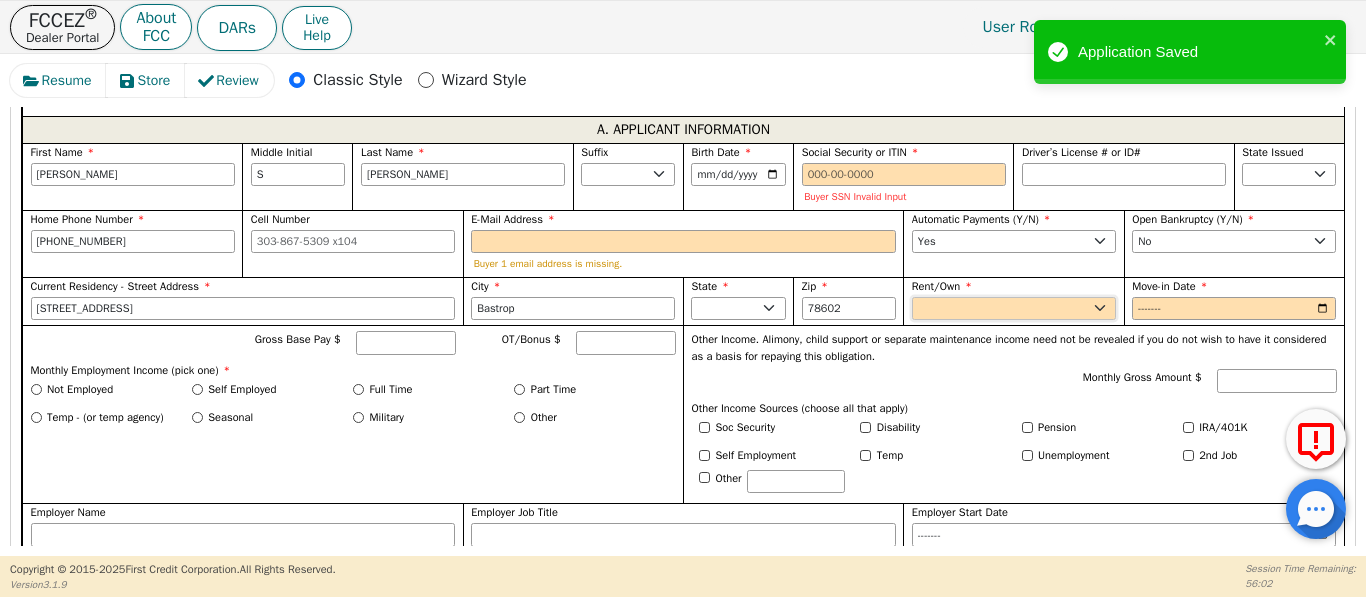 click on "Rent Own" at bounding box center (1014, 309) 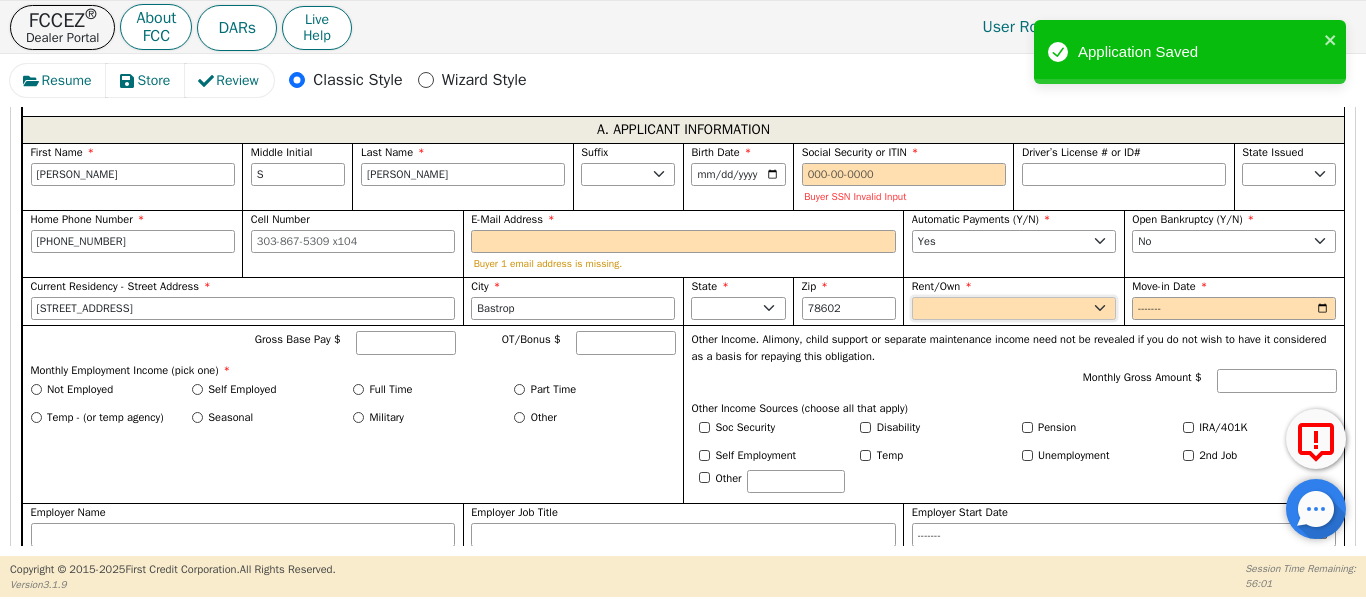 select on "Own" 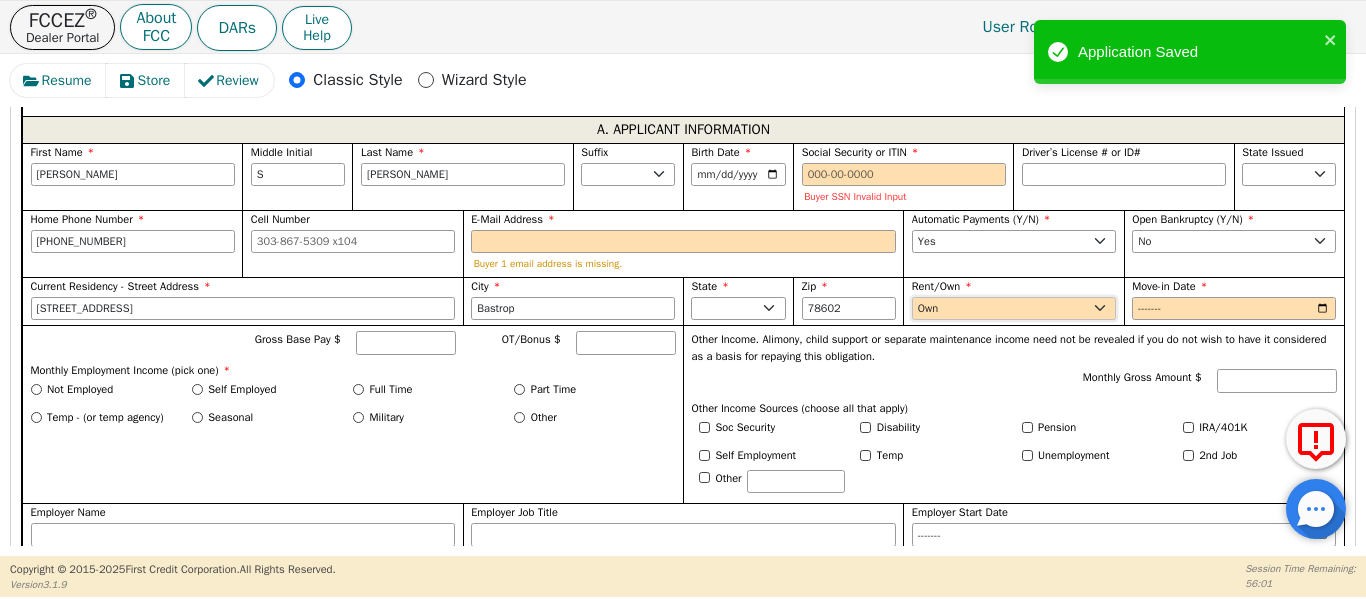 click on "Rent Own" at bounding box center (1014, 309) 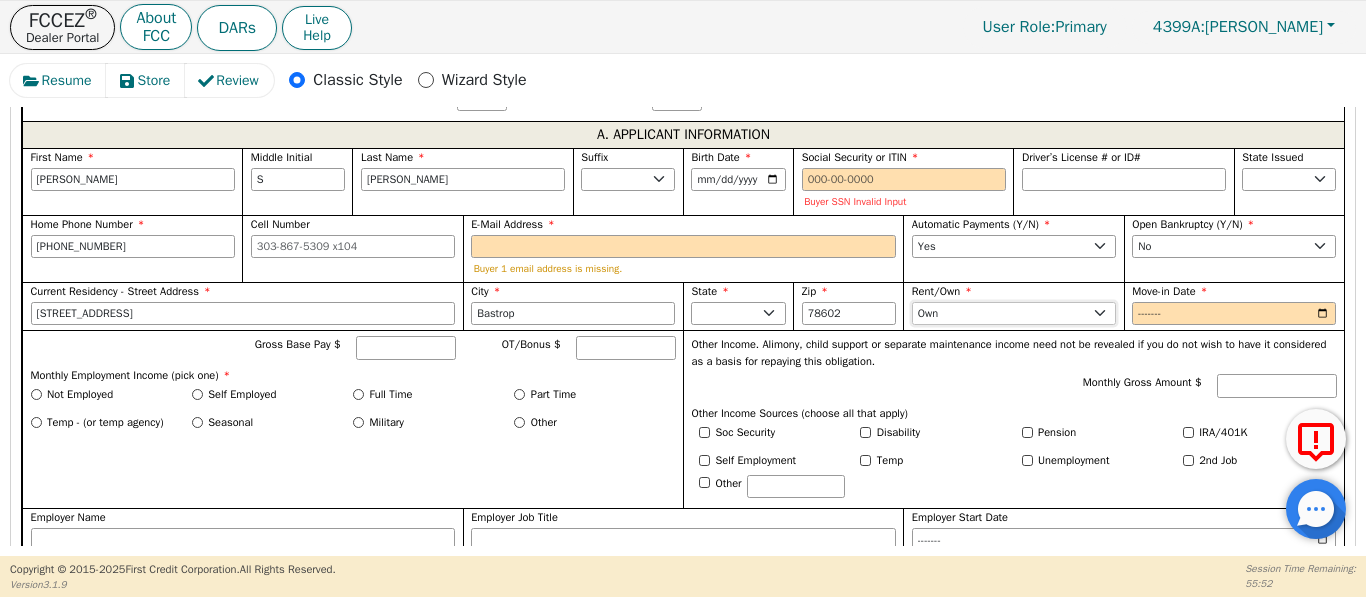 scroll, scrollTop: 1233, scrollLeft: 0, axis: vertical 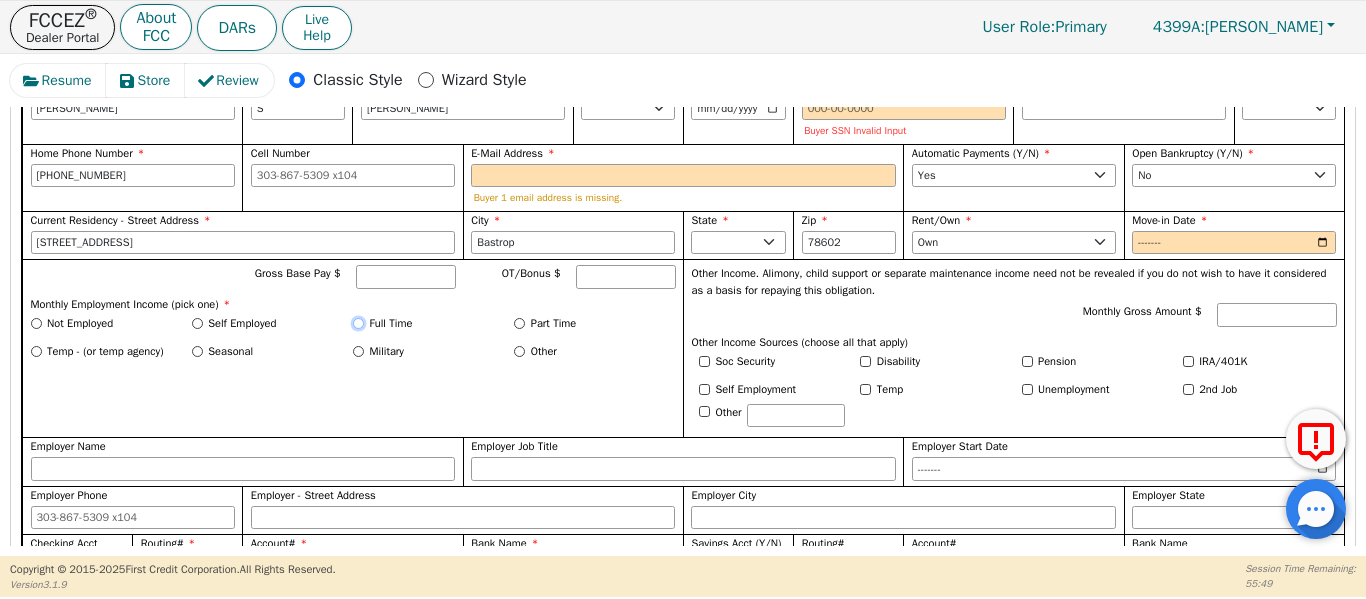 click on "Full Time" at bounding box center (358, 323) 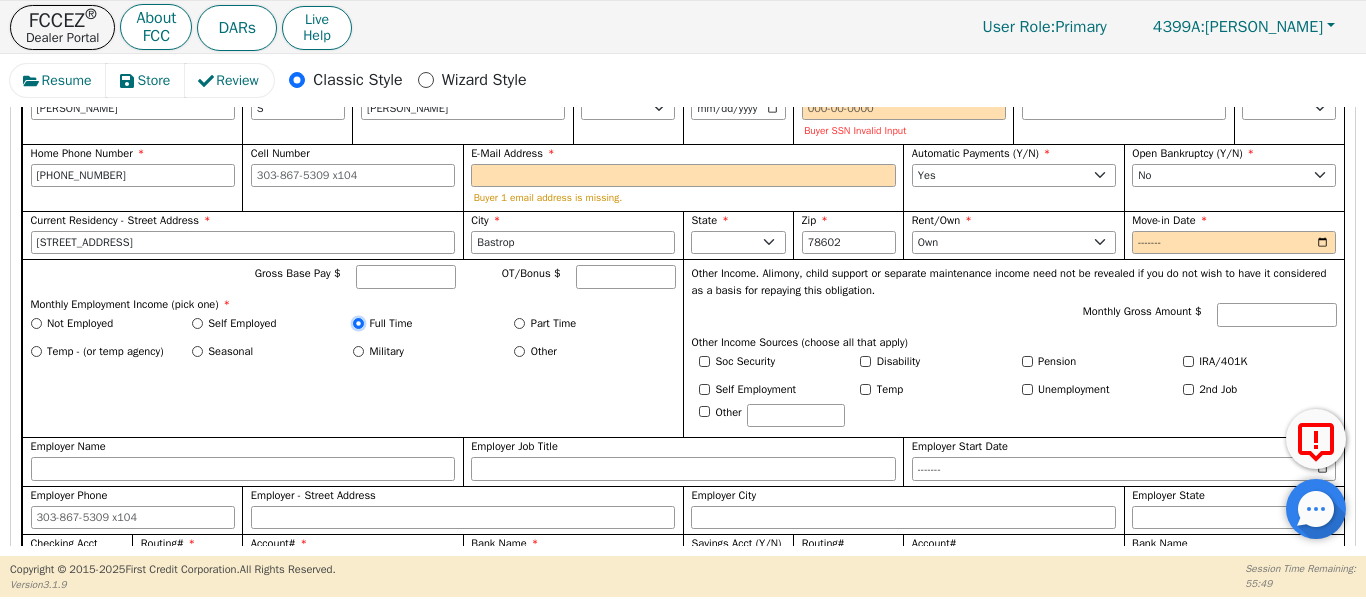 radio on "true" 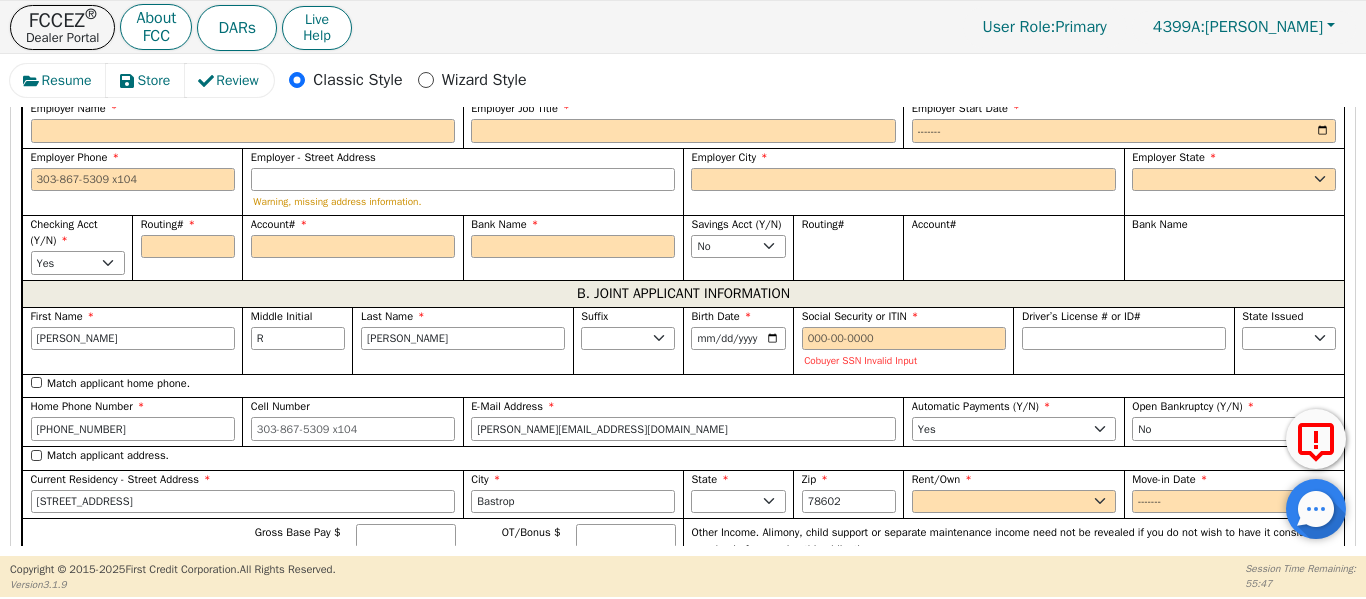 scroll, scrollTop: 1600, scrollLeft: 0, axis: vertical 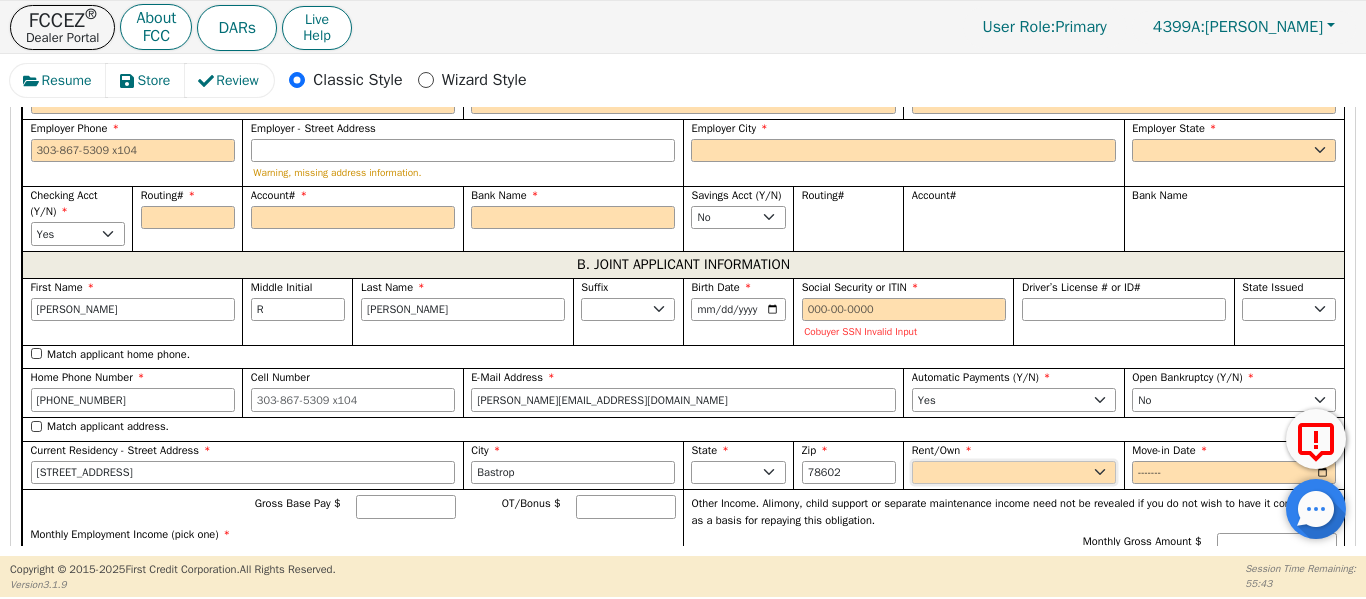 click on "Rent Own" at bounding box center (1014, 473) 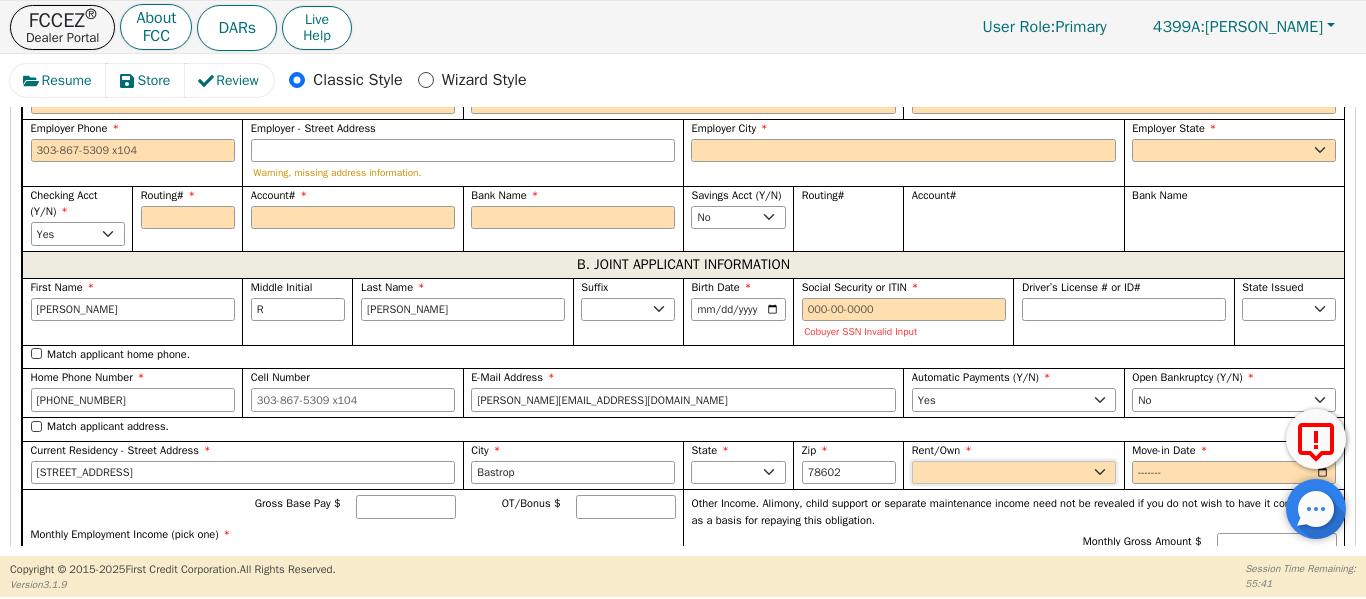select on "Own" 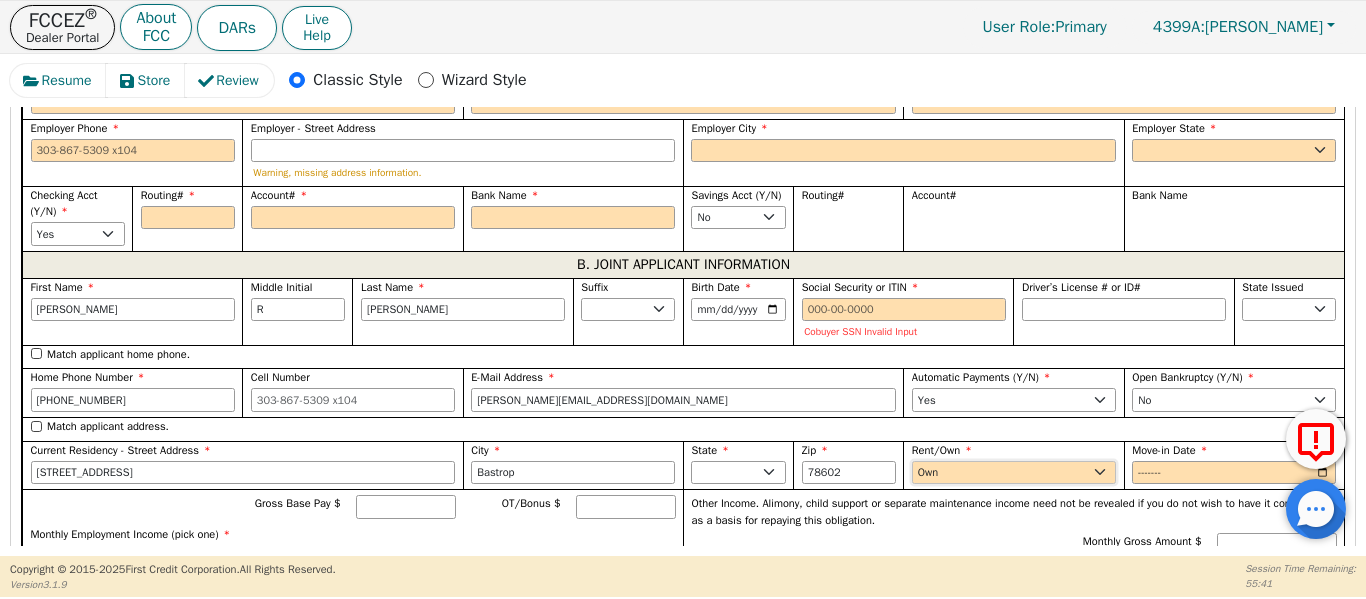 click on "Rent Own" at bounding box center (1014, 473) 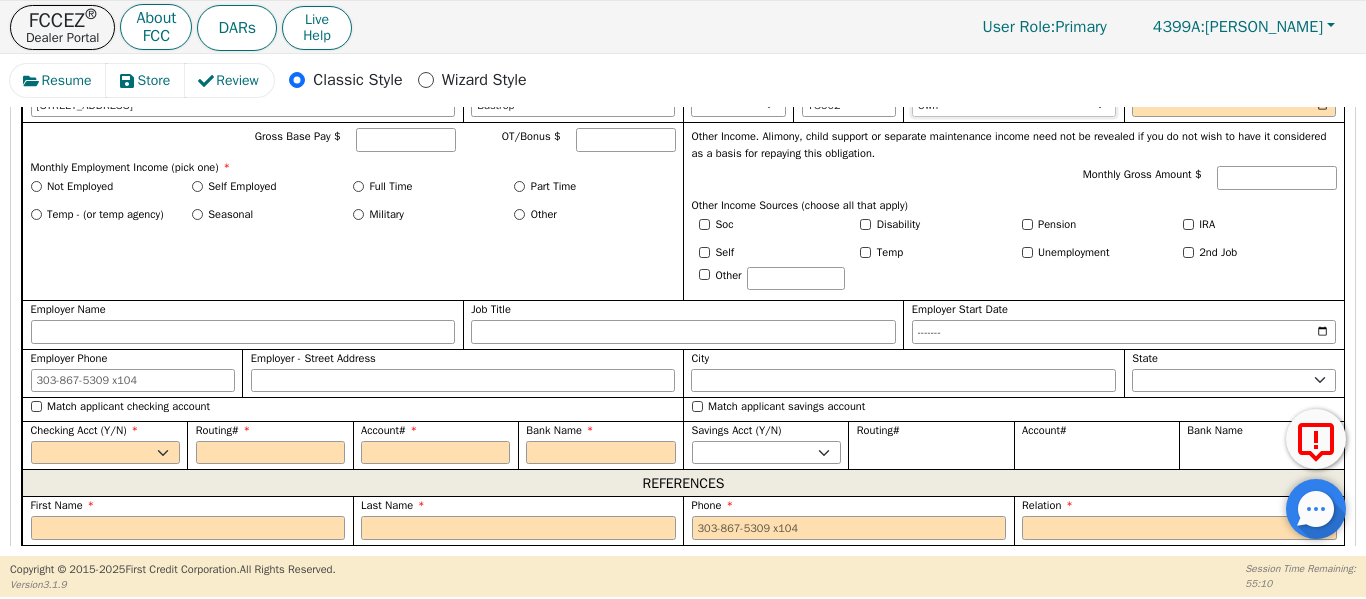 scroll, scrollTop: 2000, scrollLeft: 0, axis: vertical 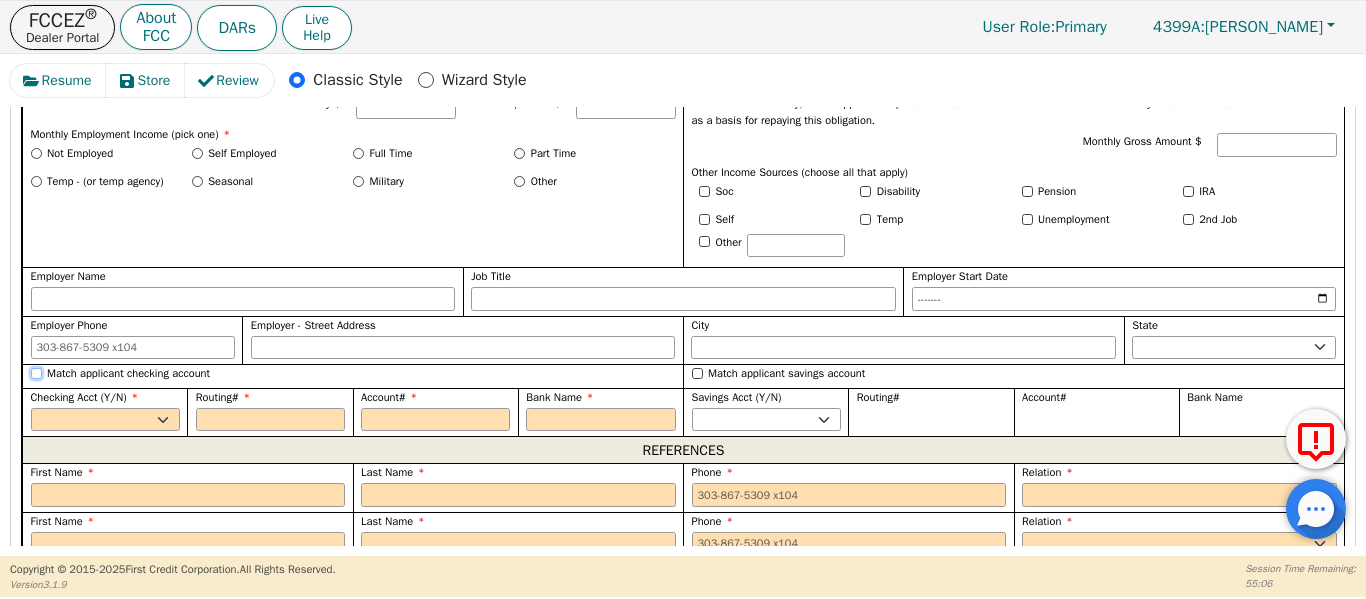 click on "Match applicant checking account" at bounding box center [36, 373] 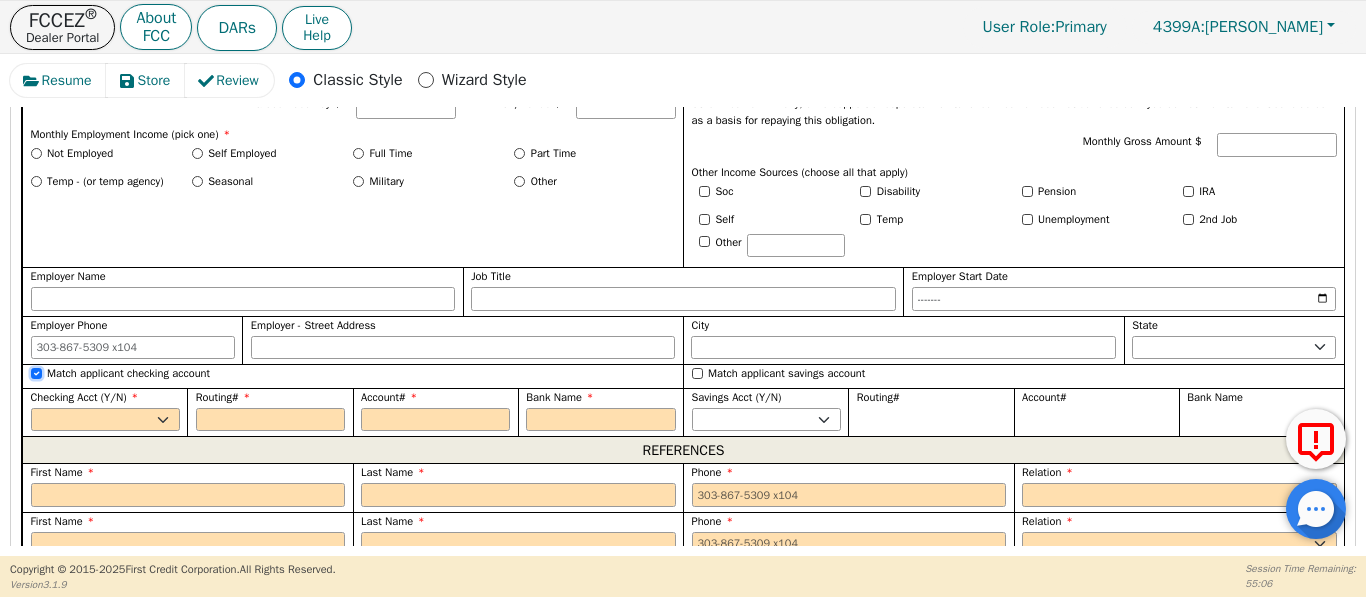 checkbox on "true" 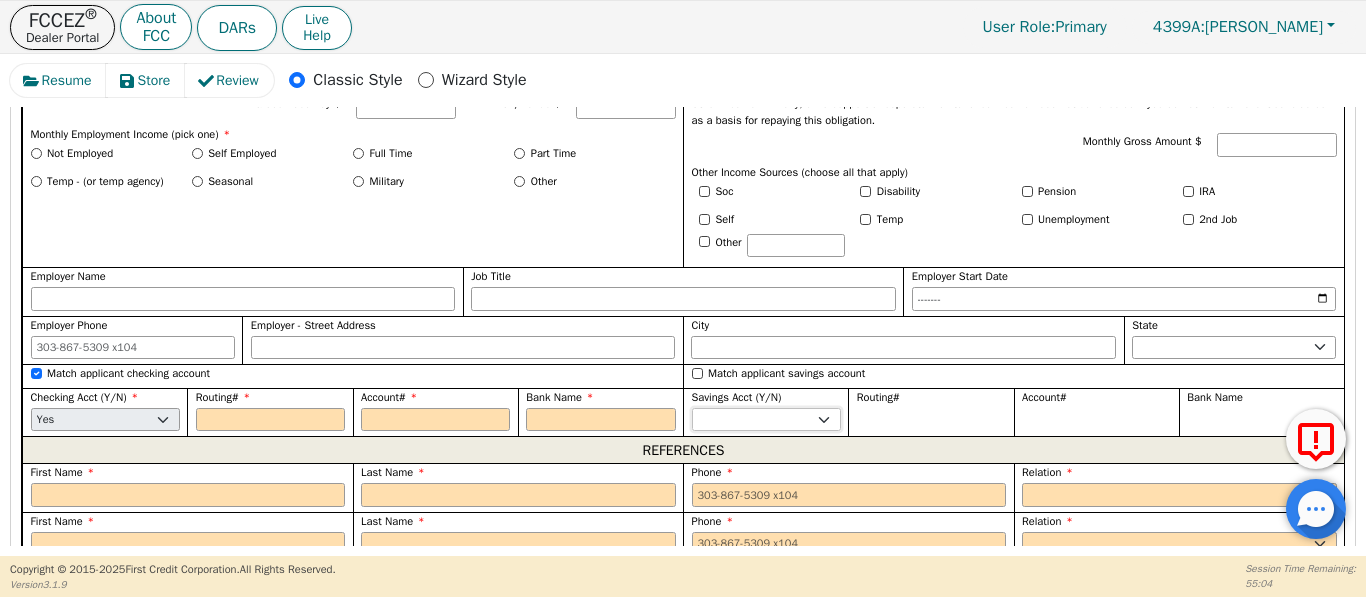 click on "Yes No" at bounding box center (766, 420) 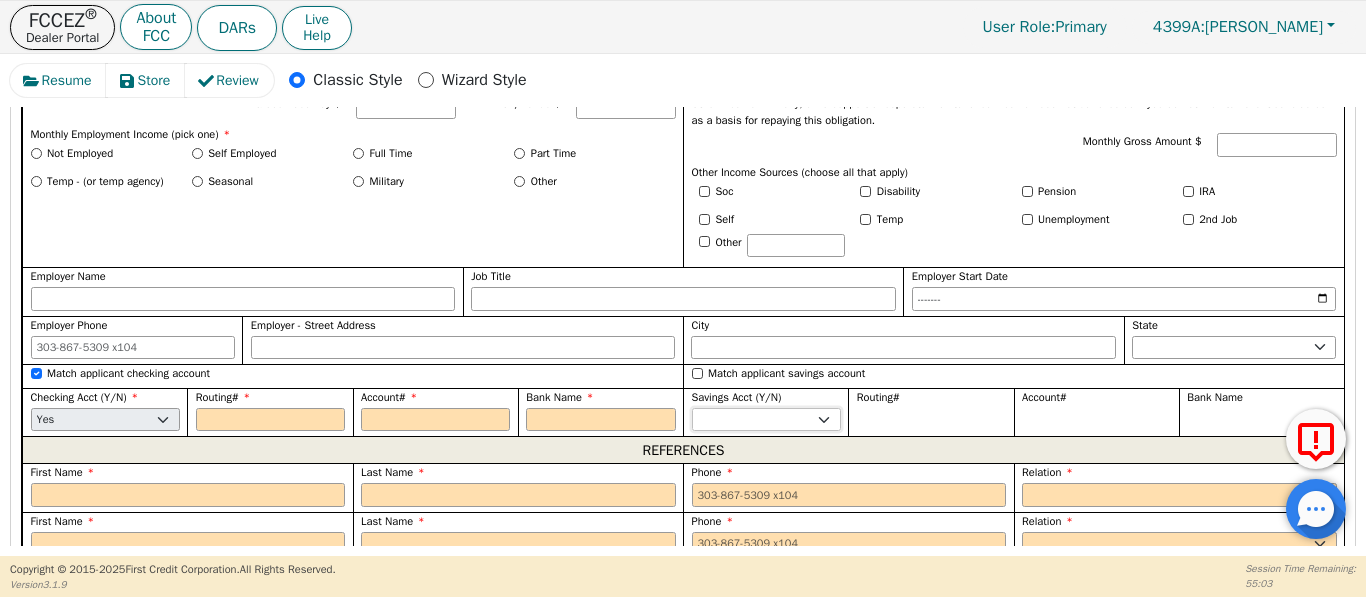select on "n" 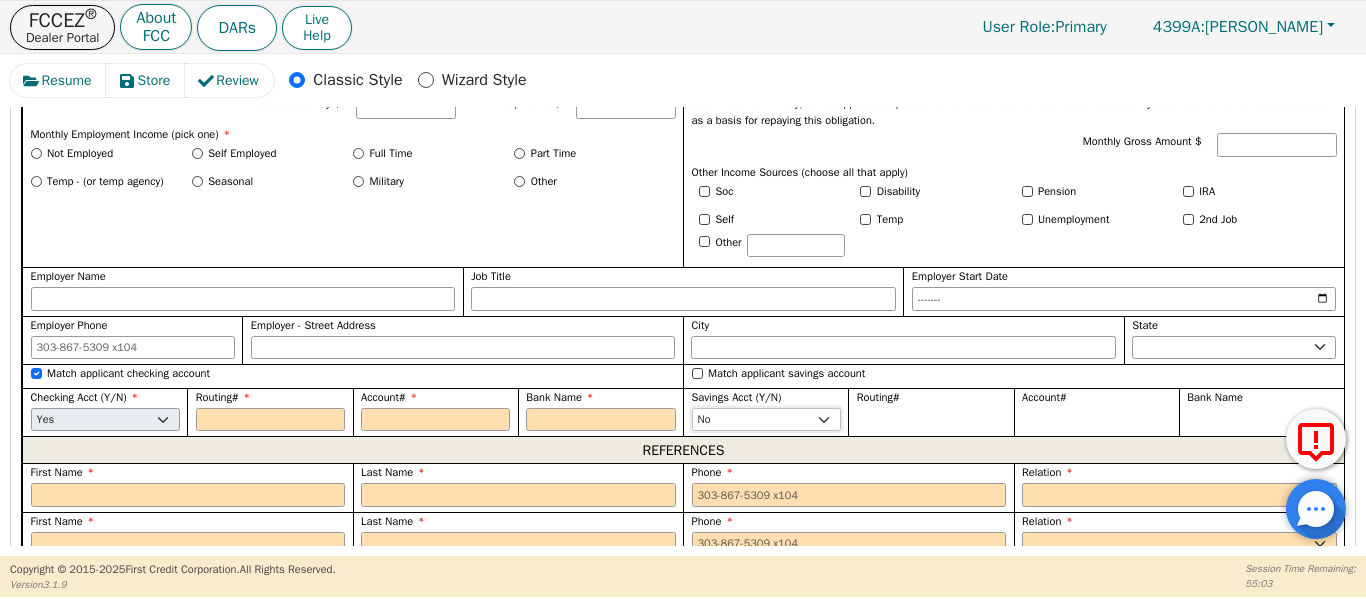 click on "Yes No" at bounding box center [766, 420] 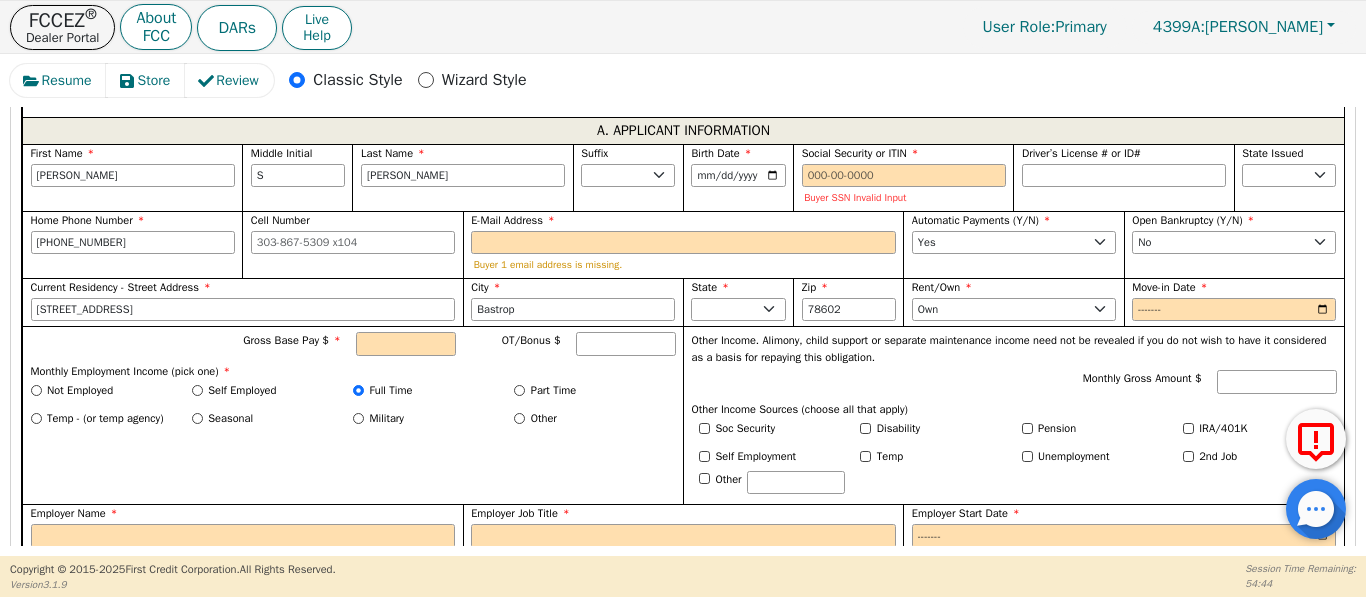 scroll, scrollTop: 1133, scrollLeft: 0, axis: vertical 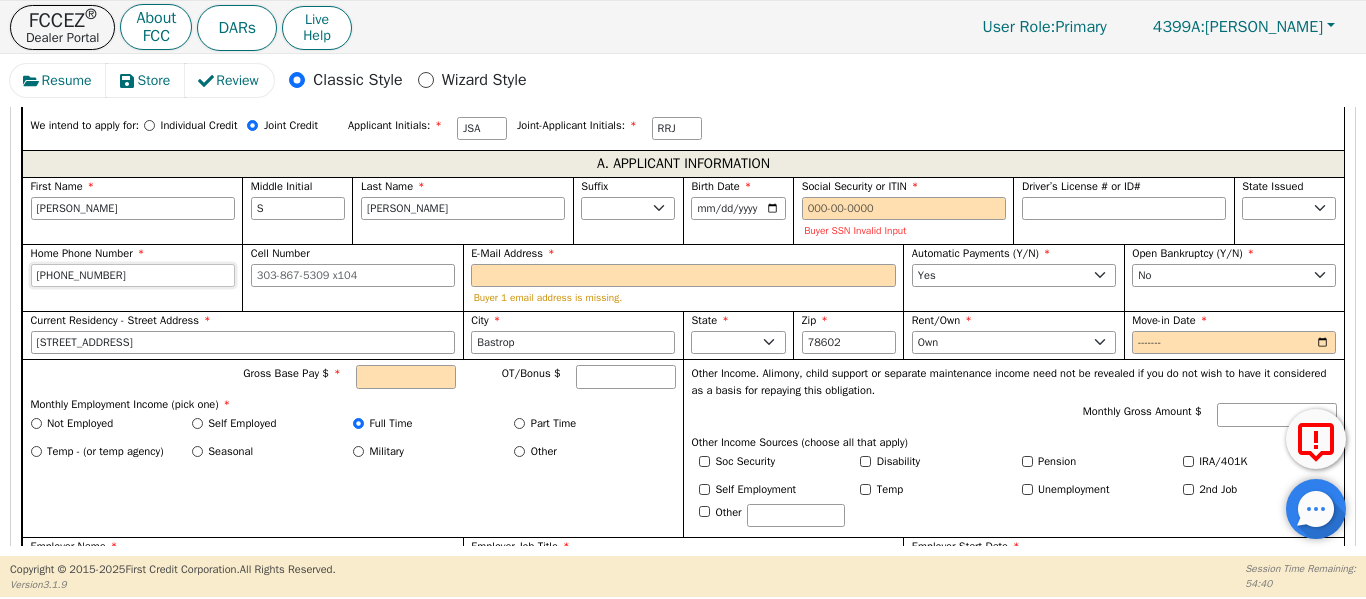 drag, startPoint x: 111, startPoint y: 277, endPoint x: 32, endPoint y: 304, distance: 83.48653 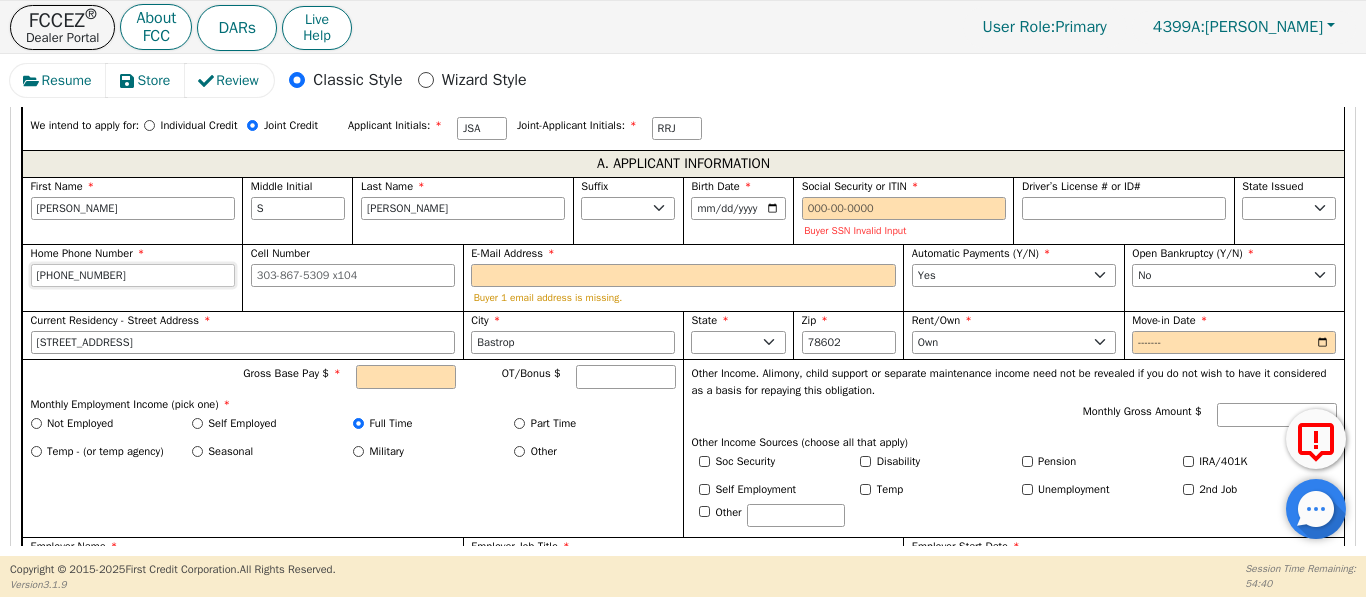 click on "Resume Store Review Classic Style Wizard Style Back Submit an Application Select Application Language: English Step 1 of 3 SELECT SOURCE Full App Short App Use Template Select Saved App Make this my default selection Select Saved App Step 2 of 3 APPLICATION TYPE? Select Type of Application Processing Time remaining for [DATE] RUSHapp ® 06:21:53 (you can submit a standard app any time) Normal RUSHapp ® Expedited application processing ( 15  mins or less) per RUSHapp ®   agreement. FREE RUSHapp ® Your buyer(s) will receive a DocuSign email. For FCC to process a FREE RUSHapp ®   ( 15  mins or less),  all parties must sign , and you must fully execute and assign the contract. To avoid delays, we strongly recommend that you stay with the customer until they have signed the e-contract. Standard App Standard processing (twice daily) without expediting. Step 3 of 3 COMPETING OFFER? I will be submitting a written competing offer with this application YES NO Step 4 of 4 ENTER APP DATA FIRST CREDIT CORPORATION AK" at bounding box center [683, 305] 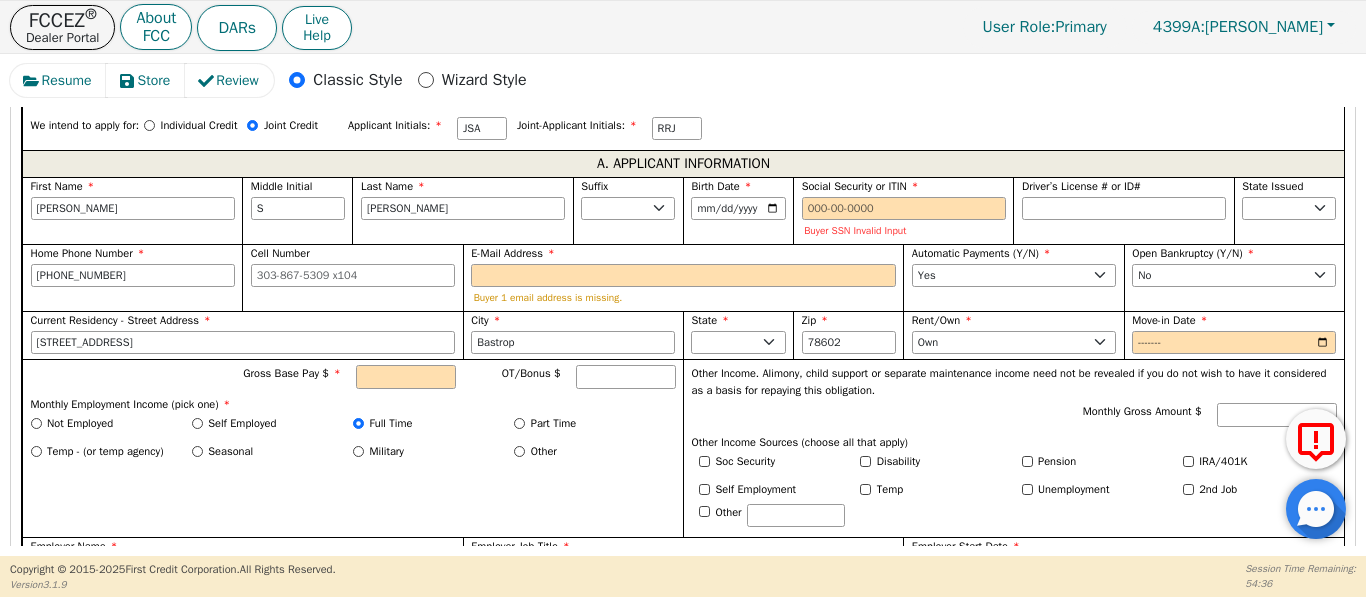 drag, startPoint x: 50, startPoint y: 285, endPoint x: 513, endPoint y: 463, distance: 496.0373 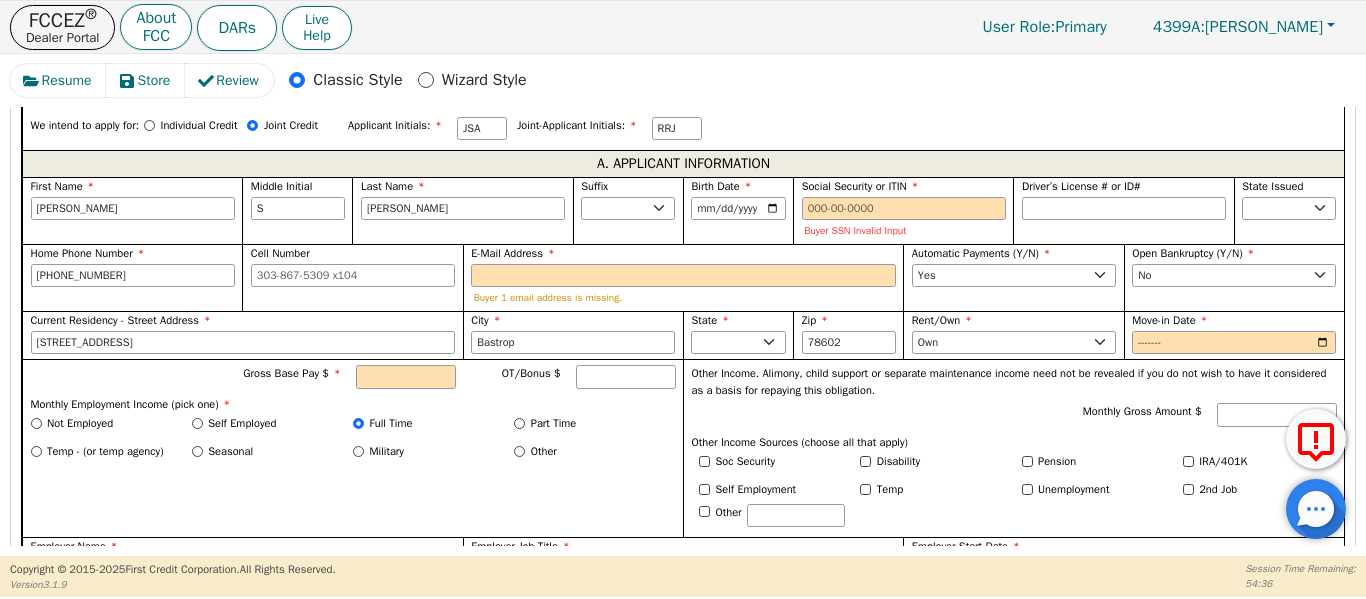 click on "Gross Base Pay $ OT/Bonus $ Monthly Employment Income (pick one) * Not Employed Self Employed Full Time Part Time Temp - (or temp agency) Seasonal Military Other" at bounding box center (352, 448) 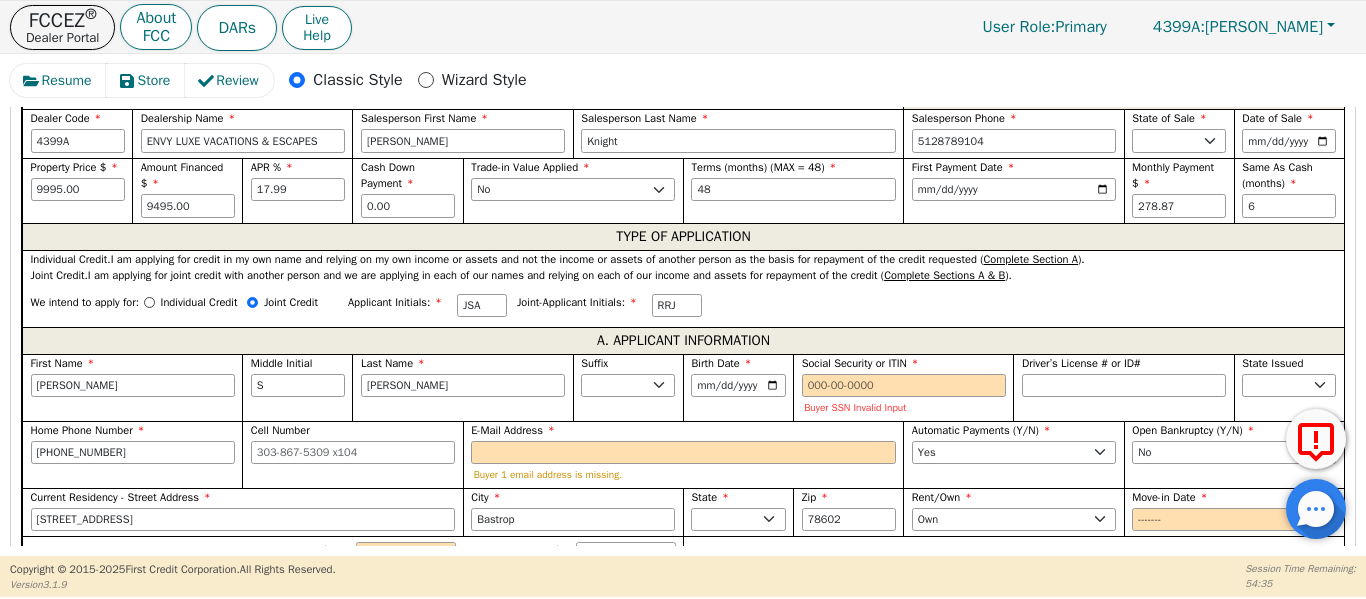scroll, scrollTop: 900, scrollLeft: 0, axis: vertical 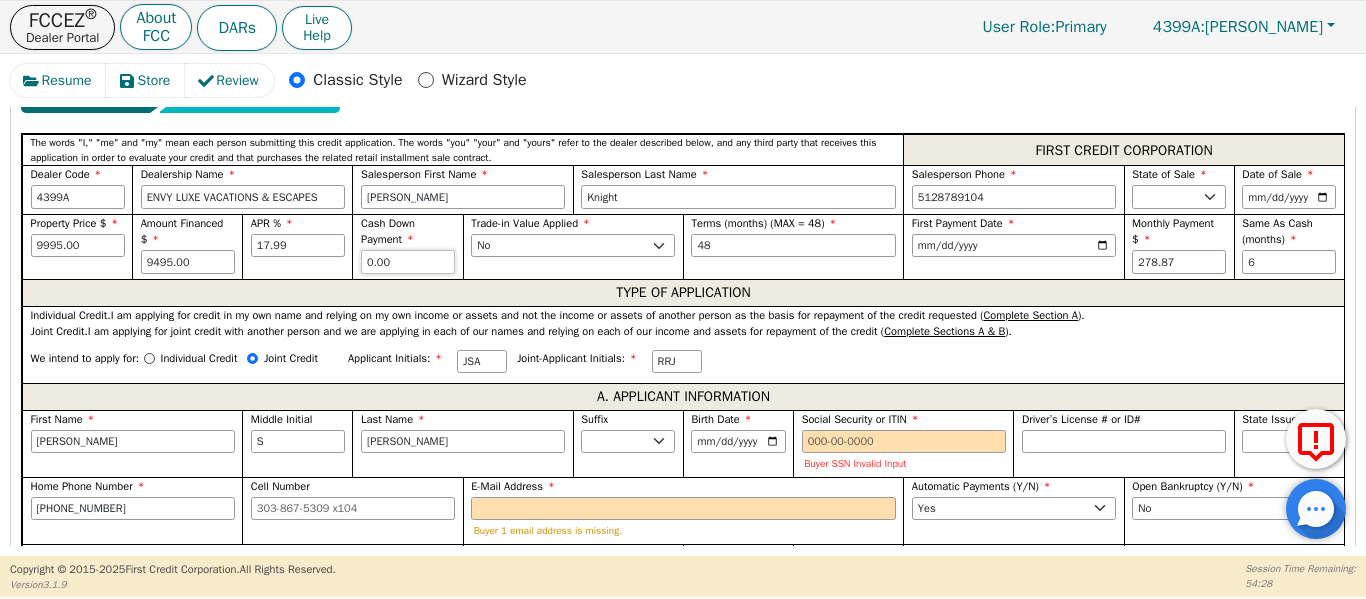 drag, startPoint x: 426, startPoint y: 263, endPoint x: 307, endPoint y: 270, distance: 119.2057 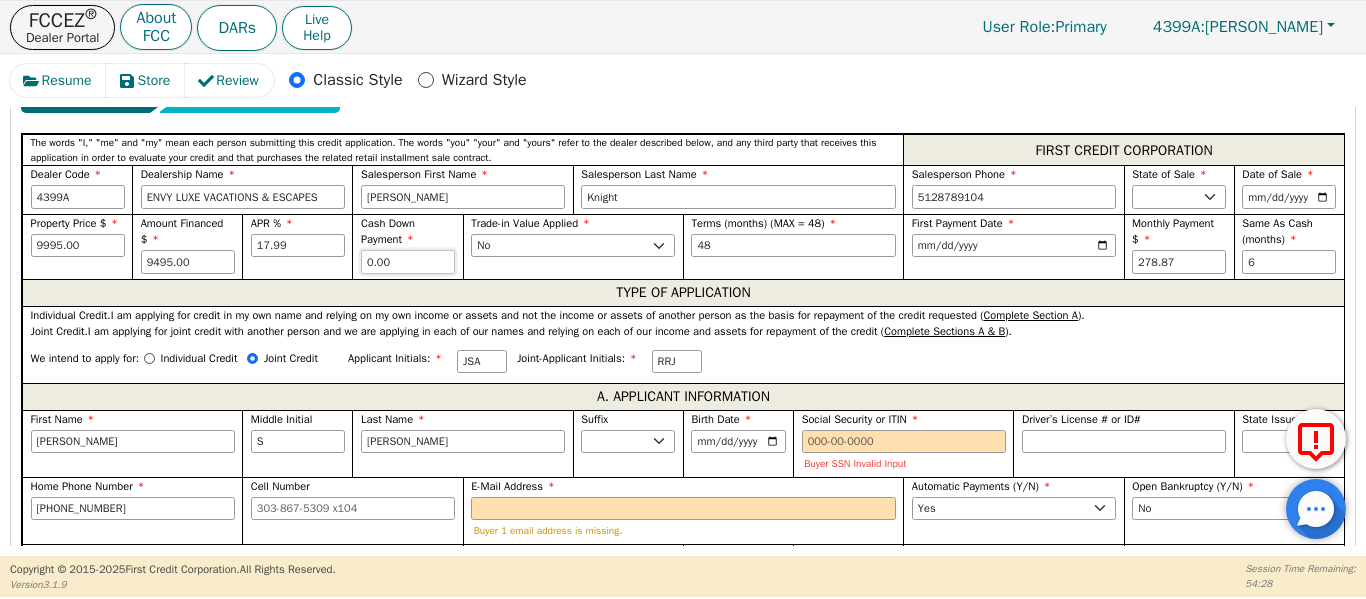 click on "The words "I," "me" and "my" mean each person submitting this credit application.
The words "you" "your" and "yours" refer to the dealer described below,
and any third party that receives this application in order to evaluate your
credit and that purchases the related retail installment sale contract.
FIRST CREDIT CORPORATION Dealer Code 4399A Dealership Name ENVY LUXE VACATIONS & ESCAPES Salesperson First Name [PERSON_NAME] Salesperson Last Name [PERSON_NAME] Salesperson Phone [PHONE_NUMBER] State of Sale [GEOGRAPHIC_DATA] AL AR AZ [GEOGRAPHIC_DATA] CO [GEOGRAPHIC_DATA] [GEOGRAPHIC_DATA] DE [GEOGRAPHIC_DATA] [GEOGRAPHIC_DATA] [GEOGRAPHIC_DATA] [GEOGRAPHIC_DATA] ID [GEOGRAPHIC_DATA] IN [GEOGRAPHIC_DATA] [GEOGRAPHIC_DATA] [GEOGRAPHIC_DATA] MD [GEOGRAPHIC_DATA] [GEOGRAPHIC_DATA] [GEOGRAPHIC_DATA] [GEOGRAPHIC_DATA] [GEOGRAPHIC_DATA] MT [GEOGRAPHIC_DATA] [GEOGRAPHIC_DATA] [GEOGRAPHIC_DATA] [GEOGRAPHIC_DATA] [GEOGRAPHIC_DATA] [GEOGRAPHIC_DATA] [GEOGRAPHIC_DATA] [GEOGRAPHIC_DATA] [GEOGRAPHIC_DATA] [GEOGRAPHIC_DATA] [GEOGRAPHIC_DATA] [GEOGRAPHIC_DATA] [GEOGRAPHIC_DATA] [GEOGRAPHIC_DATA] [GEOGRAPHIC_DATA] [GEOGRAPHIC_DATA] [GEOGRAPHIC_DATA] [GEOGRAPHIC_DATA] [GEOGRAPHIC_DATA] [GEOGRAPHIC_DATA] [GEOGRAPHIC_DATA] WY Date of Sale [DATE] Property Price $ 9995.00 Amount Financed $ 9495.00 APR % 17.99 Cash Down Payment 0.00 Trade-in Value Applied Yes No Terms (months)   (MAX = 48) 48 First Payment Date [DATE] Monthly Payment $ 278.87 Same As Cash (months) 6 TYPE OF APPLICATION
Individual Credit. Complete Section A )." at bounding box center (683, 1150) 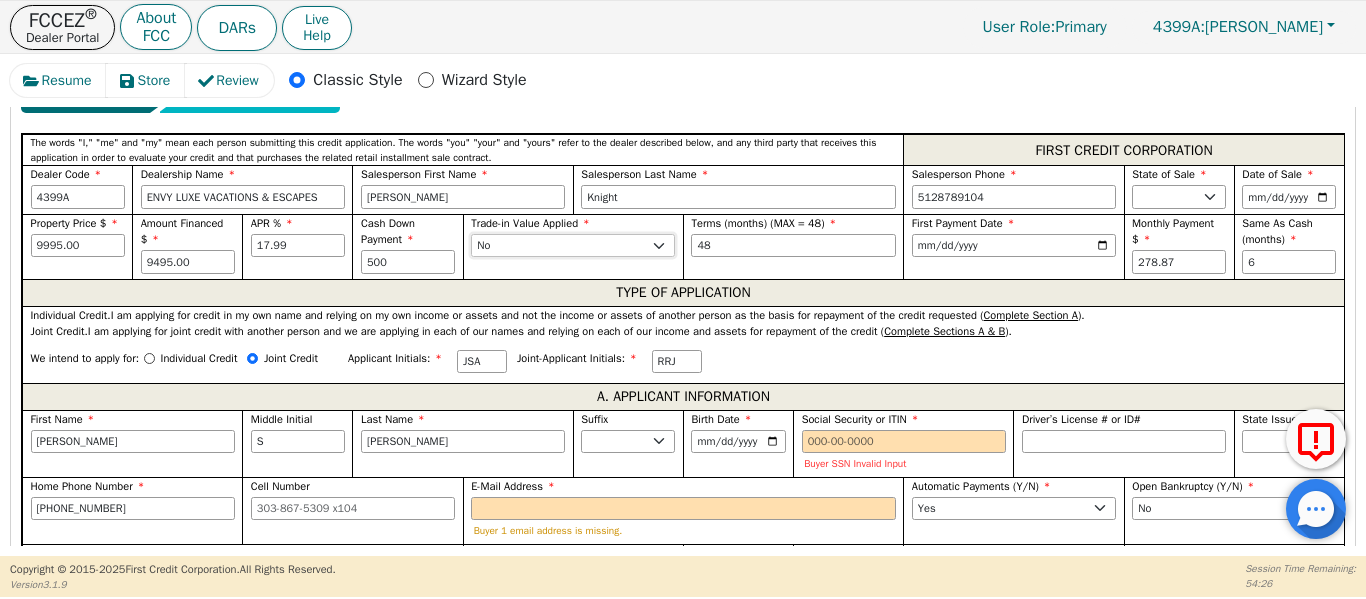 type on "500.00" 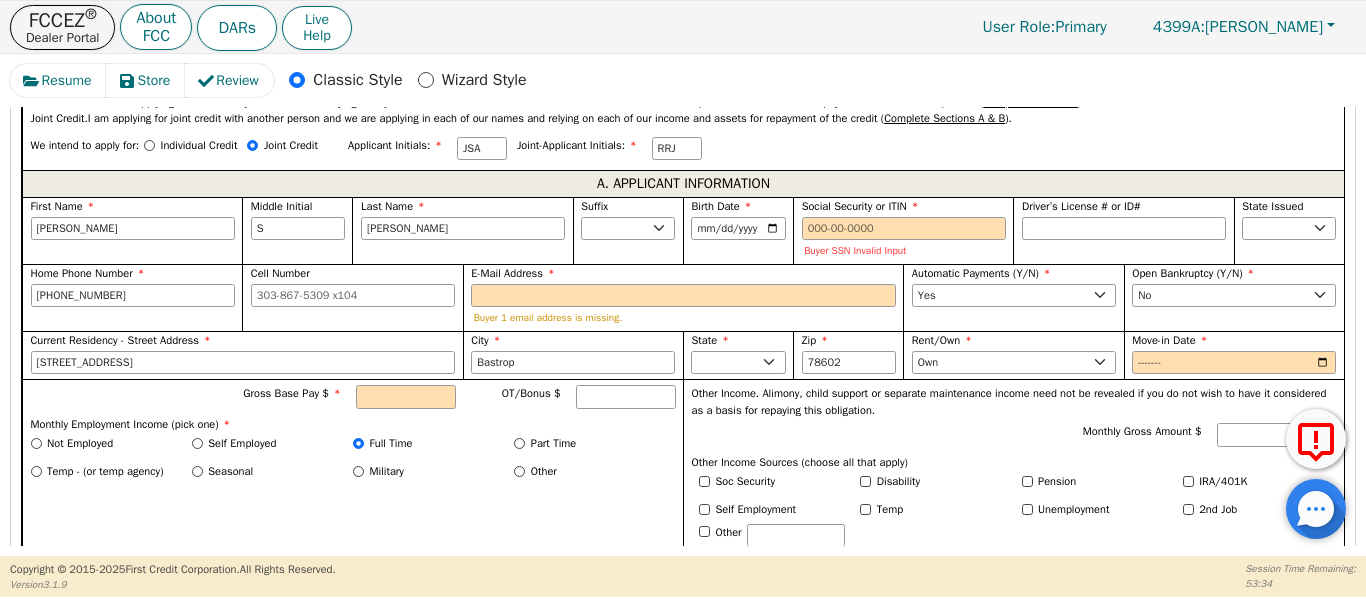 scroll, scrollTop: 1091, scrollLeft: 0, axis: vertical 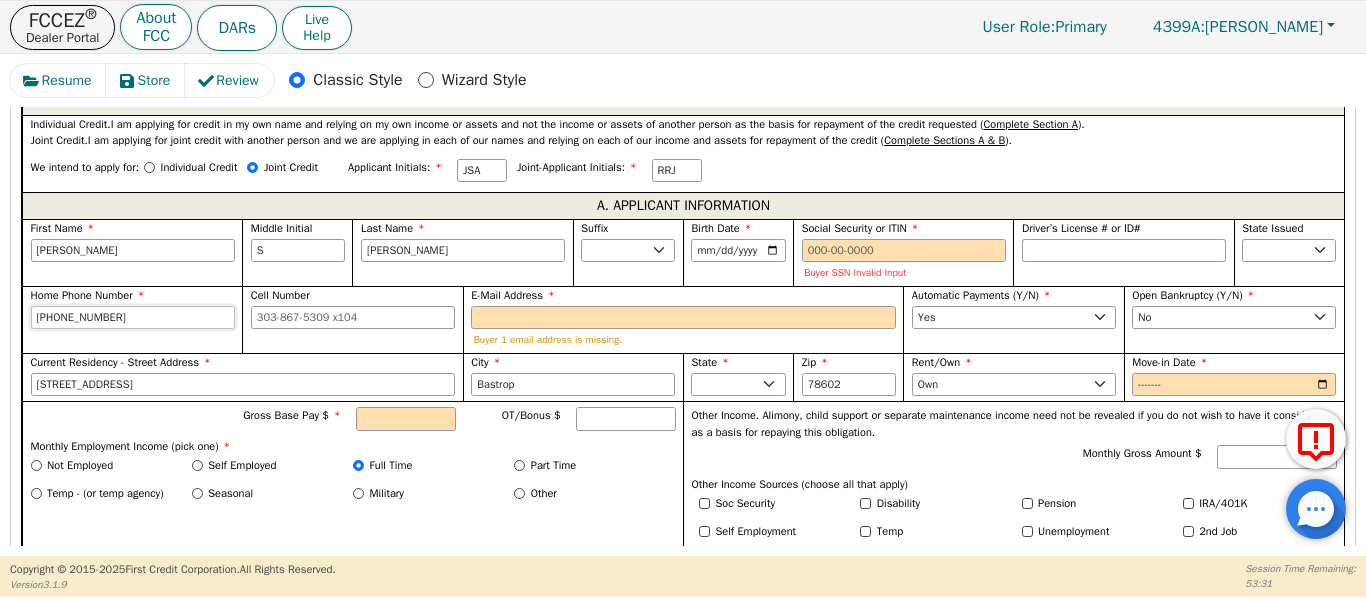 drag, startPoint x: 67, startPoint y: 301, endPoint x: 0, endPoint y: 307, distance: 67.26812 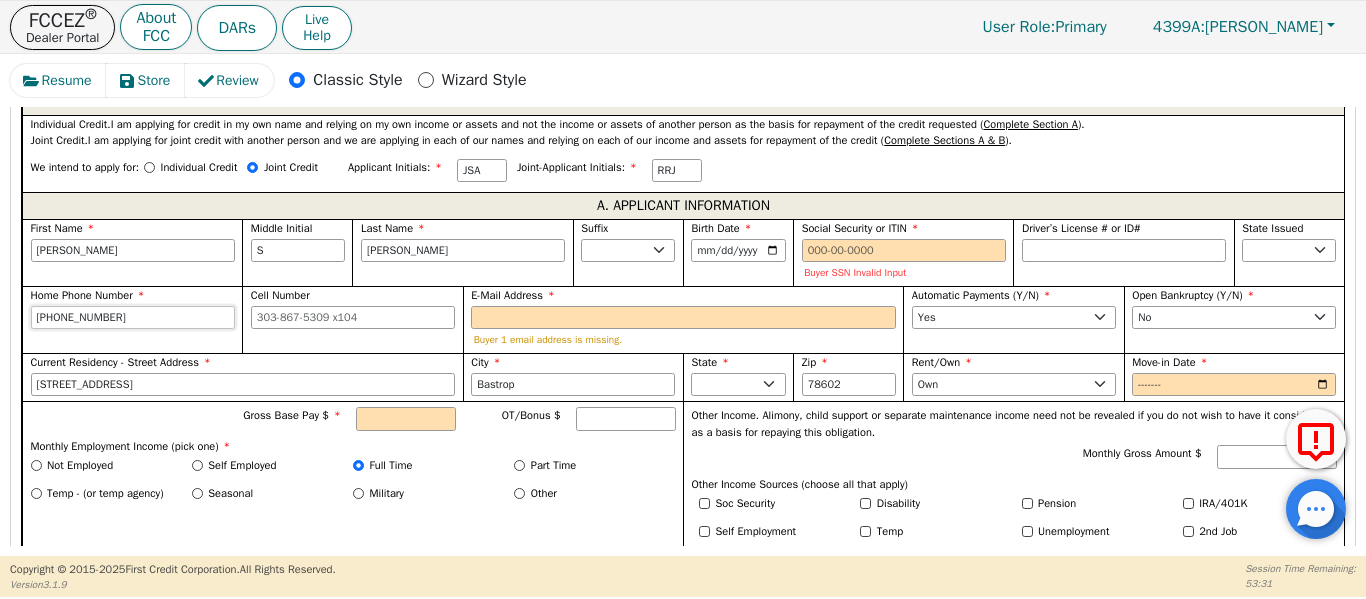 click on "Resume Store Review Classic Style Wizard Style Back Submit an Application Select Application Language: English Step 1 of 3 SELECT SOURCE Full App Short App Use Template Select Saved App Make this my default selection Select Saved App Step 2 of 3 APPLICATION TYPE? Select Type of Application Processing Time remaining for [DATE] RUSHapp ® 06:20:43 (you can submit a standard app any time) Normal RUSHapp ® Expedited application processing ( 15  mins or less) per RUSHapp ®   agreement. FREE RUSHapp ® Your buyer(s) will receive a DocuSign email. For FCC to process a FREE RUSHapp ®   ( 15  mins or less),  all parties must sign , and you must fully execute and assign the contract. To avoid delays, we strongly recommend that you stay with the customer until they have signed the e-contract. Standard App Standard processing (twice daily) without expediting. Step 3 of 3 COMPETING OFFER? I will be submitting a written competing offer with this application YES NO Step 4 of 4 ENTER APP DATA FIRST CREDIT CORPORATION AK" at bounding box center [683, 305] 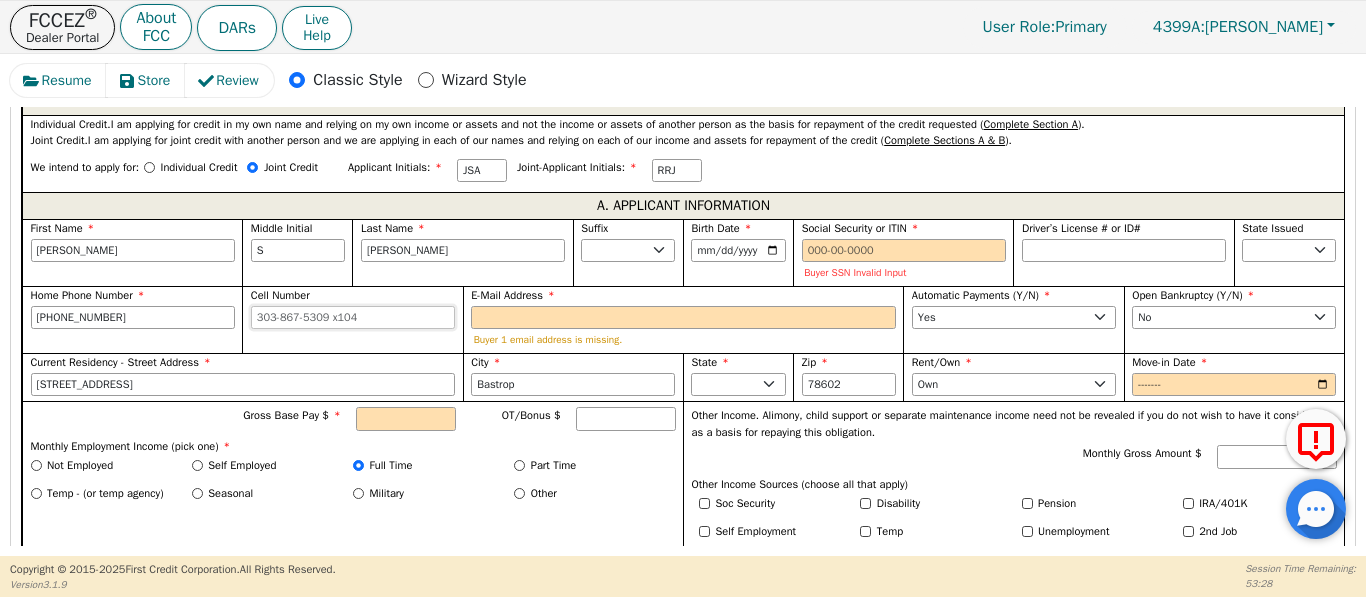 click on "Cell Number" at bounding box center (353, 318) 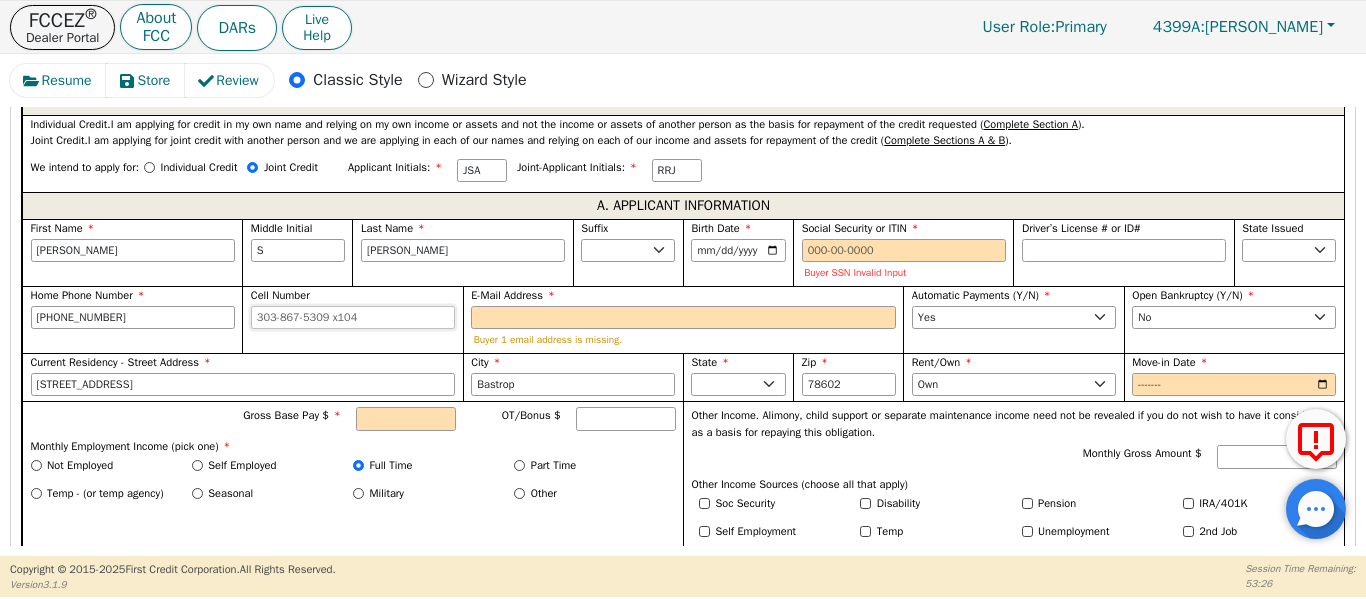 paste on "[PHONE_NUMBER]" 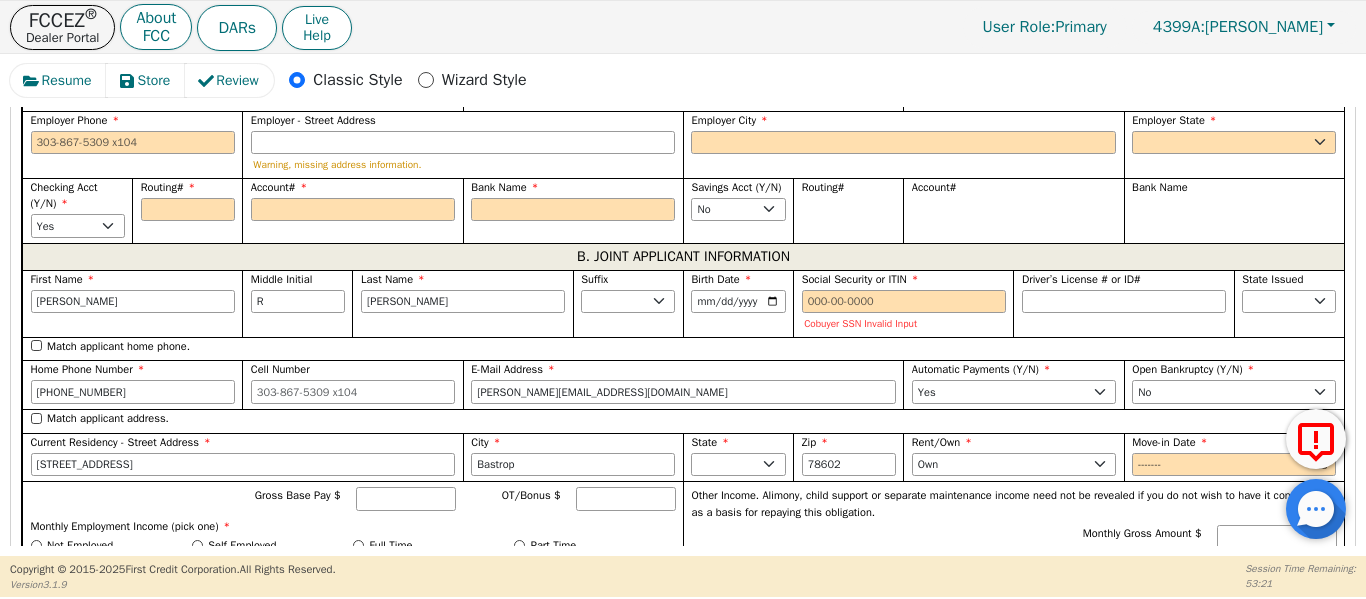 scroll, scrollTop: 1624, scrollLeft: 0, axis: vertical 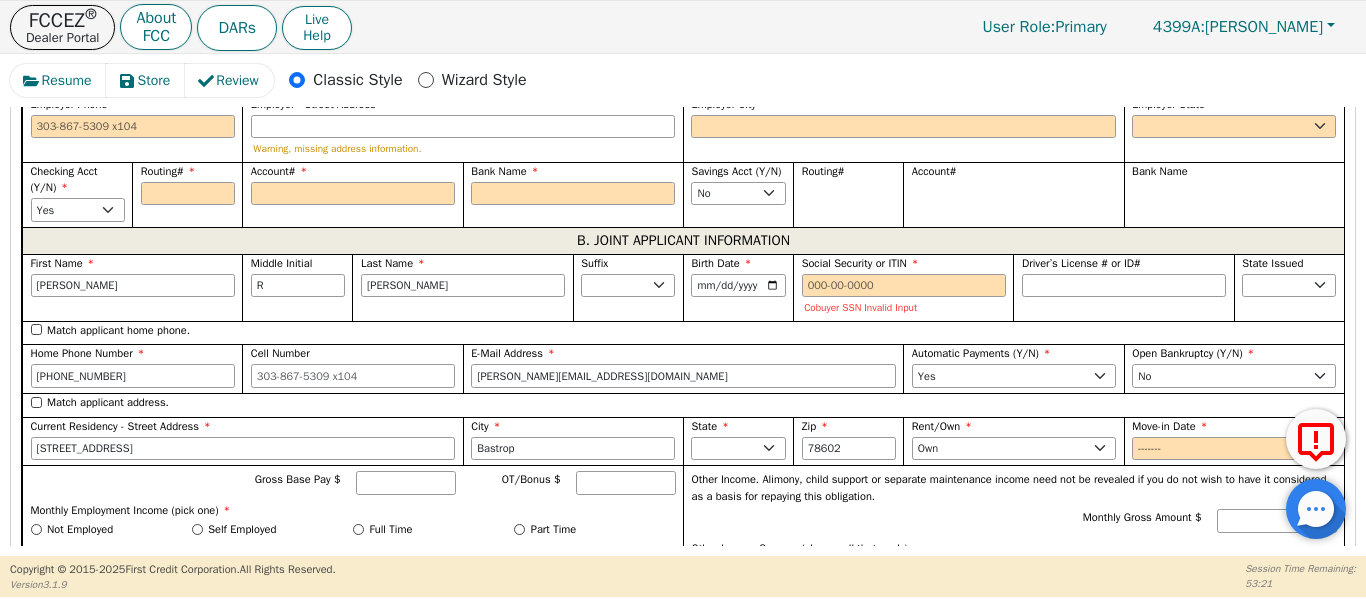 type on "[PHONE_NUMBER]" 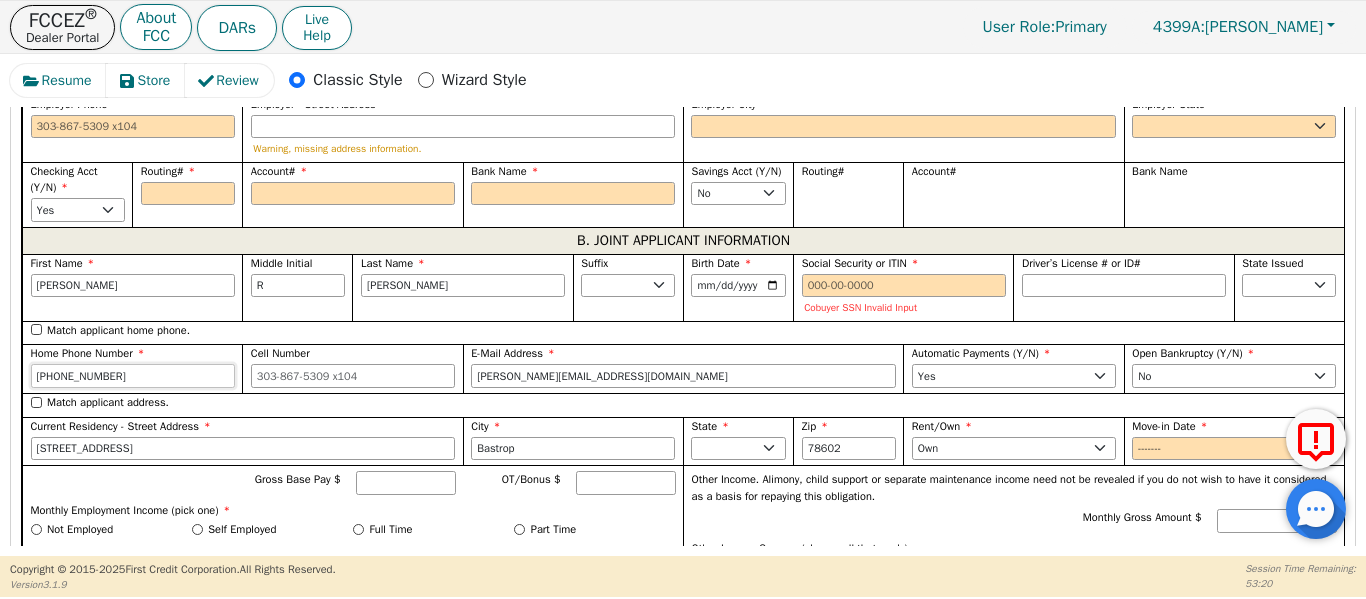 drag, startPoint x: 0, startPoint y: 377, endPoint x: 30, endPoint y: 381, distance: 30.265491 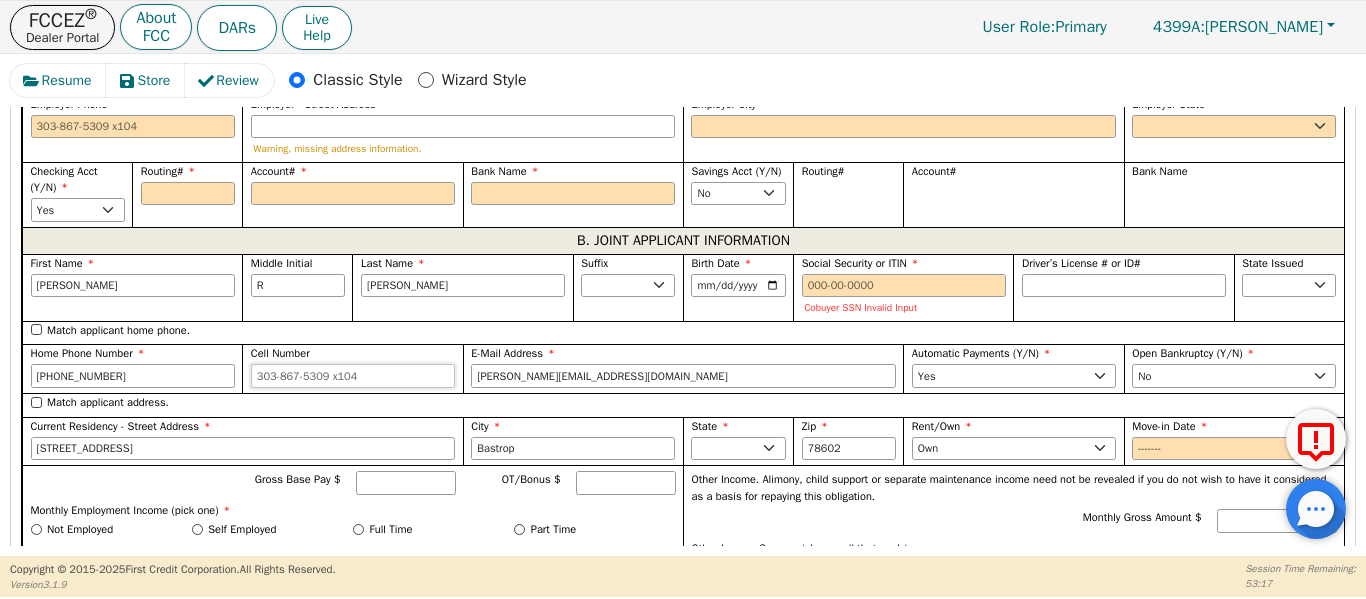 click on "Cell Number" at bounding box center [353, 376] 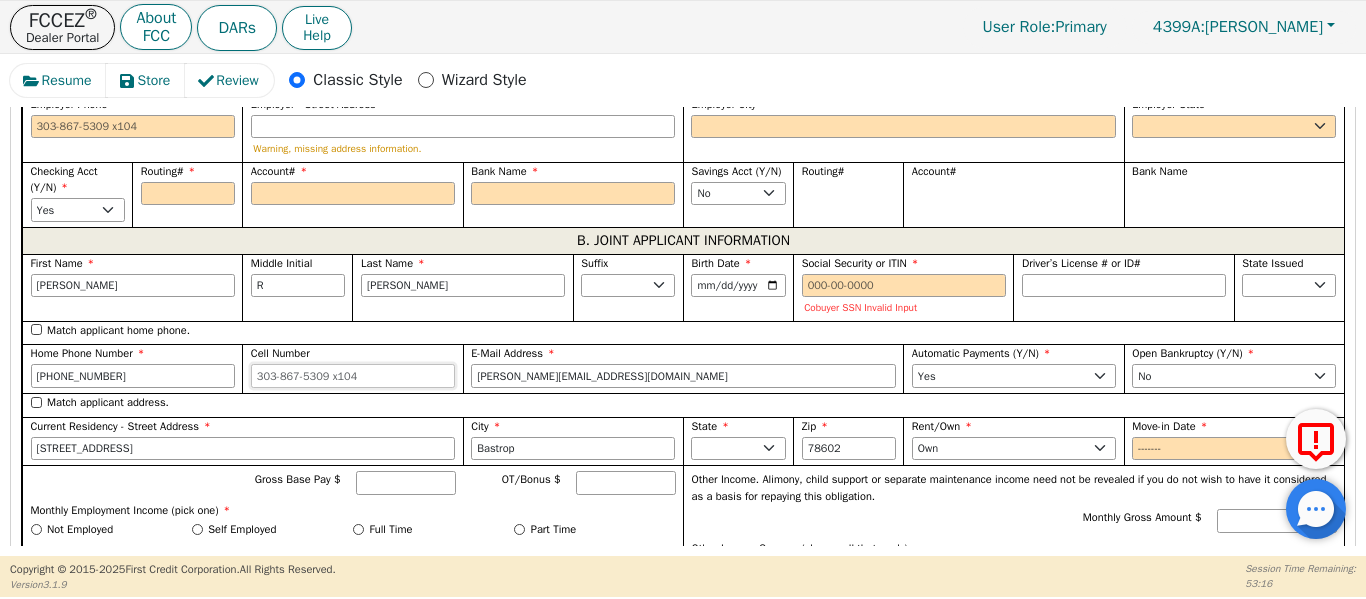 paste on "[PHONE_NUMBER]" 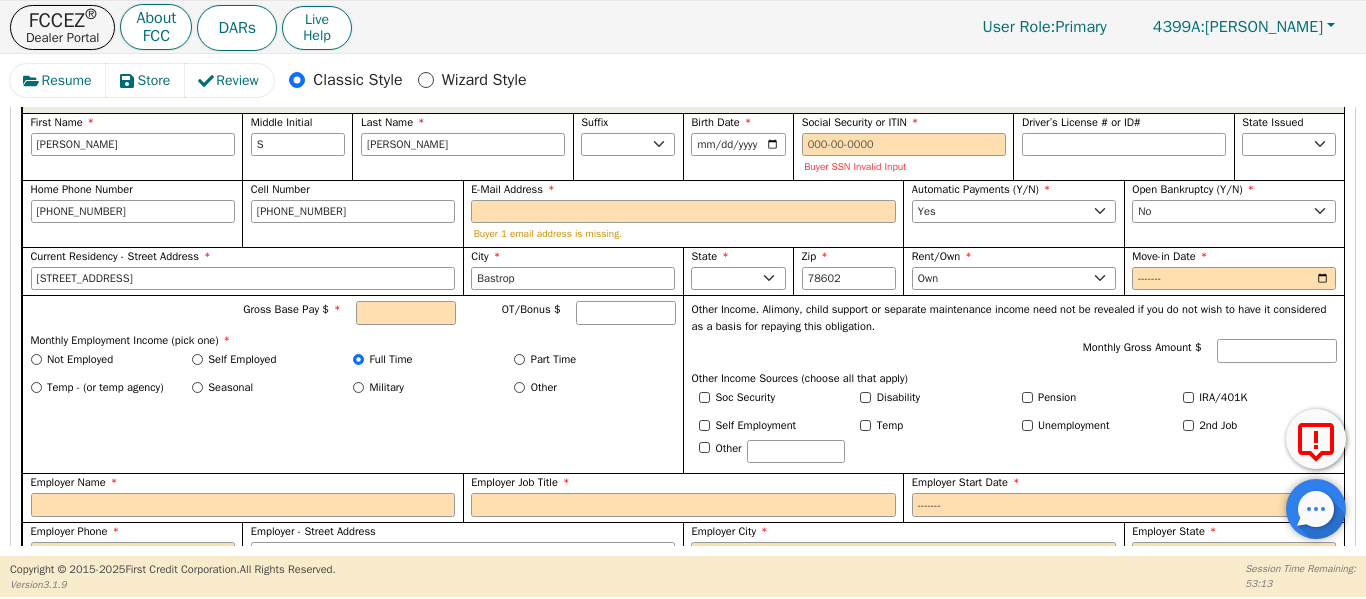 scroll, scrollTop: 1158, scrollLeft: 0, axis: vertical 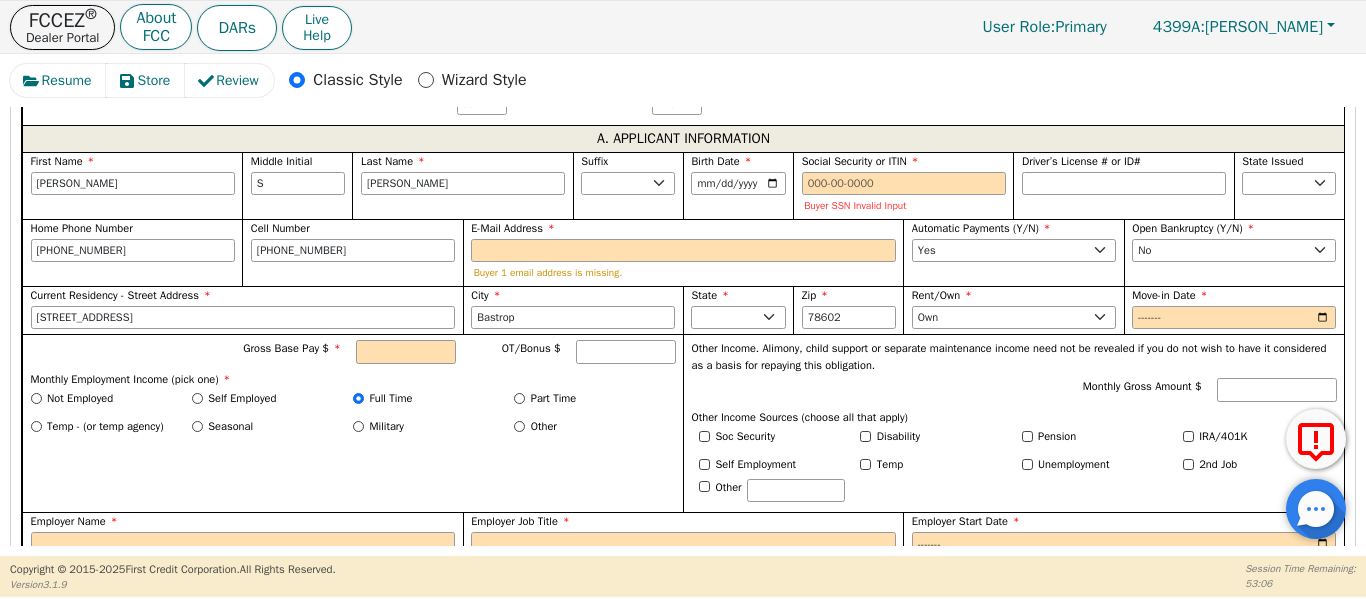 type on "[PHONE_NUMBER]" 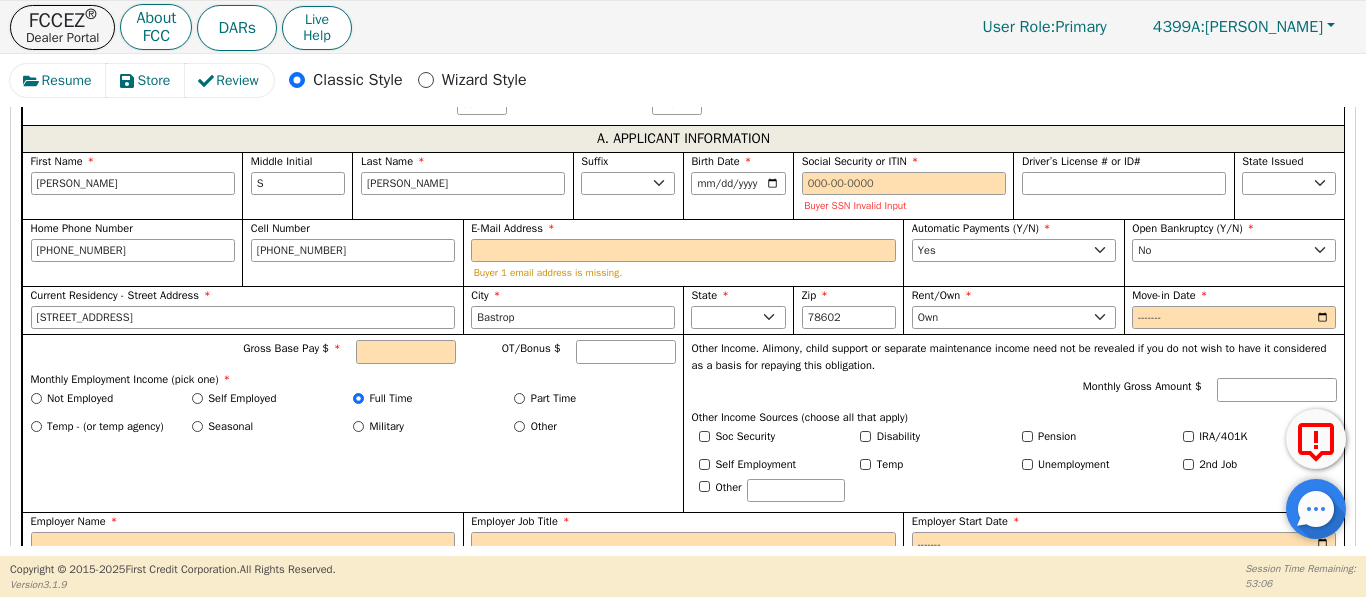click on "Gross Base Pay $ OT/Bonus $ Monthly Employment Income (pick one) * Not Employed Self Employed Full Time Part Time Temp - (or temp agency) Seasonal Military Other" at bounding box center (352, 423) 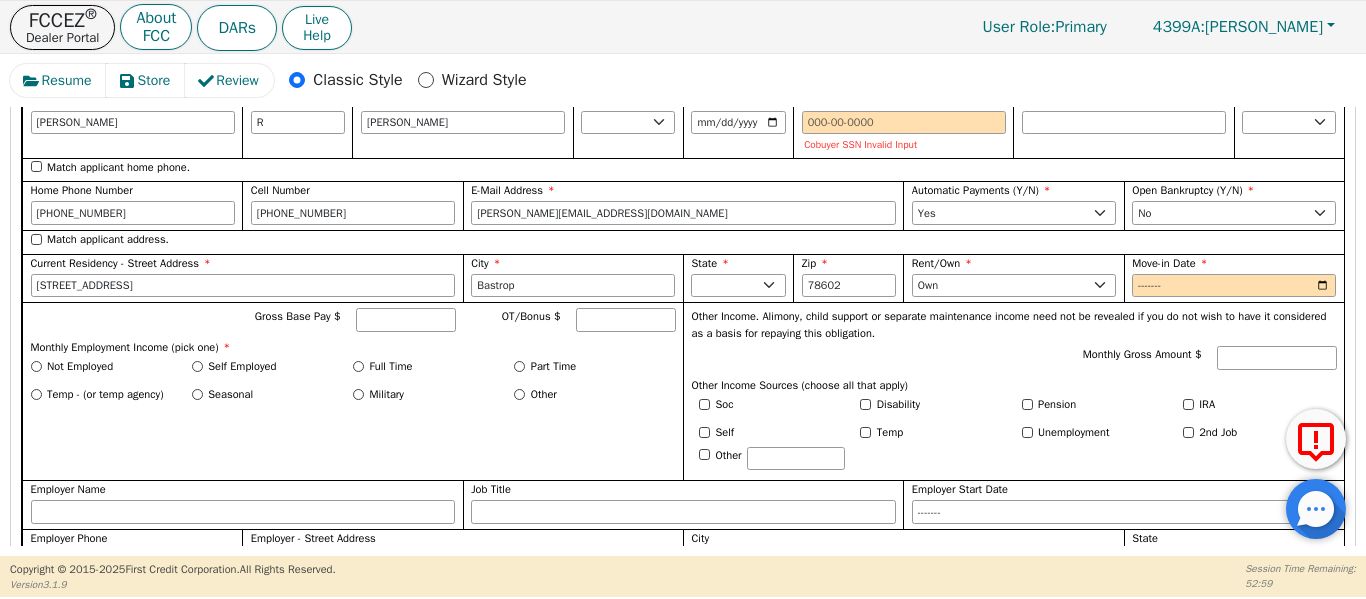 scroll, scrollTop: 1791, scrollLeft: 0, axis: vertical 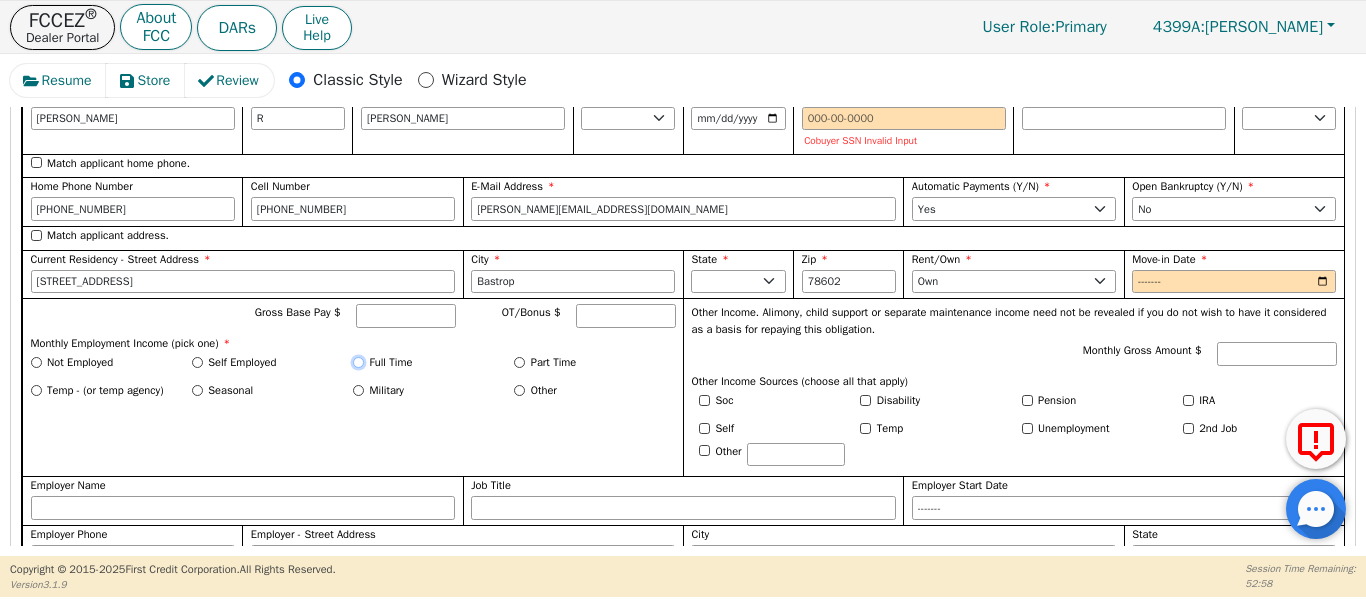 click on "Full Time" at bounding box center [433, 362] 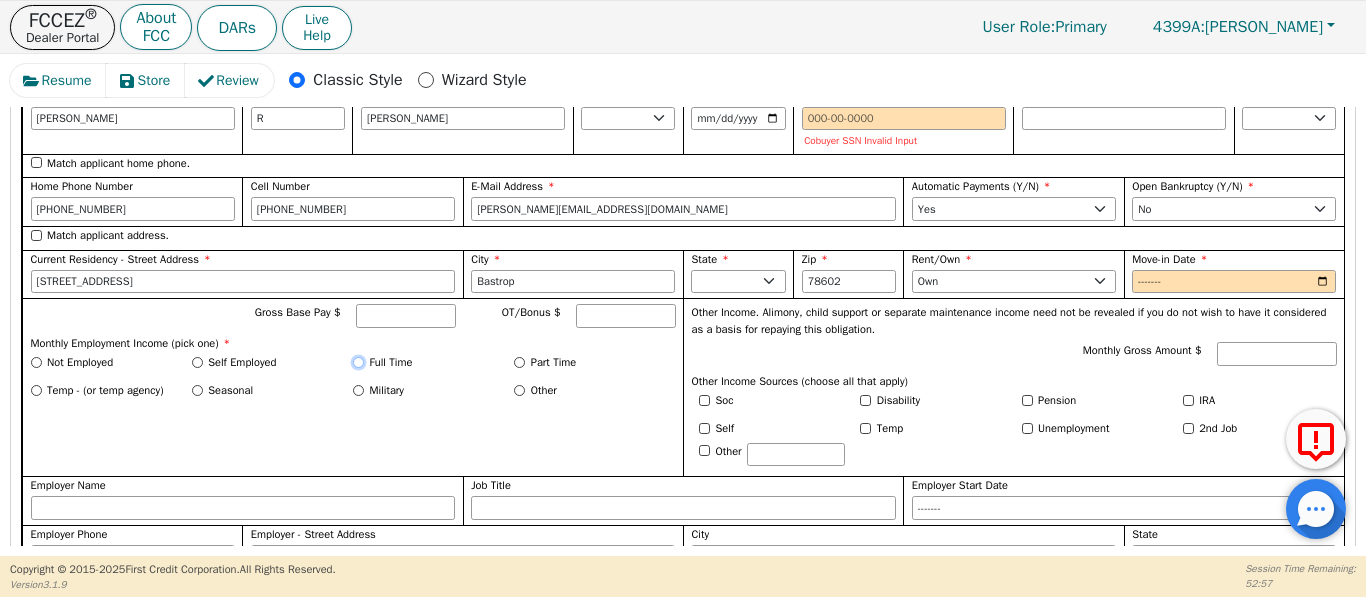 click on "Full Time" at bounding box center (358, 362) 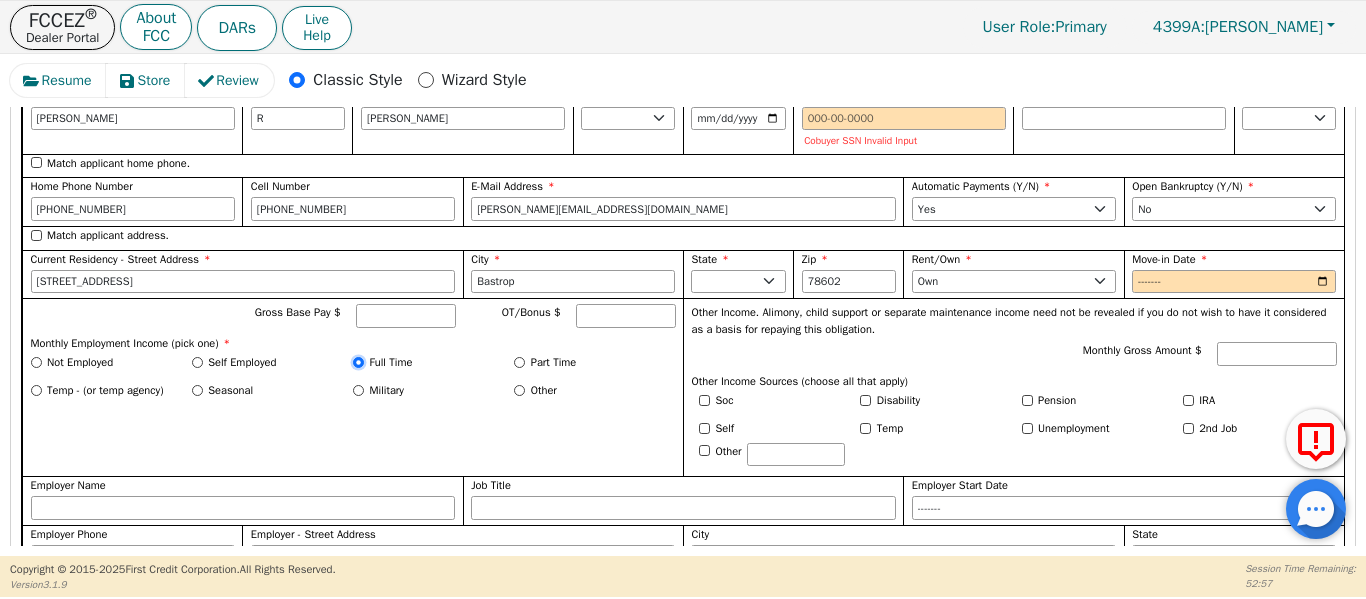 radio on "true" 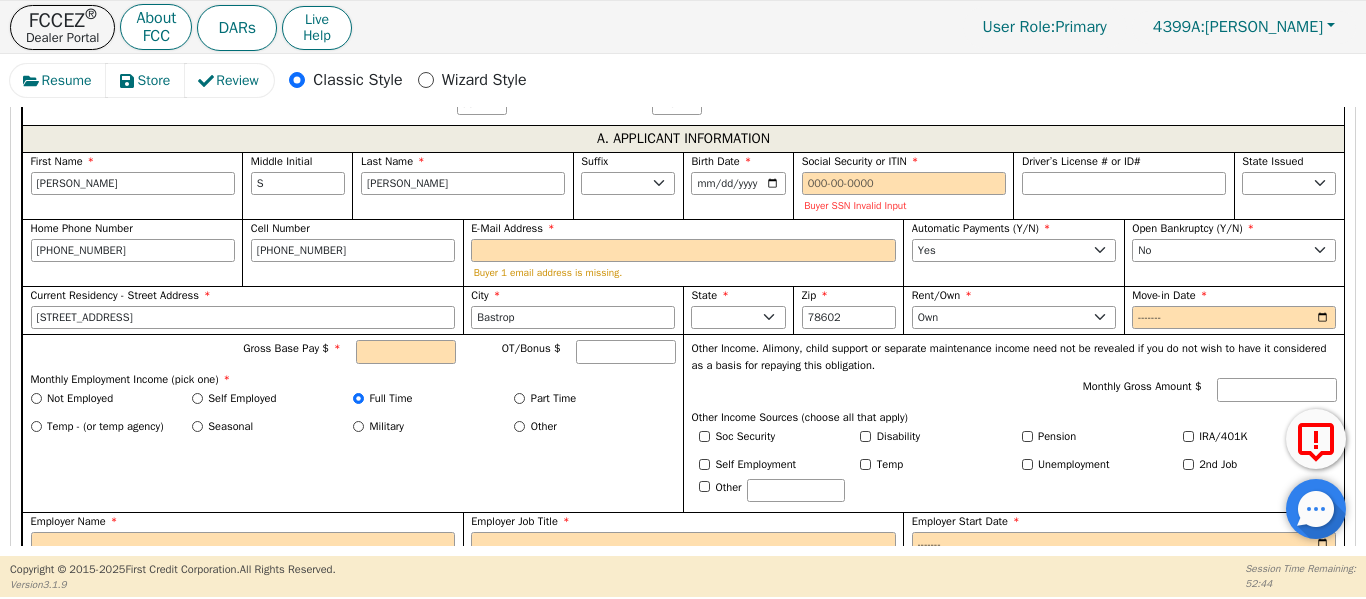 scroll, scrollTop: 1191, scrollLeft: 0, axis: vertical 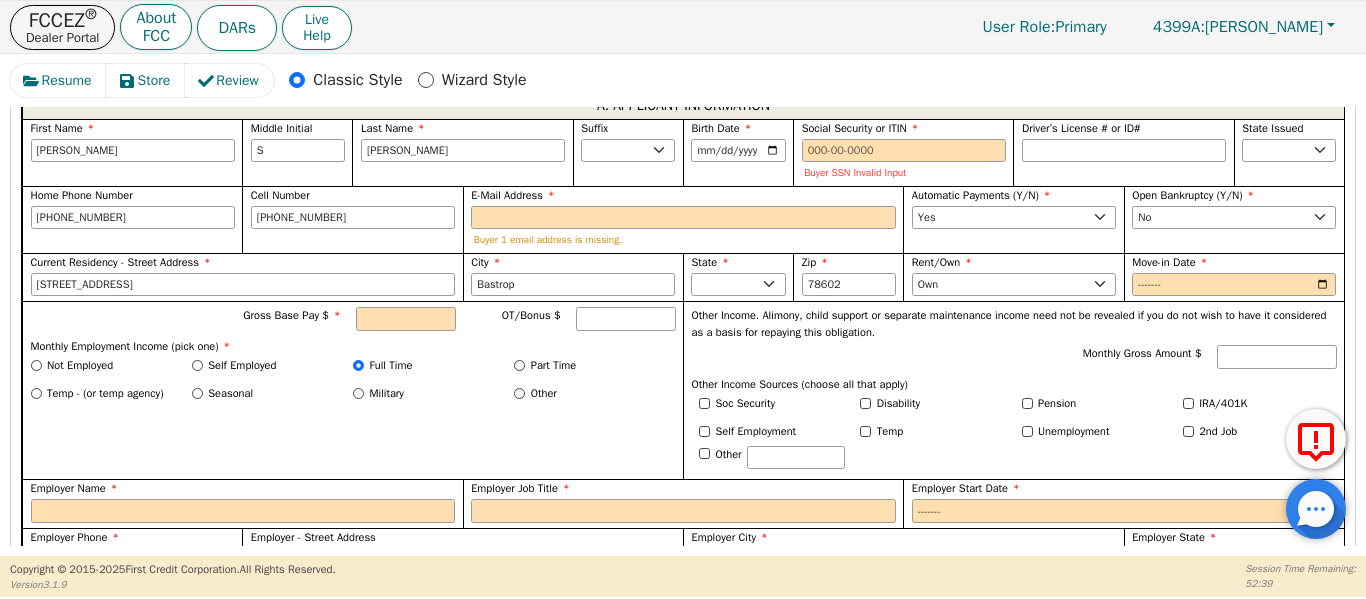 click on "Gross Base Pay $ OT/Bonus $ Monthly Employment Income (pick one) * Not Employed Self Employed Full Time Part Time Temp - (or temp agency) Seasonal Military Other" at bounding box center (352, 390) 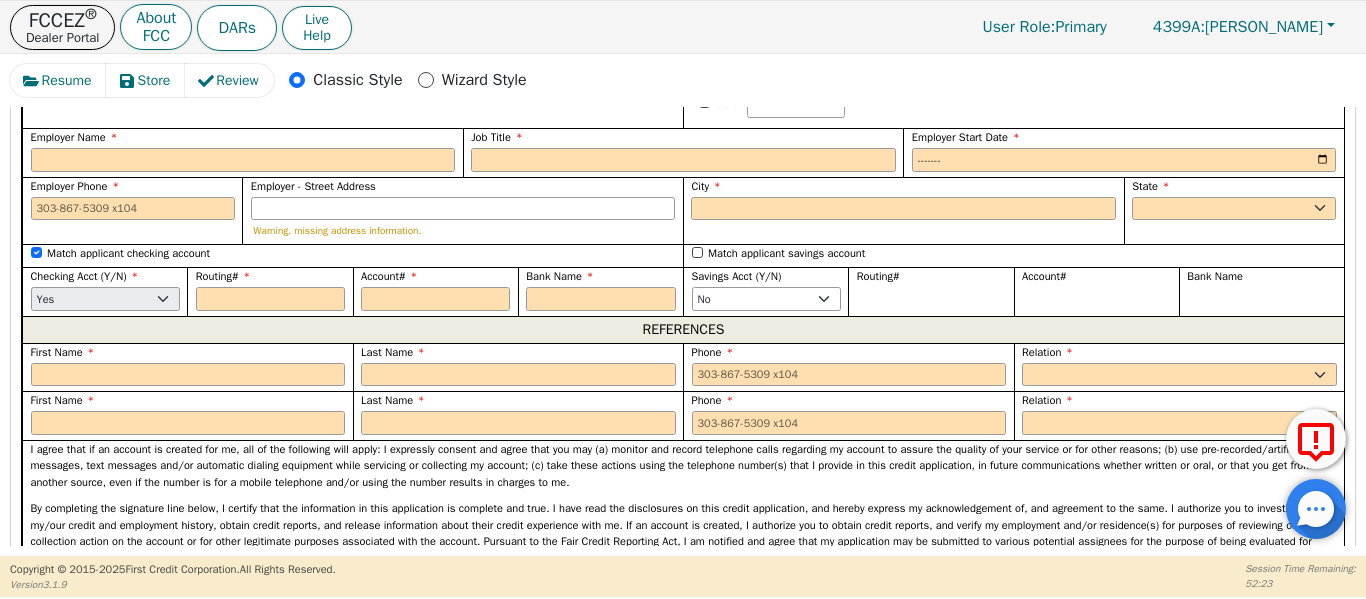 scroll, scrollTop: 2158, scrollLeft: 0, axis: vertical 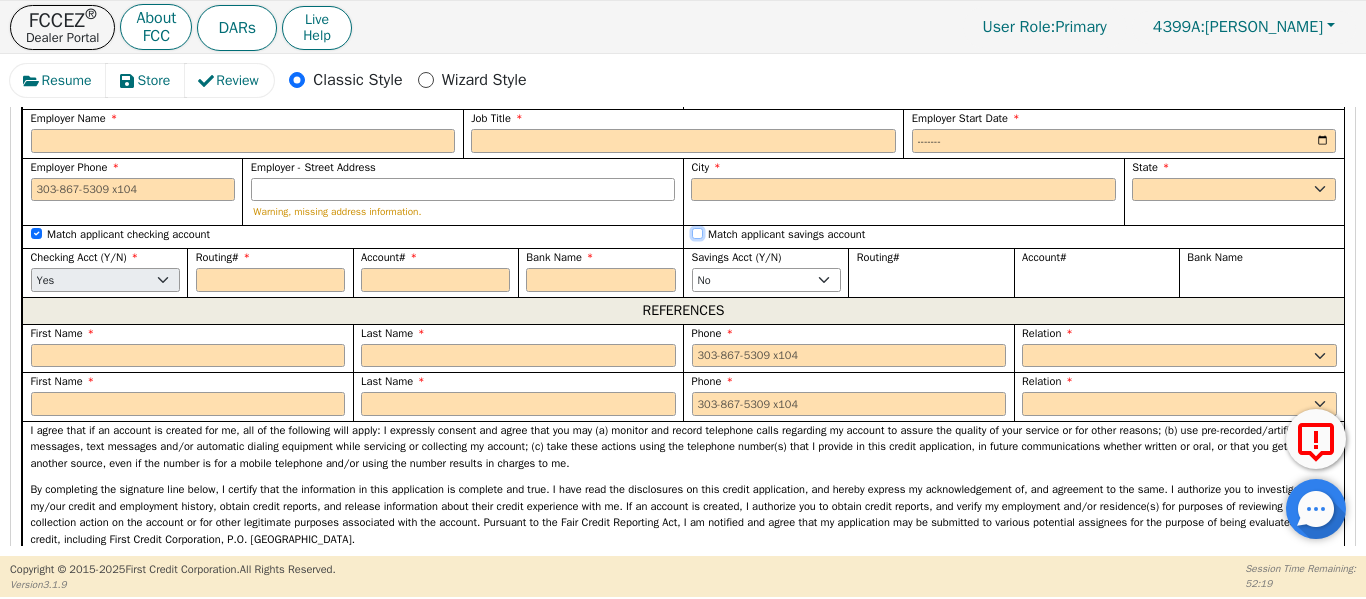 click on "Match applicant savings account" at bounding box center (697, 233) 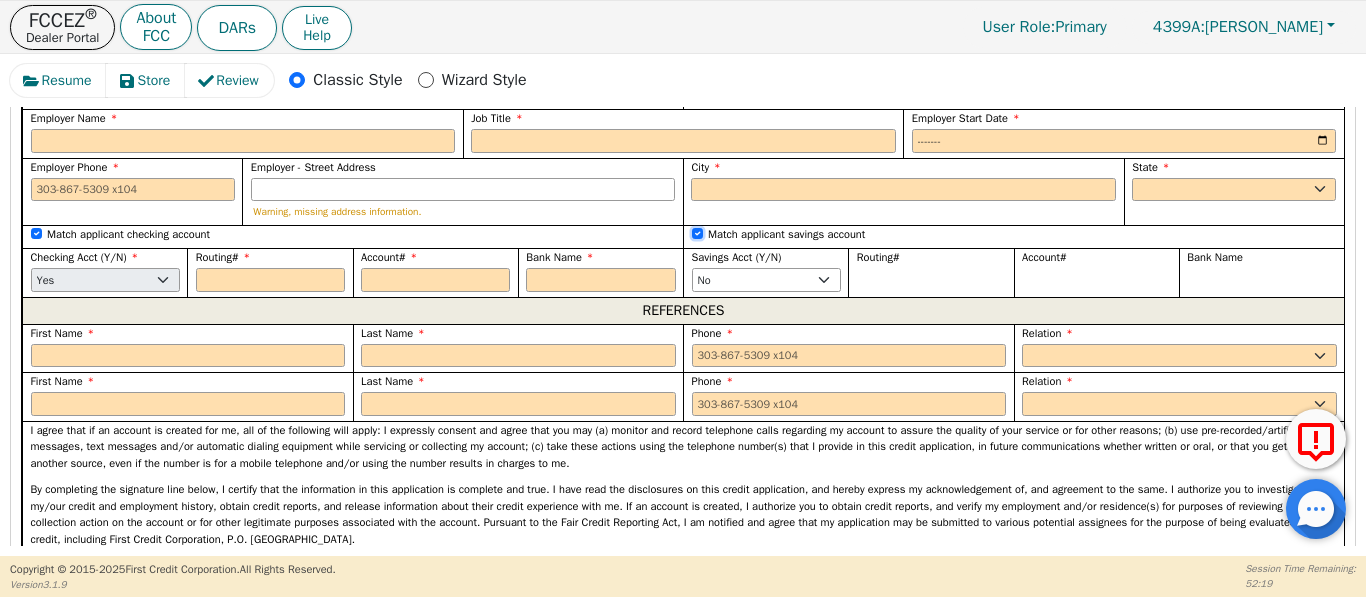 checkbox on "true" 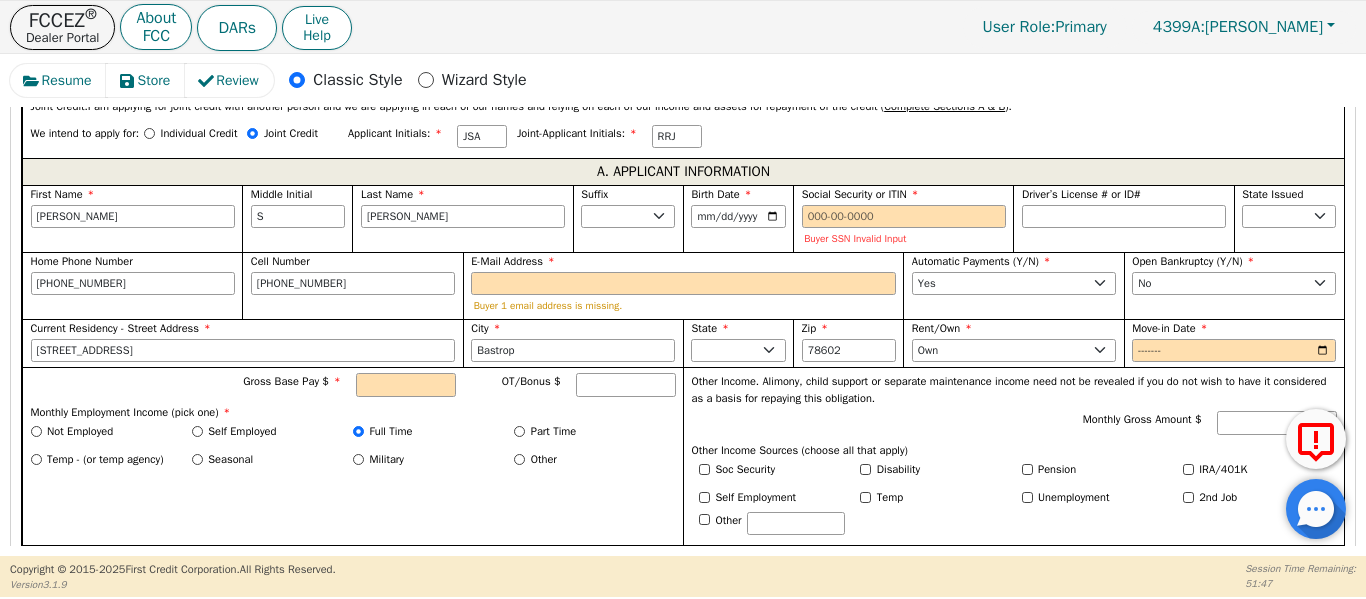 scroll, scrollTop: 1124, scrollLeft: 0, axis: vertical 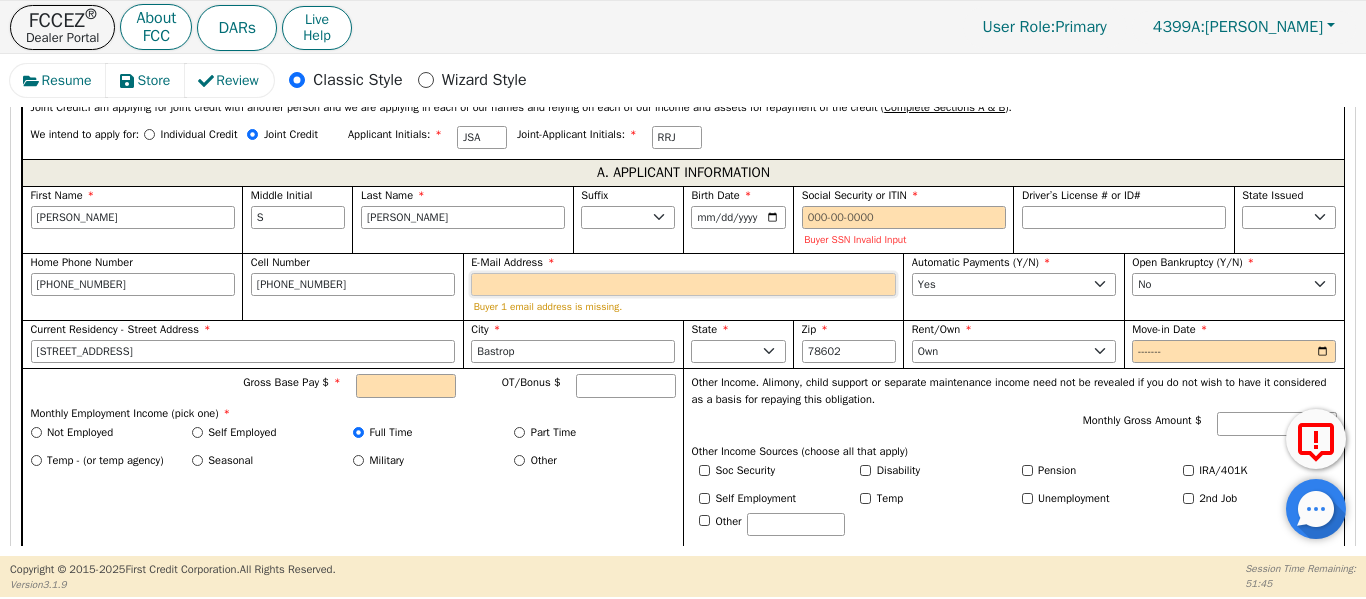 click on "E-Mail Address" at bounding box center [683, 285] 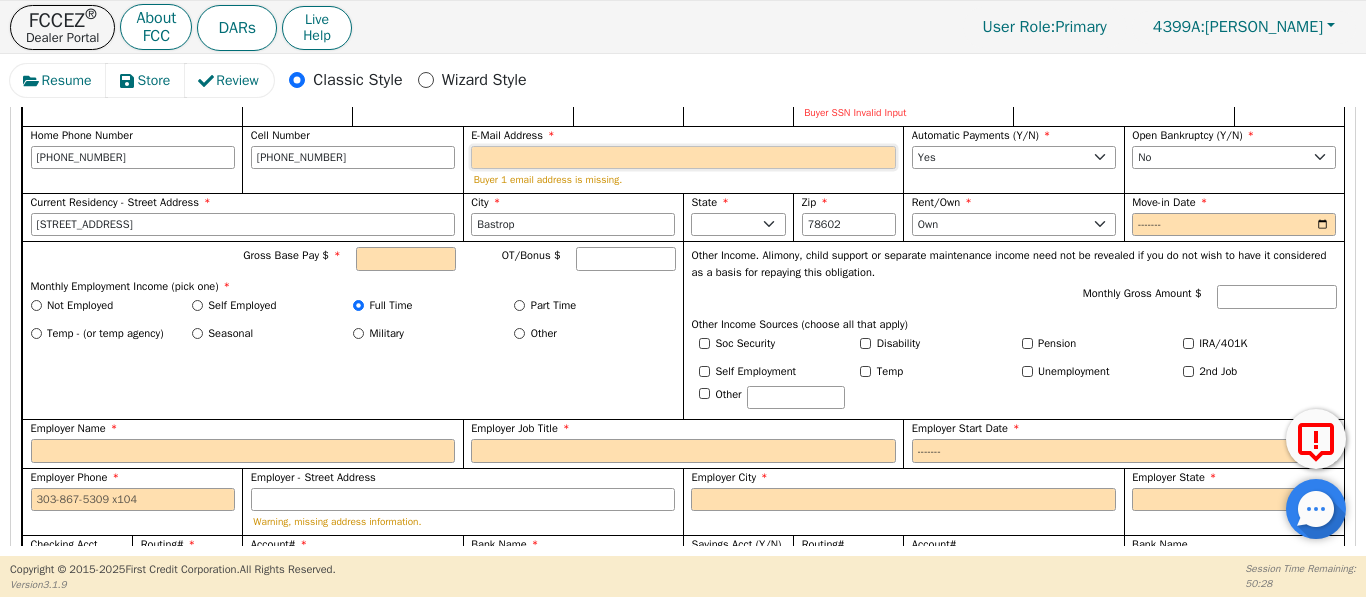 scroll, scrollTop: 1258, scrollLeft: 0, axis: vertical 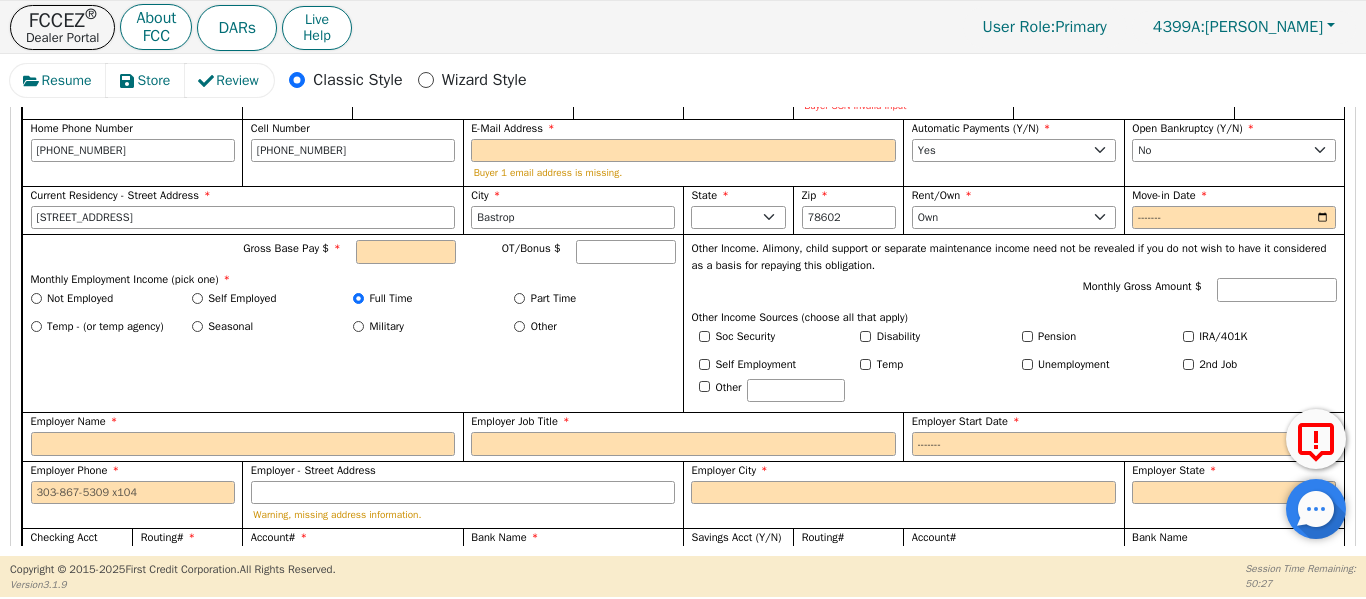 click on "Gross Base Pay $ OT/Bonus $ Monthly Employment Income (pick one) * Not Employed Self Employed Full Time Part Time Temp - (or temp agency) Seasonal Military Other" at bounding box center [352, 323] 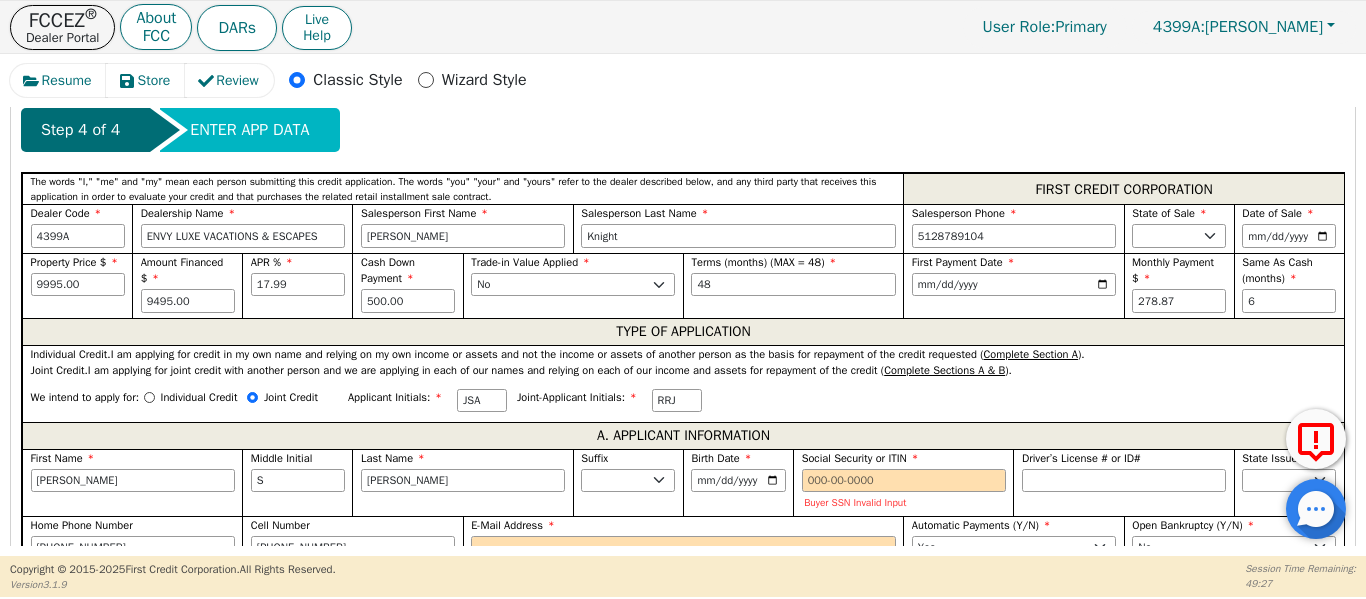 scroll, scrollTop: 858, scrollLeft: 0, axis: vertical 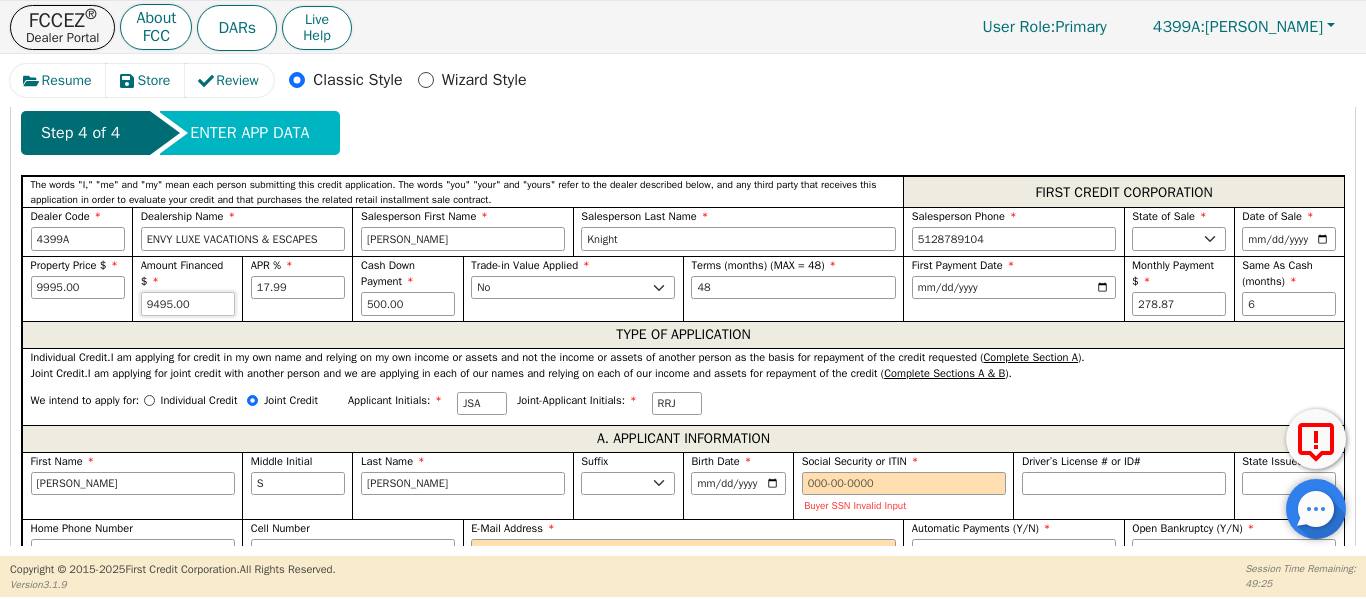 drag, startPoint x: 210, startPoint y: 313, endPoint x: 32, endPoint y: 307, distance: 178.10109 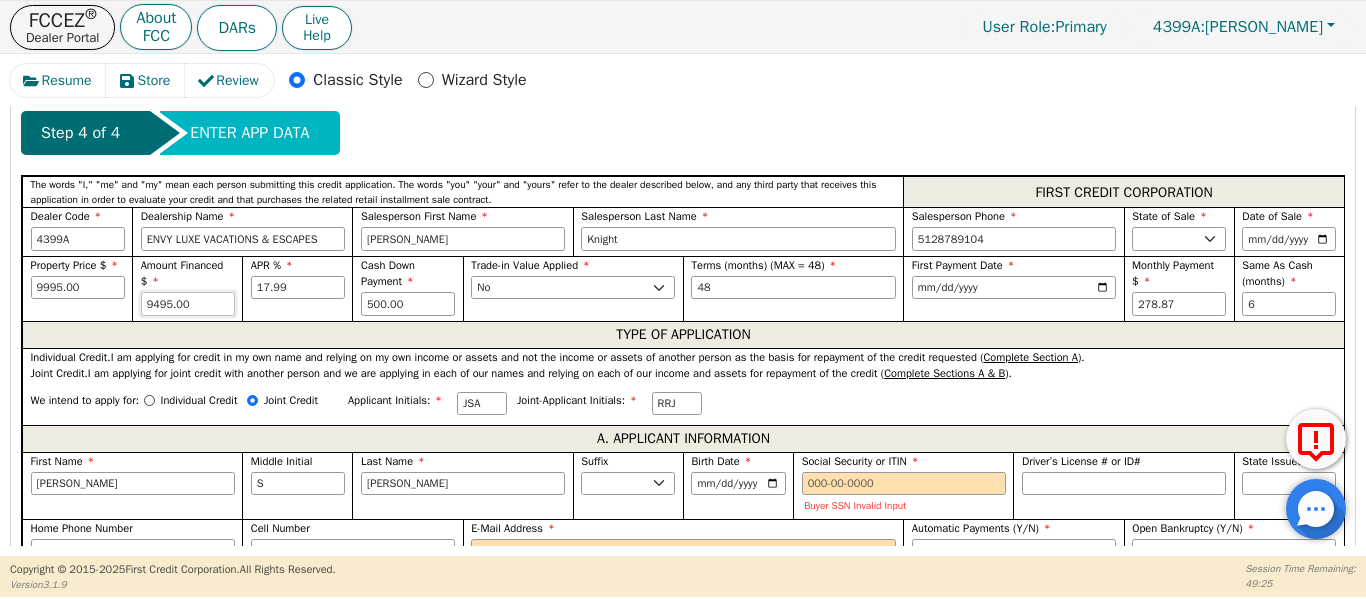 click on "Step 4 of 4 ENTER APP DATA
The words "I," "me" and "my" mean each person submitting this credit application.
The words "you" "your" and "yours" refer to the dealer described below,
and any third party that receives this application in order to evaluate your
credit and that purchases the related retail installment sale contract.
FIRST CREDIT CORPORATION Dealer Code 4399A Dealership Name ENVY LUXE VACATIONS & ESCAPES Salesperson First Name [PERSON_NAME] Salesperson Last Name [PERSON_NAME] Salesperson Phone [PHONE_NUMBER] State of Sale [GEOGRAPHIC_DATA] AL AR AZ [GEOGRAPHIC_DATA] CO [GEOGRAPHIC_DATA] [GEOGRAPHIC_DATA] DE [GEOGRAPHIC_DATA] [GEOGRAPHIC_DATA] [GEOGRAPHIC_DATA] [GEOGRAPHIC_DATA] ID [GEOGRAPHIC_DATA] IN [GEOGRAPHIC_DATA] [GEOGRAPHIC_DATA] [GEOGRAPHIC_DATA] MD [GEOGRAPHIC_DATA] [GEOGRAPHIC_DATA] [GEOGRAPHIC_DATA] [GEOGRAPHIC_DATA] [GEOGRAPHIC_DATA] MT [GEOGRAPHIC_DATA] [GEOGRAPHIC_DATA] [GEOGRAPHIC_DATA] [GEOGRAPHIC_DATA] [GEOGRAPHIC_DATA] [GEOGRAPHIC_DATA] [GEOGRAPHIC_DATA] [GEOGRAPHIC_DATA] [GEOGRAPHIC_DATA] [GEOGRAPHIC_DATA] [GEOGRAPHIC_DATA] [GEOGRAPHIC_DATA] [GEOGRAPHIC_DATA] [GEOGRAPHIC_DATA] [GEOGRAPHIC_DATA] [GEOGRAPHIC_DATA] [GEOGRAPHIC_DATA] [GEOGRAPHIC_DATA] [GEOGRAPHIC_DATA] [GEOGRAPHIC_DATA] [GEOGRAPHIC_DATA] WY Date of Sale [DATE] Property Price $ 9995.00 Amount Financed $ 9495.00 APR % 17.99 Cash Down Payment 500.00 Trade-in Value Applied Yes No Terms (months)   (MAX = 48) 48 First Payment Date [DATE] Monthly Payment $ 278.87 Same As Cash (months) 6 TYPE OF APPLICATION
Individual Credit." at bounding box center (683, 1706) 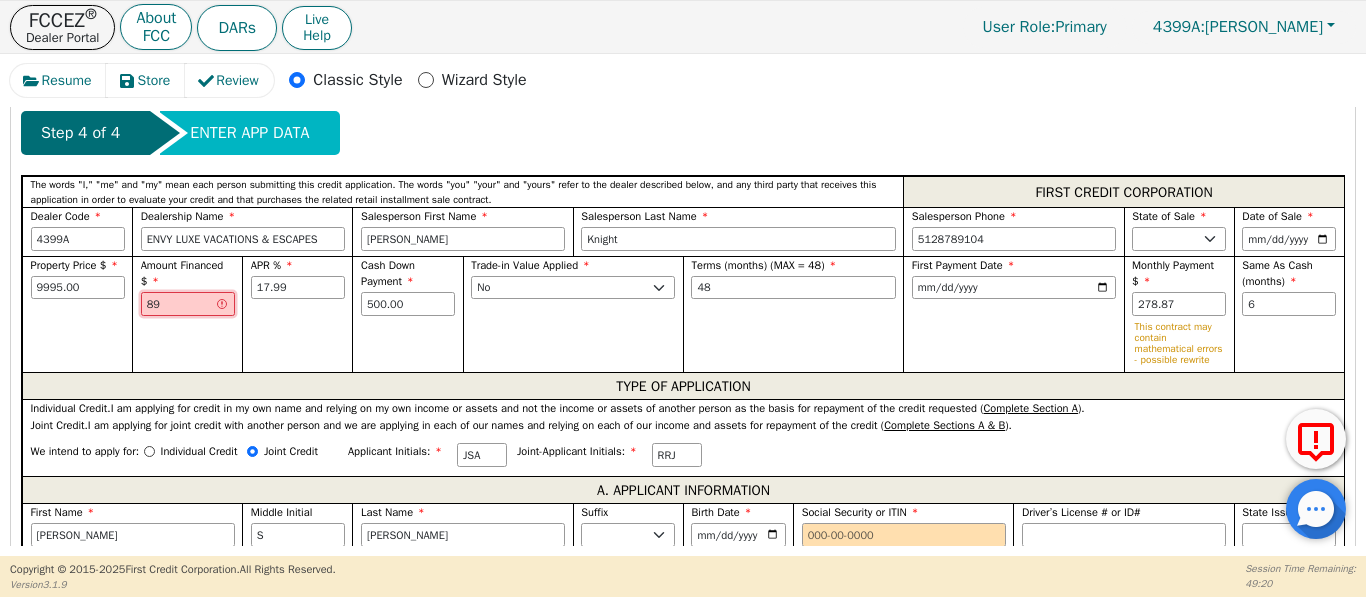 type on "8" 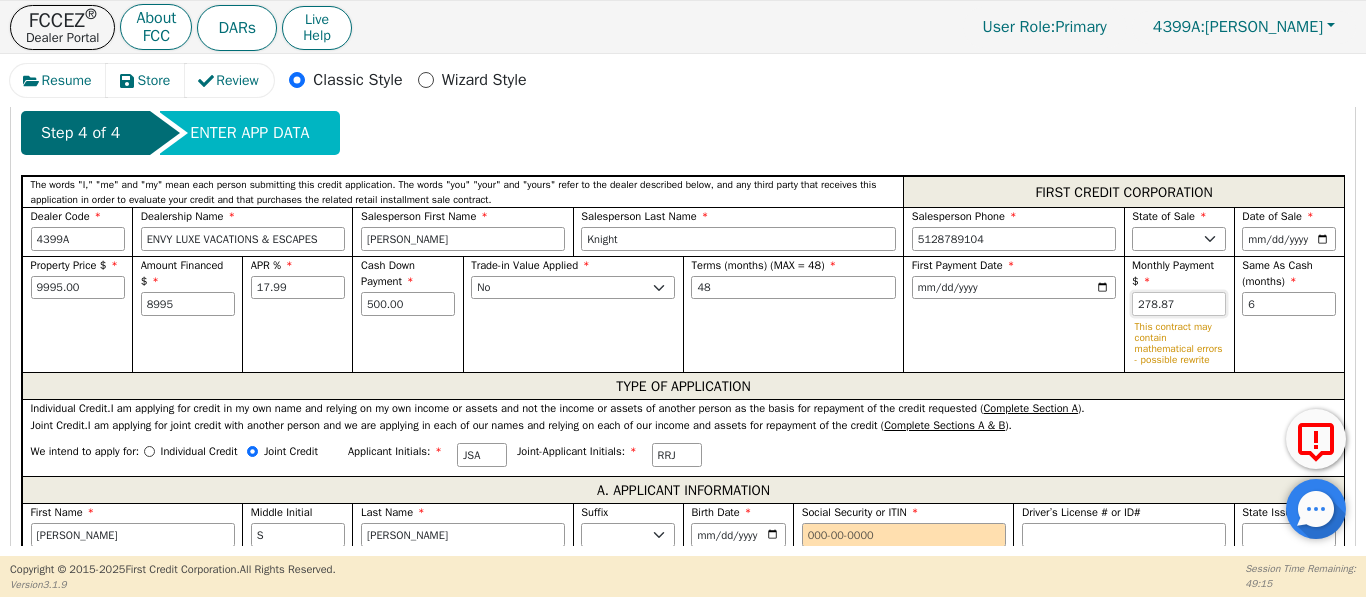 type on "8995.00" 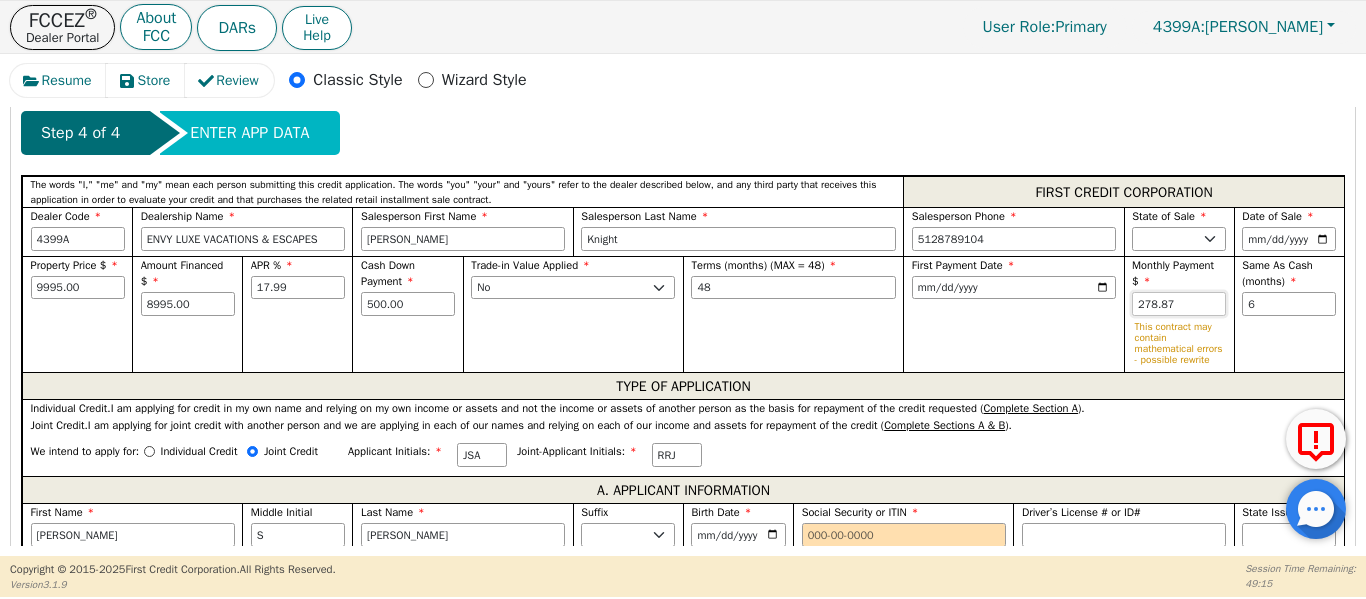 drag, startPoint x: 1198, startPoint y: 303, endPoint x: 661, endPoint y: 364, distance: 540.4535 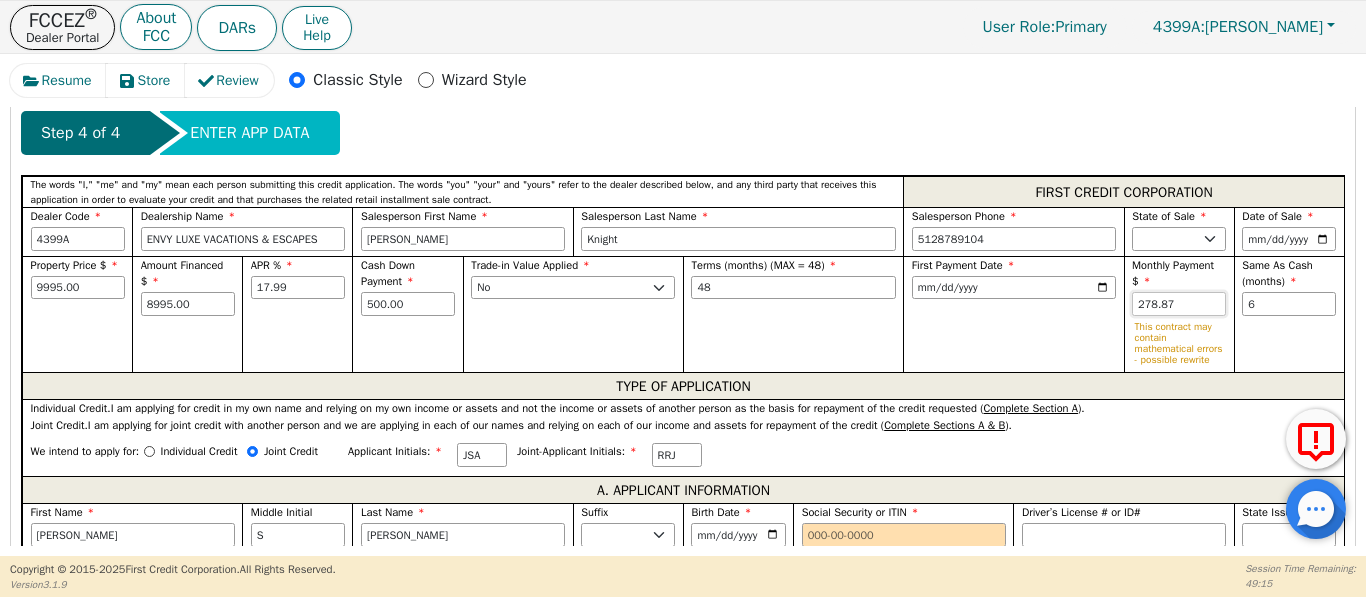 click on "Property Price $ 9995.00 Amount Financed $ 8995.00 APR % 17.99 Cash Down Payment 500.00 Trade-in Value Applied Yes No Terms (months)   (MAX = 48) 48 First Payment Date [DATE] Monthly Payment $ 278.87 This contract may contain mathematical errors - possible rewrite Same As Cash (months) 6" at bounding box center [683, 314] 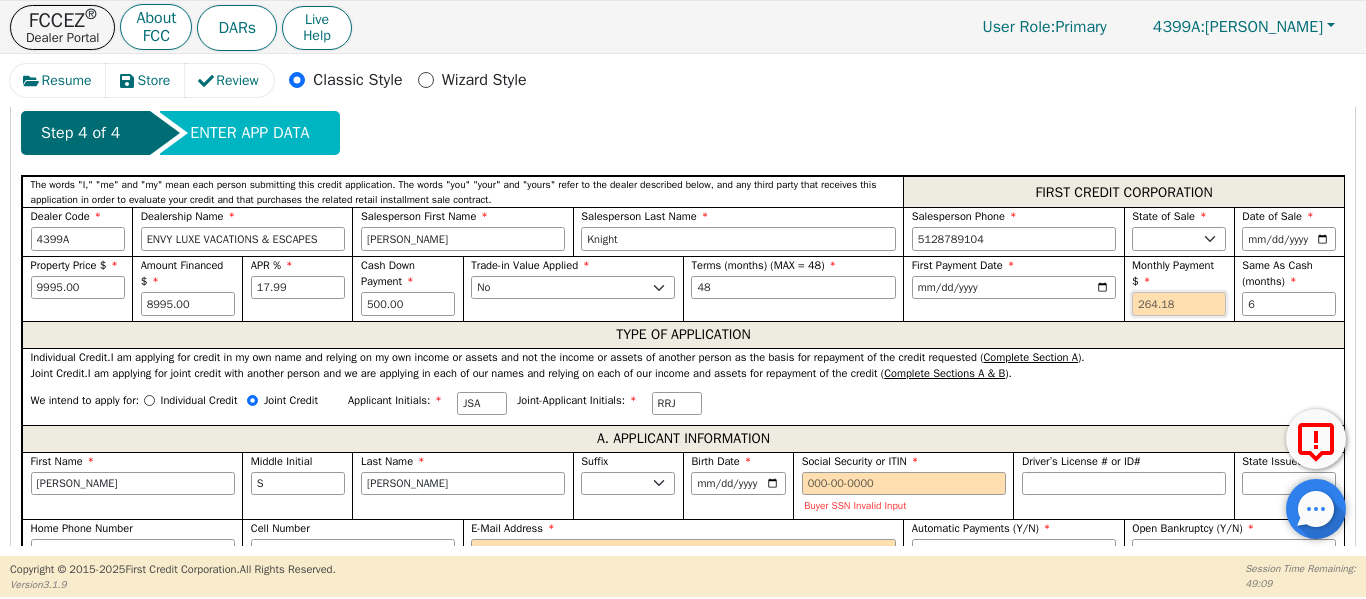 click at bounding box center [1179, 304] 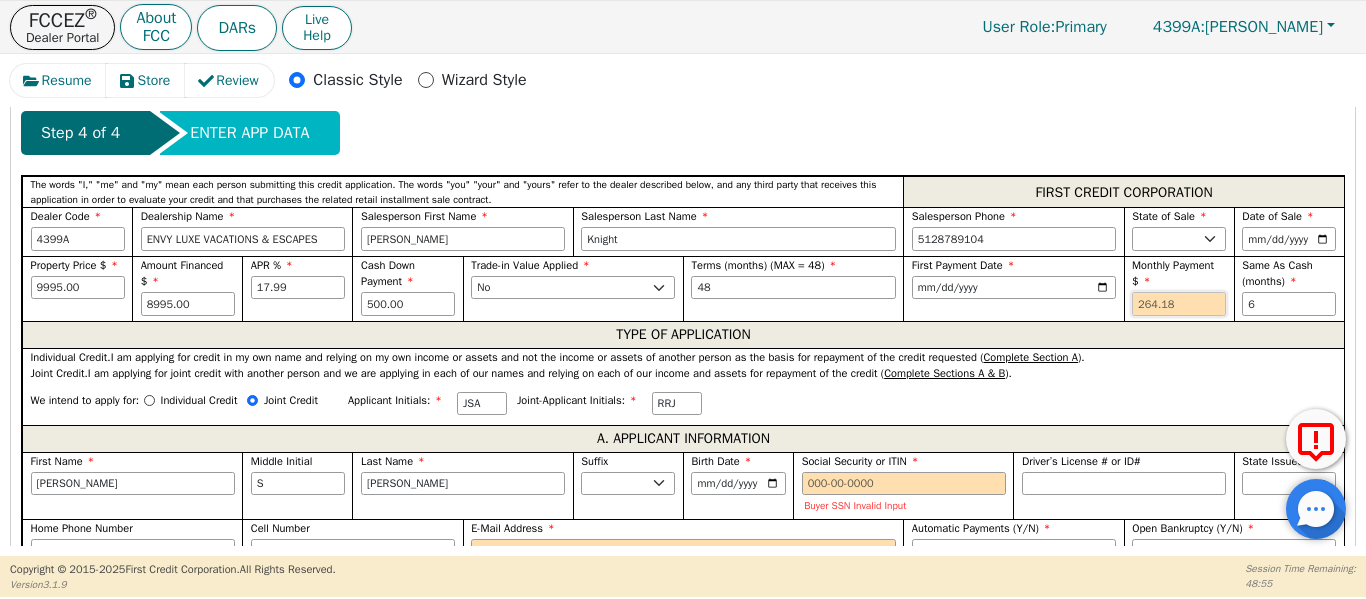 type 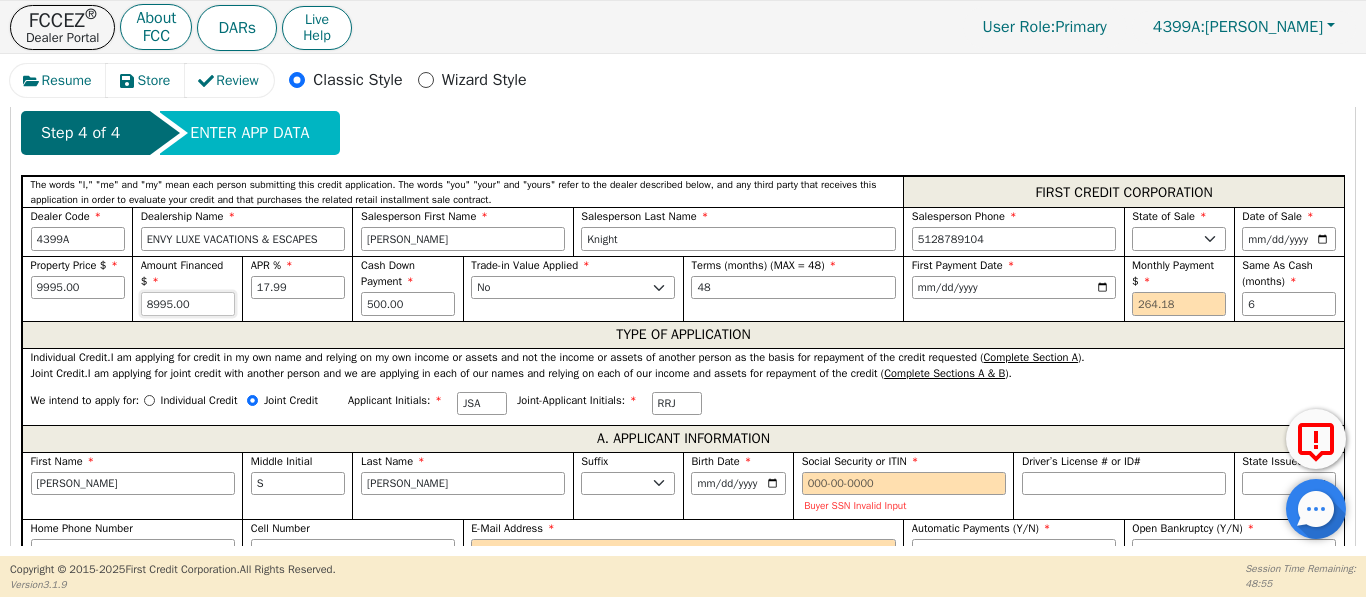 drag, startPoint x: 218, startPoint y: 303, endPoint x: 0, endPoint y: 302, distance: 218.00229 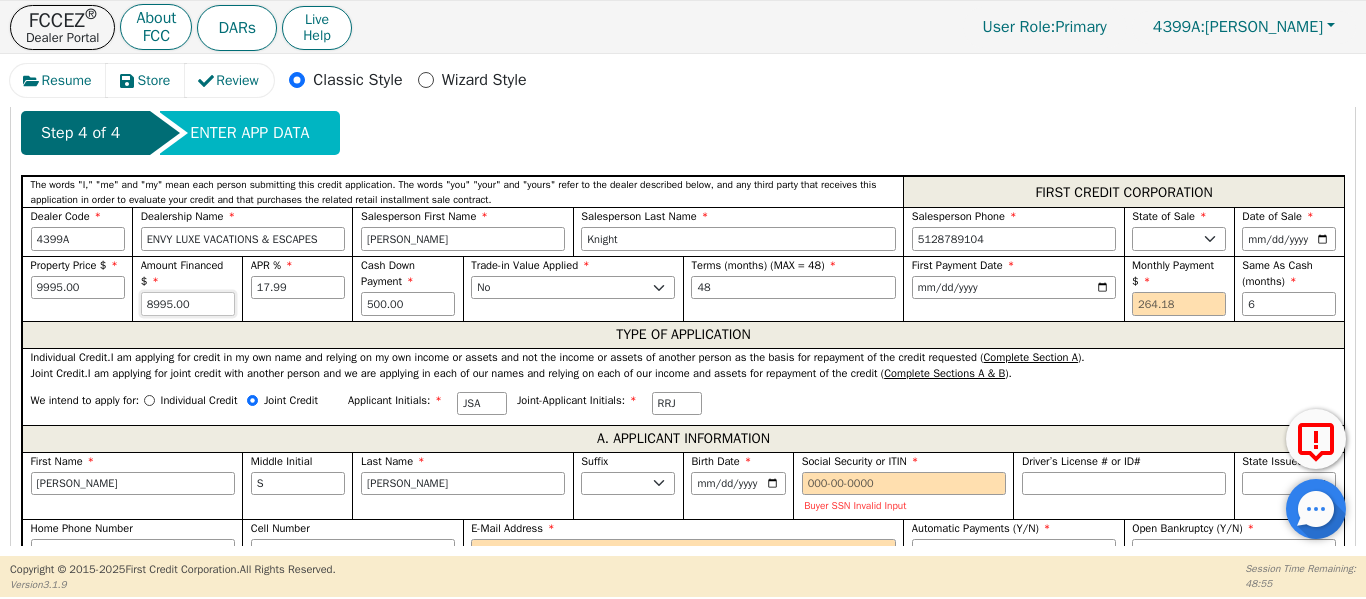 click on "Resume Store Review Classic Style Wizard Style Back Submit an Application Select Application Language: English Step 1 of 3 SELECT SOURCE Full App Short App Use Template Select Saved App Make this my default selection Select Saved App Step 2 of 3 APPLICATION TYPE? Select Type of Application Processing Time remaining for [DATE] RUSHapp ® 06:16:07 (you can submit a standard app any time) Normal RUSHapp ® Expedited application processing ( 15  mins or less) per RUSHapp ®   agreement. FREE RUSHapp ® Your buyer(s) will receive a DocuSign email. For FCC to process a FREE RUSHapp ®   ( 15  mins or less),  all parties must sign , and you must fully execute and assign the contract. To avoid delays, we strongly recommend that you stay with the customer until they have signed the e-contract. Standard App Standard processing (twice daily) without expediting. Step 3 of 3 COMPETING OFFER? I will be submitting a written competing offer with this application YES NO Step 4 of 4 ENTER APP DATA FIRST CREDIT CORPORATION AK" at bounding box center (683, 305) 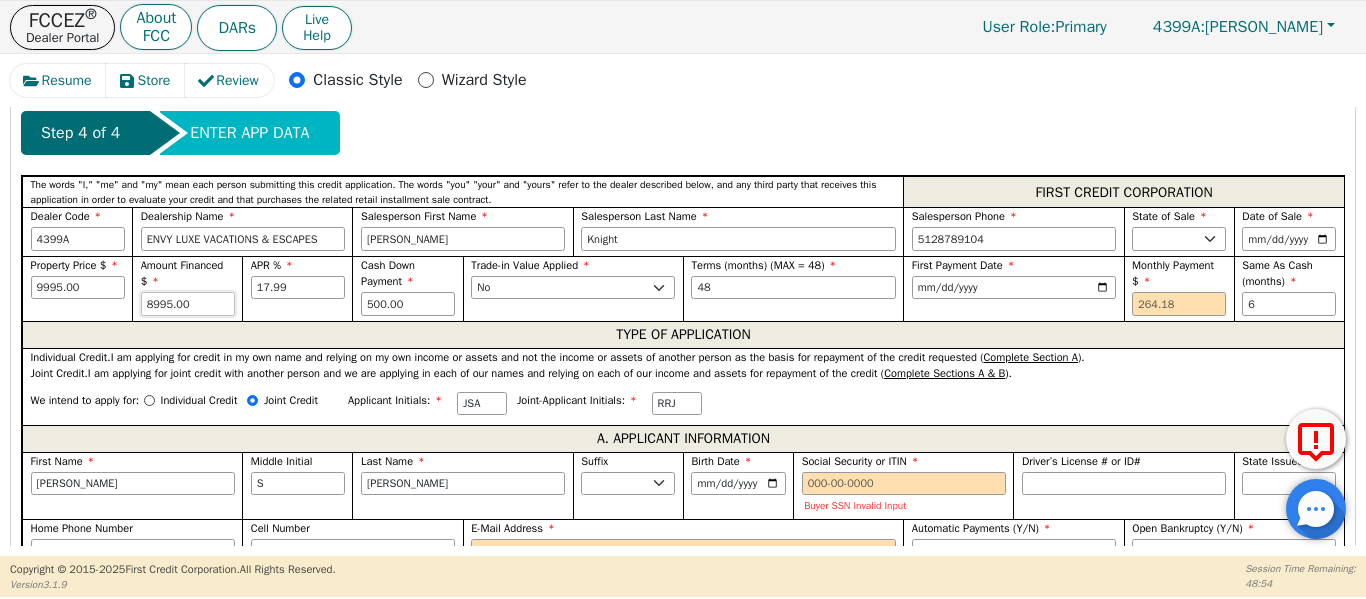 type on "8" 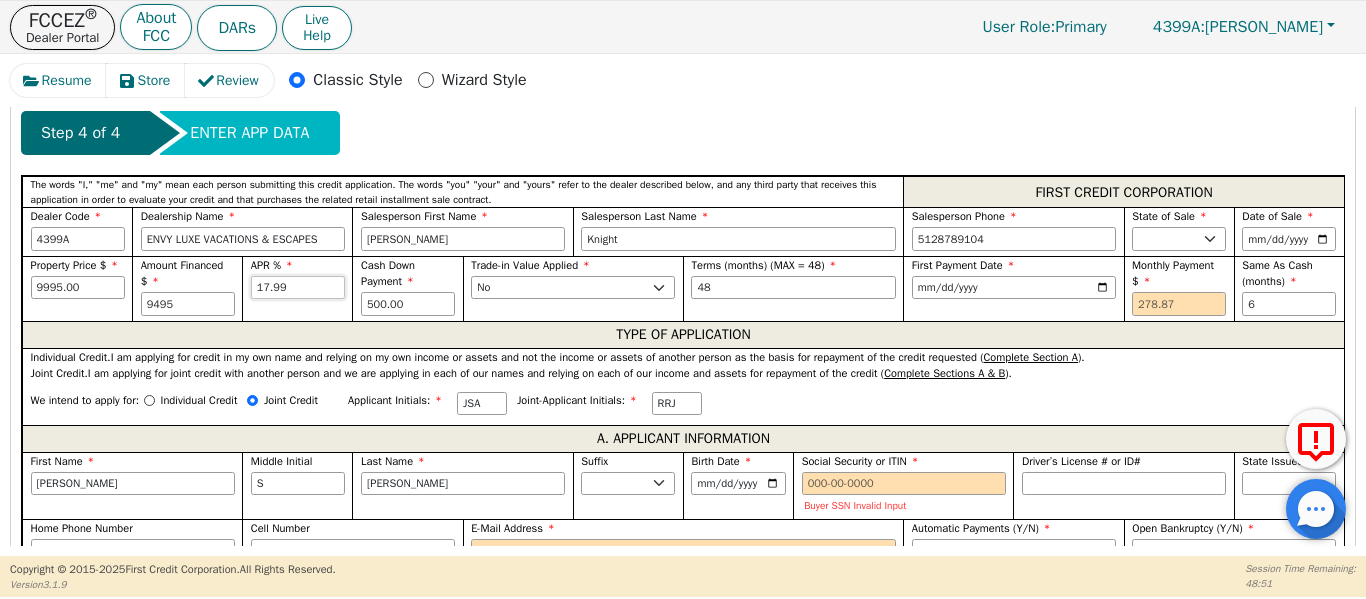 type on "9495.00" 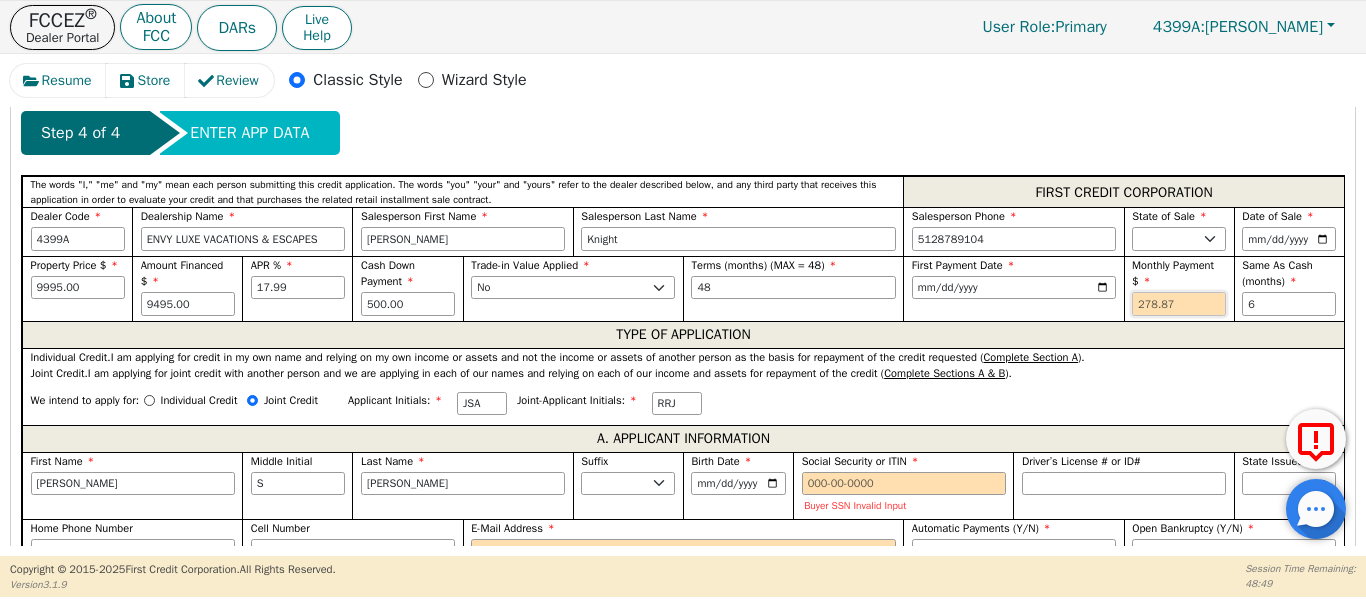 click at bounding box center [1179, 304] 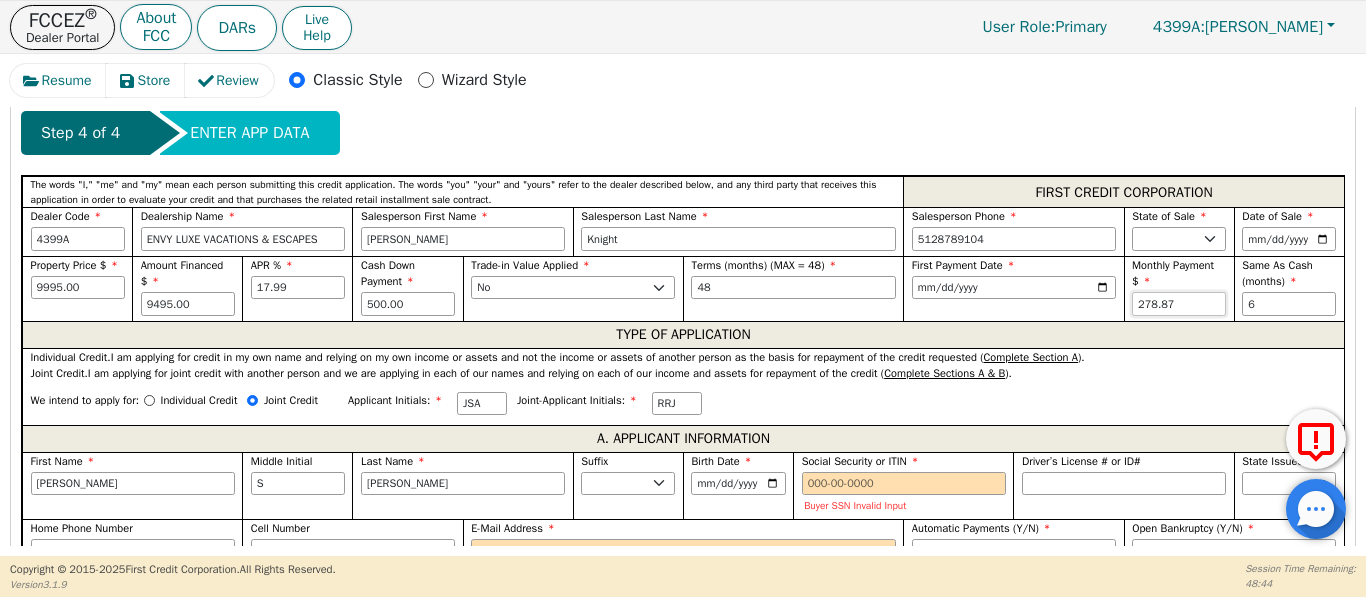 type on "278.87" 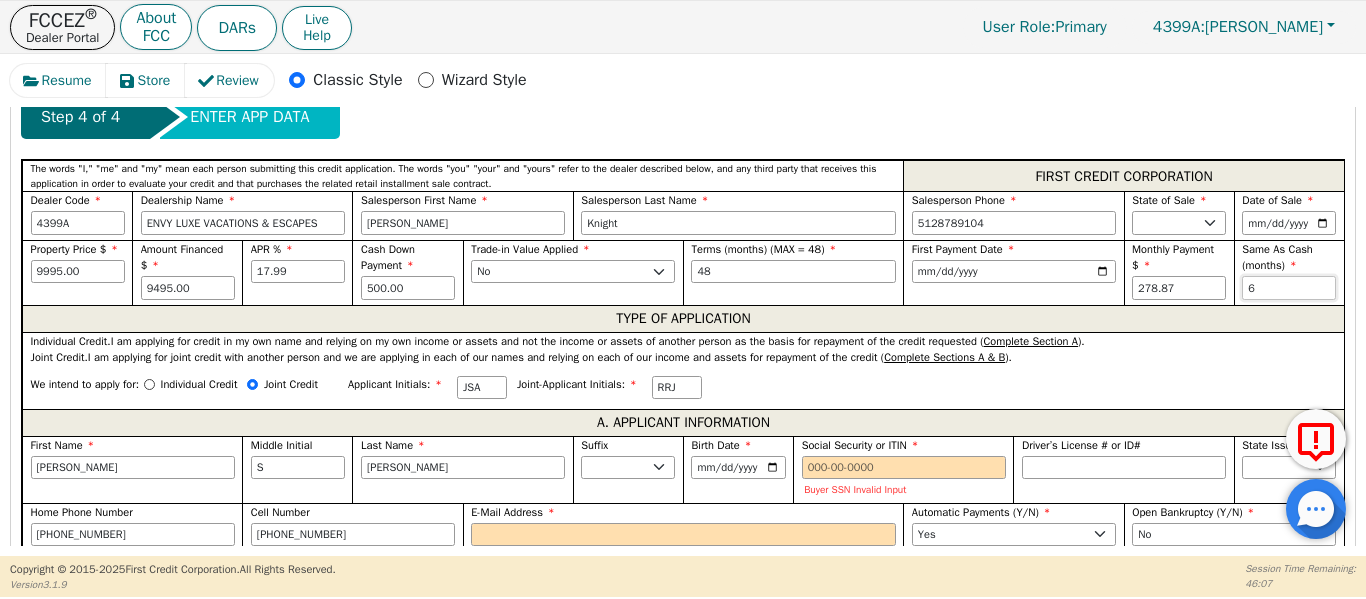 scroll, scrollTop: 858, scrollLeft: 0, axis: vertical 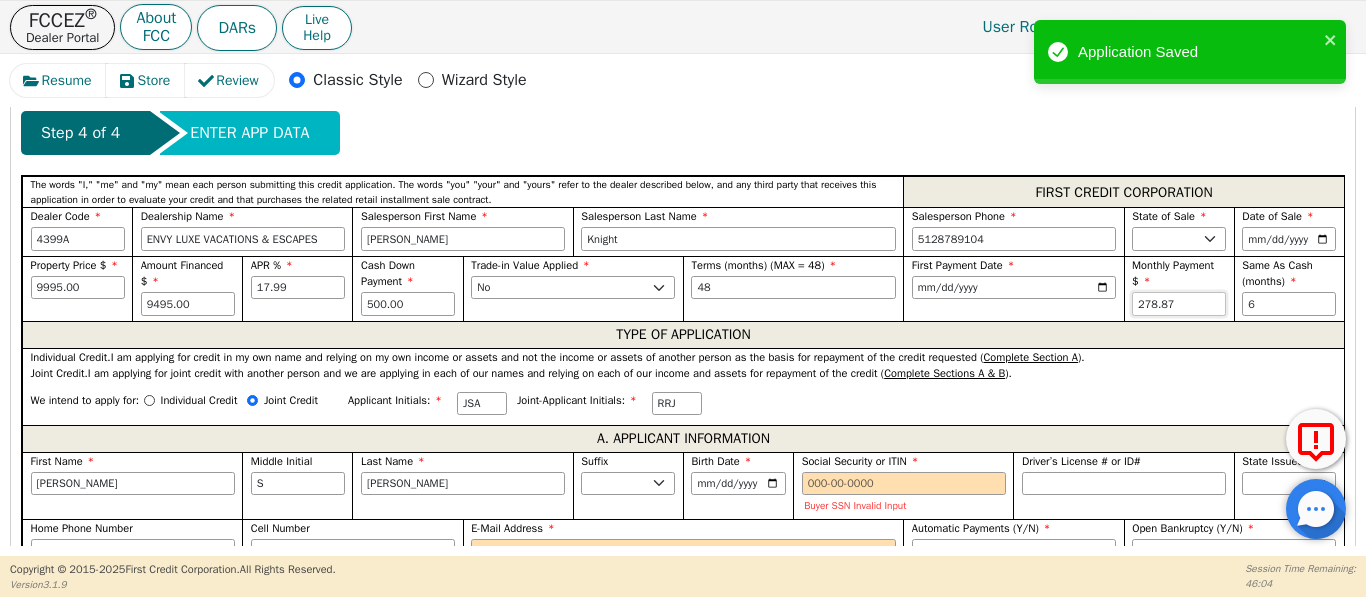 drag, startPoint x: 1191, startPoint y: 293, endPoint x: 1074, endPoint y: 349, distance: 129.71121 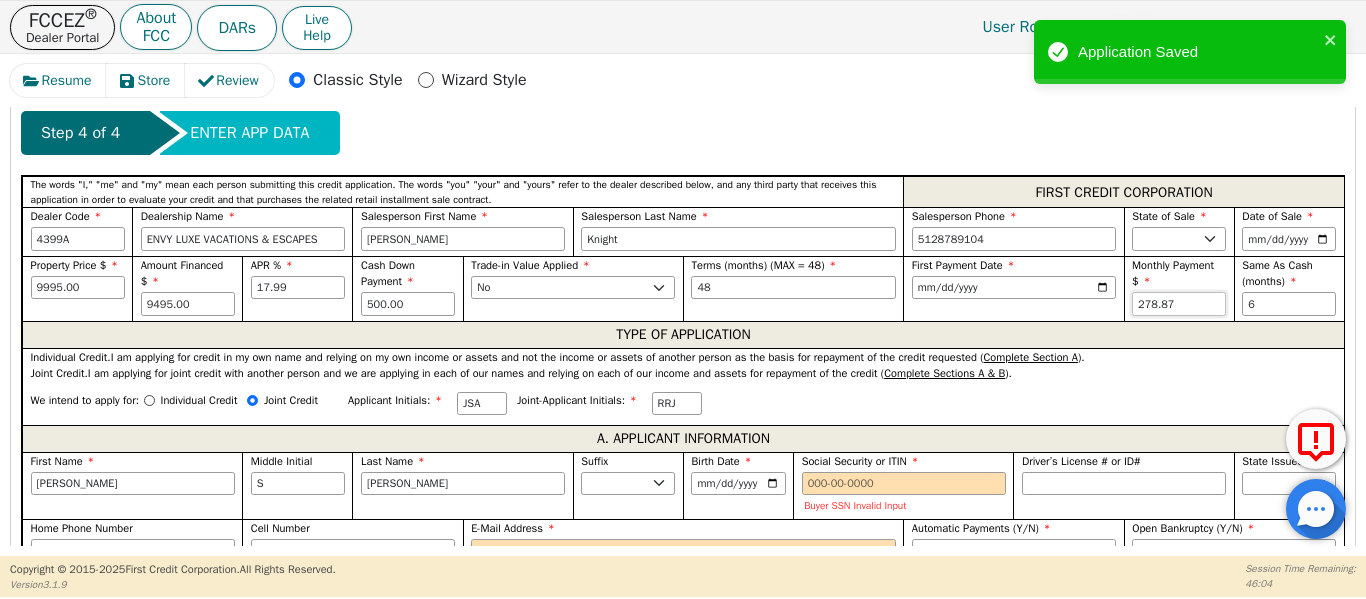 click on "The words "I," "me" and "my" mean each person submitting this credit application.
The words "you" "your" and "yours" refer to the dealer described below,
and any third party that receives this application in order to evaluate your
credit and that purchases the related retail installment sale contract.
FIRST CREDIT CORPORATION Dealer Code 4399A Dealership Name ENVY LUXE VACATIONS & ESCAPES Salesperson First Name [PERSON_NAME] Salesperson Last Name [PERSON_NAME] Salesperson Phone [PHONE_NUMBER] State of Sale [GEOGRAPHIC_DATA] AL AR AZ [GEOGRAPHIC_DATA] CO [GEOGRAPHIC_DATA] [GEOGRAPHIC_DATA] DE [GEOGRAPHIC_DATA] [GEOGRAPHIC_DATA] [GEOGRAPHIC_DATA] [GEOGRAPHIC_DATA] ID [GEOGRAPHIC_DATA] IN [GEOGRAPHIC_DATA] [GEOGRAPHIC_DATA] [GEOGRAPHIC_DATA] MD [GEOGRAPHIC_DATA] [GEOGRAPHIC_DATA] [GEOGRAPHIC_DATA] [GEOGRAPHIC_DATA] [GEOGRAPHIC_DATA] MT [GEOGRAPHIC_DATA] [GEOGRAPHIC_DATA] [GEOGRAPHIC_DATA] [GEOGRAPHIC_DATA] [GEOGRAPHIC_DATA] [GEOGRAPHIC_DATA] [GEOGRAPHIC_DATA] [GEOGRAPHIC_DATA] [GEOGRAPHIC_DATA] [GEOGRAPHIC_DATA] [GEOGRAPHIC_DATA] [GEOGRAPHIC_DATA] [GEOGRAPHIC_DATA] [GEOGRAPHIC_DATA] [GEOGRAPHIC_DATA] [GEOGRAPHIC_DATA] [GEOGRAPHIC_DATA] [GEOGRAPHIC_DATA] [GEOGRAPHIC_DATA] [GEOGRAPHIC_DATA] [GEOGRAPHIC_DATA] WY Date of Sale [DATE] Property Price $ 9995.00 Amount Financed $ 9495.00 APR % 17.99 Cash Down Payment 500.00 Trade-in Value Applied Yes No Terms (months)   (MAX = 48) 48 First Payment Date [DATE] Monthly Payment $ 278.87 Same As Cash (months) 6 TYPE OF APPLICATION
Individual Credit. Complete Section A ).
S" at bounding box center (683, 1201) 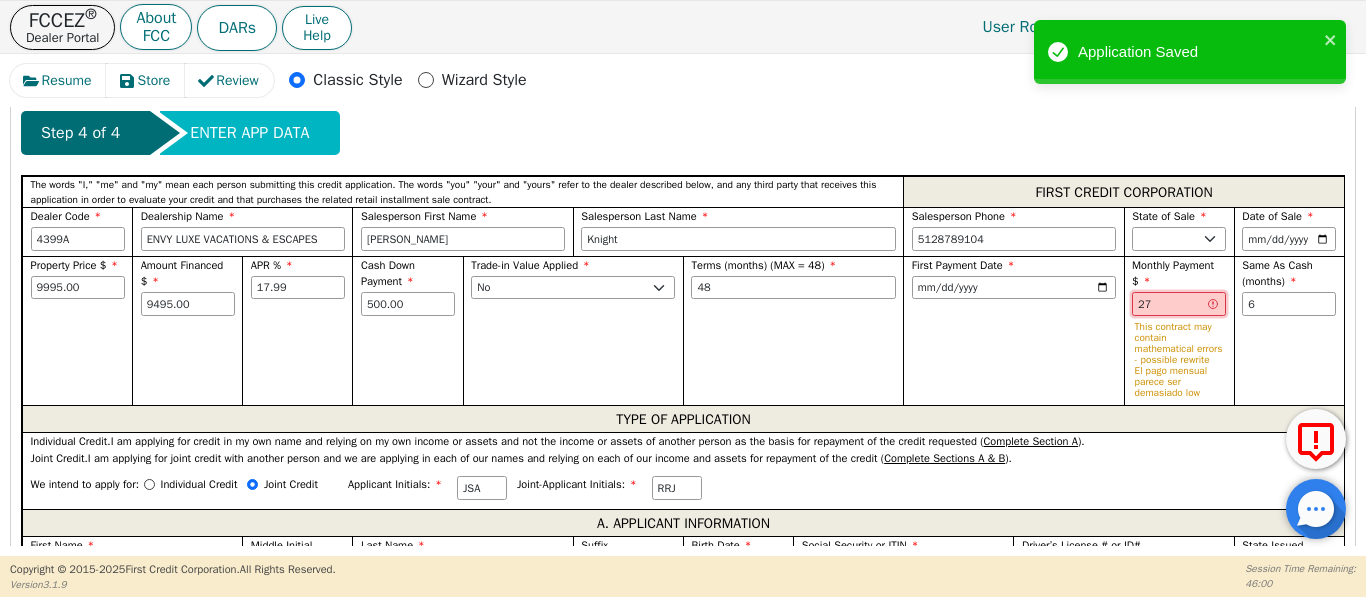 type on "2" 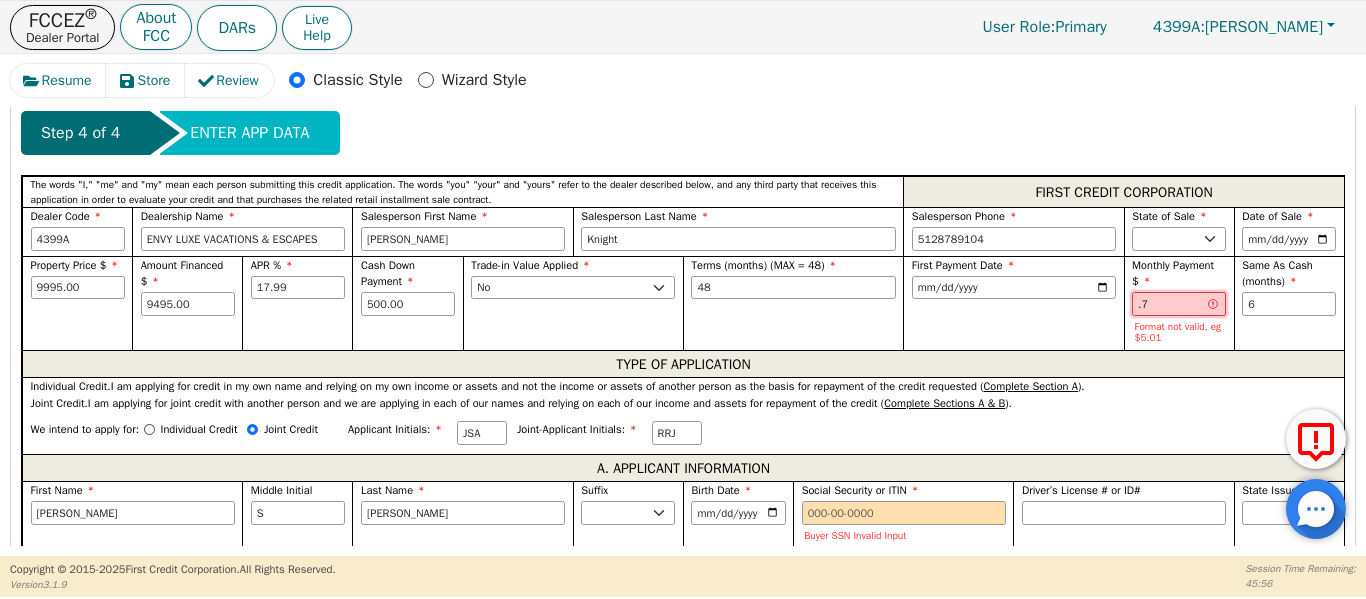 type on "." 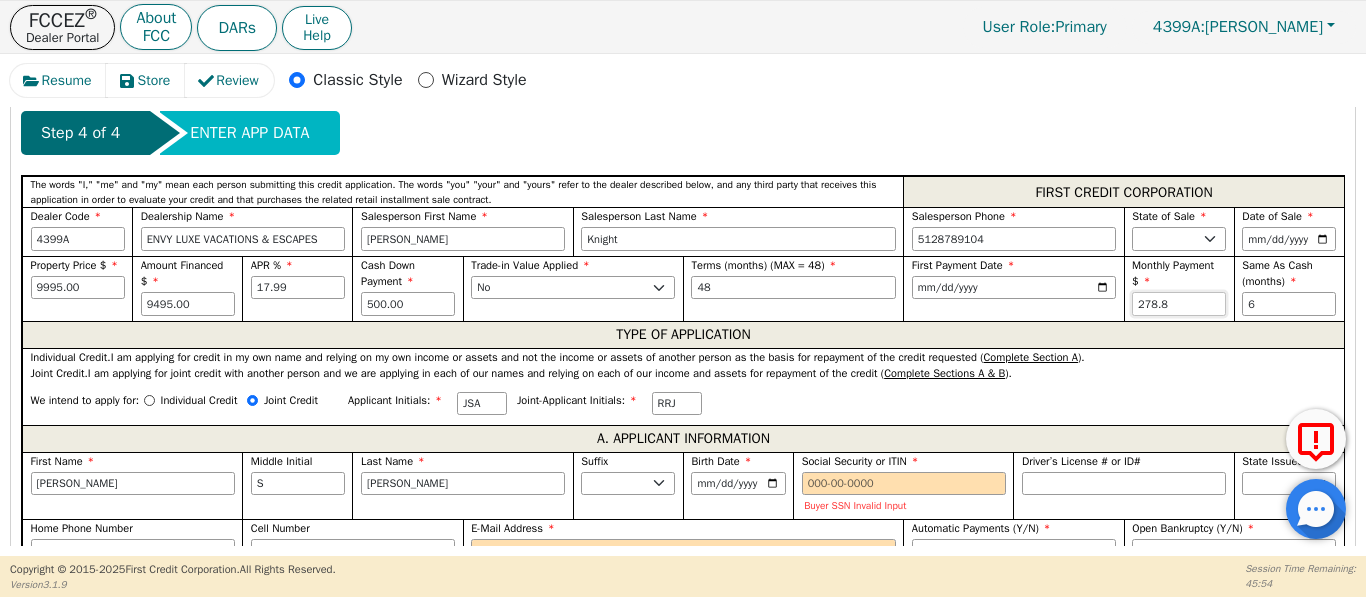 type on "278.87" 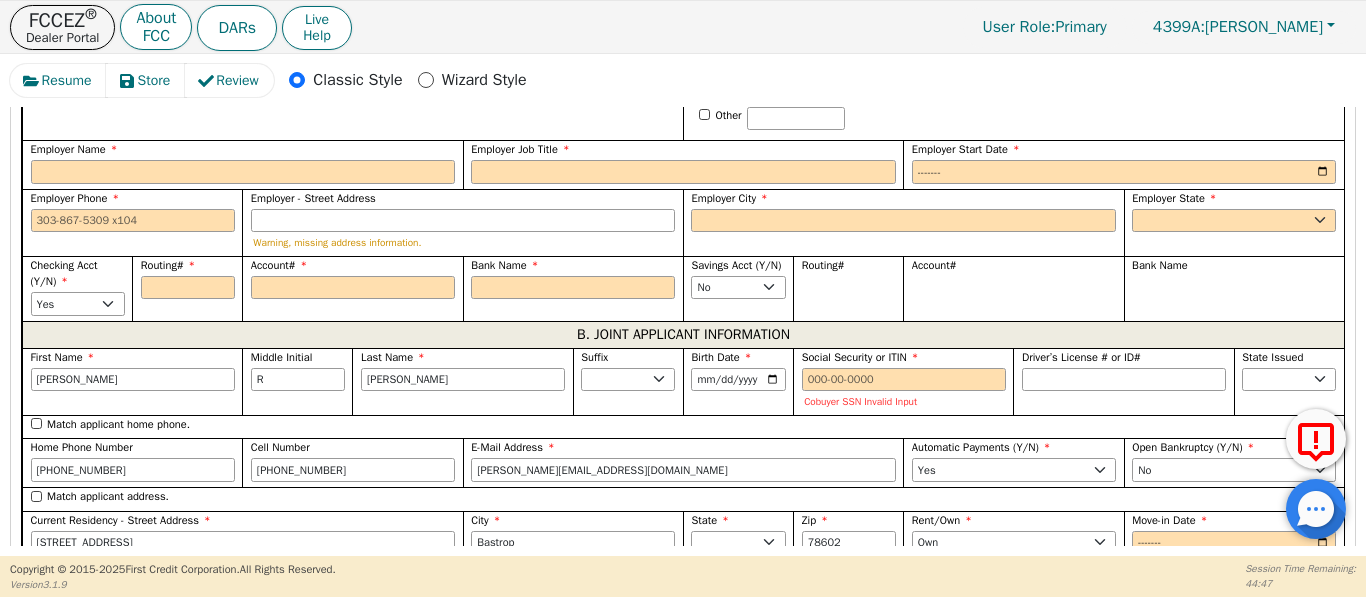 scroll, scrollTop: 1558, scrollLeft: 0, axis: vertical 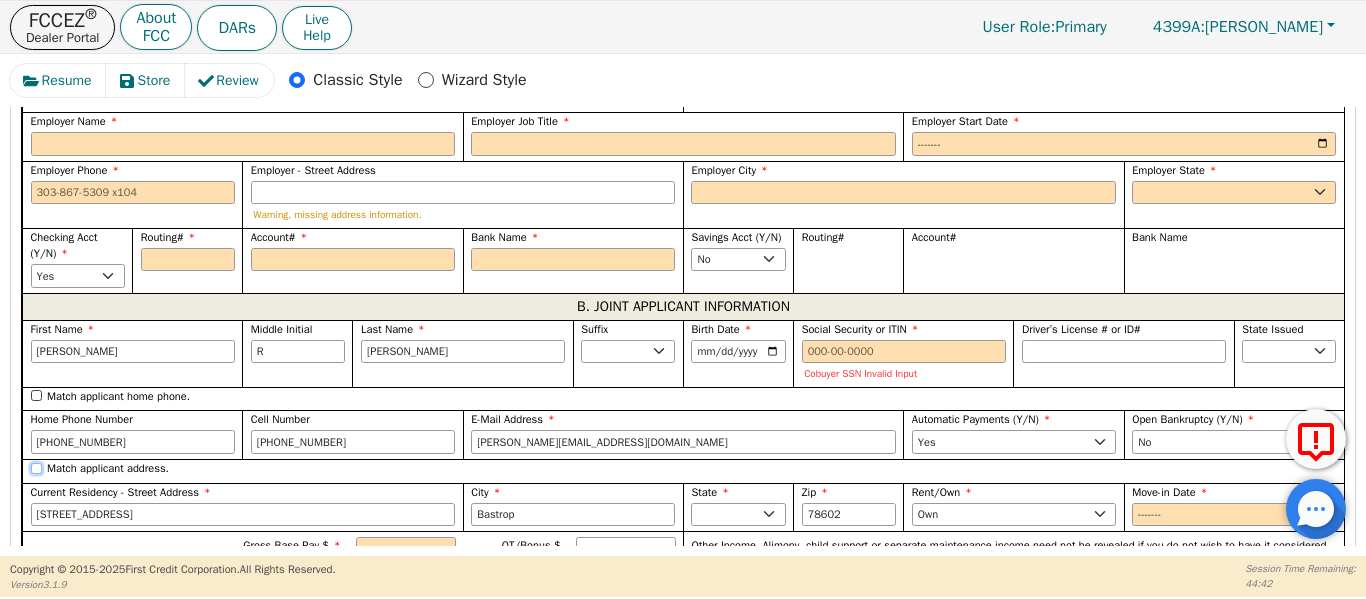 click on "Match applicant address." at bounding box center [36, 468] 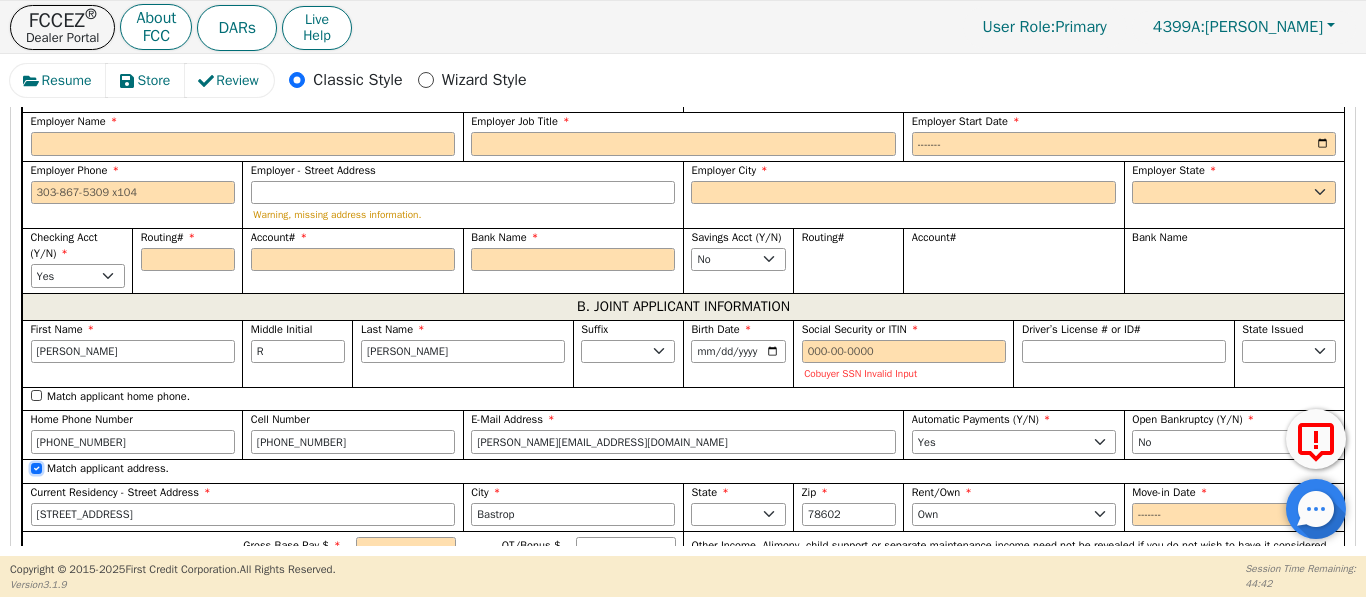 checkbox on "true" 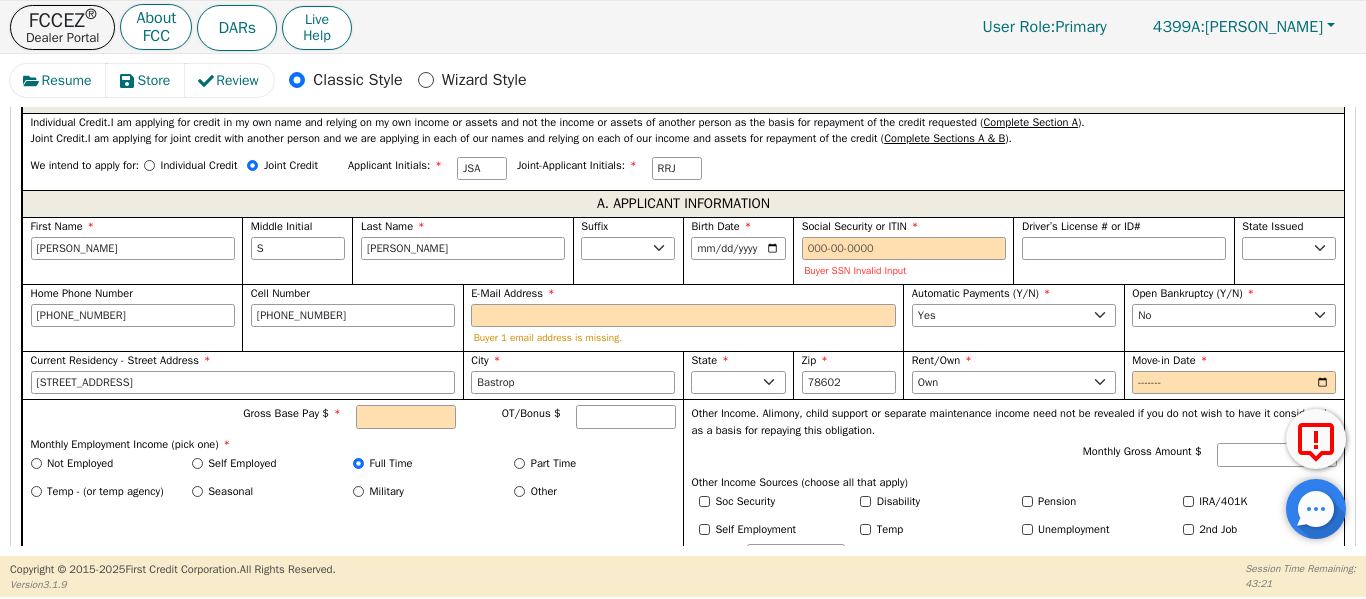 scroll, scrollTop: 1073, scrollLeft: 0, axis: vertical 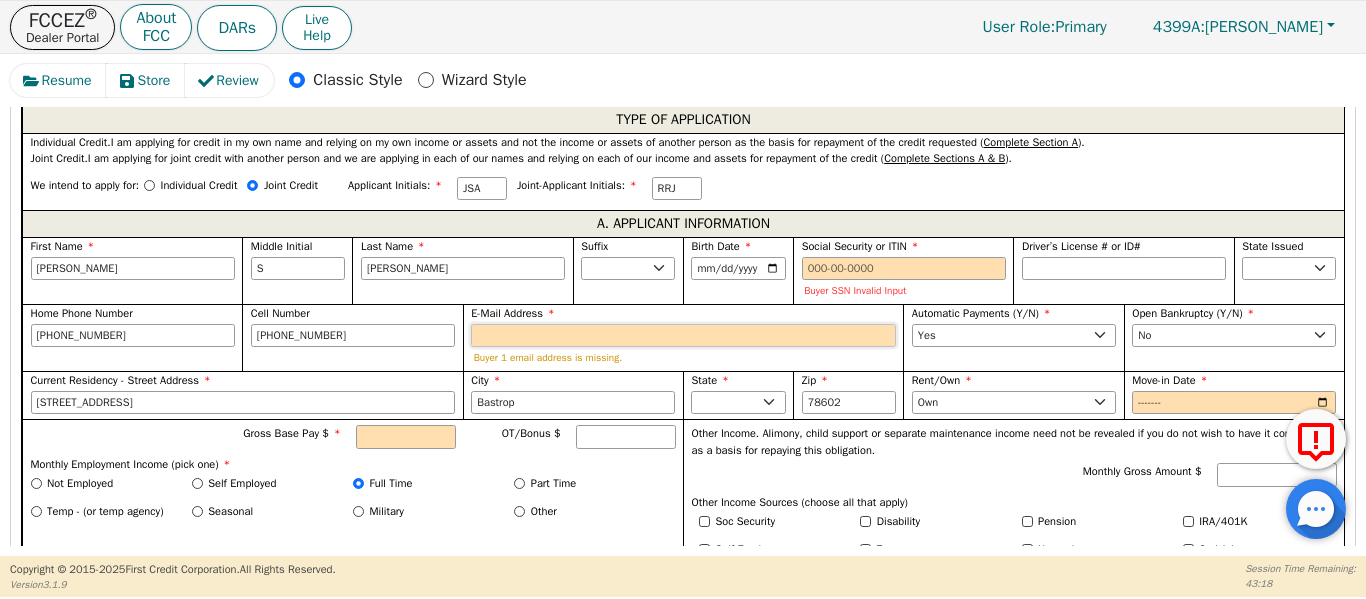click on "E-Mail Address" at bounding box center [683, 336] 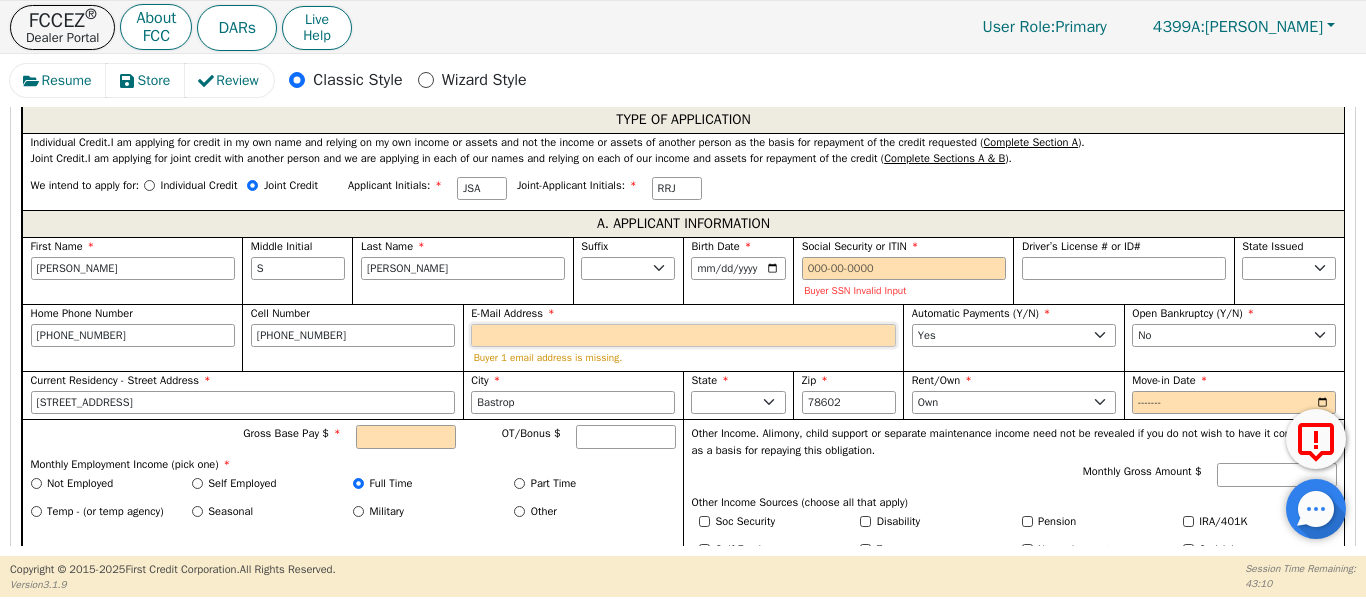 click on "E-Mail Address" at bounding box center (683, 336) 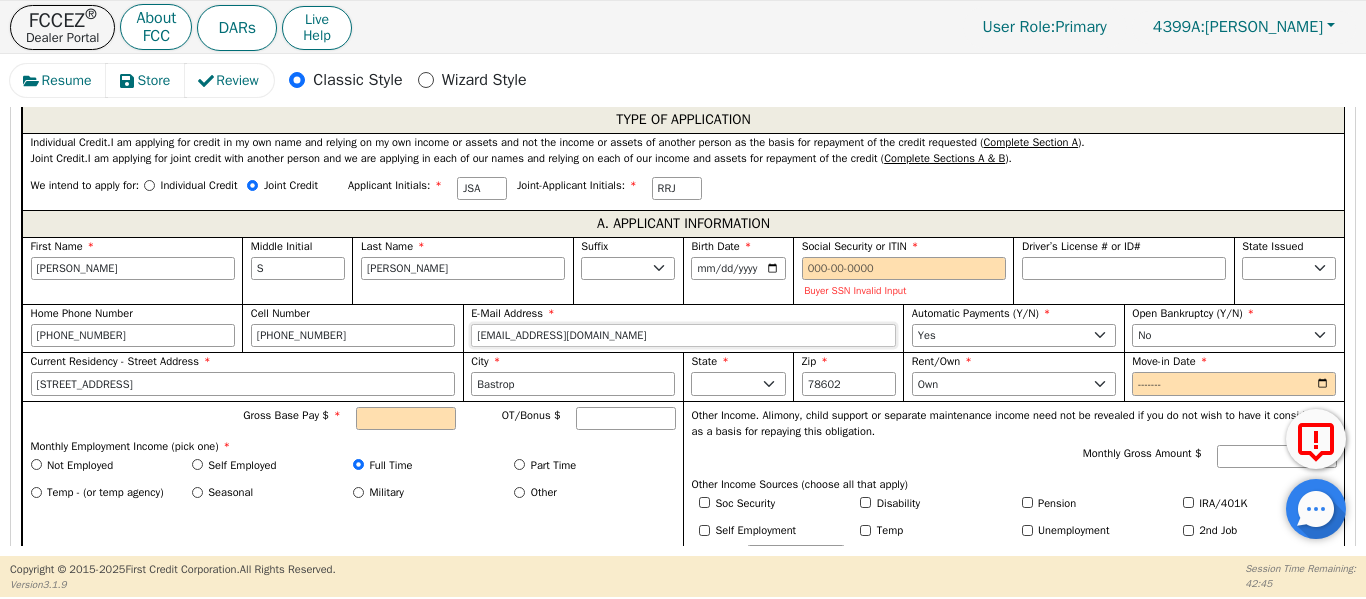 drag, startPoint x: 497, startPoint y: 334, endPoint x: 540, endPoint y: 336, distance: 43.046486 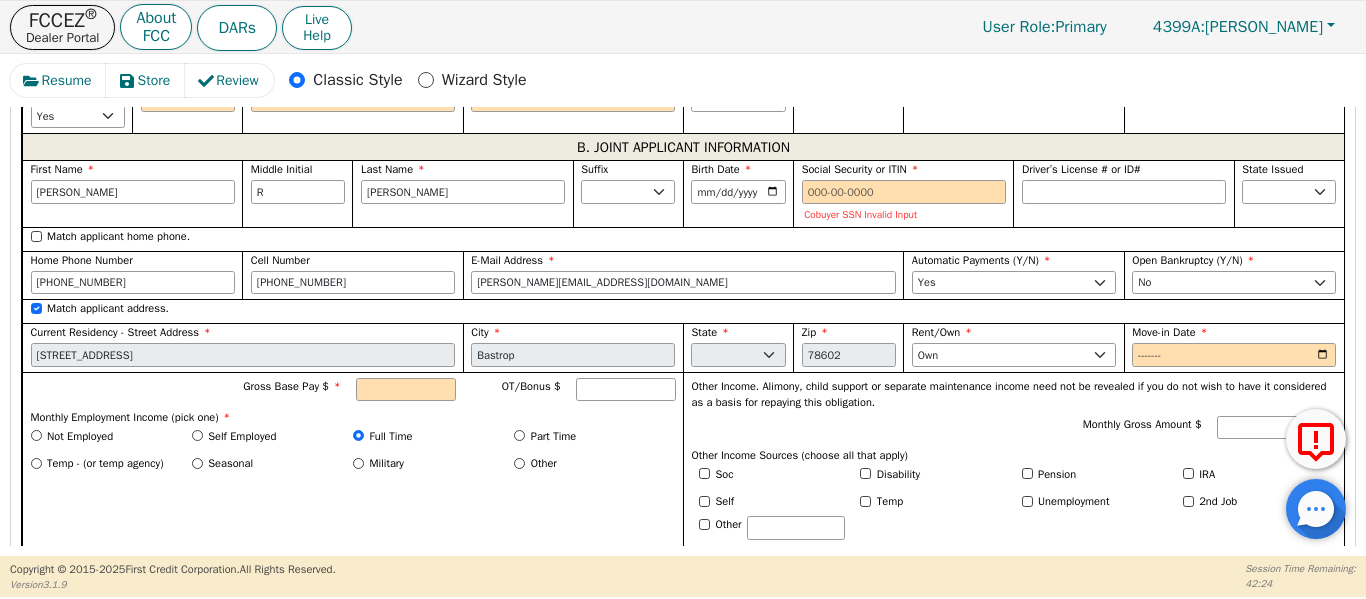 scroll, scrollTop: 1684, scrollLeft: 0, axis: vertical 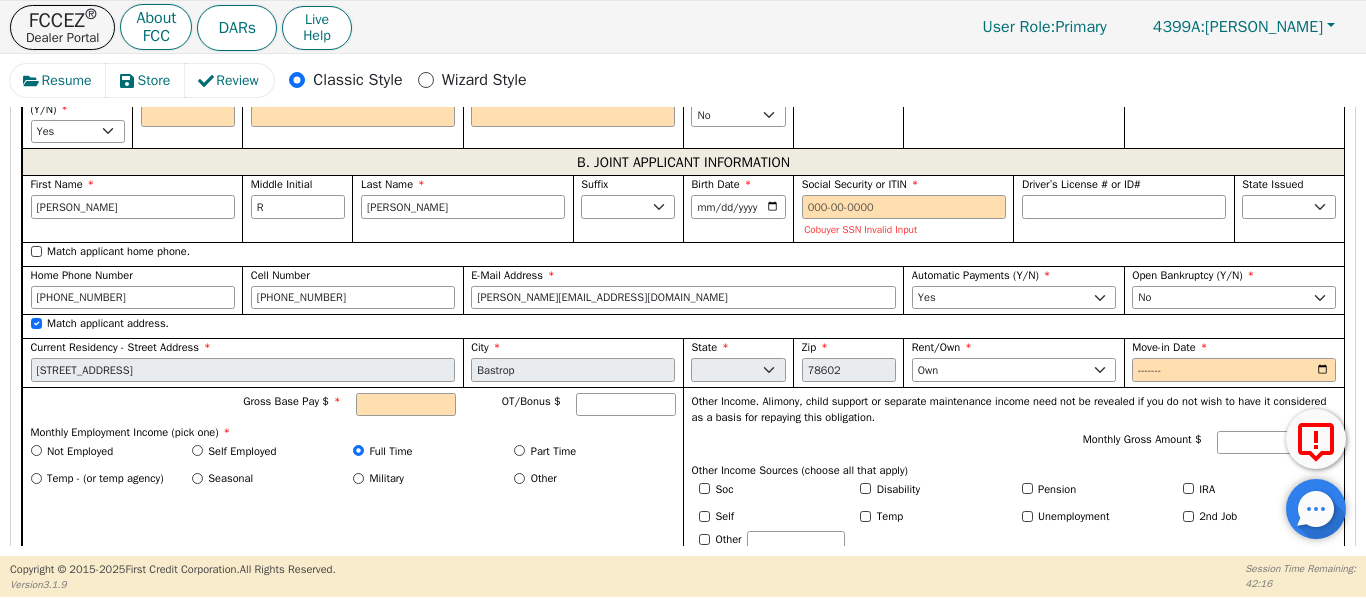 type on "[EMAIL_ADDRESS][DOMAIN_NAME]" 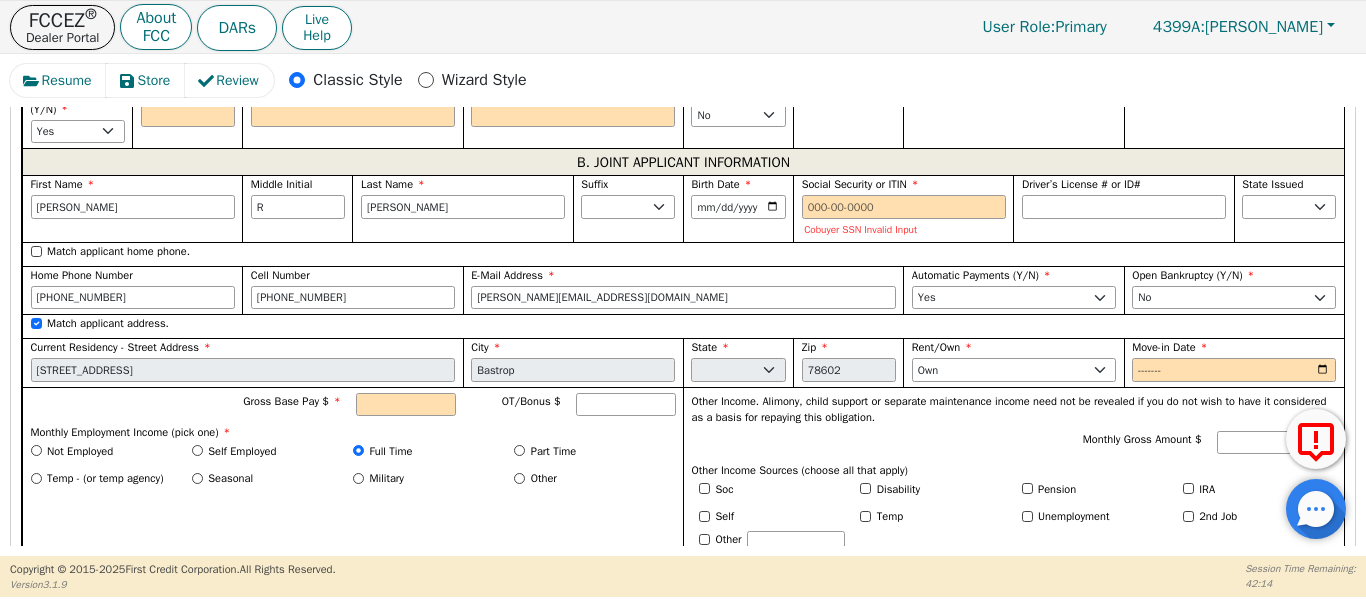 drag, startPoint x: 594, startPoint y: 345, endPoint x: 466, endPoint y: 490, distance: 193.41406 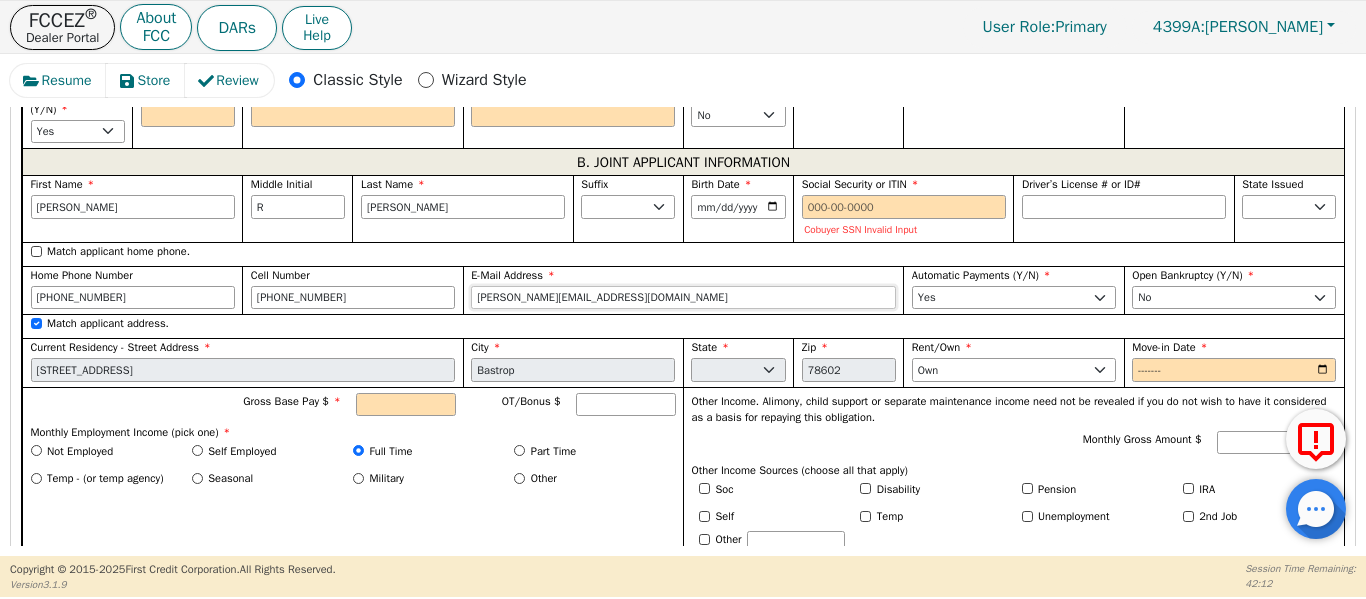click on "[PERSON_NAME][EMAIL_ADDRESS][DOMAIN_NAME]" at bounding box center (683, 298) 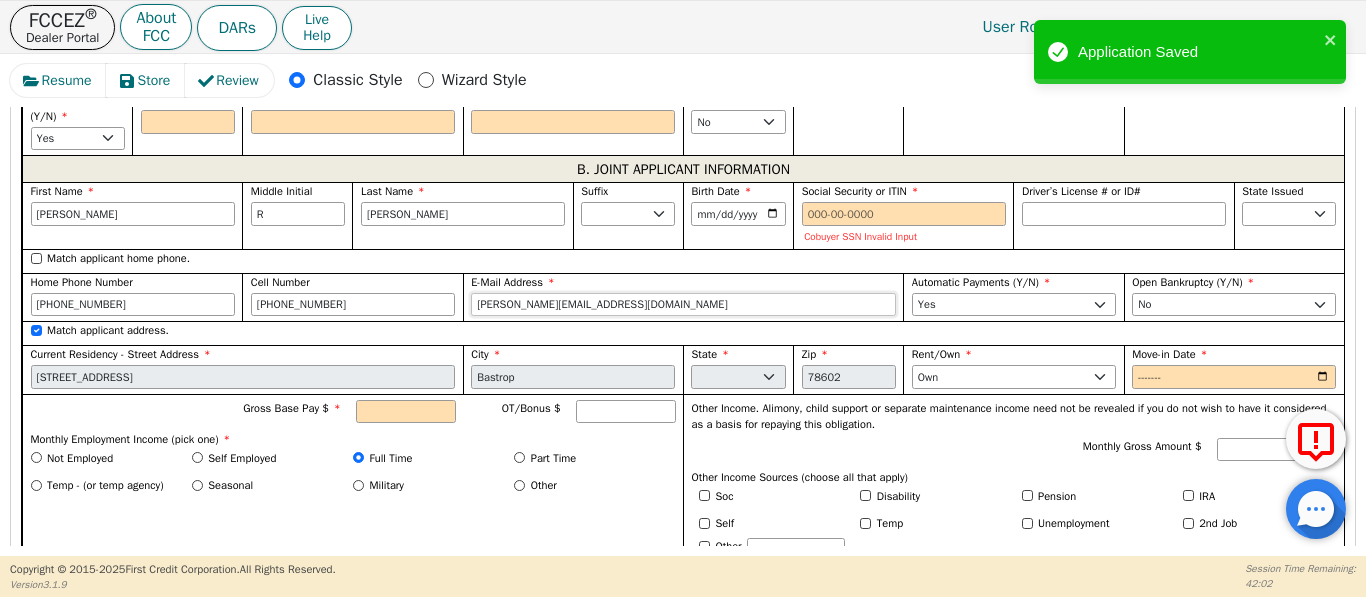 scroll, scrollTop: 1717, scrollLeft: 0, axis: vertical 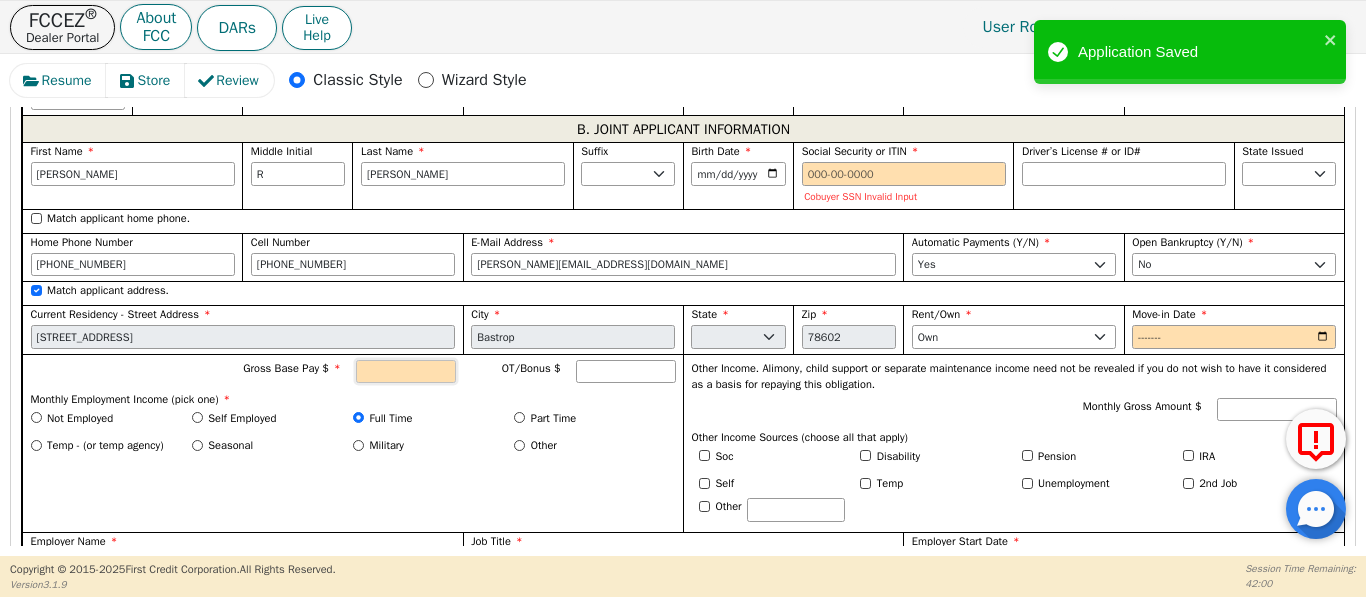 click on "Gross Base Pay $" at bounding box center (406, 372) 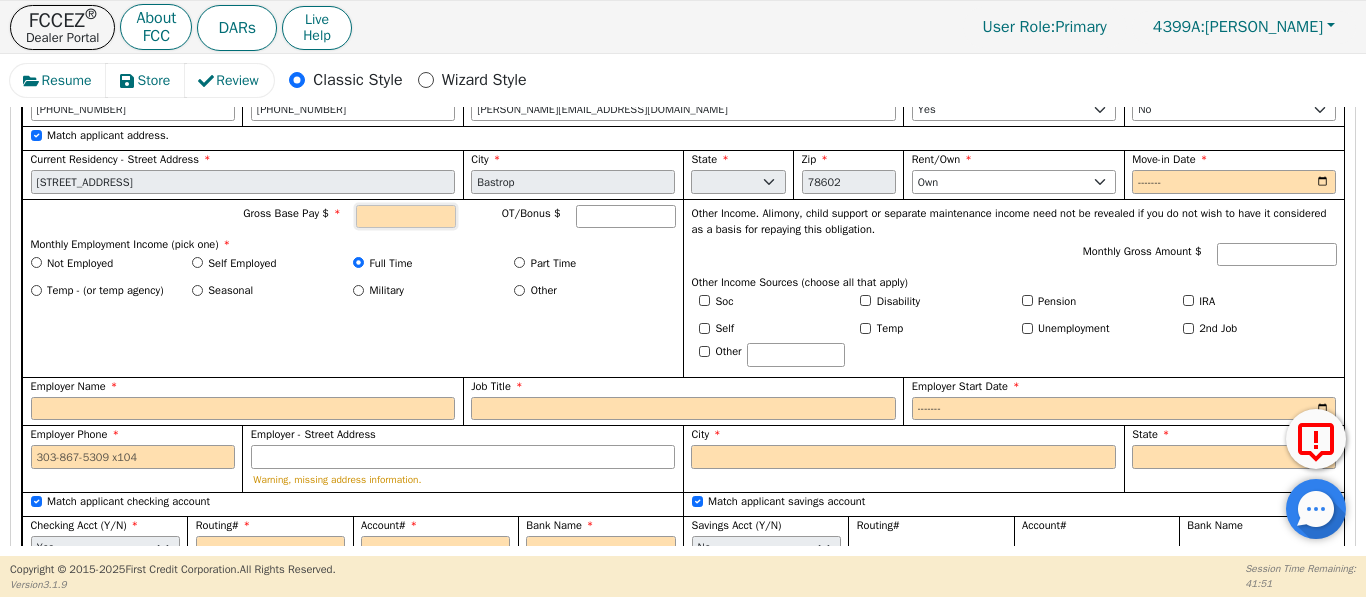 scroll, scrollTop: 1884, scrollLeft: 0, axis: vertical 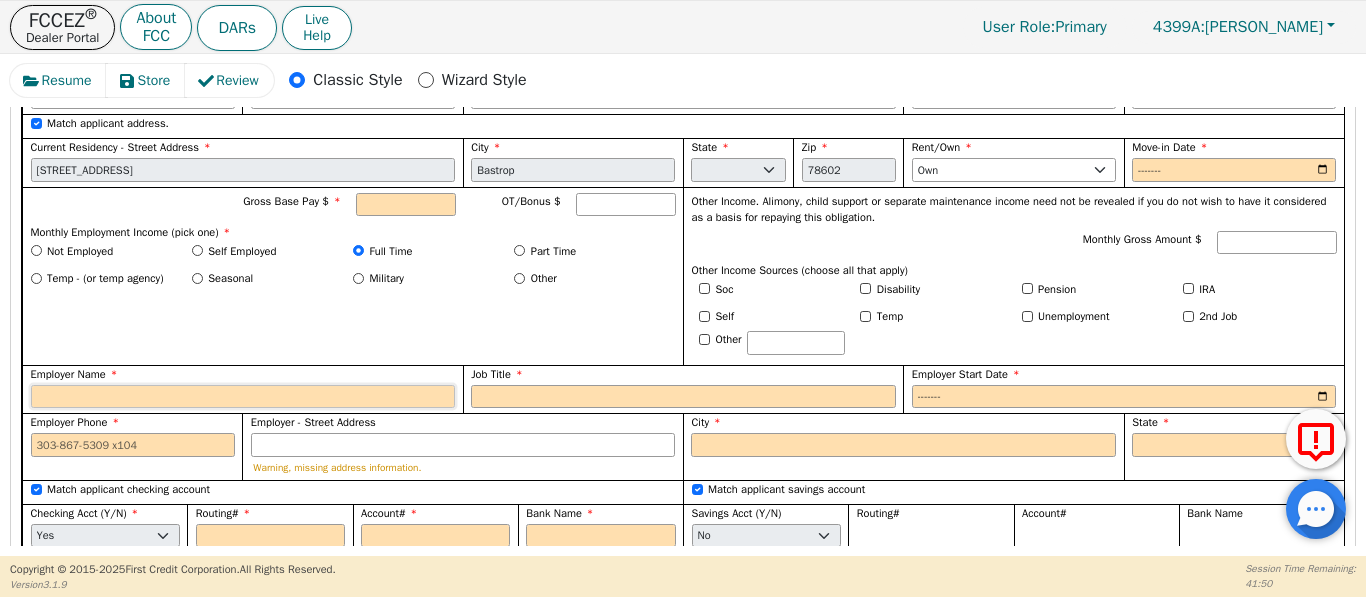 drag, startPoint x: 82, startPoint y: 415, endPoint x: 81, endPoint y: 380, distance: 35.014282 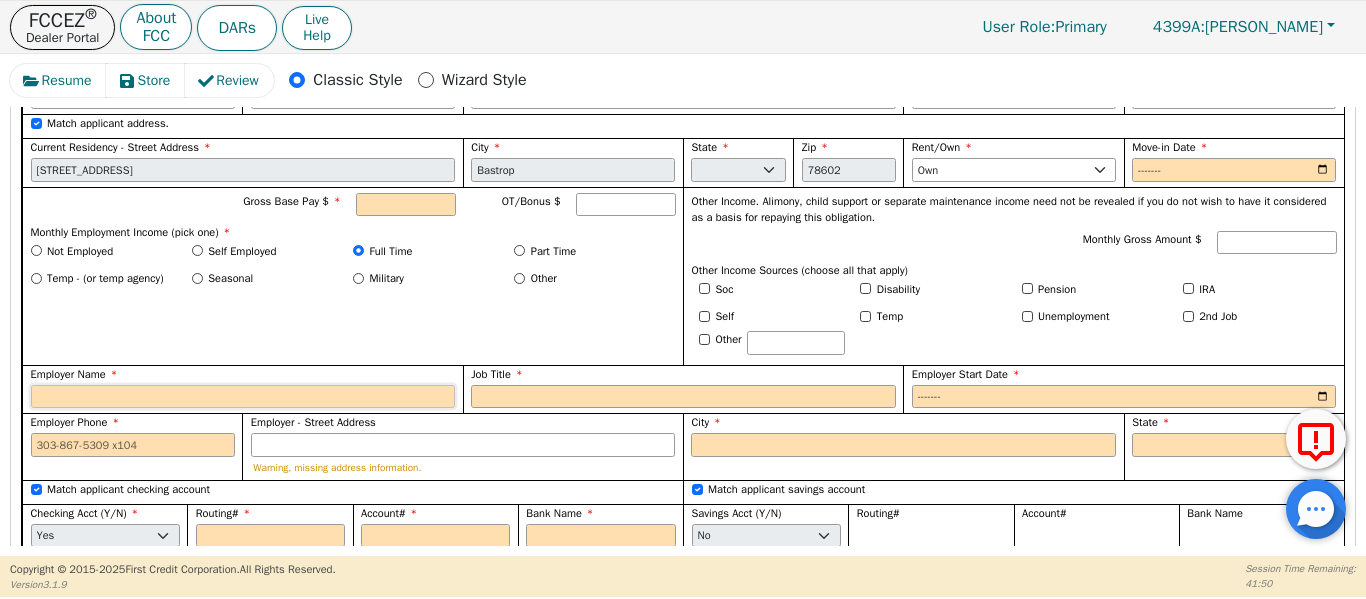 click on "Employer Name" at bounding box center [243, 397] 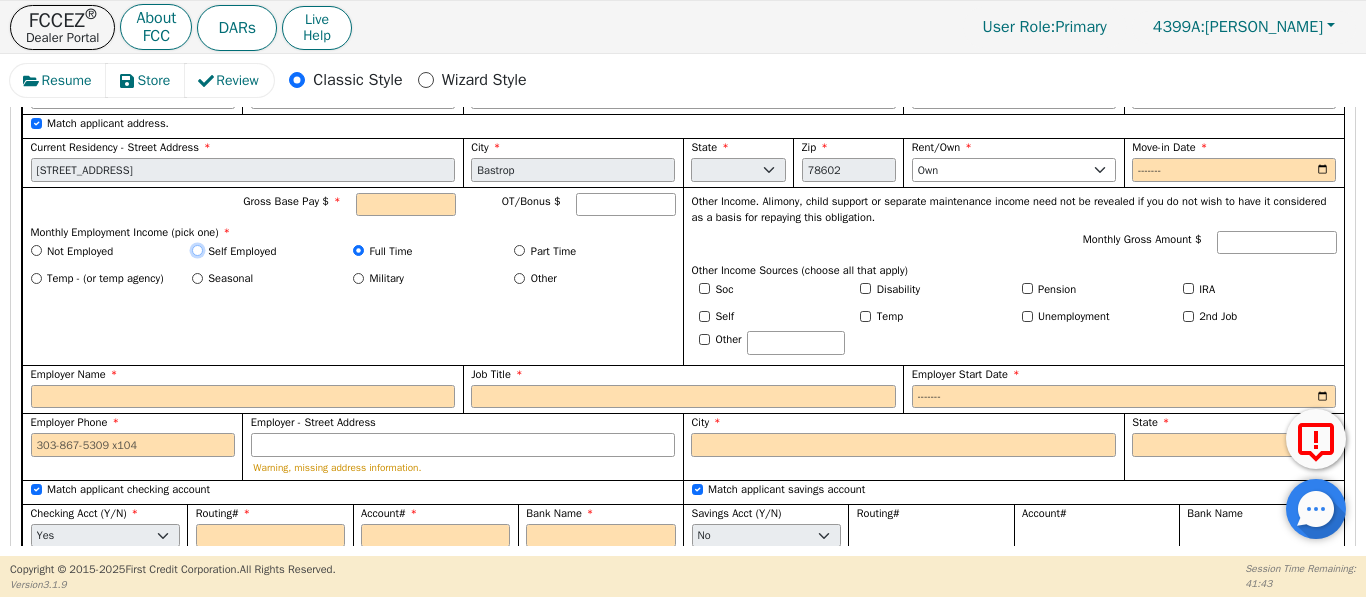 click on "Self Employed" at bounding box center [197, 250] 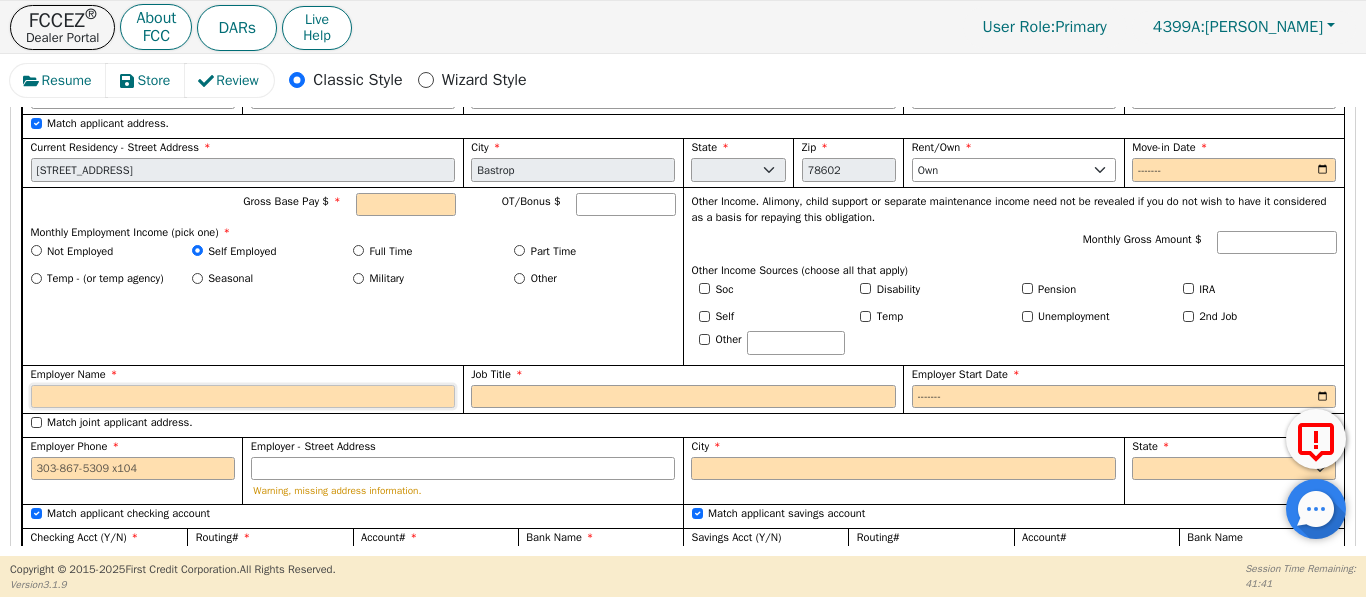click on "Employer Name" at bounding box center [243, 397] 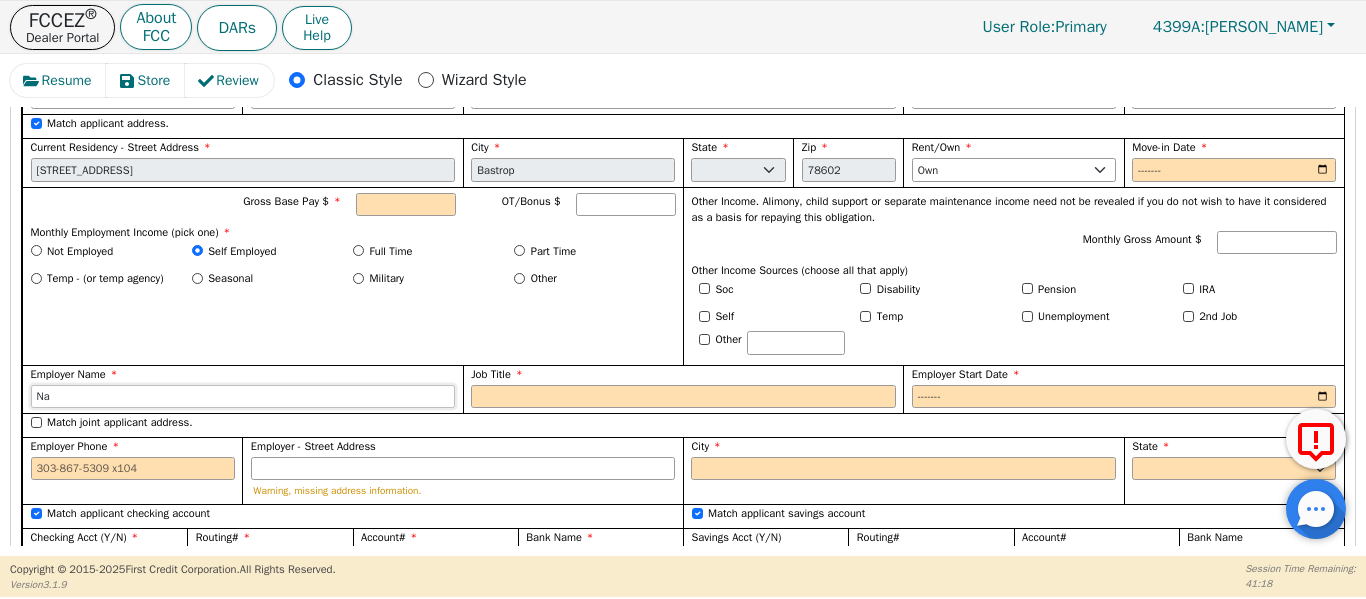 type on "N" 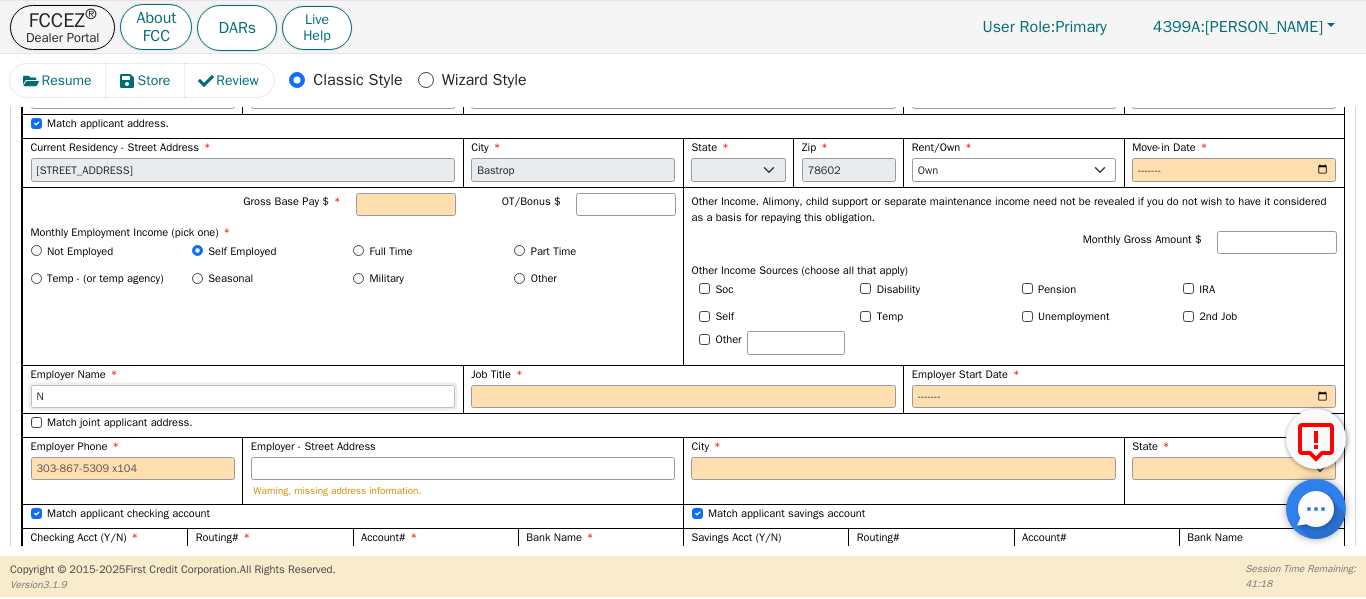 type 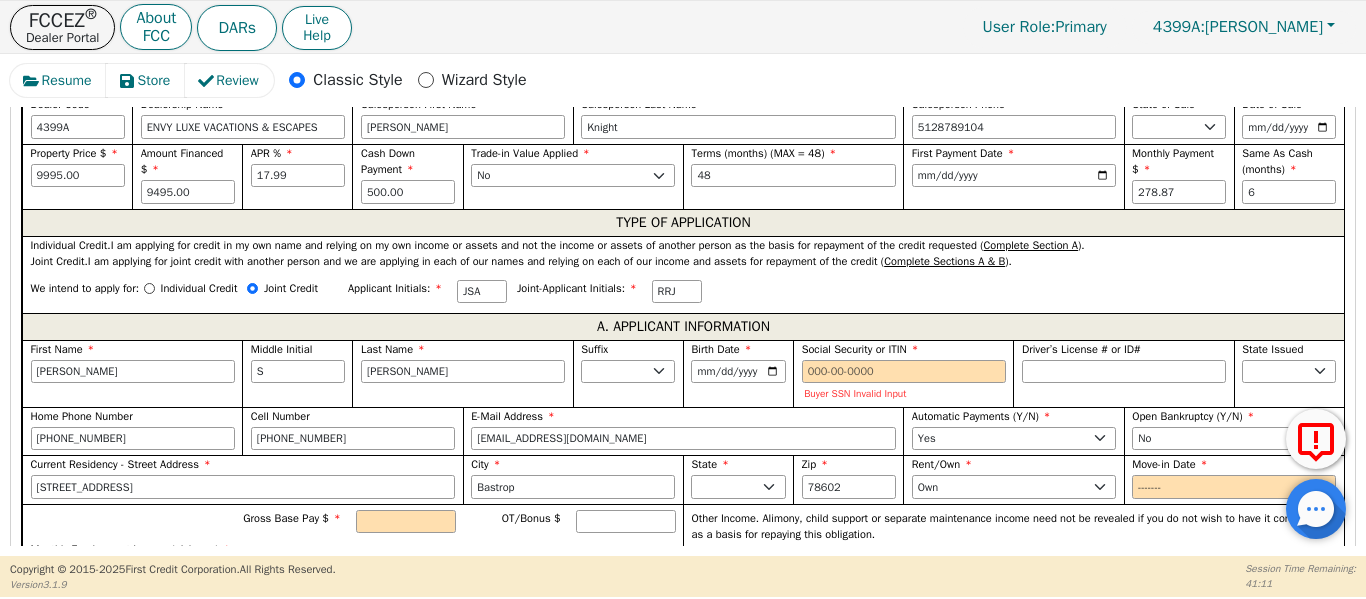 scroll, scrollTop: 950, scrollLeft: 0, axis: vertical 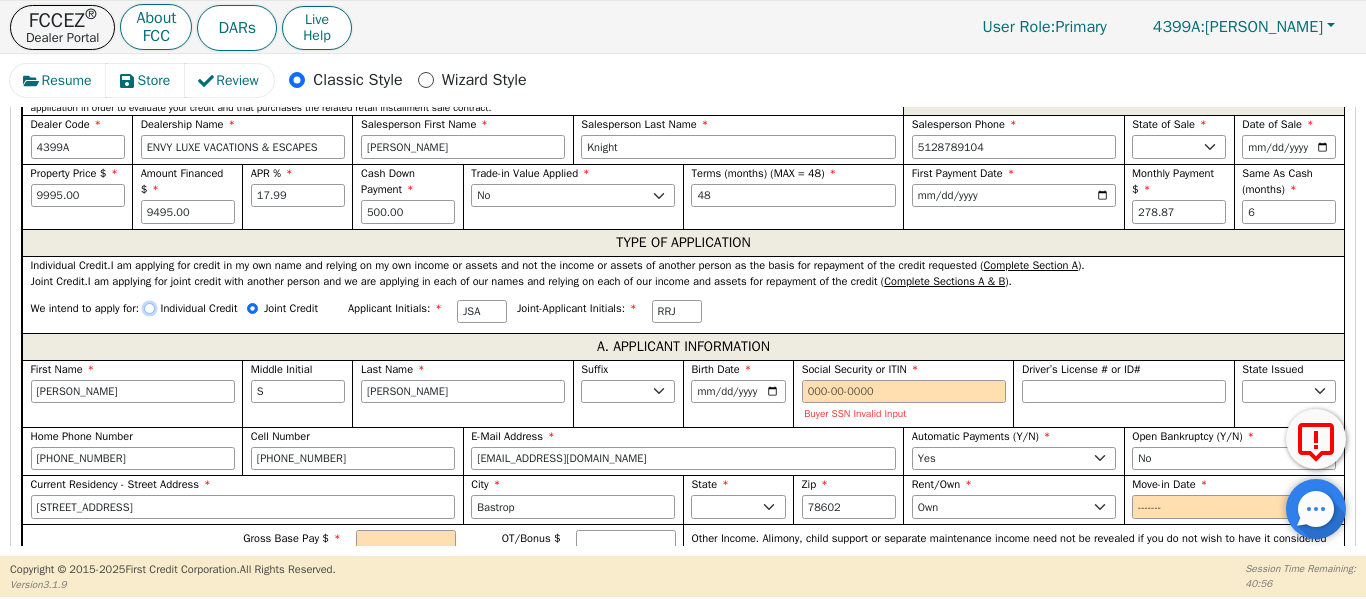 click on "Individual Credit" at bounding box center [149, 308] 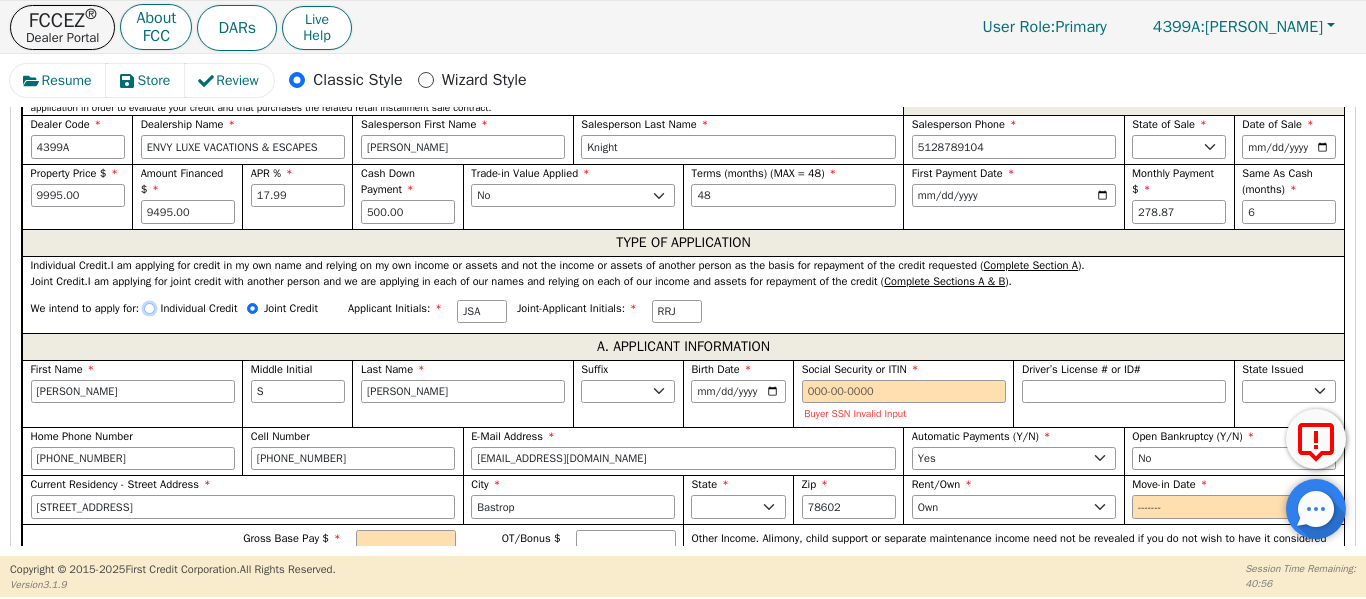 radio on "true" 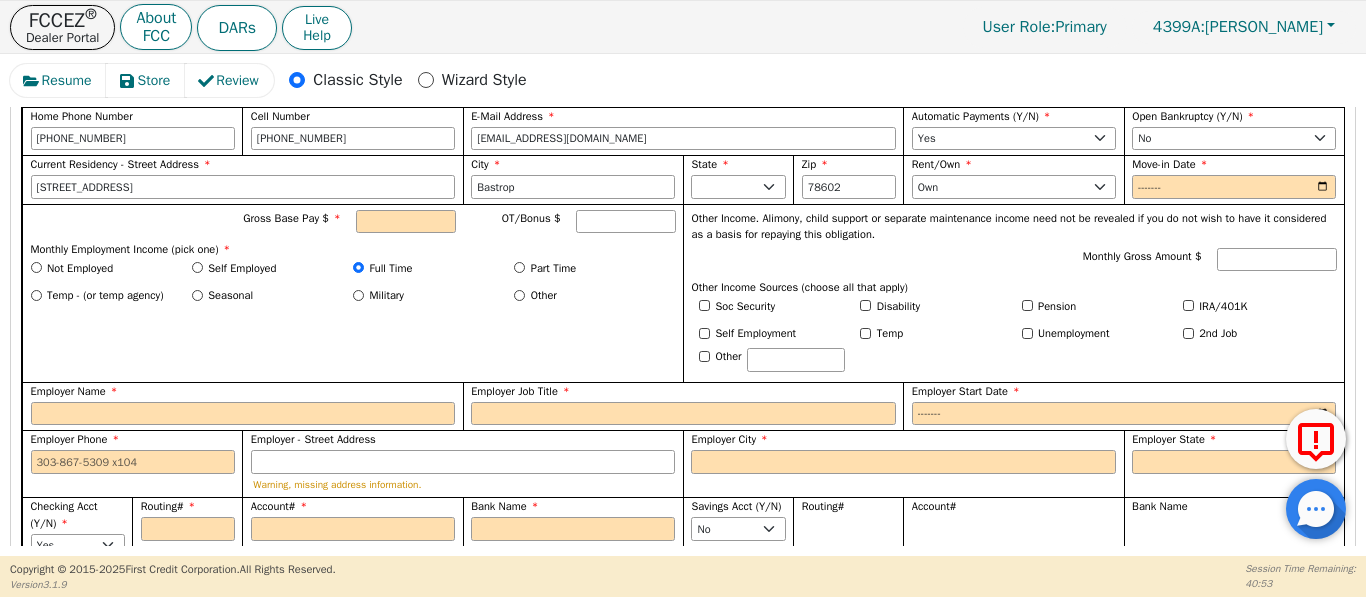 scroll, scrollTop: 1284, scrollLeft: 0, axis: vertical 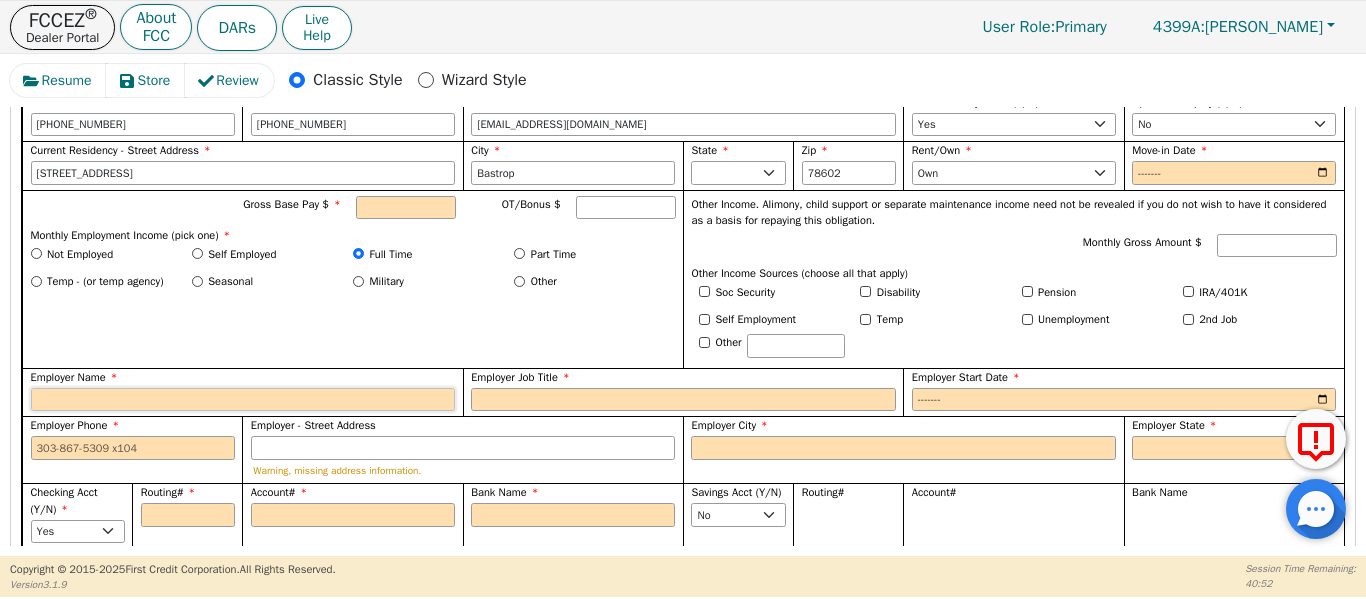 click on "Employer Name" at bounding box center (243, 390) 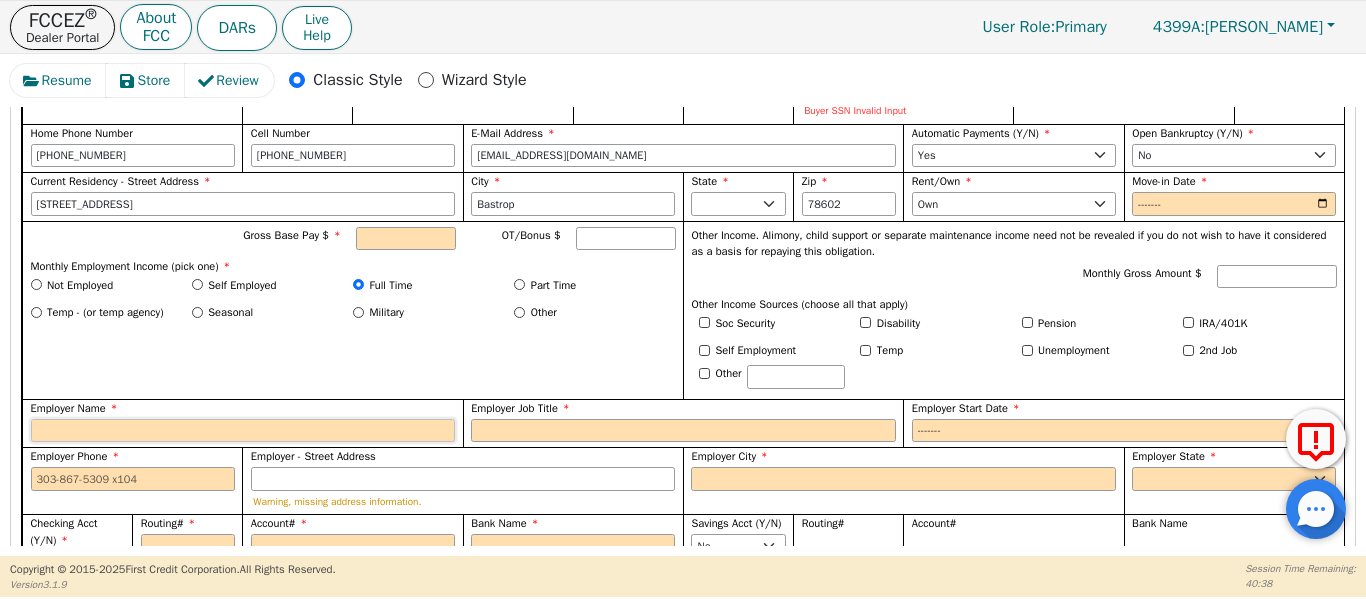 scroll, scrollTop: 1217, scrollLeft: 0, axis: vertical 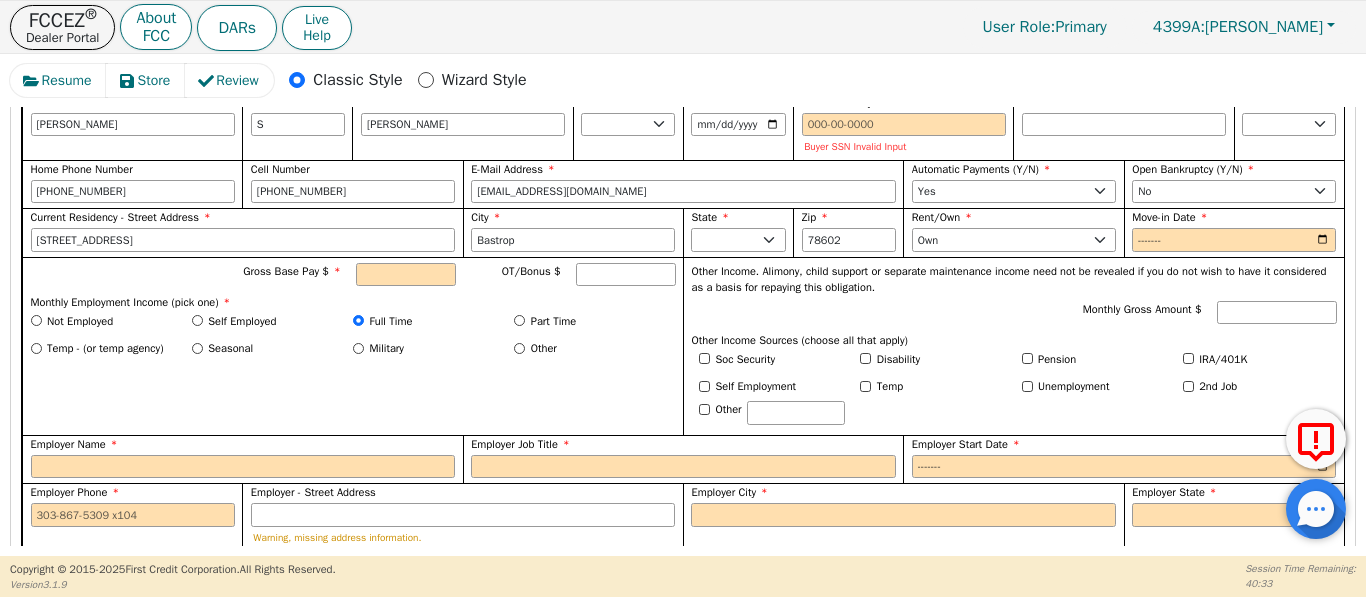 drag, startPoint x: 312, startPoint y: 395, endPoint x: 412, endPoint y: 276, distance: 155.4381 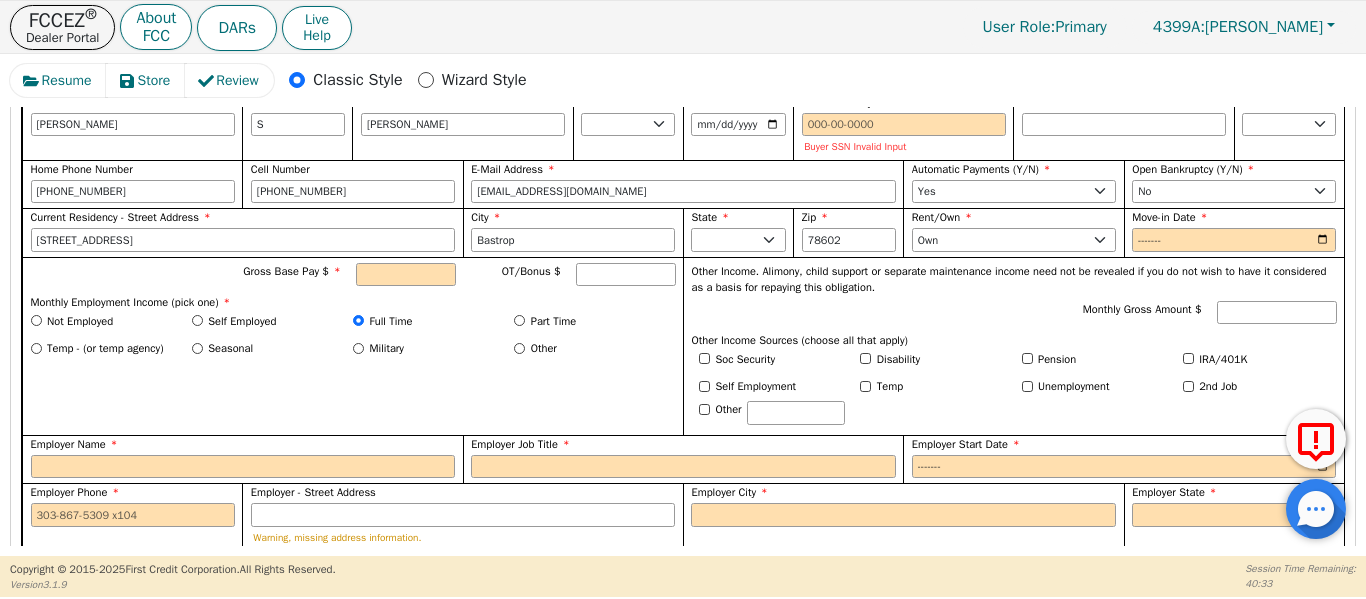 click on "Gross Base Pay $ OT/Bonus $ Monthly Employment Income (pick one) * Not Employed Self Employed Full Time Part Time Temp - (or temp agency) Seasonal Military Other" at bounding box center [352, 346] 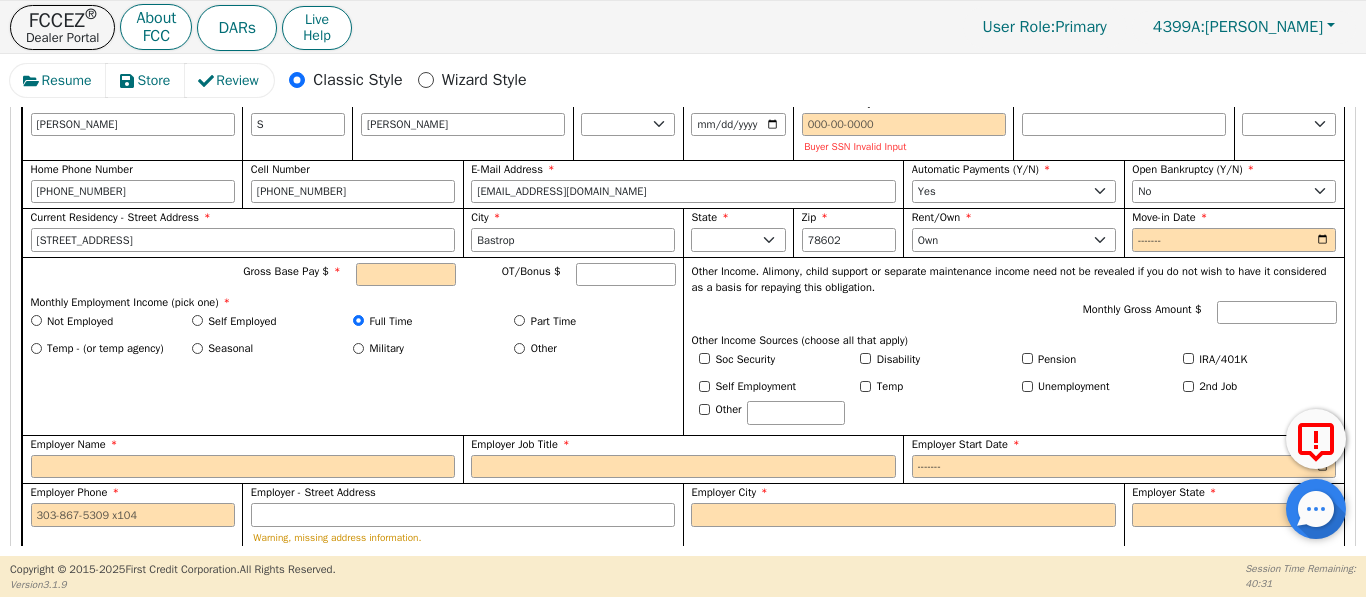 click on "Gross Base Pay $ OT/Bonus $ Monthly Employment Income (pick one) * Not Employed Self Employed Full Time Part Time Temp - (or temp agency) Seasonal Military Other" at bounding box center (352, 346) 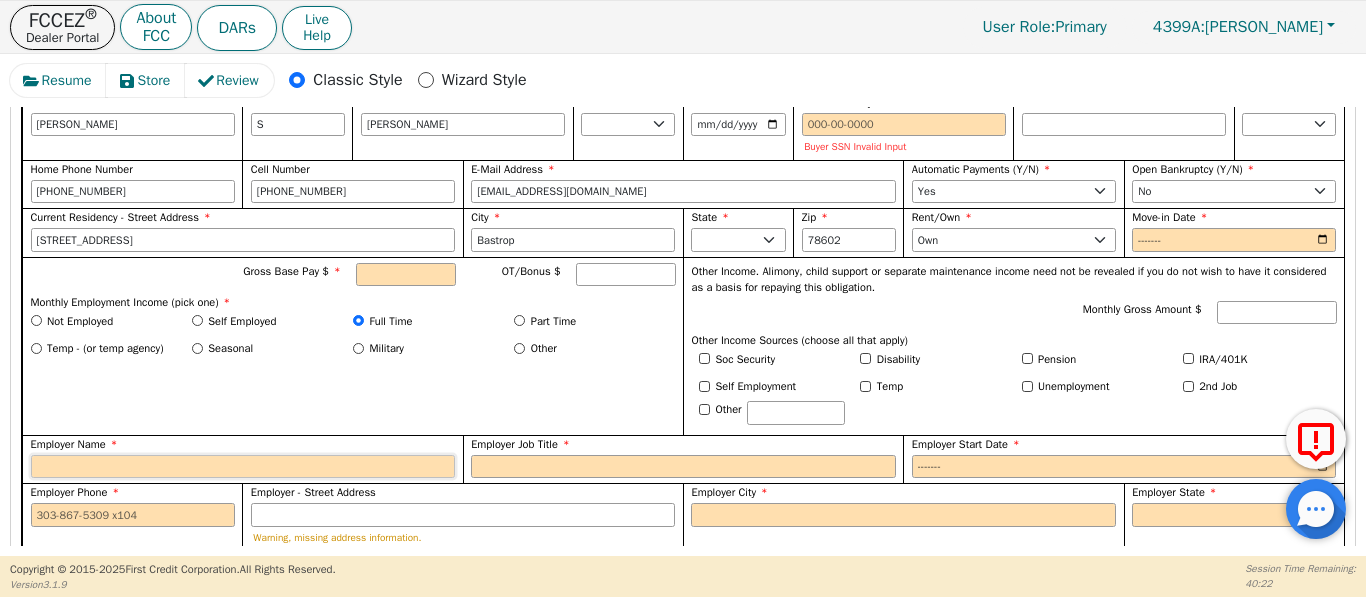click on "Employer Name" at bounding box center (243, 467) 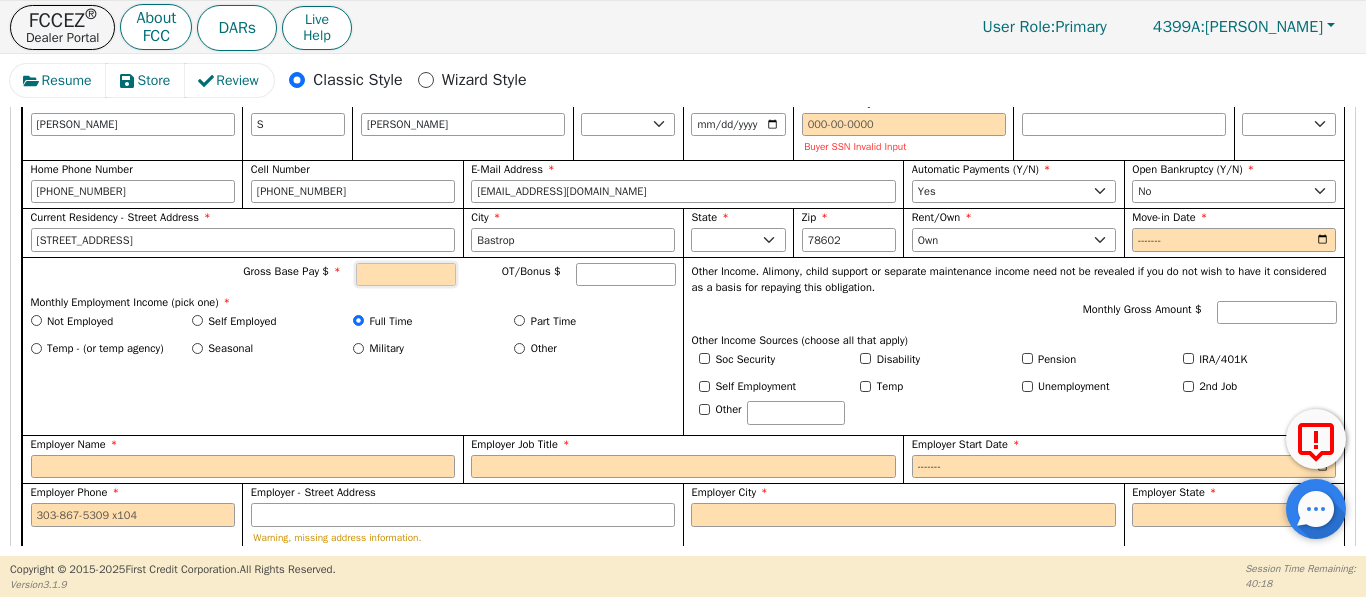 click on "Gross Base Pay $" at bounding box center (406, 275) 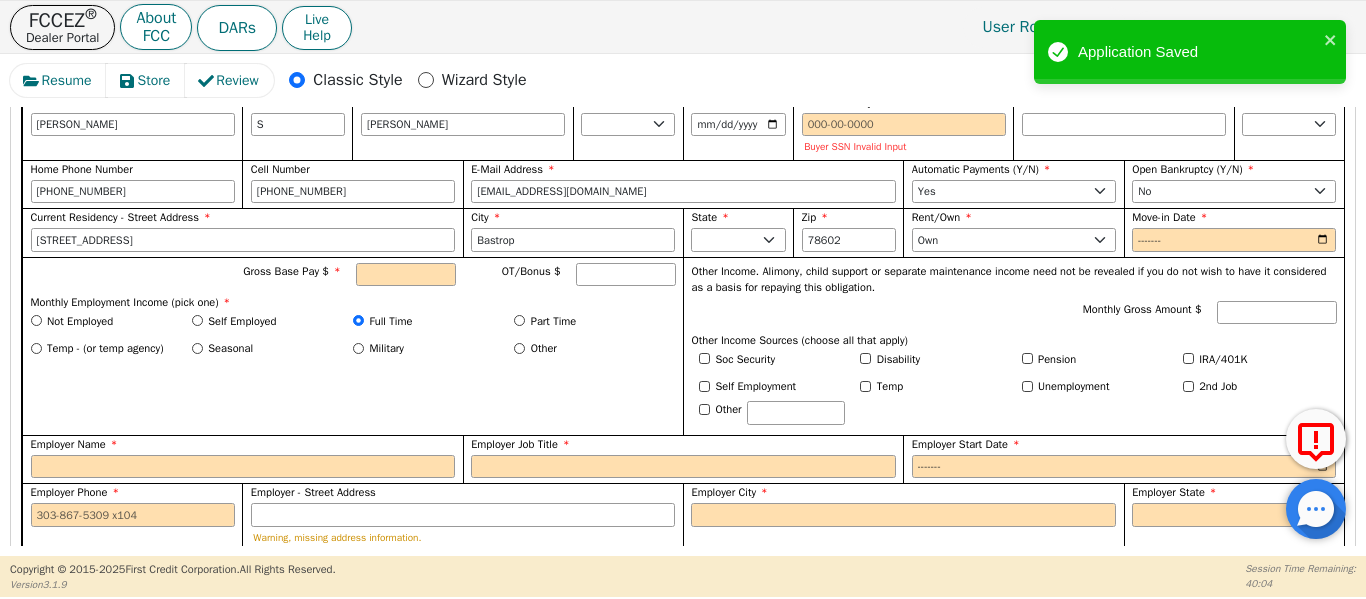 click on "Gross Base Pay $ OT/Bonus $ Monthly Employment Income (pick one) * Not Employed Self Employed Full Time Part Time Temp - (or temp agency) Seasonal Military Other" at bounding box center [352, 346] 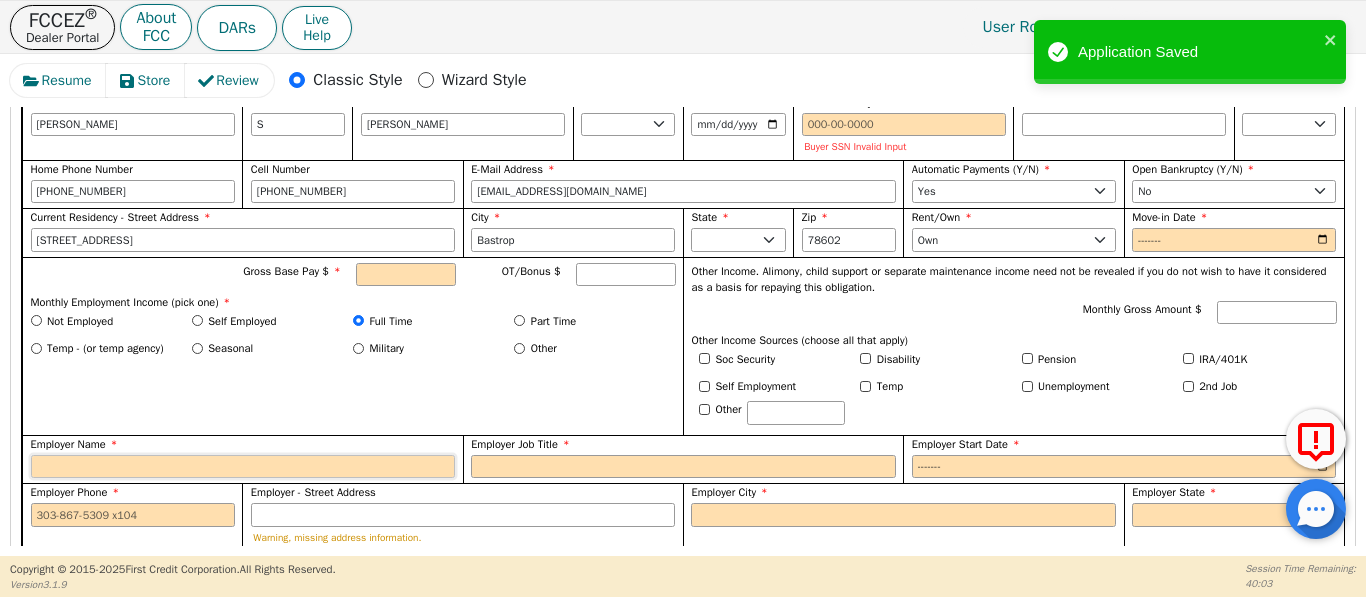 click on "Employer Name" at bounding box center [243, 467] 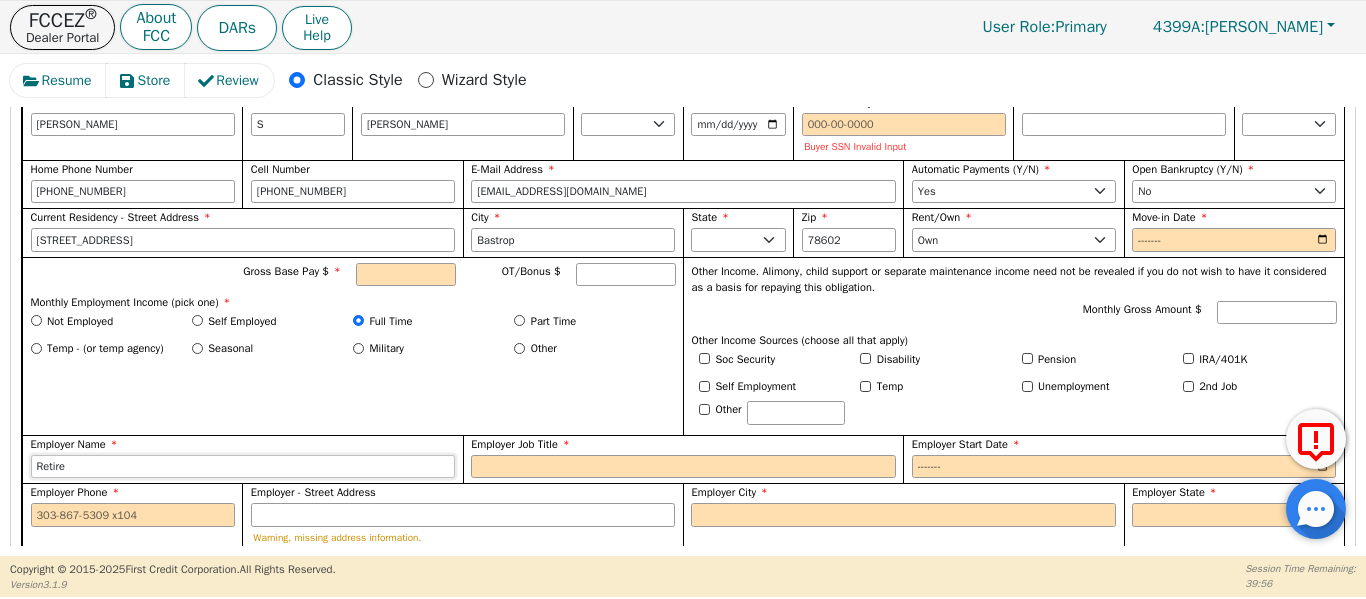 type on "Retire" 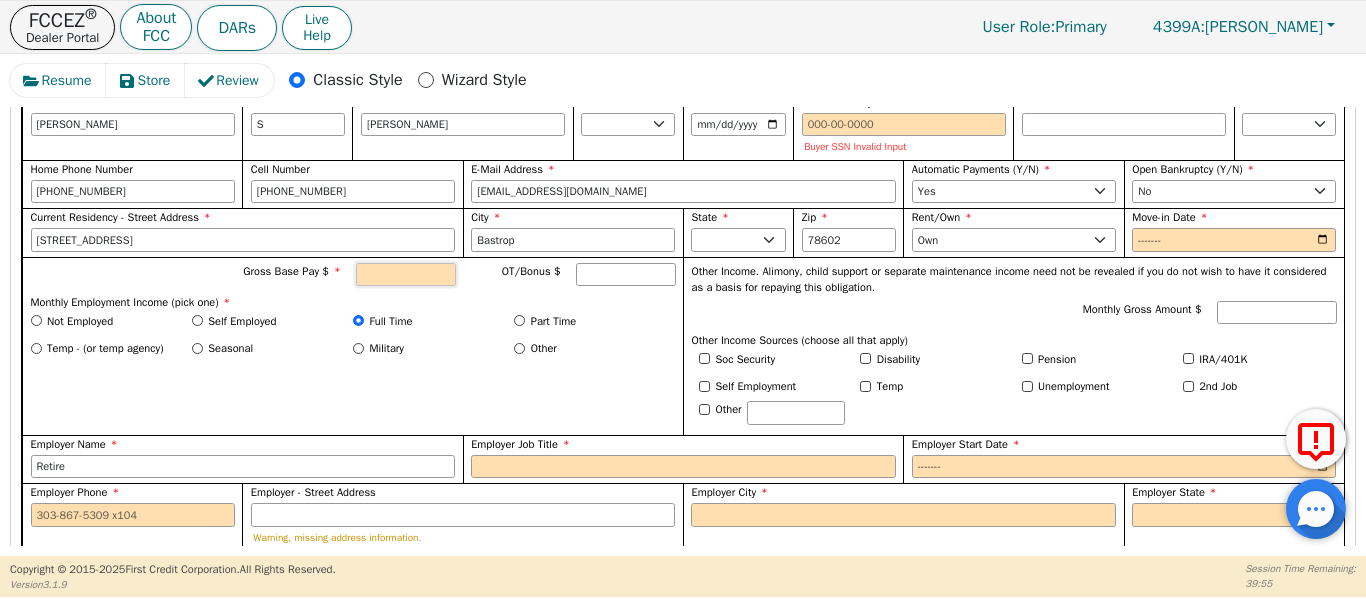 click on "Gross Base Pay $" at bounding box center [406, 275] 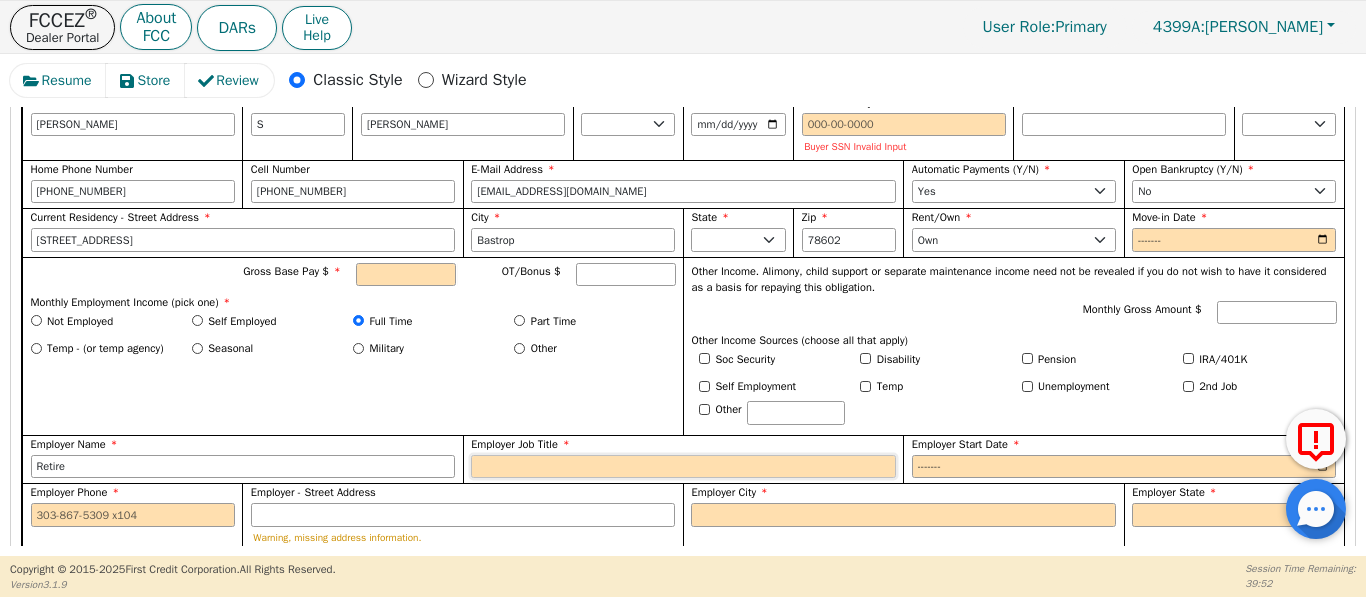 click on "Employer Job Title" at bounding box center [683, 467] 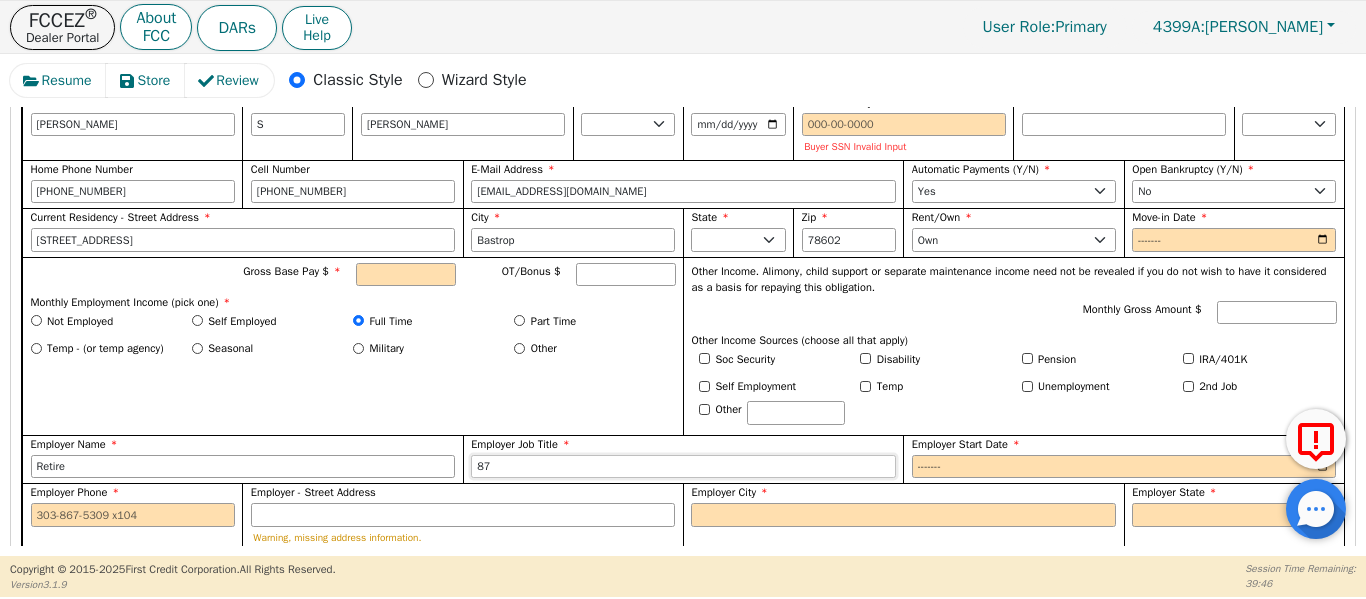 type on "8" 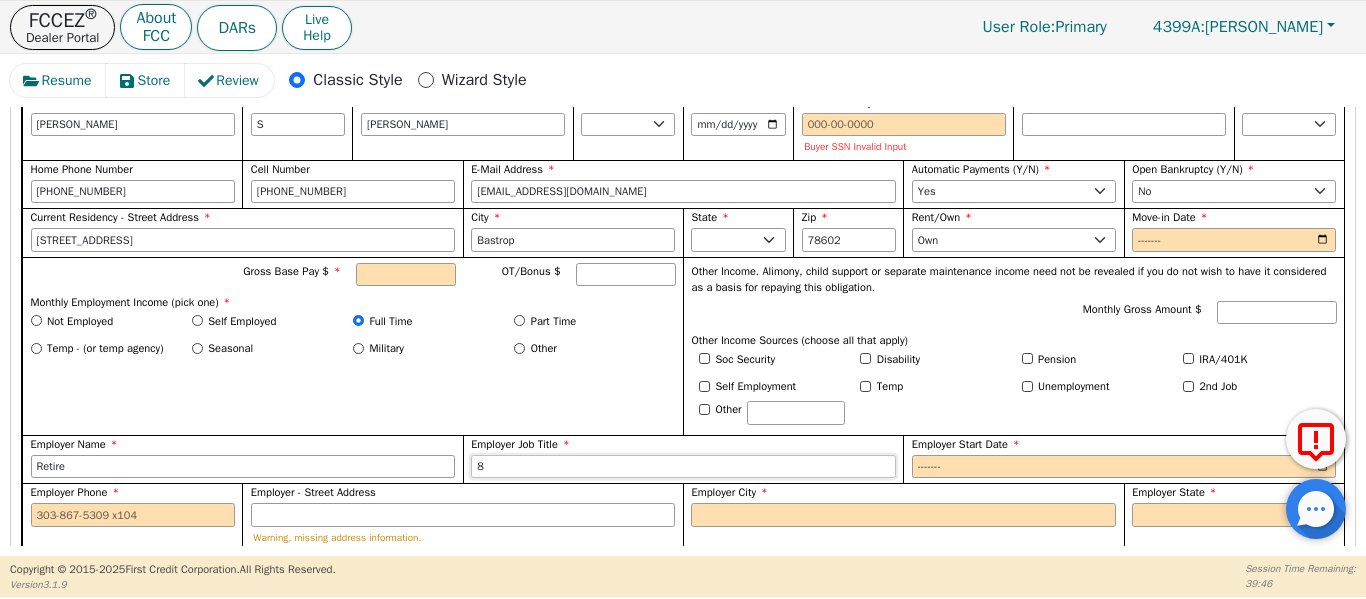 type 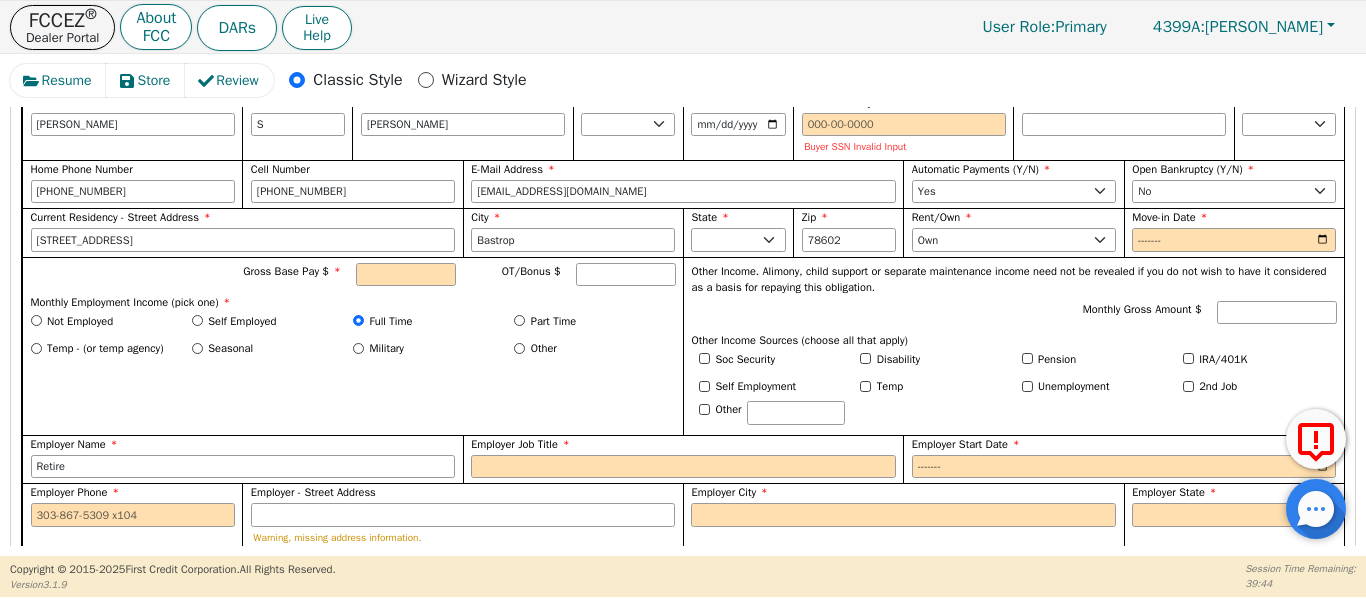 click on "Gross Base Pay $" at bounding box center (348, 277) 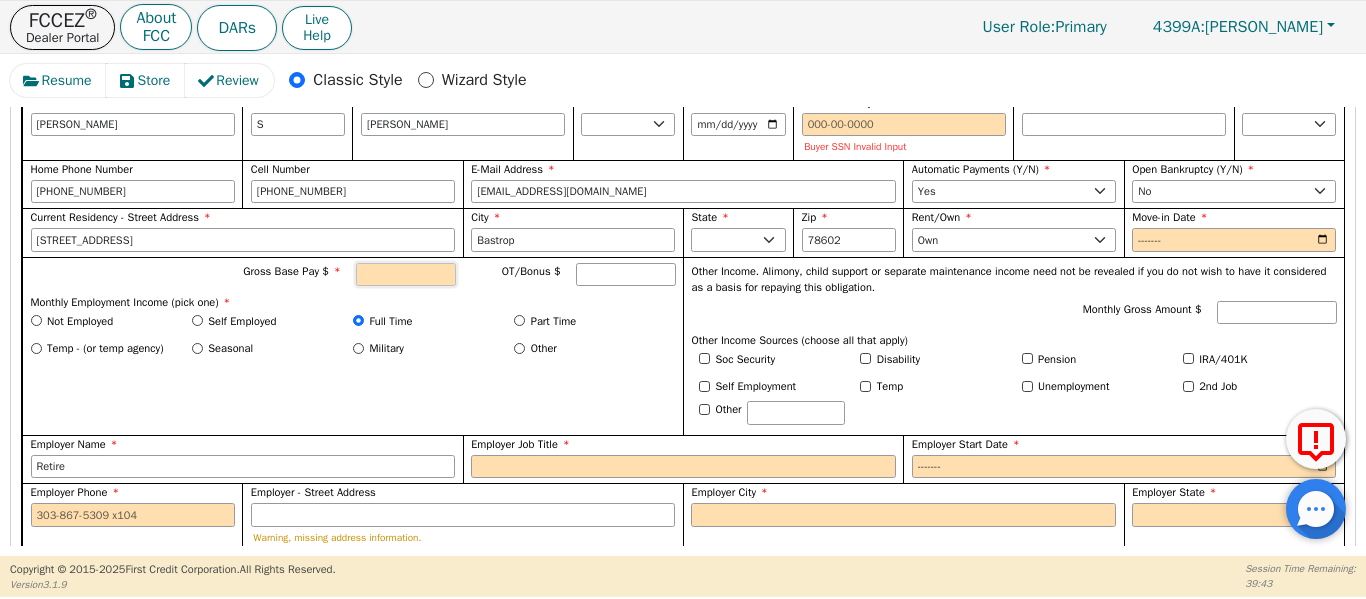 drag, startPoint x: 382, startPoint y: 273, endPoint x: 380, endPoint y: 156, distance: 117.01709 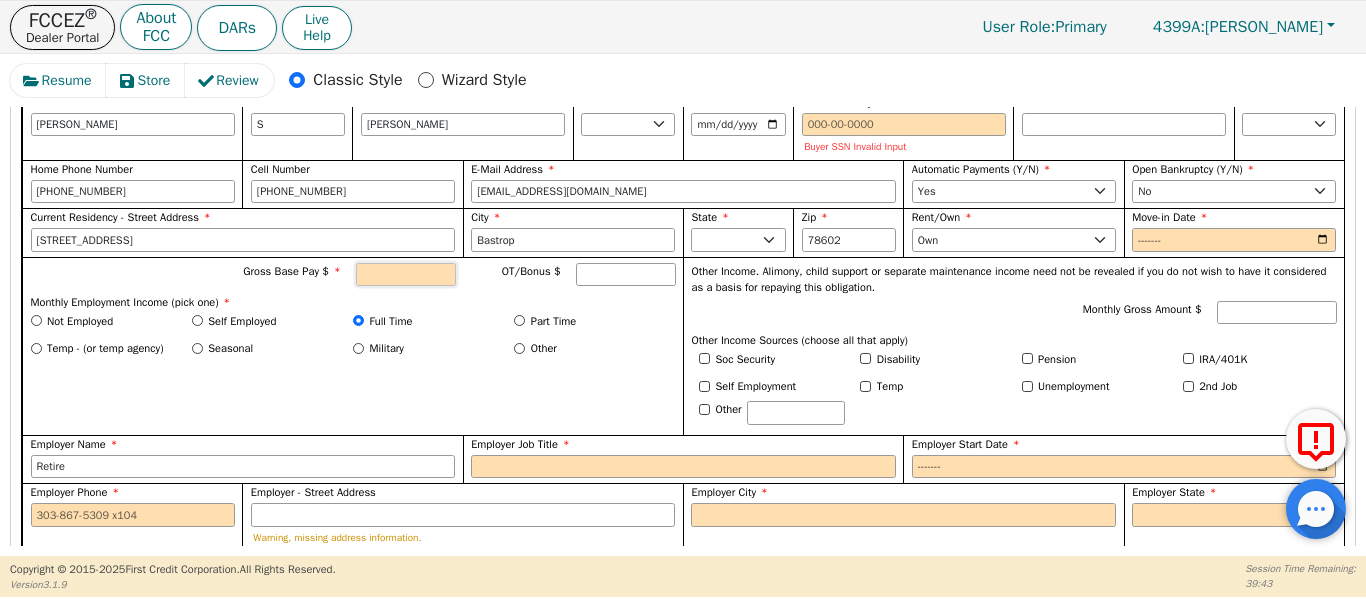 click on "Gross Base Pay $" at bounding box center [406, 275] 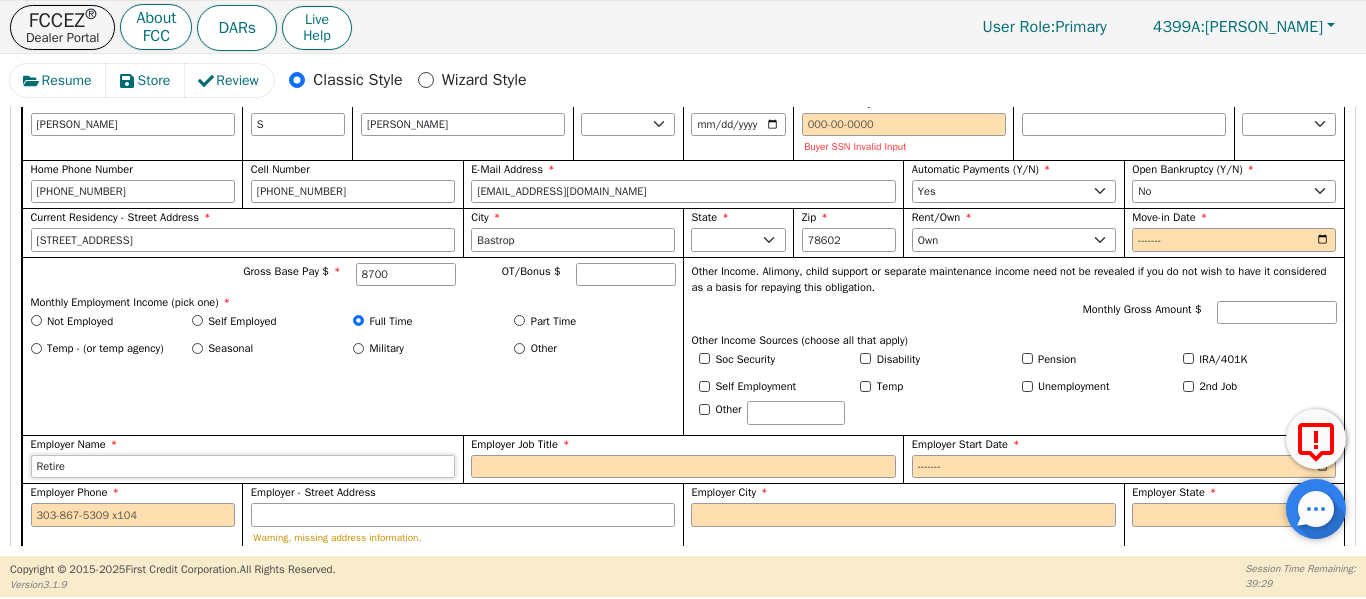 type on "8700.00" 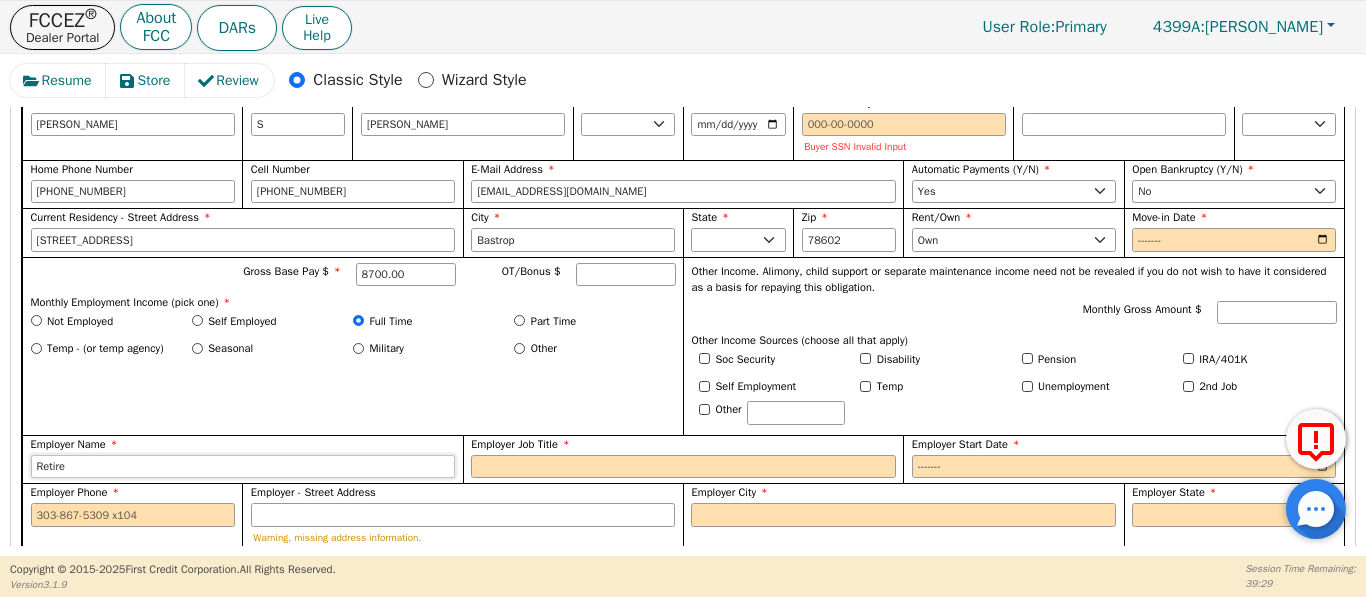 drag, startPoint x: 81, startPoint y: 487, endPoint x: 10, endPoint y: 484, distance: 71.063354 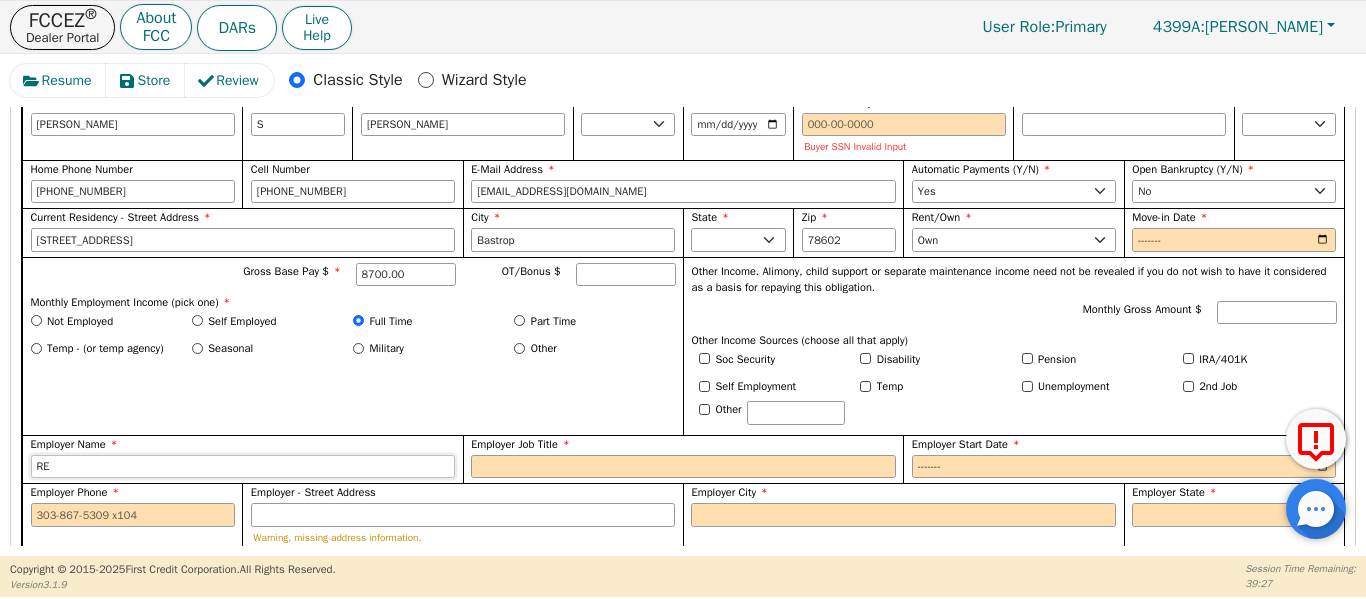 type on "R" 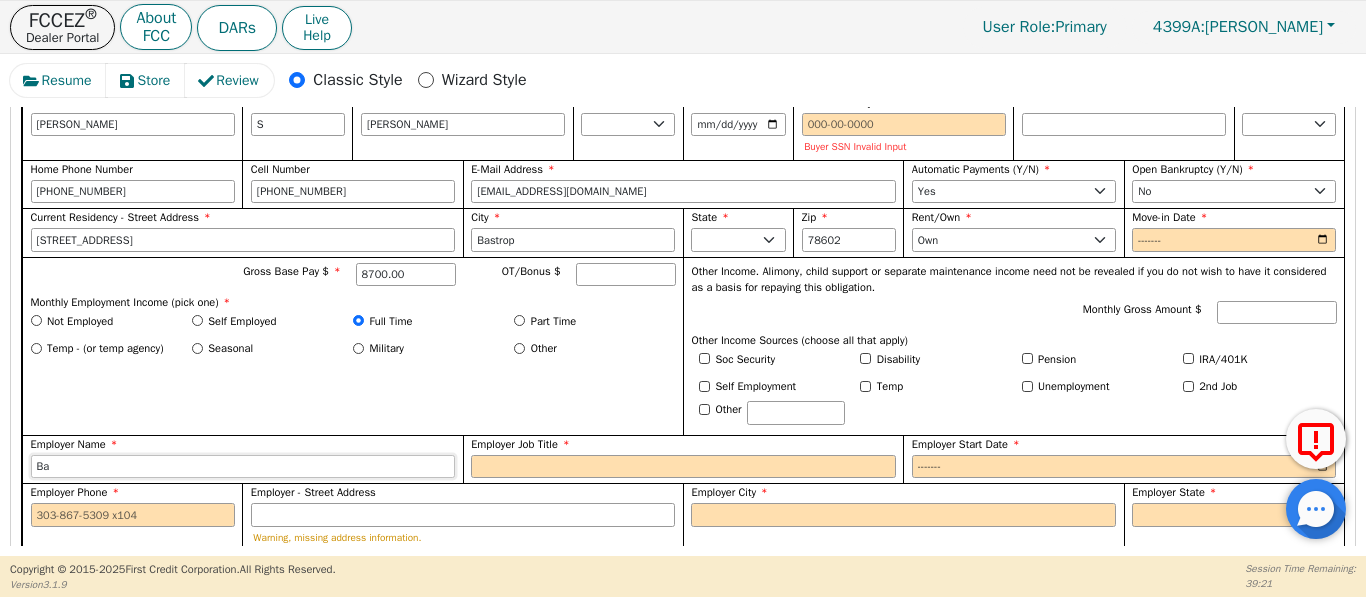 type on "B" 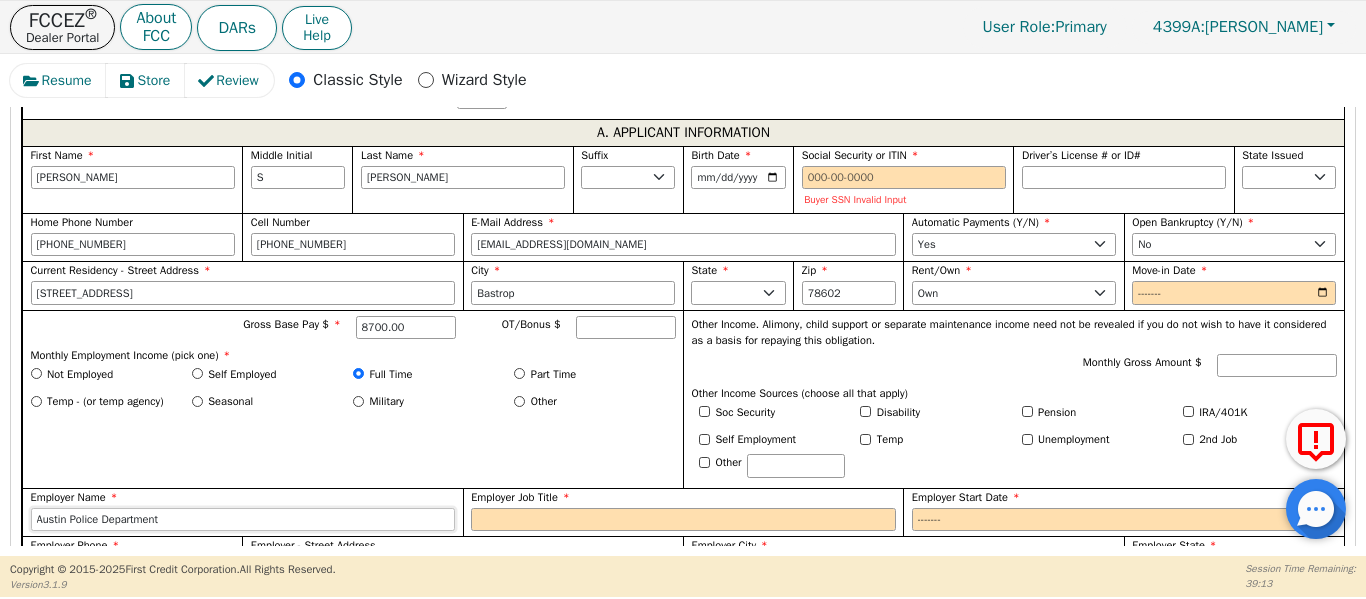 scroll, scrollTop: 1163, scrollLeft: 0, axis: vertical 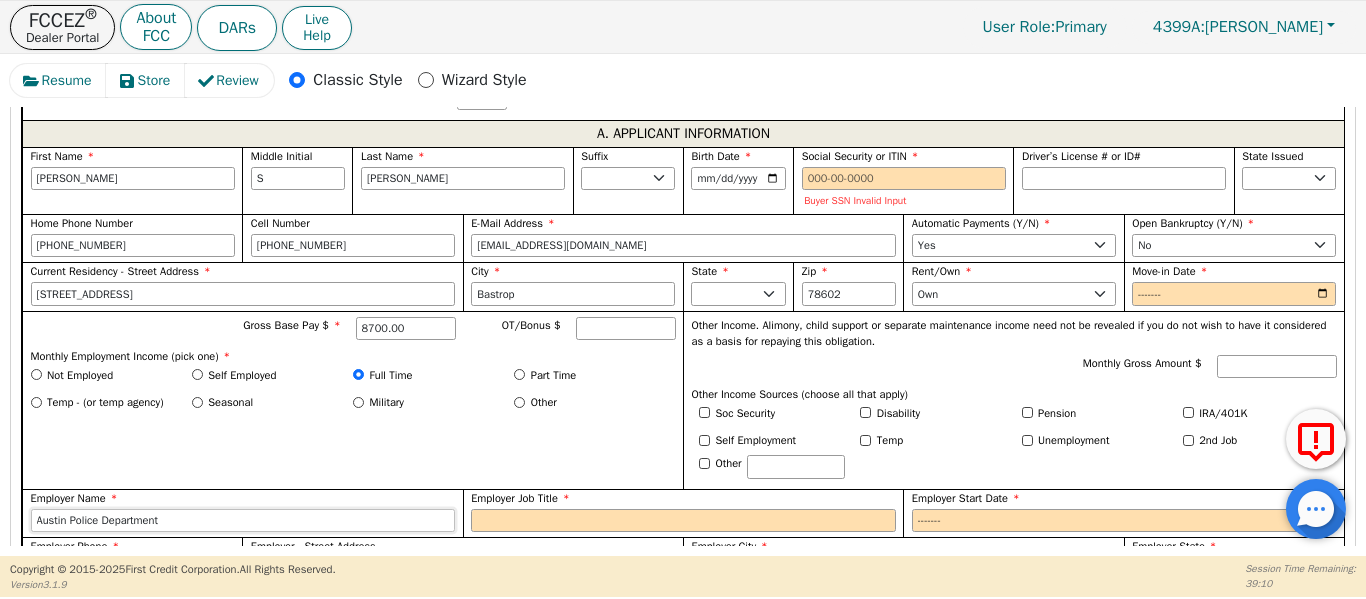 type on "Austin Police Department" 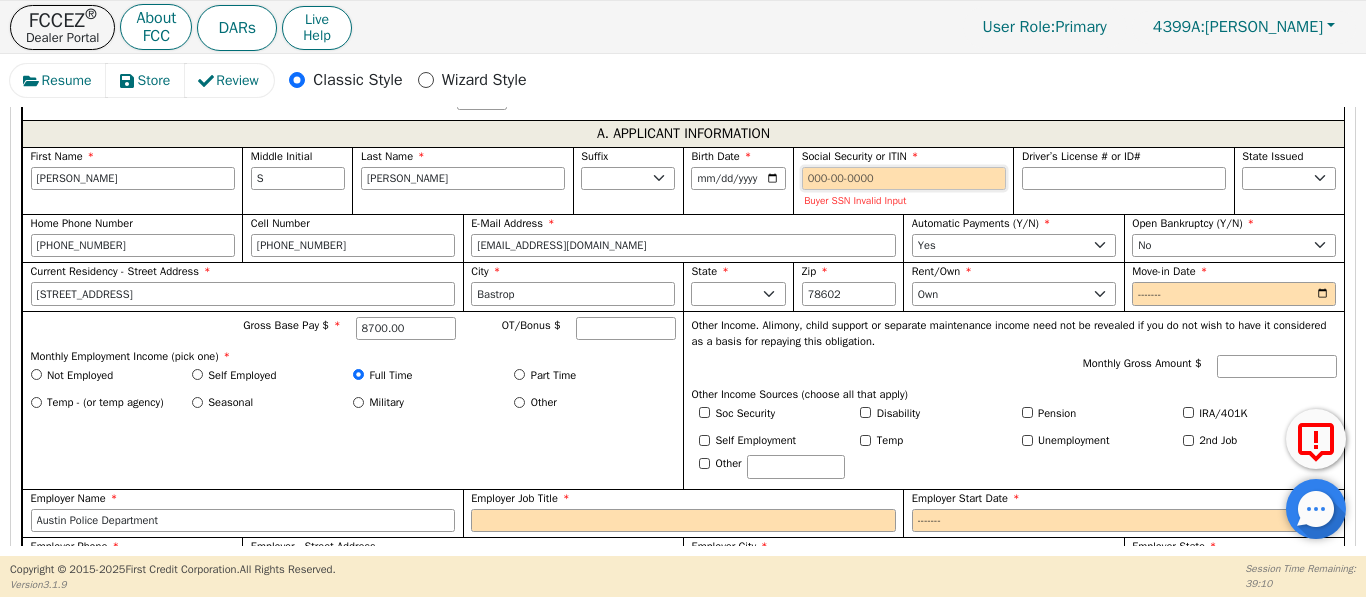 click on "Social Security or ITIN" at bounding box center (904, 179) 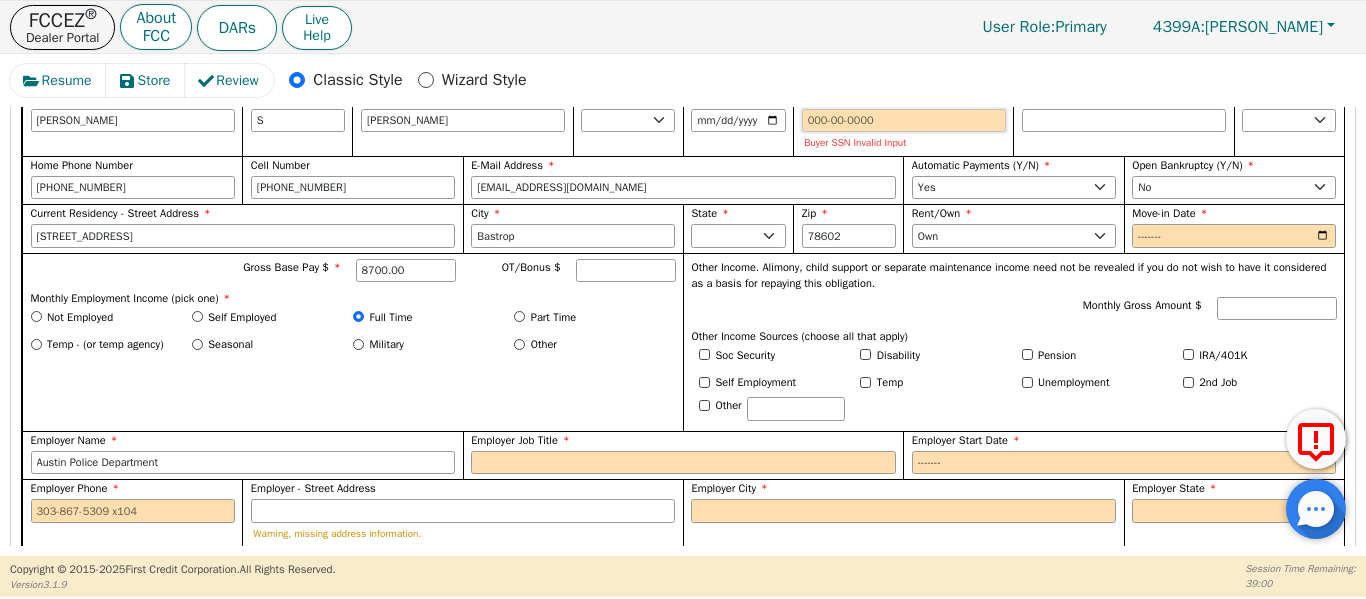 scroll, scrollTop: 1230, scrollLeft: 0, axis: vertical 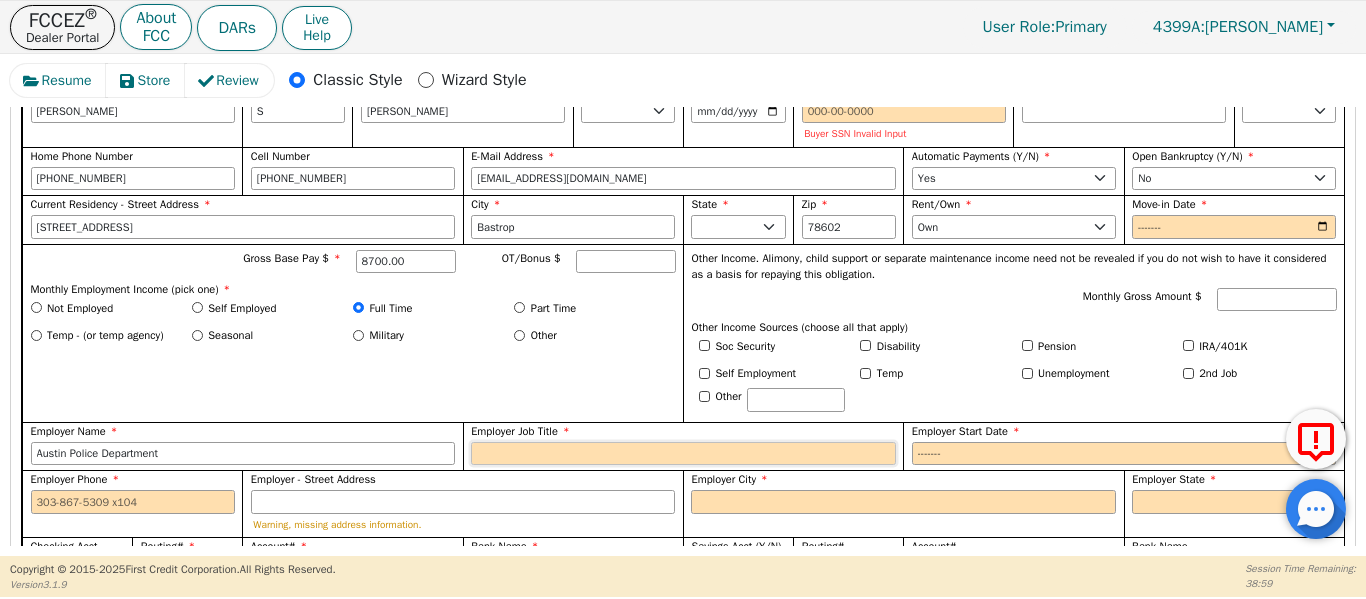 drag, startPoint x: 553, startPoint y: 466, endPoint x: 491, endPoint y: 449, distance: 64.288414 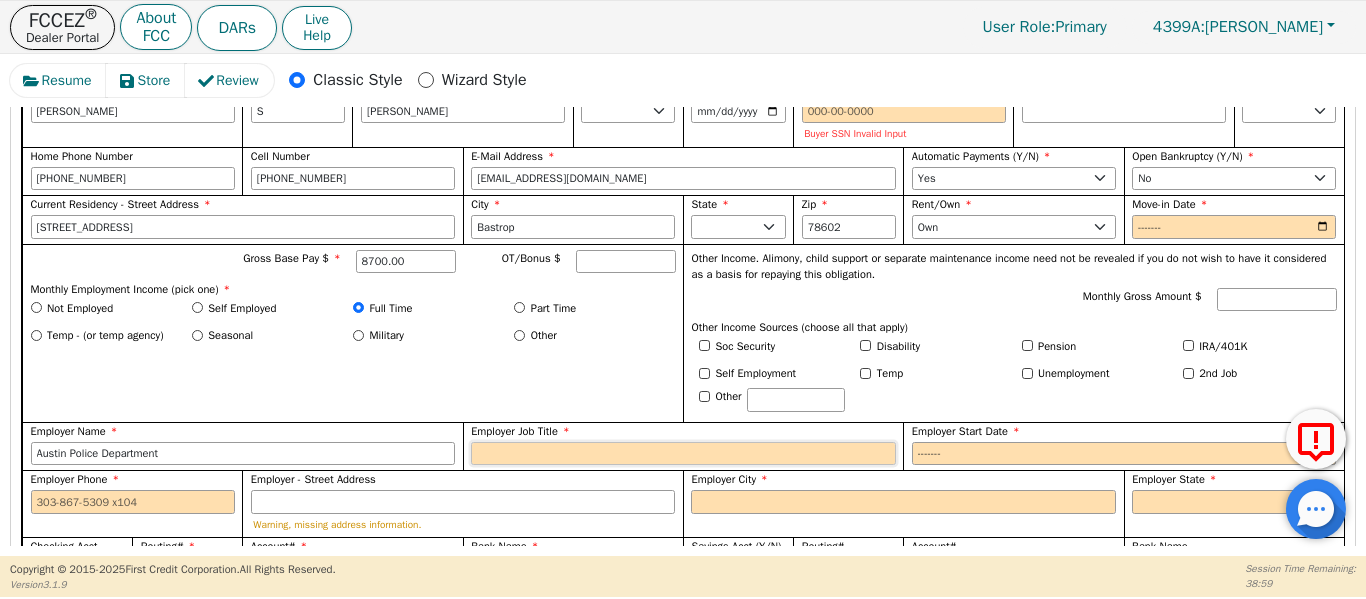 click on "Employer Job Title" at bounding box center (683, 454) 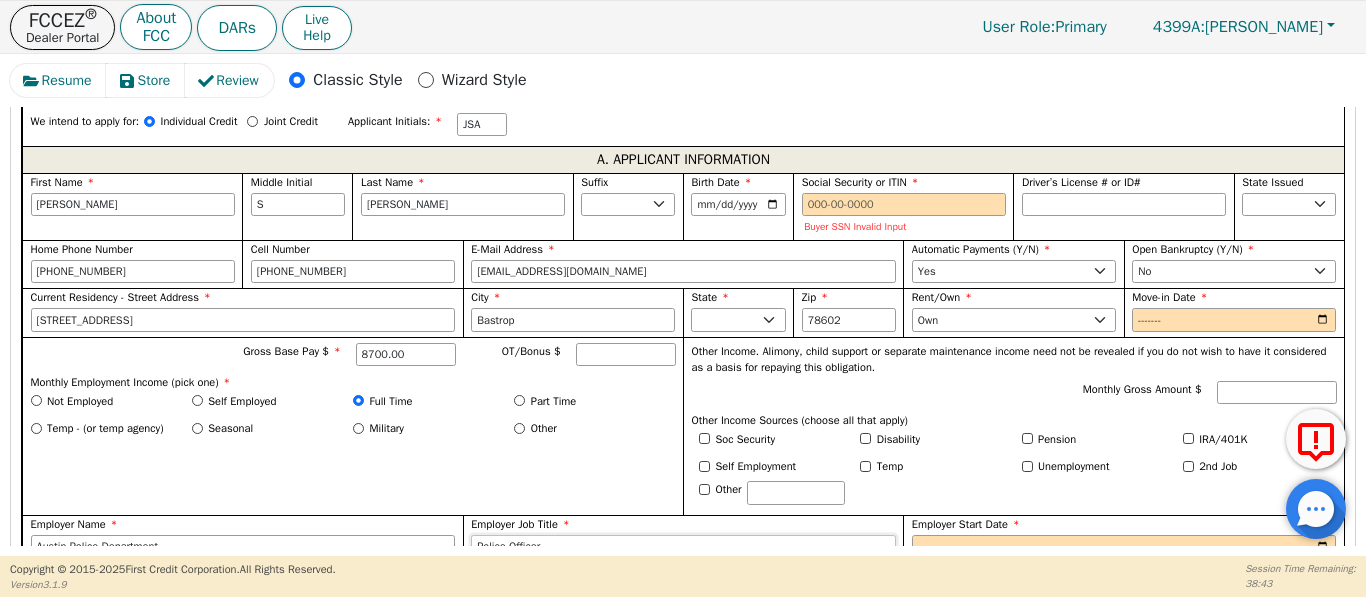 scroll, scrollTop: 1130, scrollLeft: 0, axis: vertical 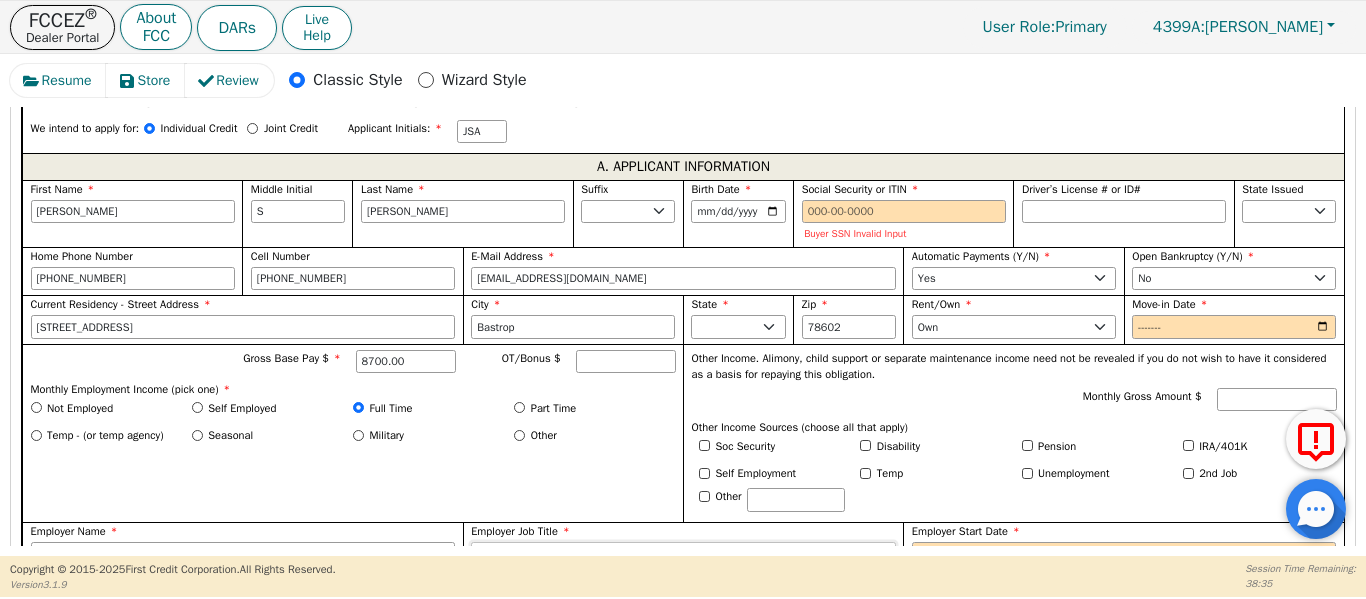 type on "Police Officer" 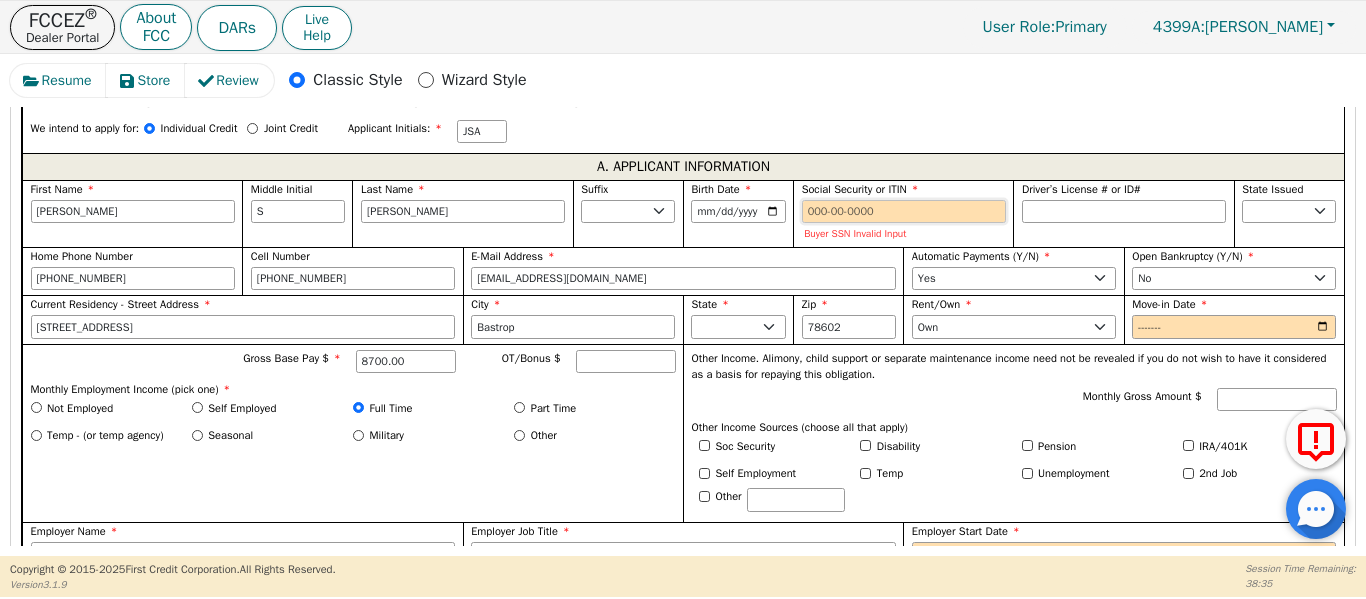 click on "Social Security or ITIN" at bounding box center [904, 212] 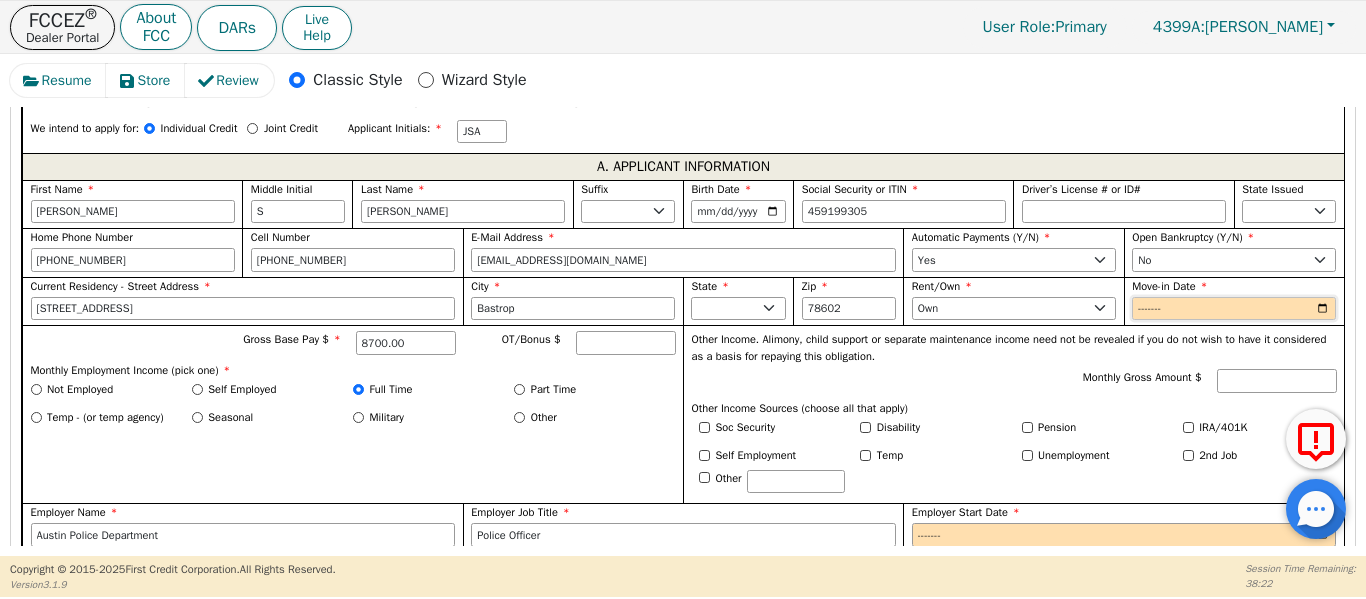 type on "***-**-9305" 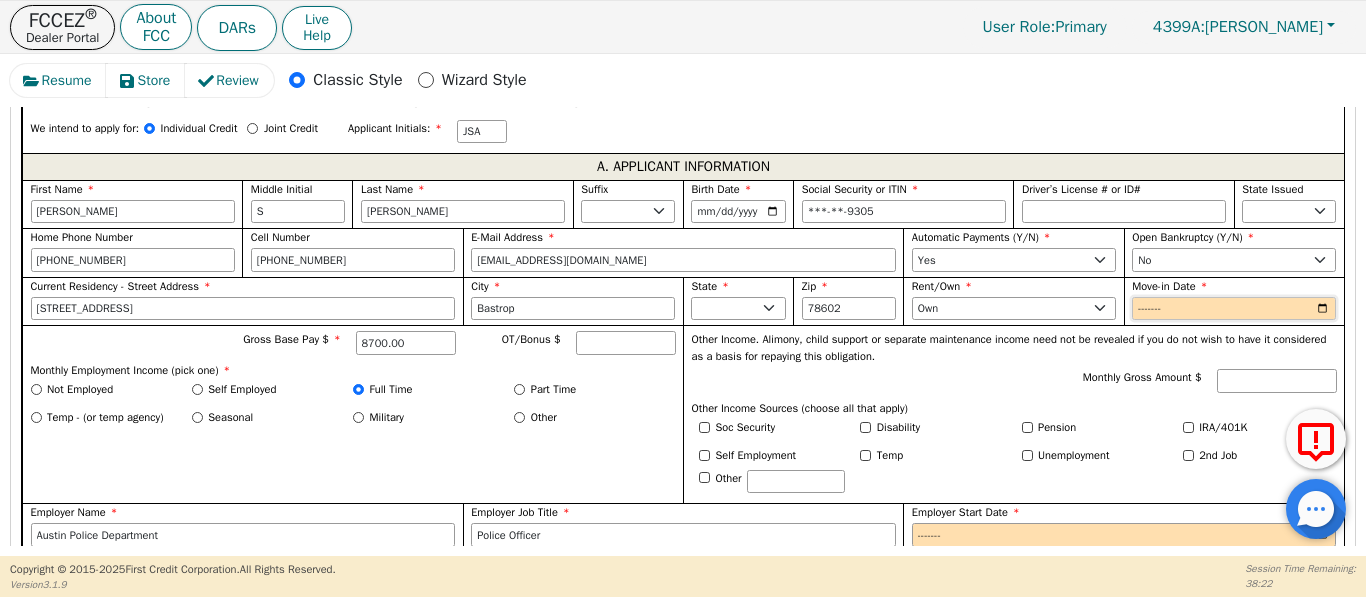 drag, startPoint x: 1144, startPoint y: 302, endPoint x: 1123, endPoint y: 309, distance: 22.135944 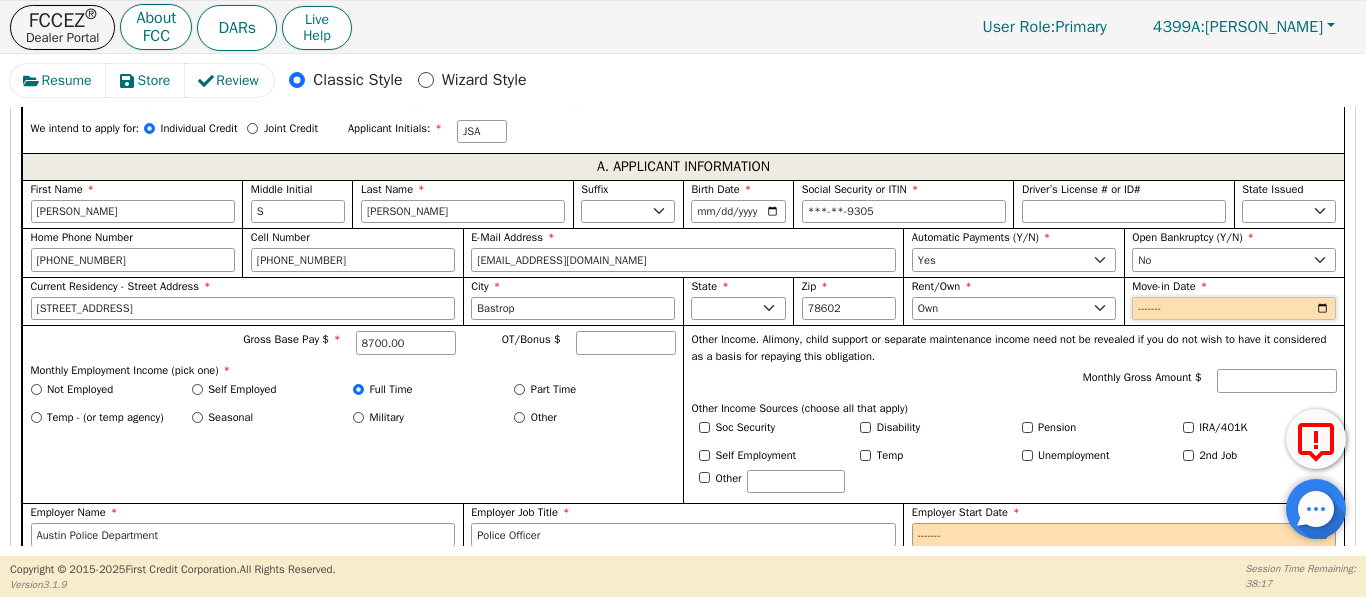 click on "Move-in Date" at bounding box center (1234, 309) 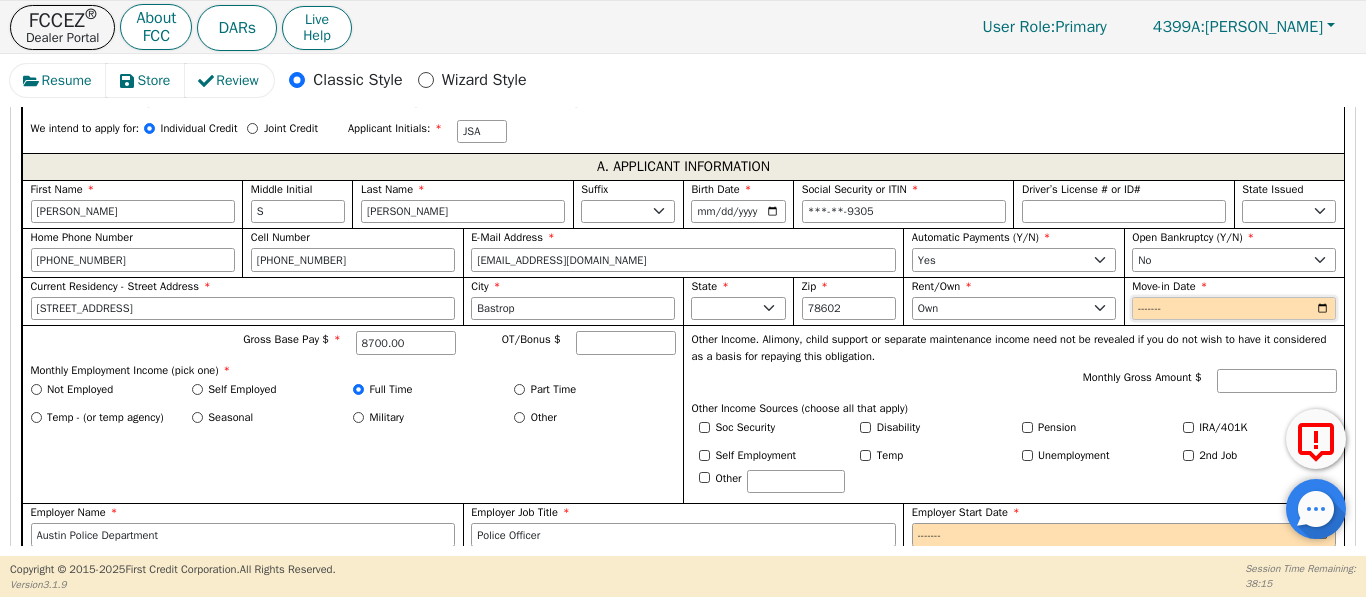 click on "Move-in Date" at bounding box center (1234, 309) 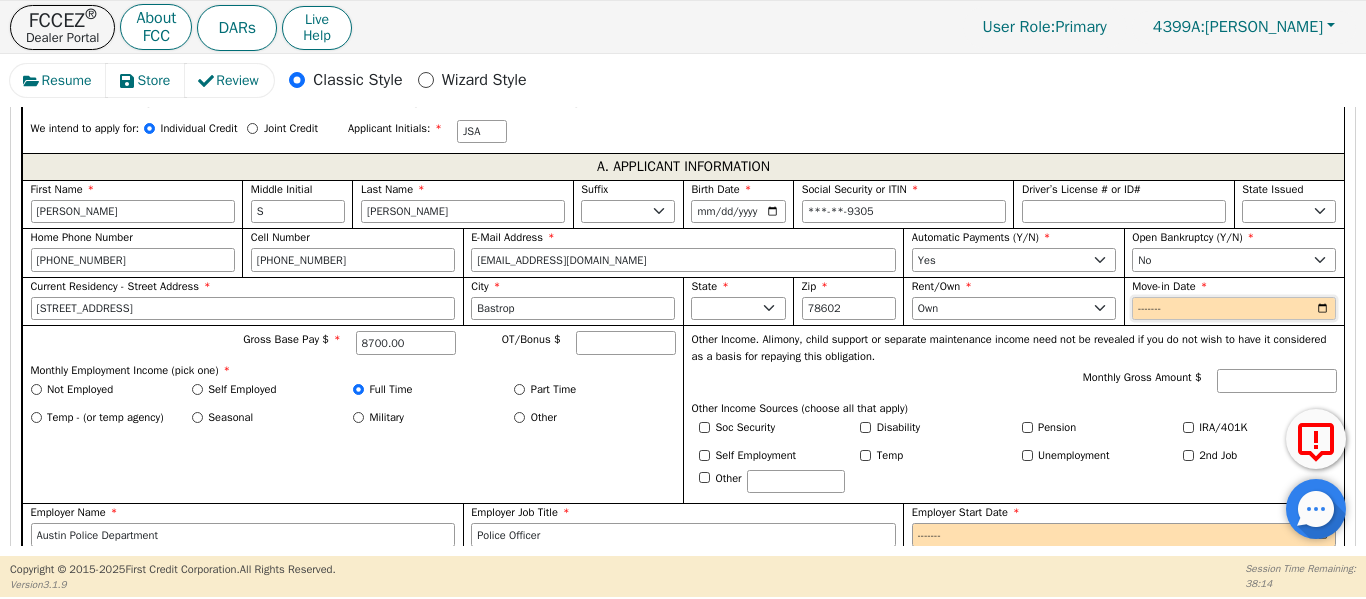 click on "Move-in Date" at bounding box center (1234, 309) 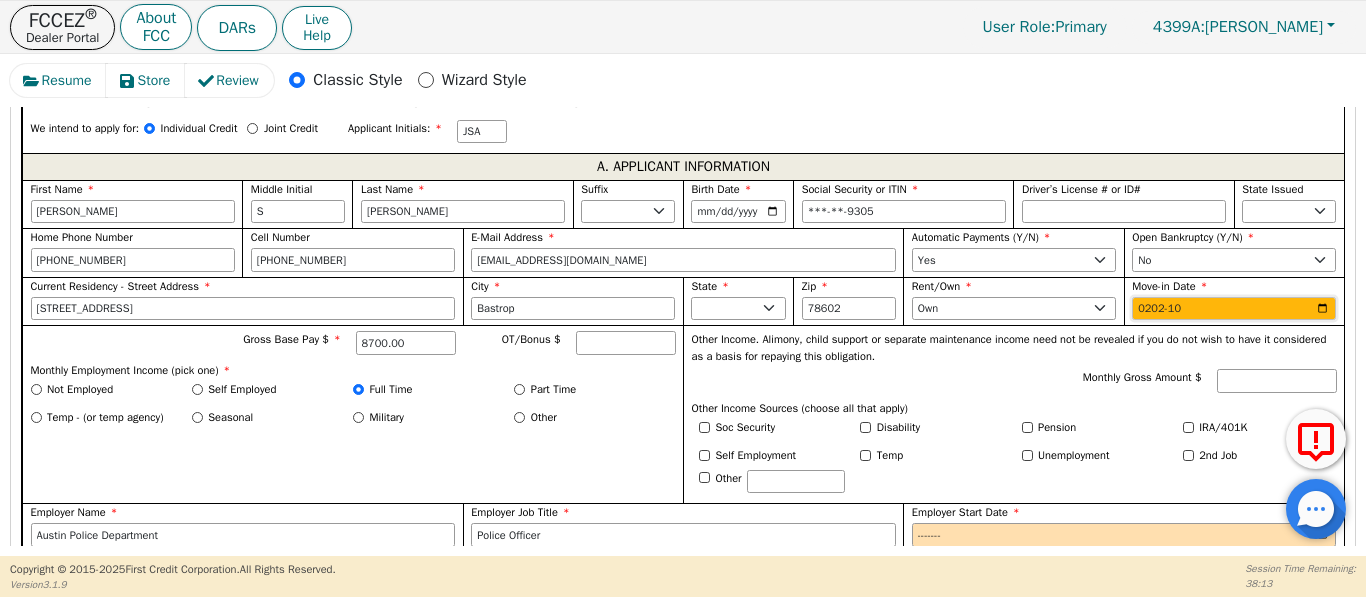 type on "2023-10" 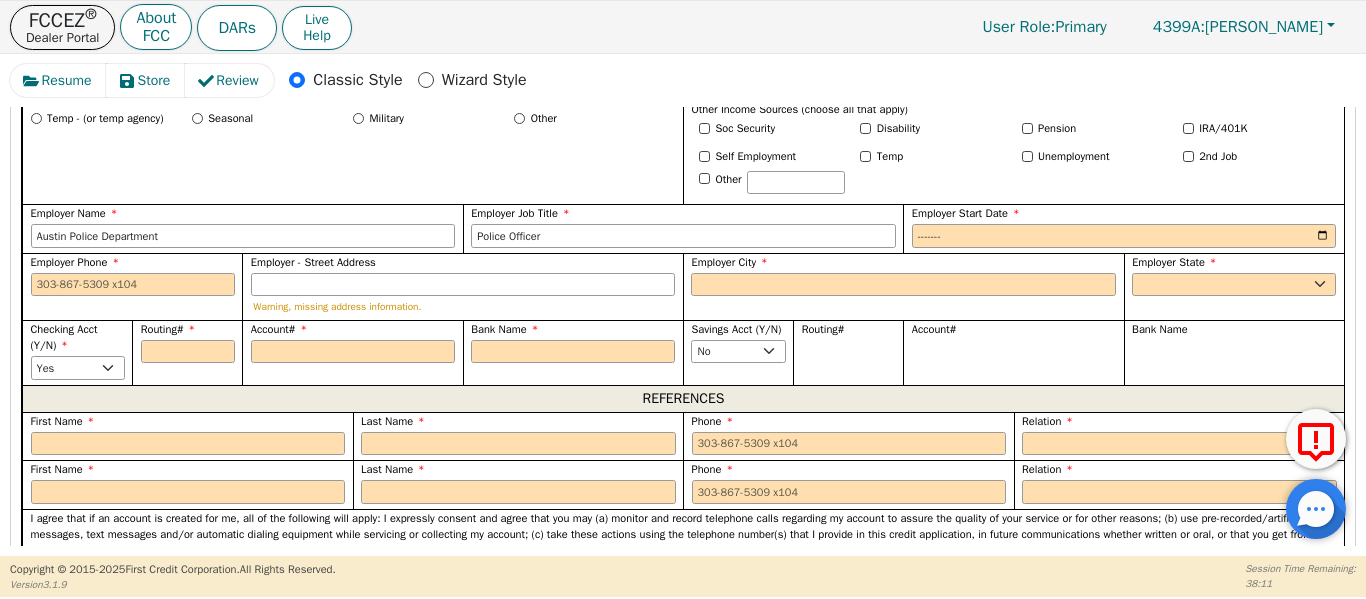 scroll, scrollTop: 1430, scrollLeft: 0, axis: vertical 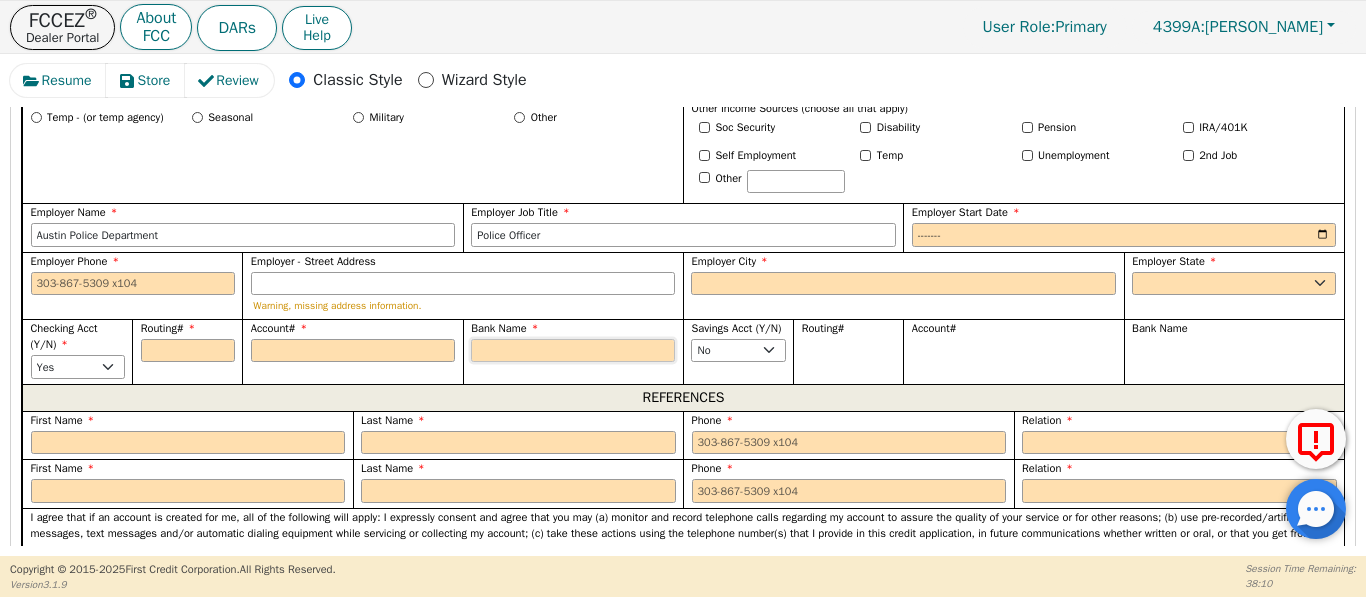 click on "Bank Name" at bounding box center [573, 351] 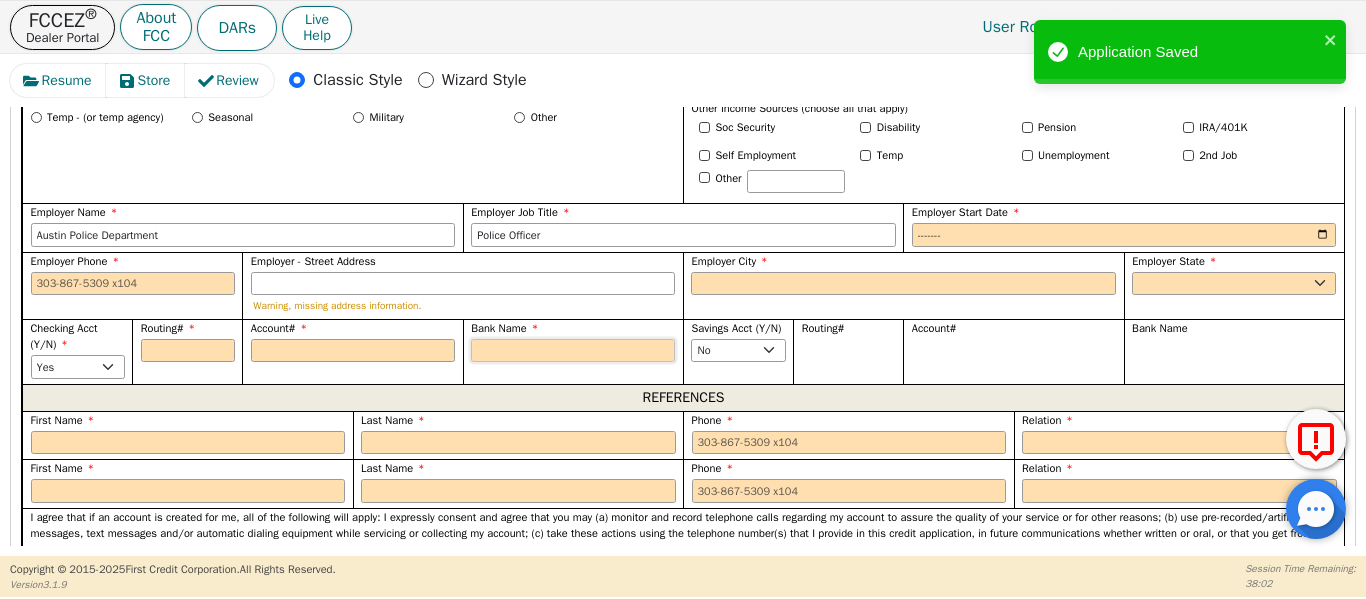 type on "W" 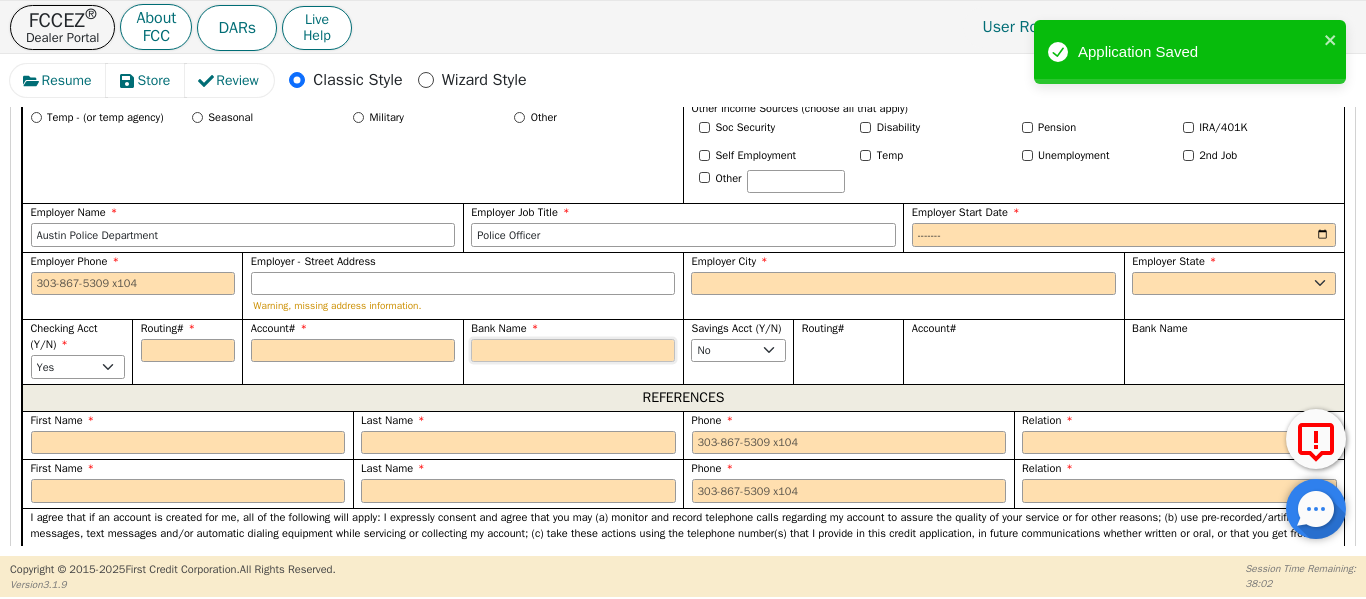 type on "W" 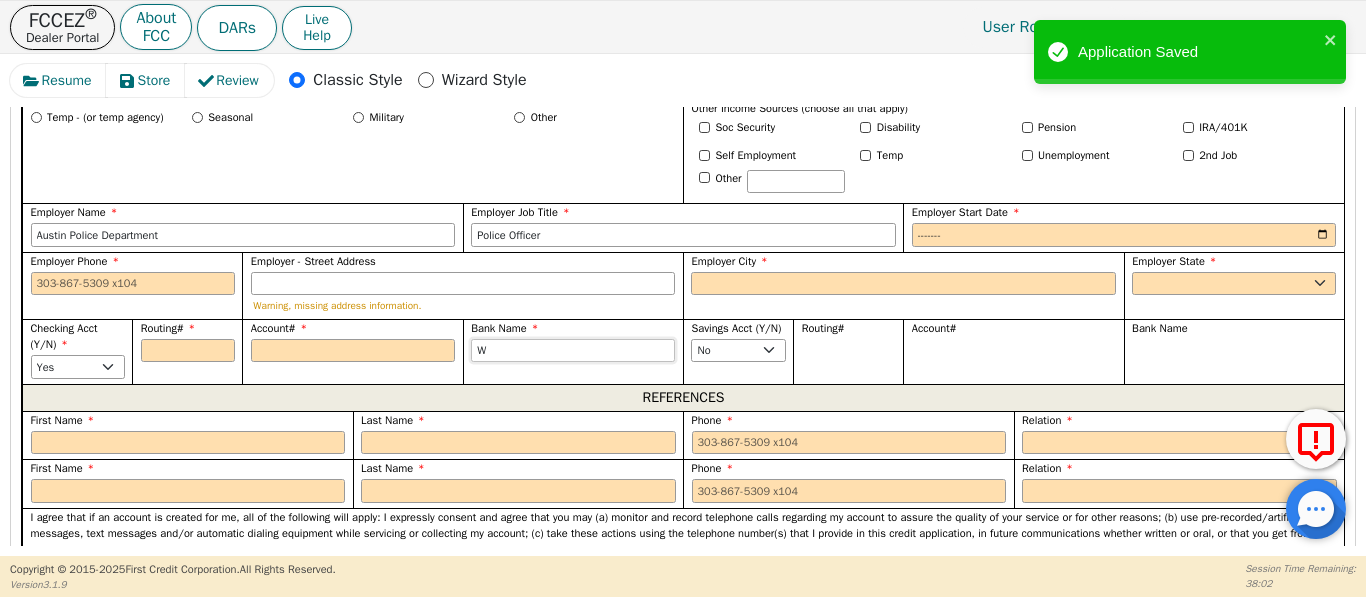 type on "We" 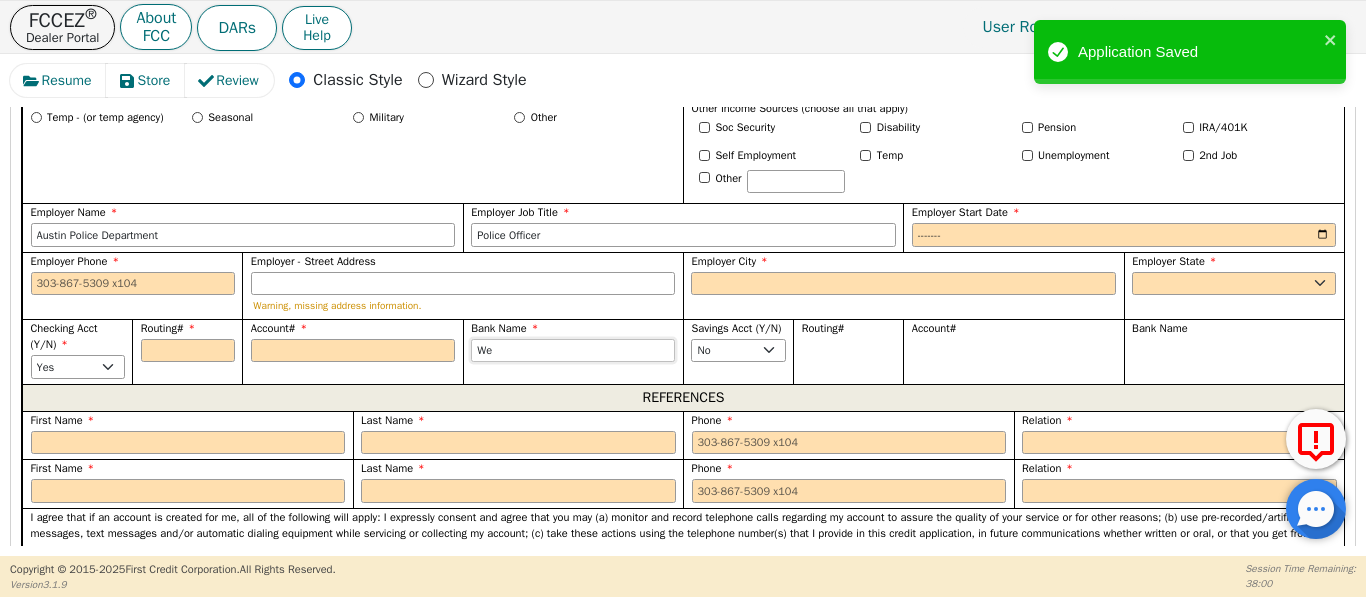 type on "Wel" 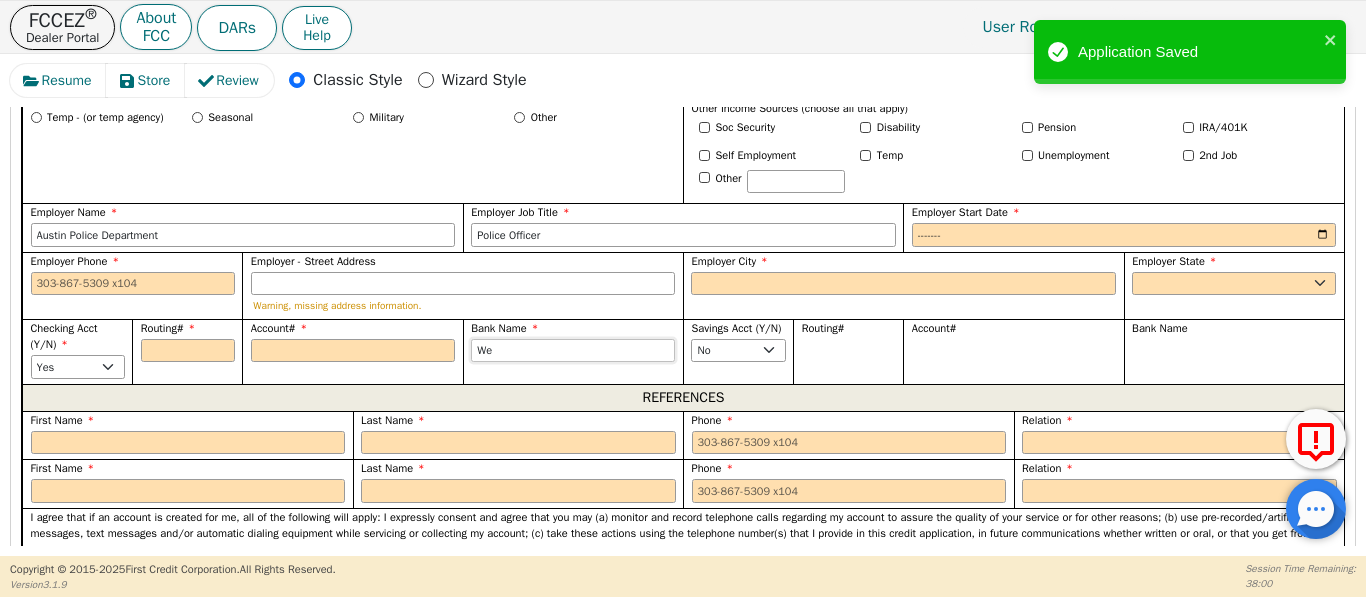 type on "Wel" 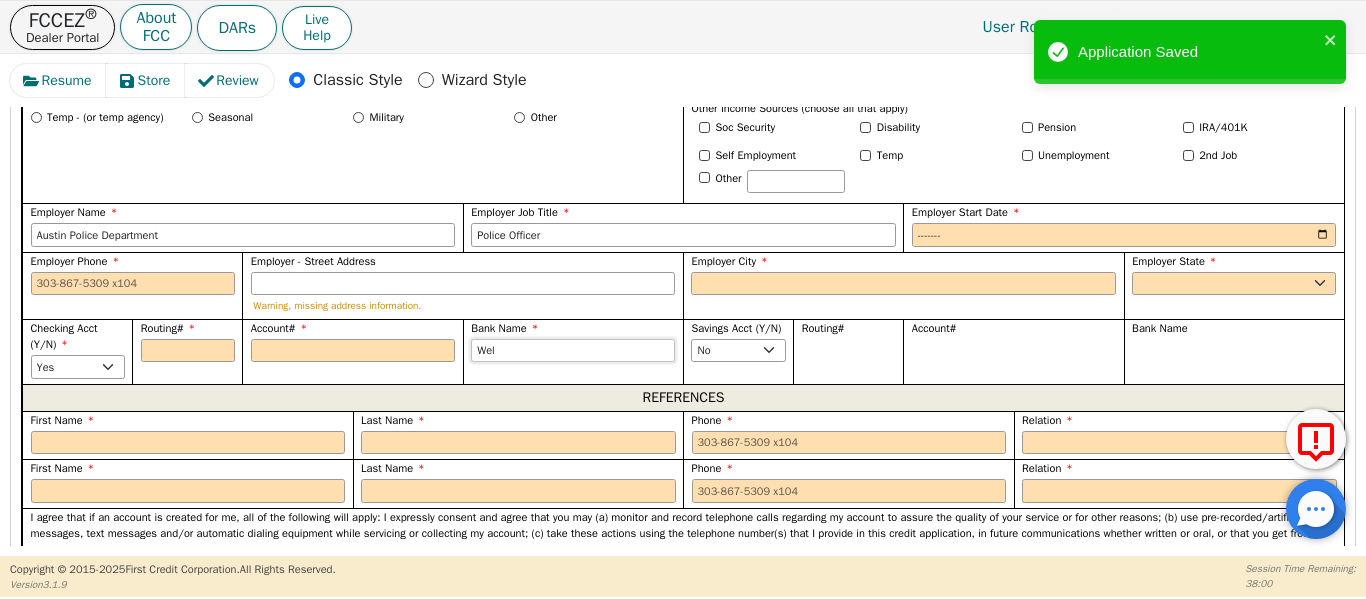 type on "Well" 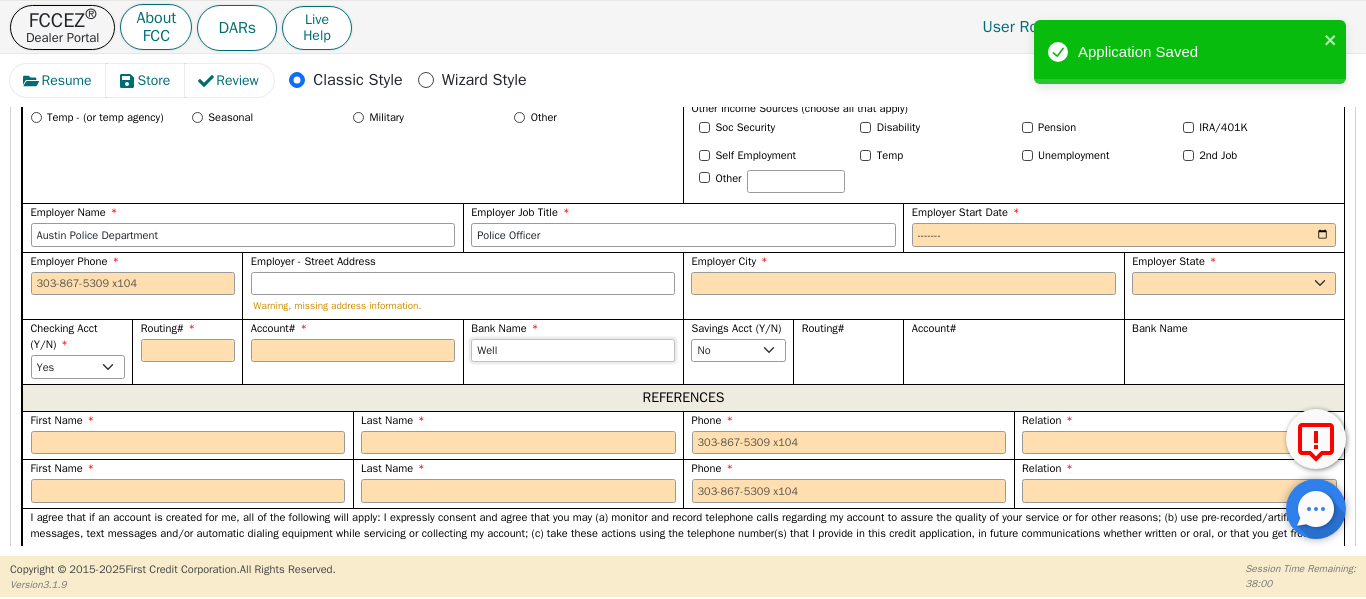 type on "[PERSON_NAME]" 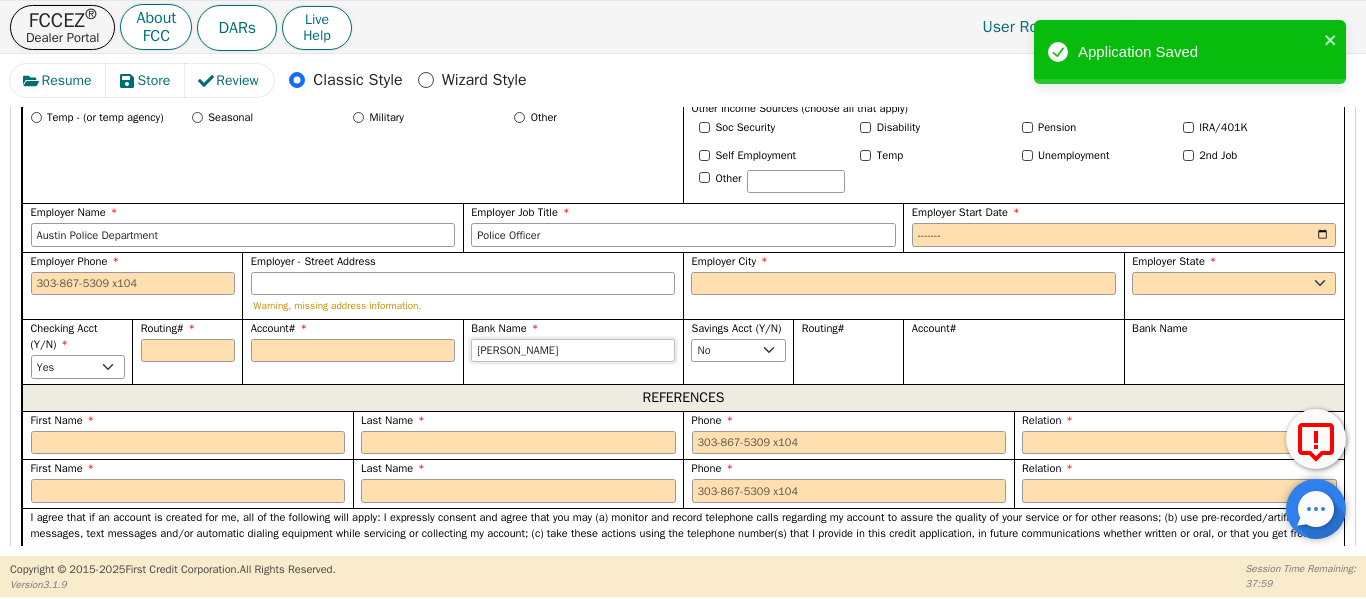 type on "[PERSON_NAME]" 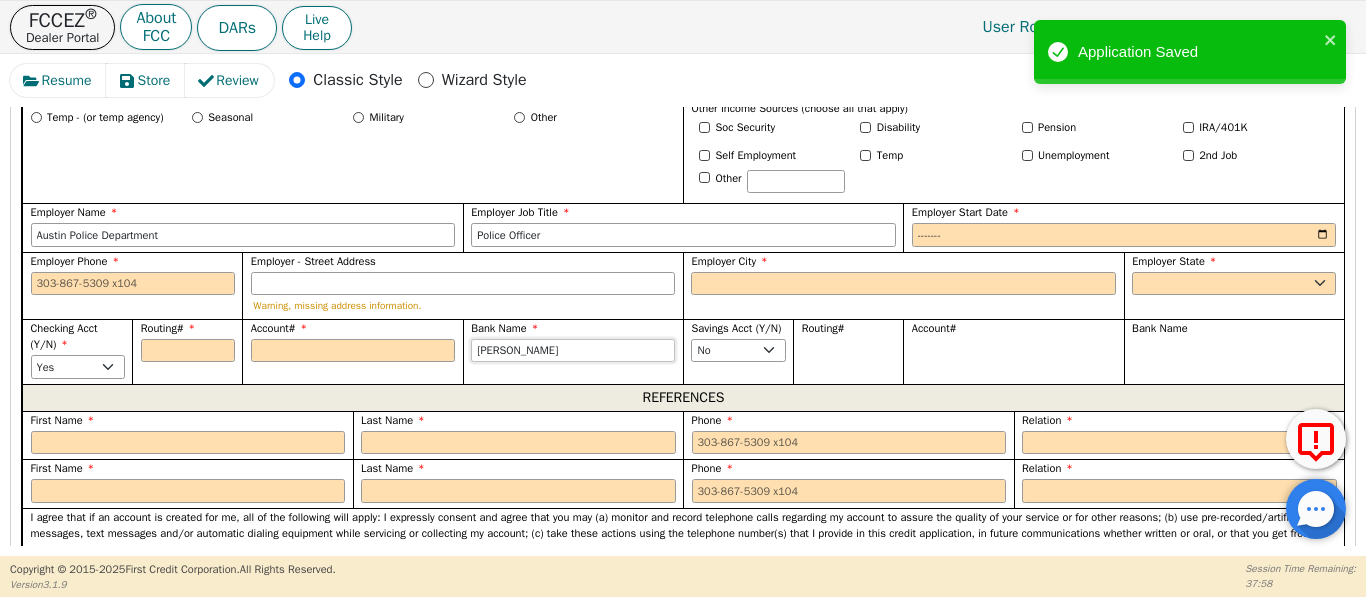 type on "[PERSON_NAME] F" 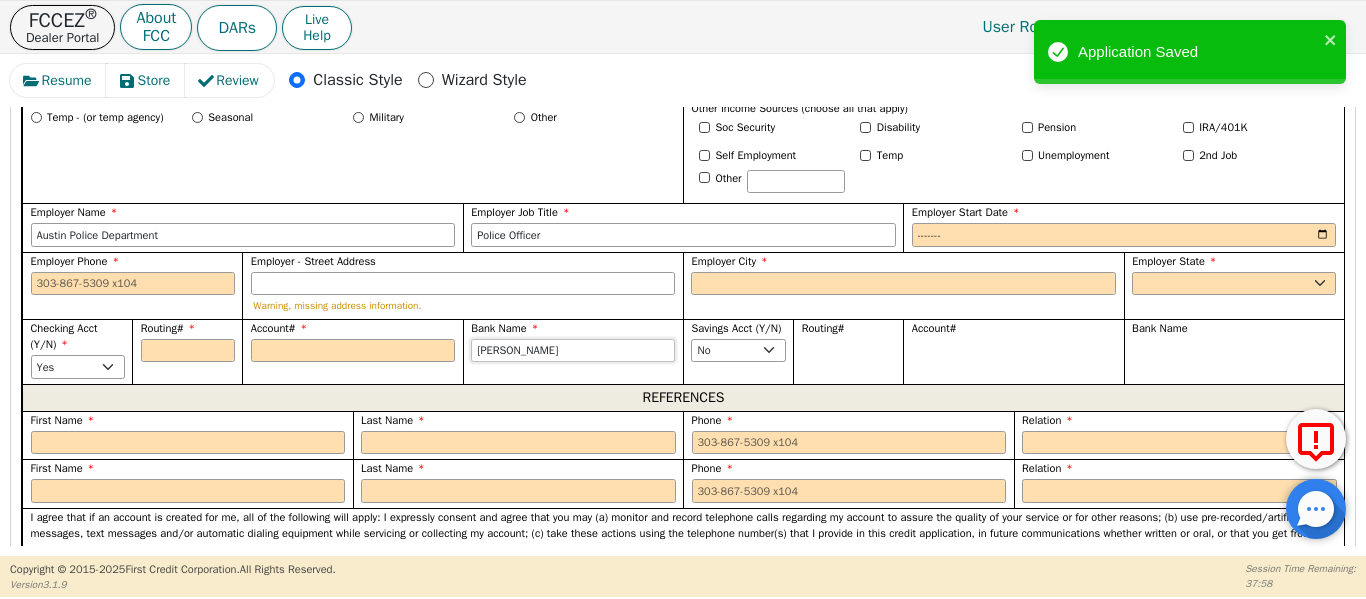type on "[PERSON_NAME] F" 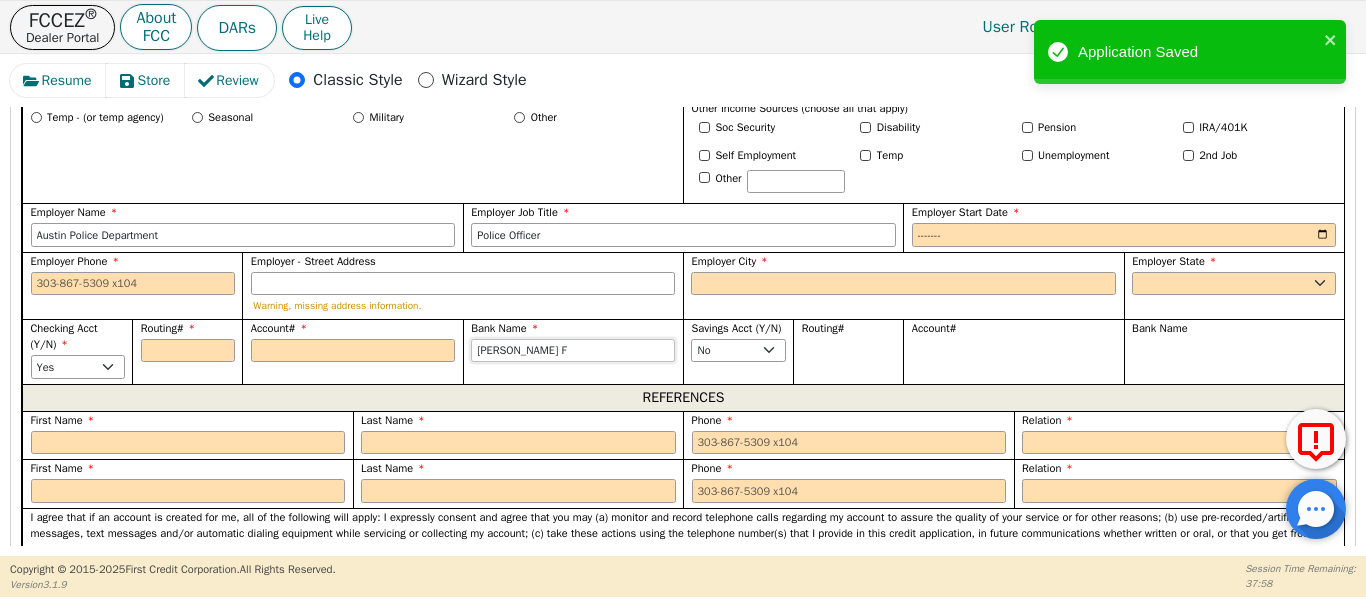 type on "[PERSON_NAME]" 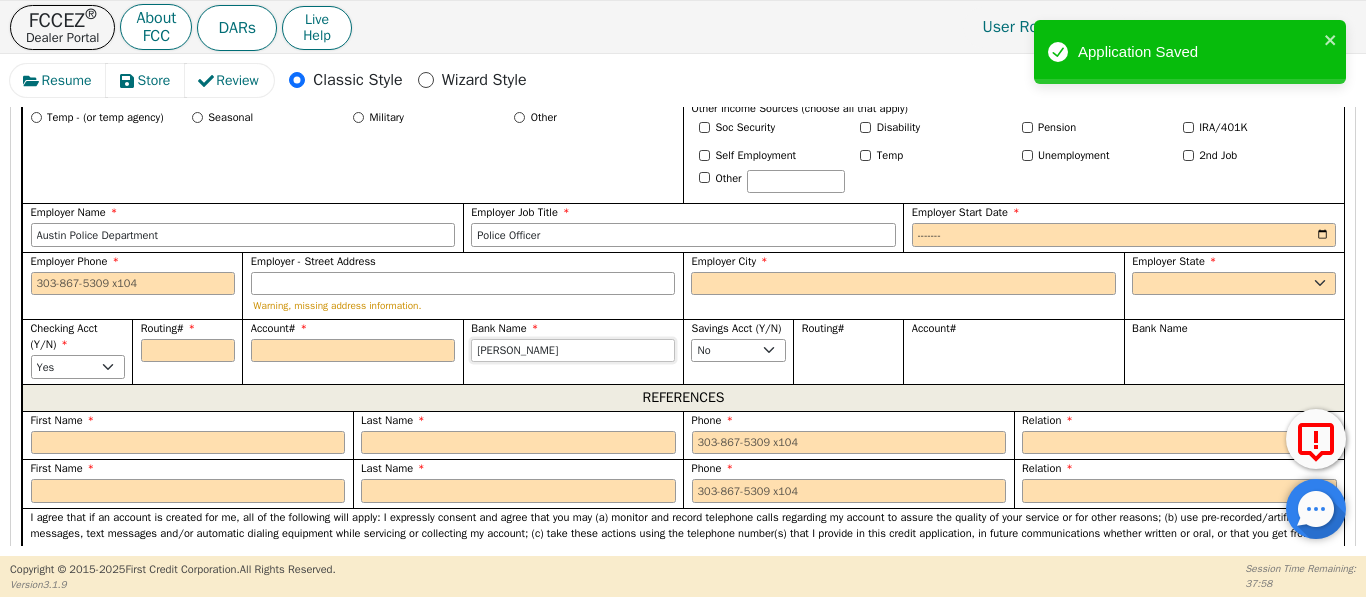 type on "[PERSON_NAME] Far" 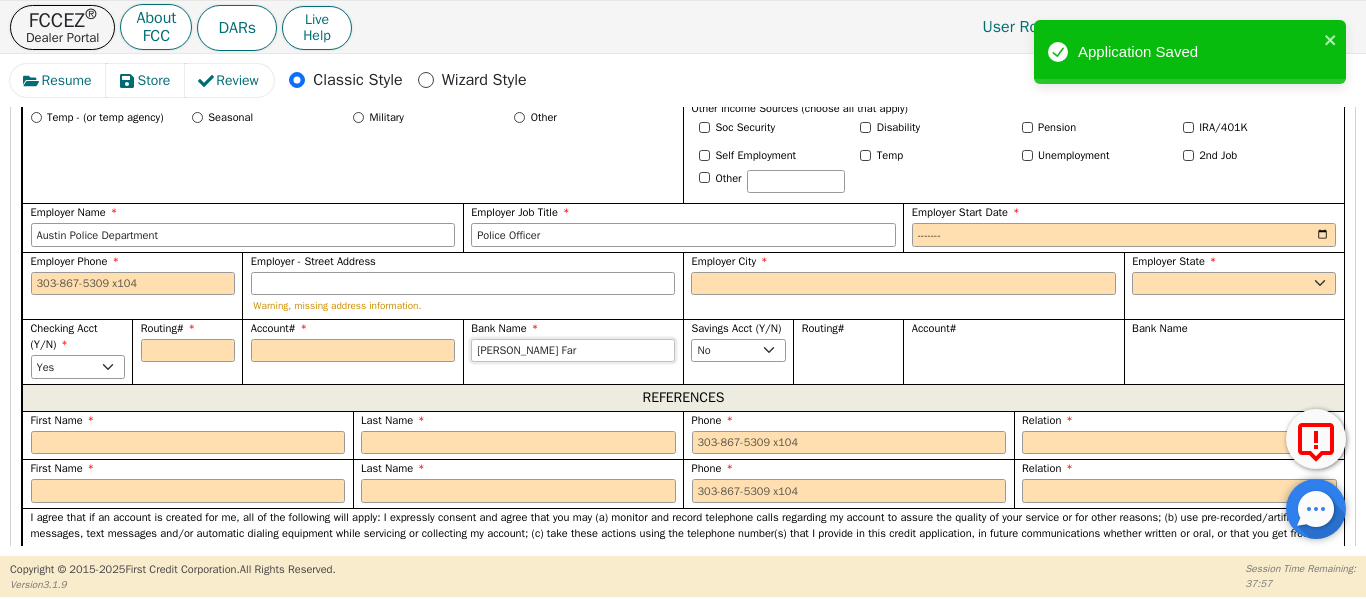 type on "[PERSON_NAME] Farg" 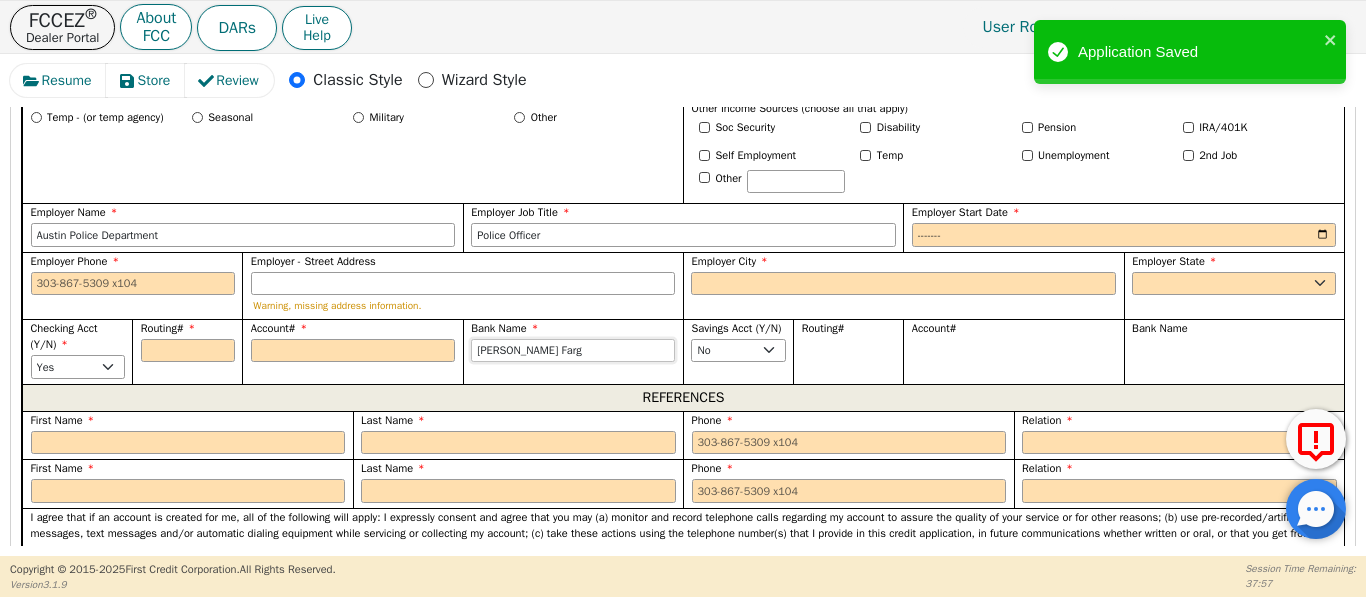 type on "[PERSON_NAME] Fargo" 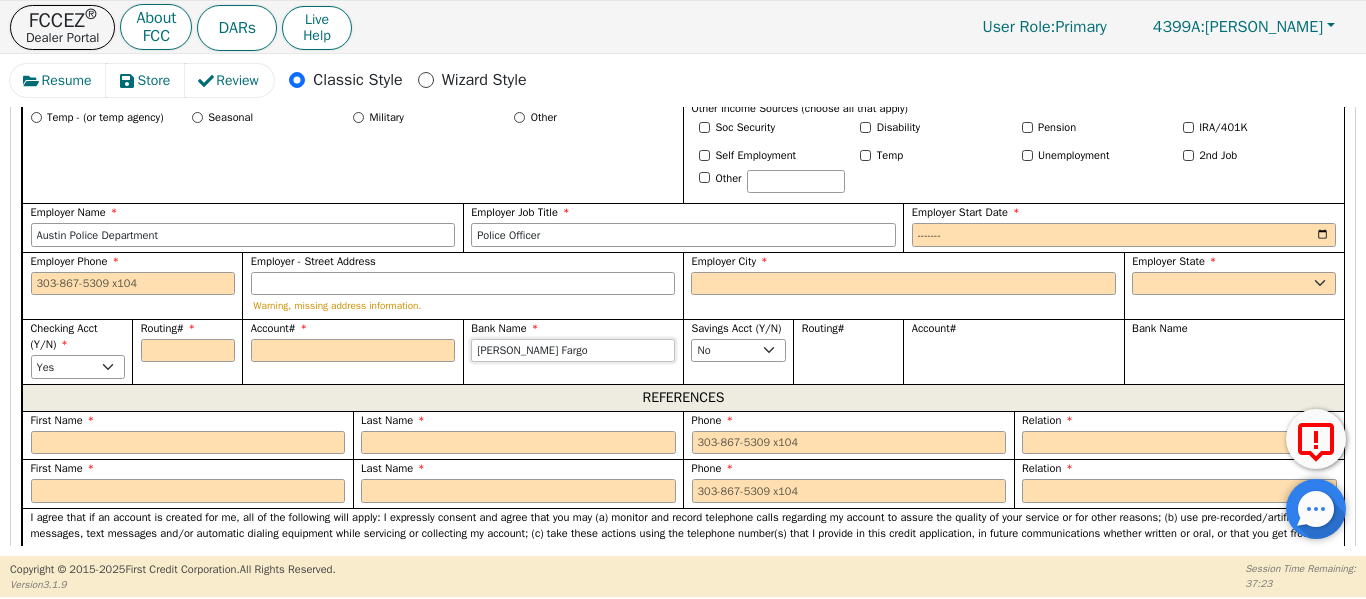 type on "[PERSON_NAME] Fargo" 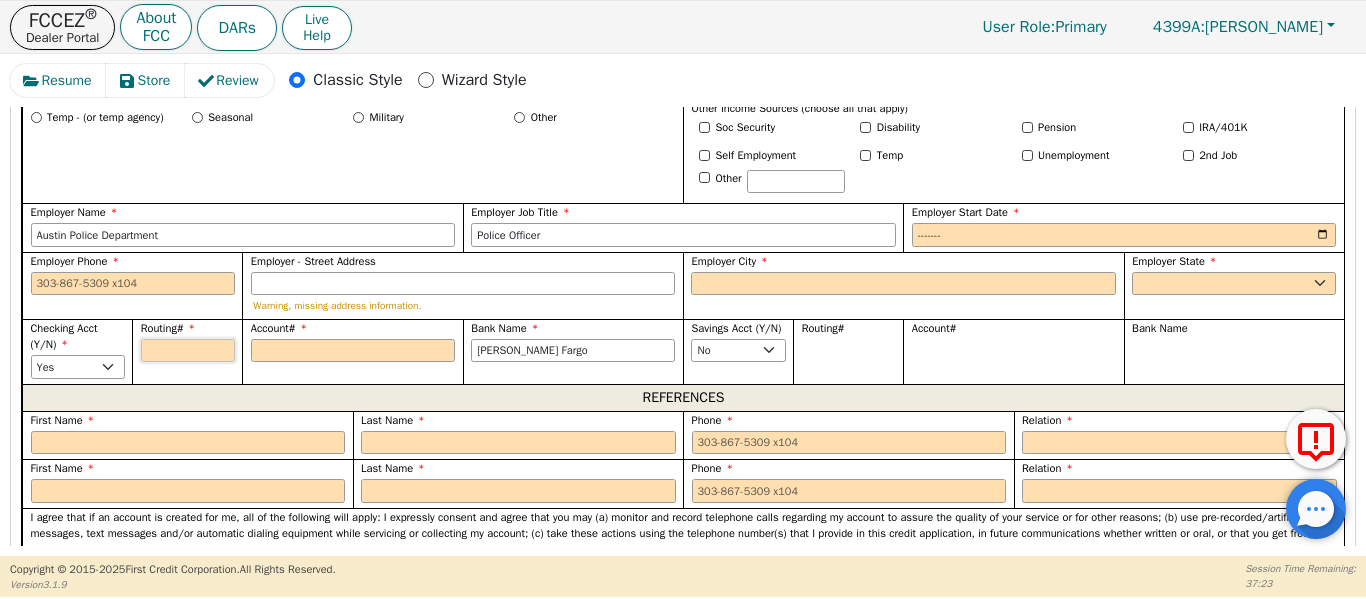 click on "Routing#" at bounding box center (188, 351) 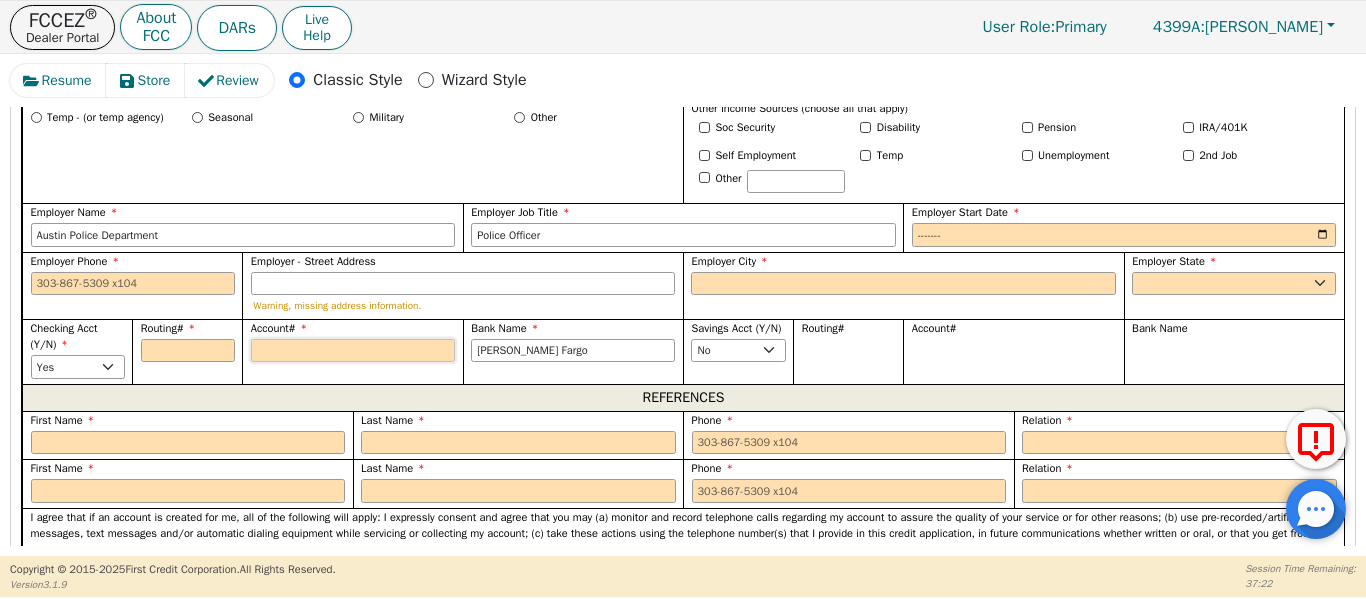 click on "Account#" at bounding box center [353, 351] 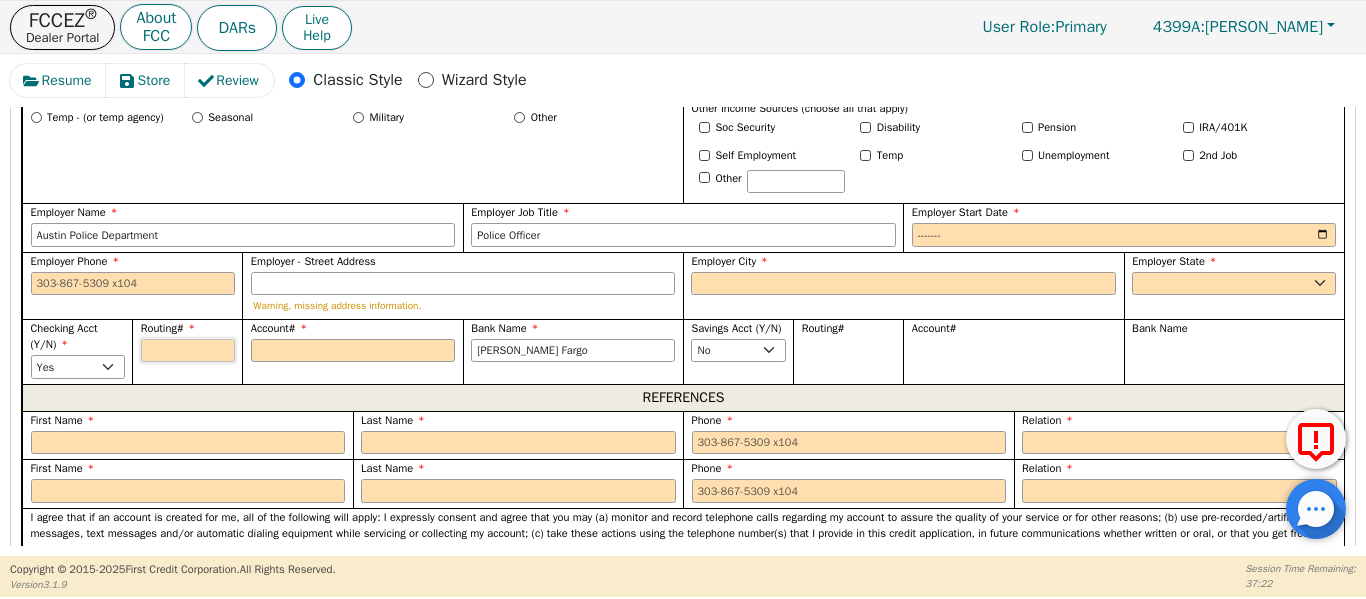 click on "Routing#" at bounding box center [188, 351] 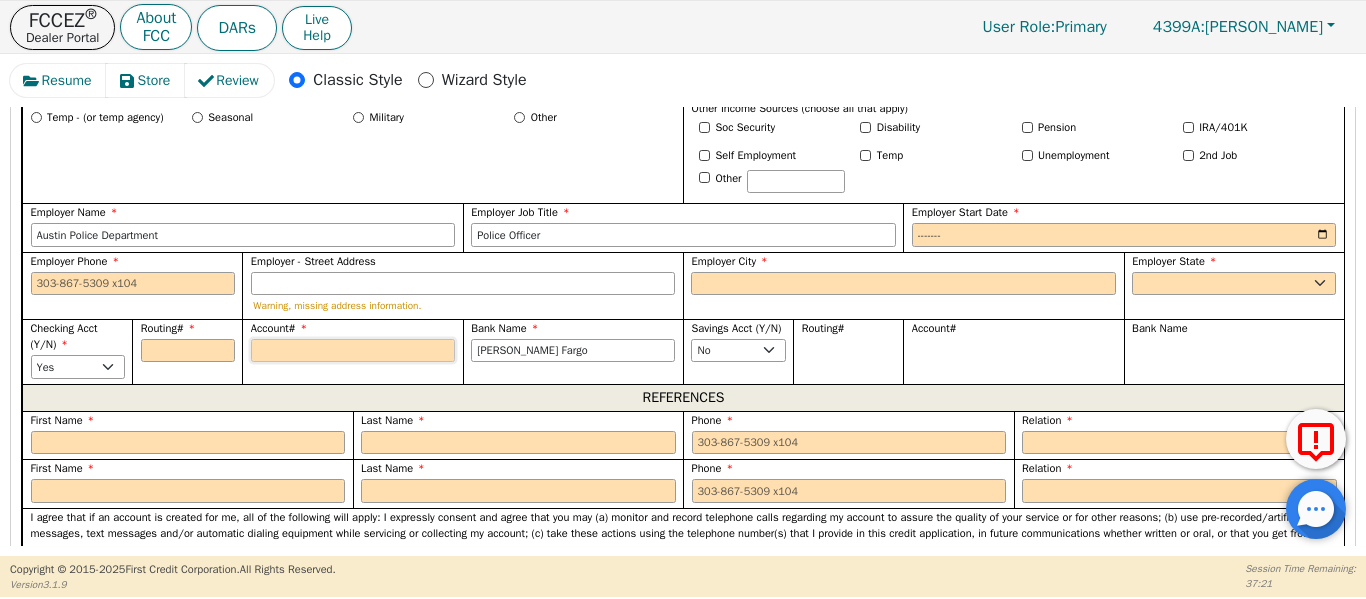 click on "Account#" at bounding box center [353, 351] 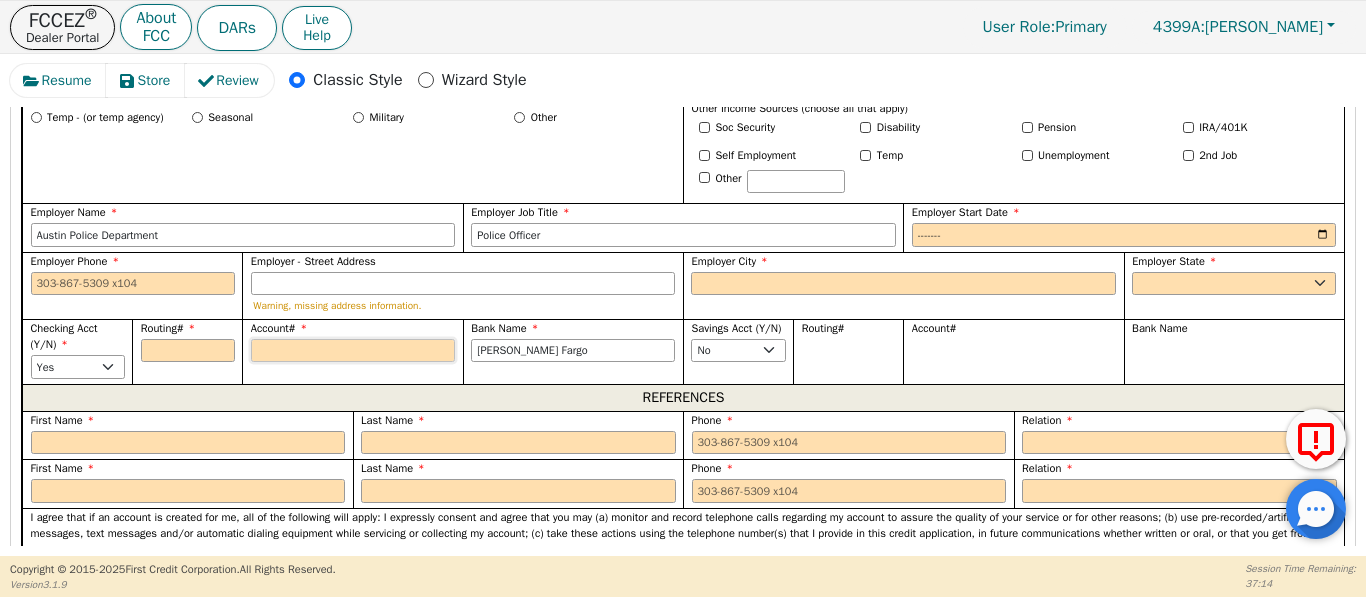 click on "Account#" at bounding box center [353, 351] 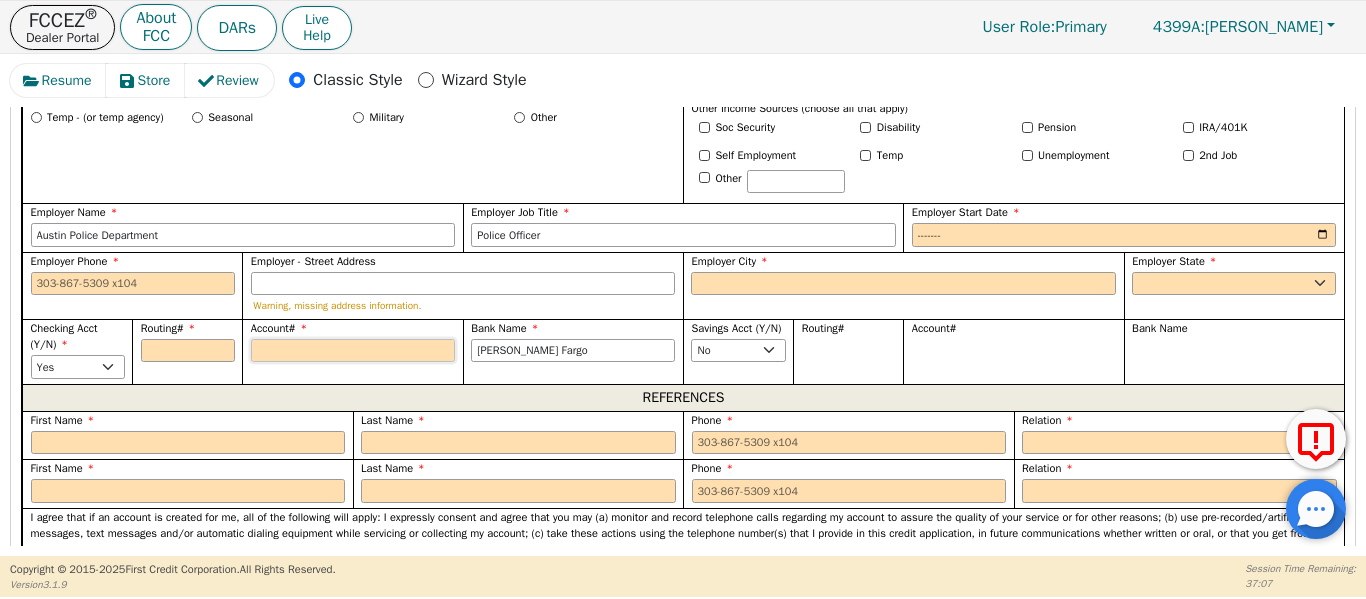 drag, startPoint x: 291, startPoint y: 361, endPoint x: 292, endPoint y: 377, distance: 16.03122 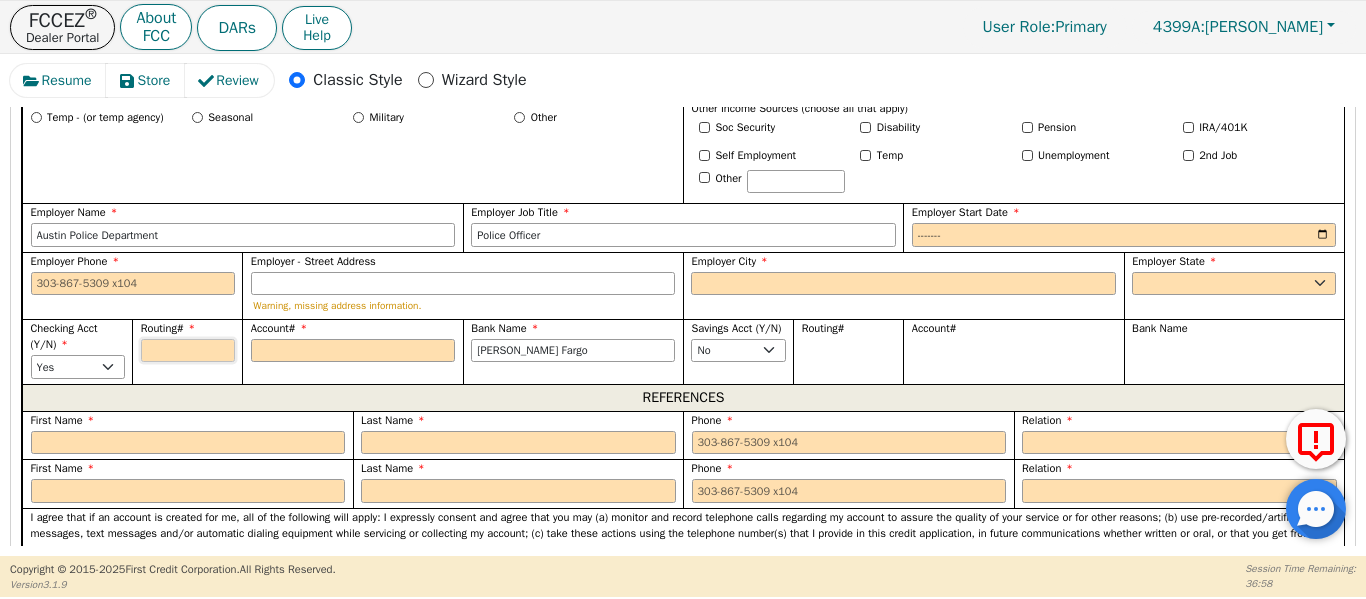 drag, startPoint x: 161, startPoint y: 363, endPoint x: 183, endPoint y: 309, distance: 58.30952 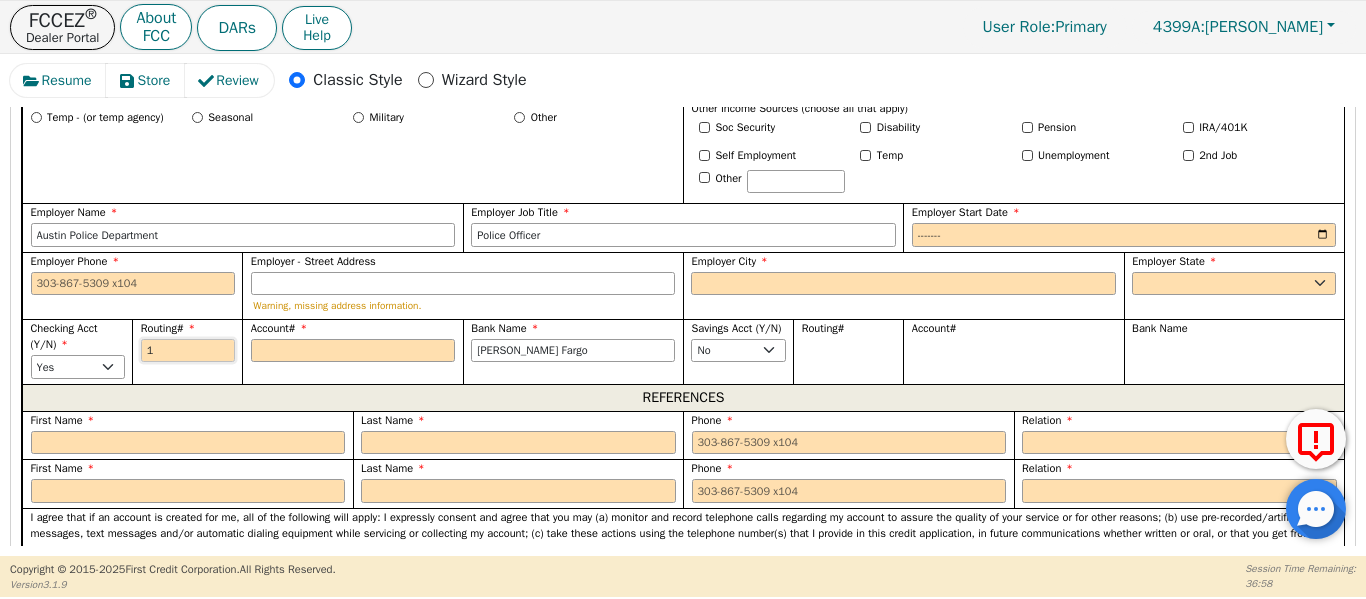 type on "*" 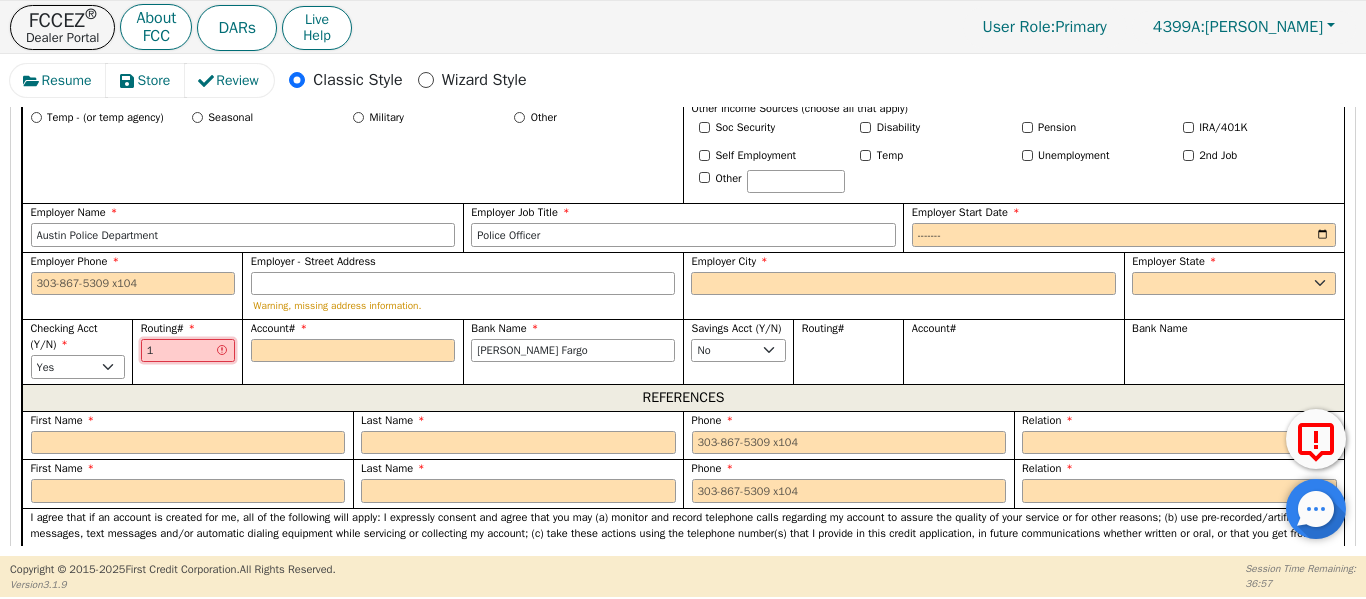 type 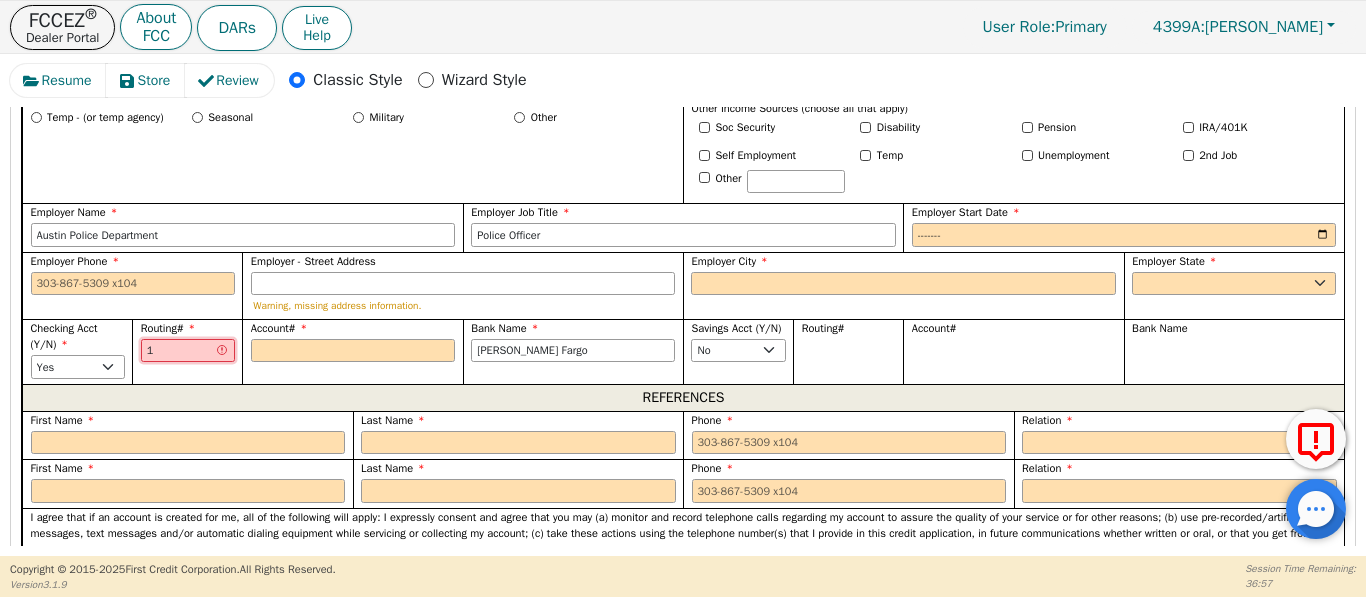 type 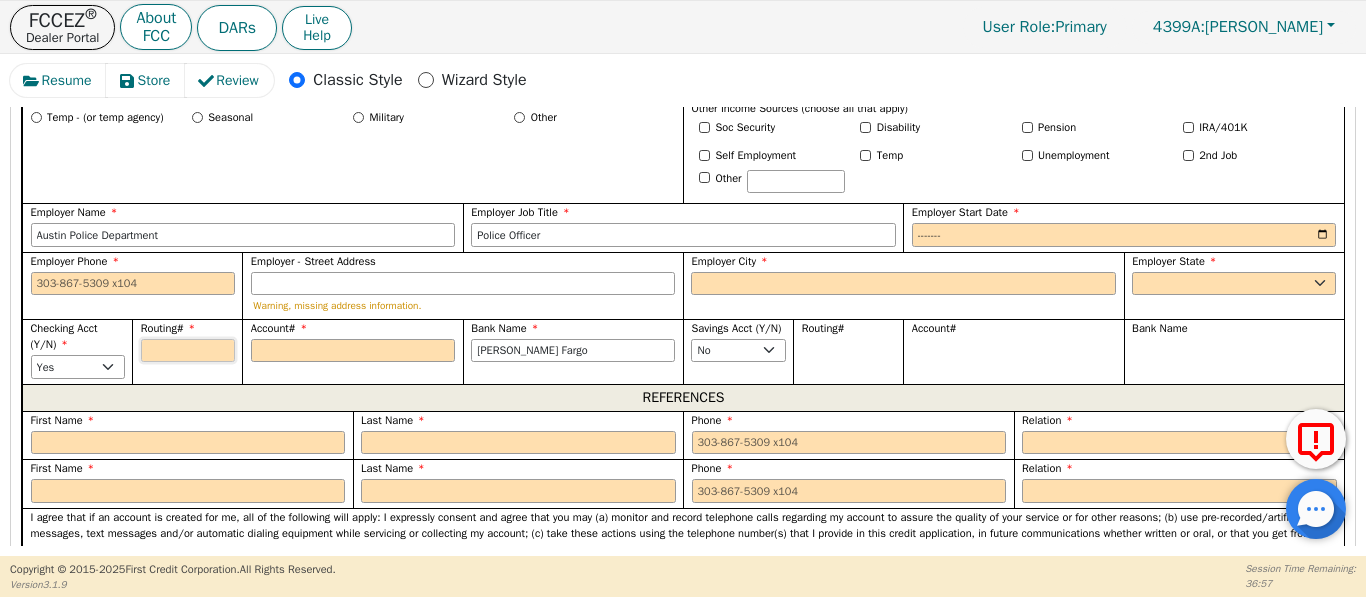 type on "1" 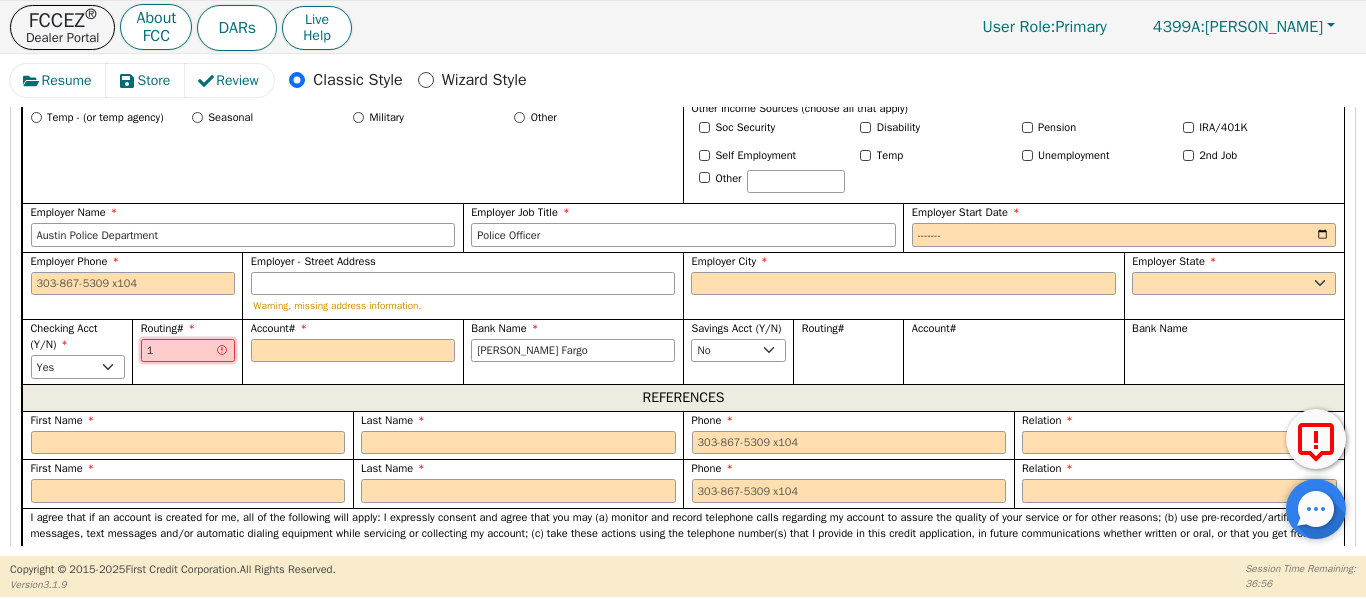 type on "11" 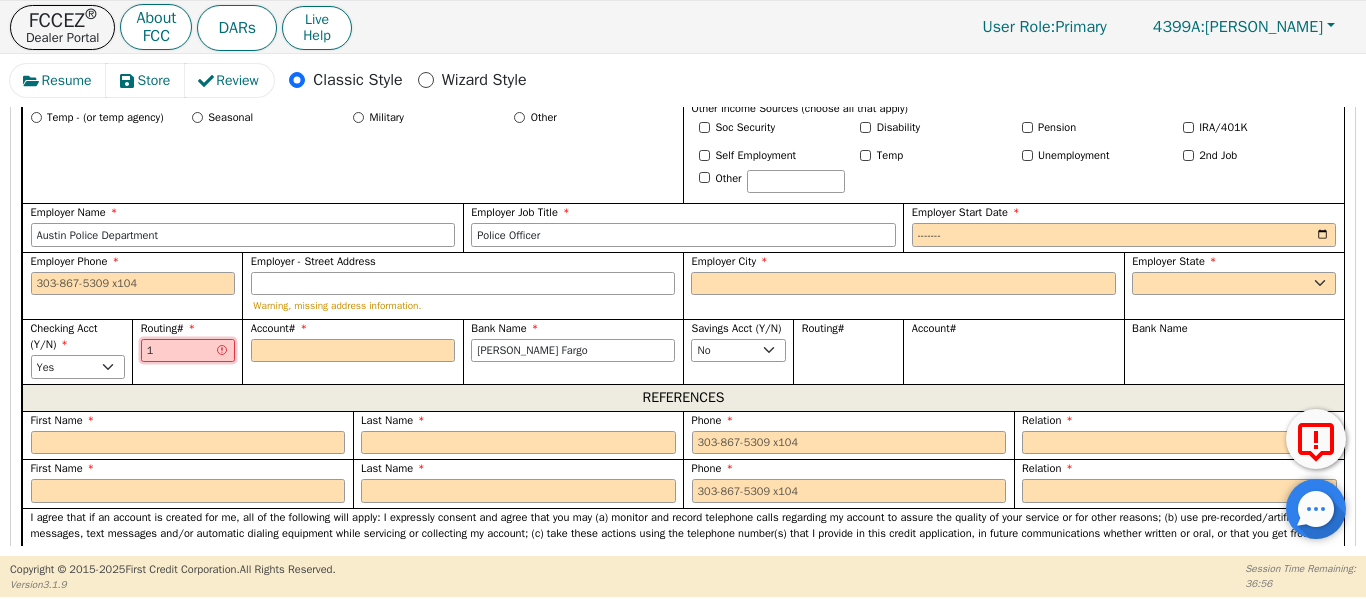 type on "**" 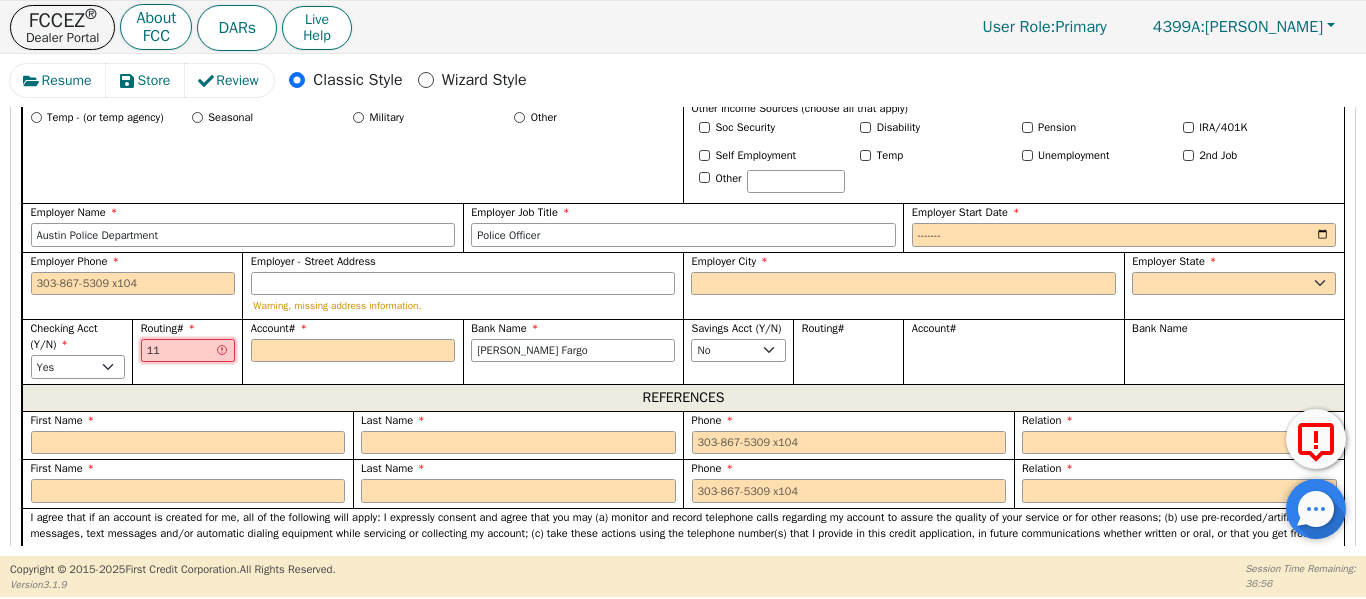 type on "111" 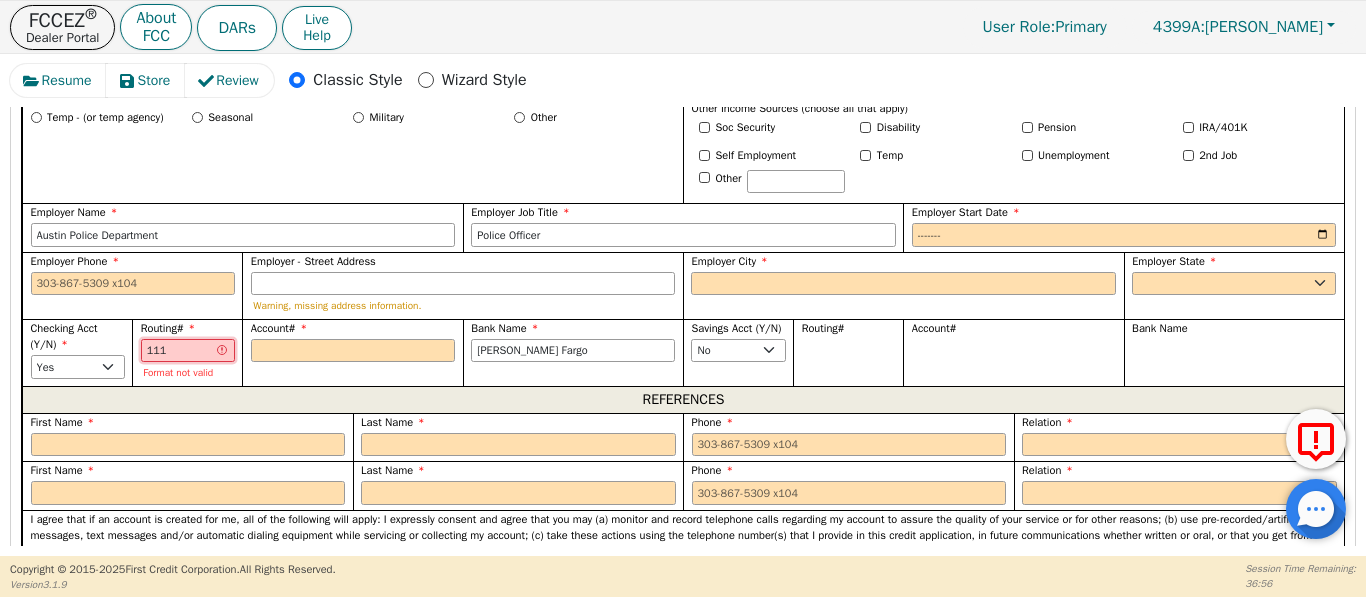 type on "1119" 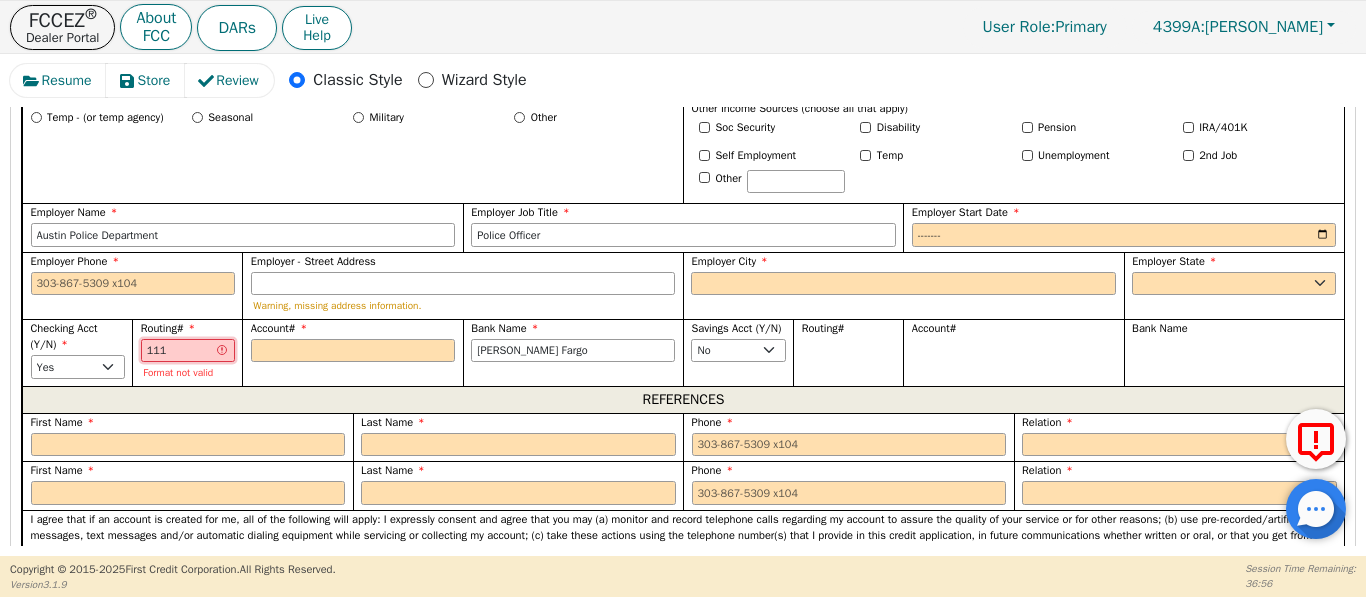 type on "****" 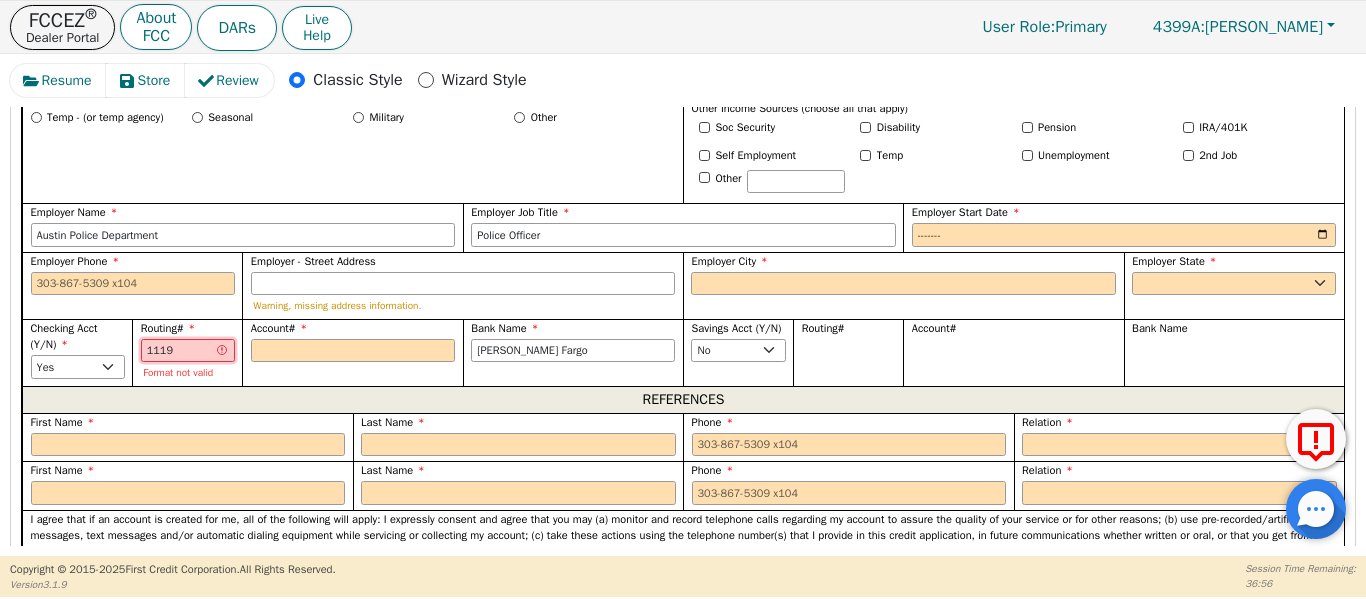 type on "11190" 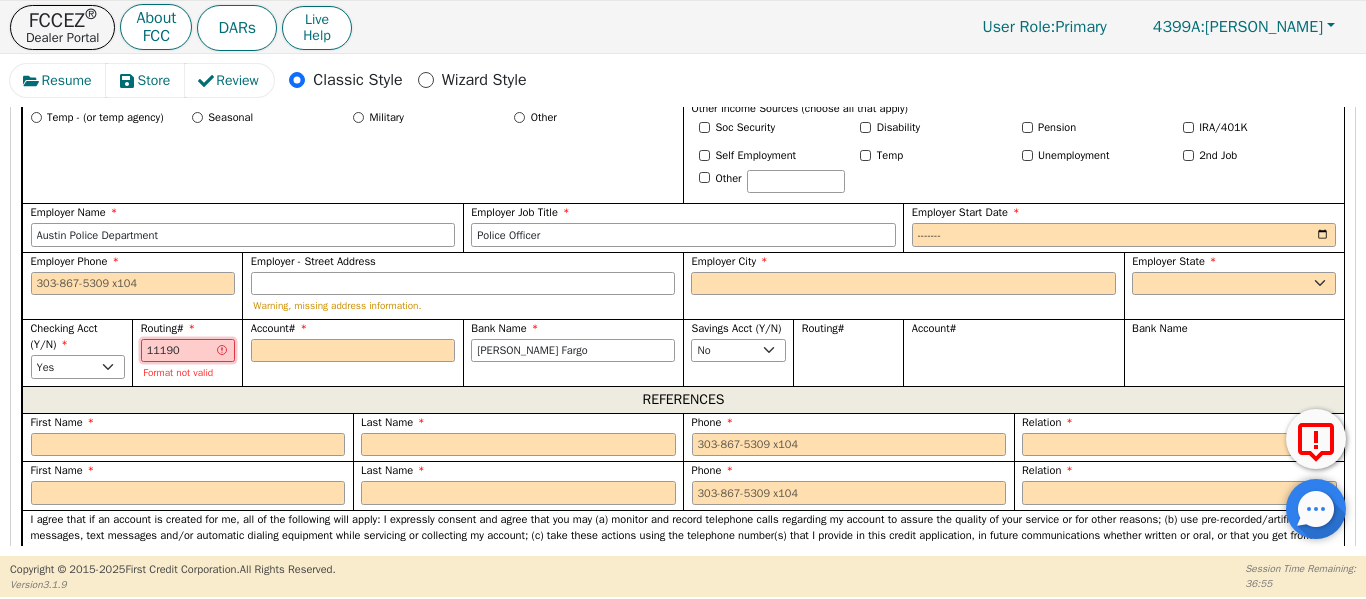 type on "111900" 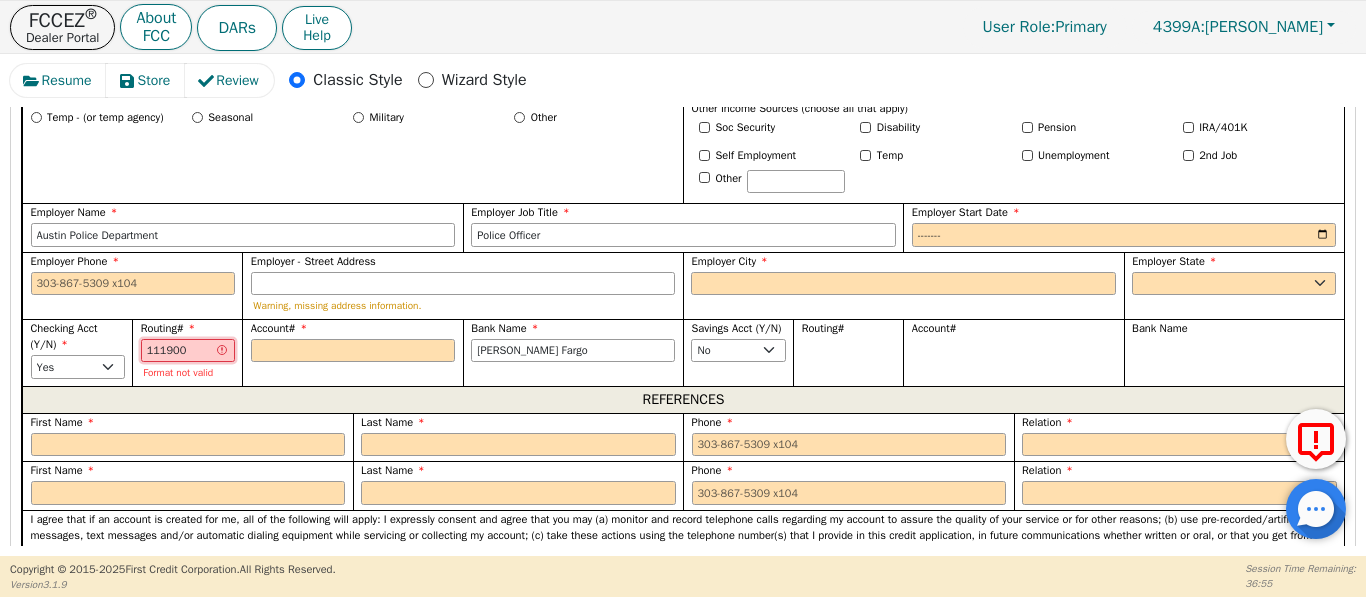 type on "1119006" 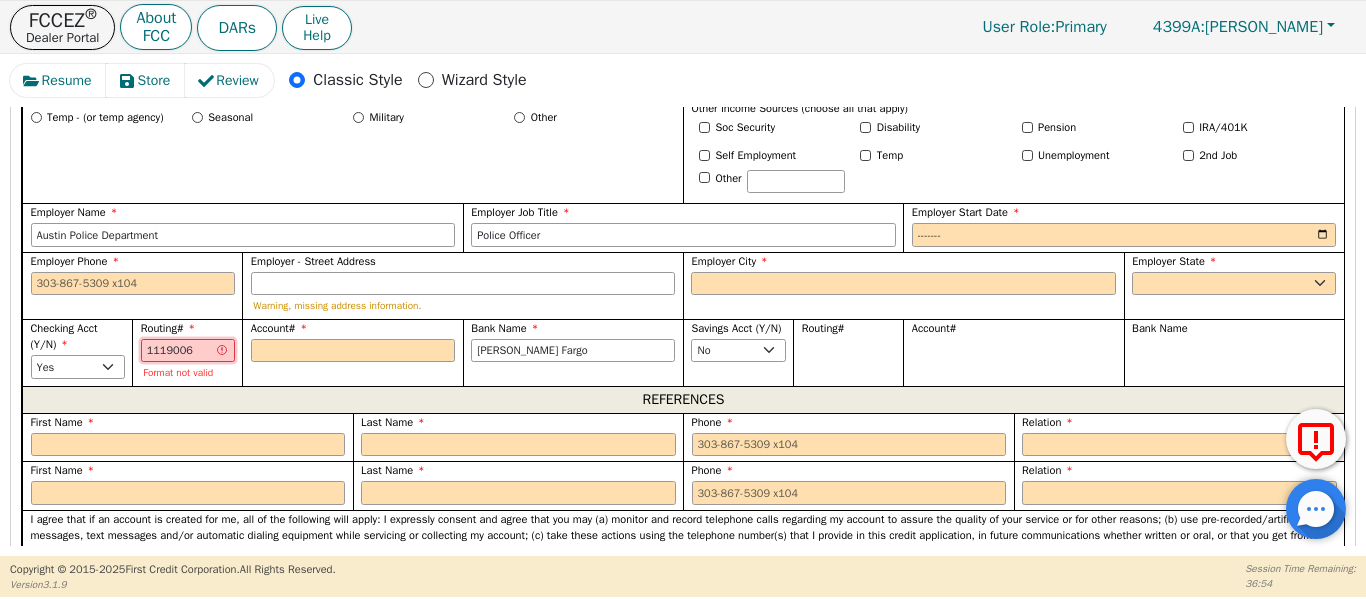 type on "11190065" 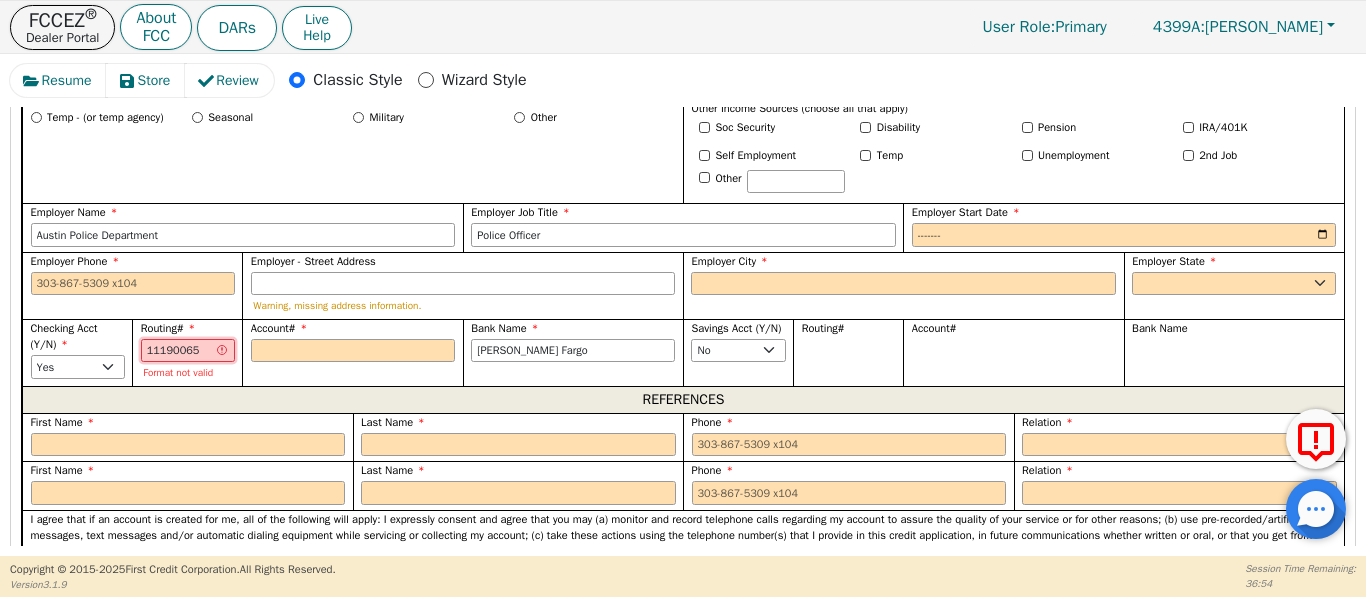 type on "111900659" 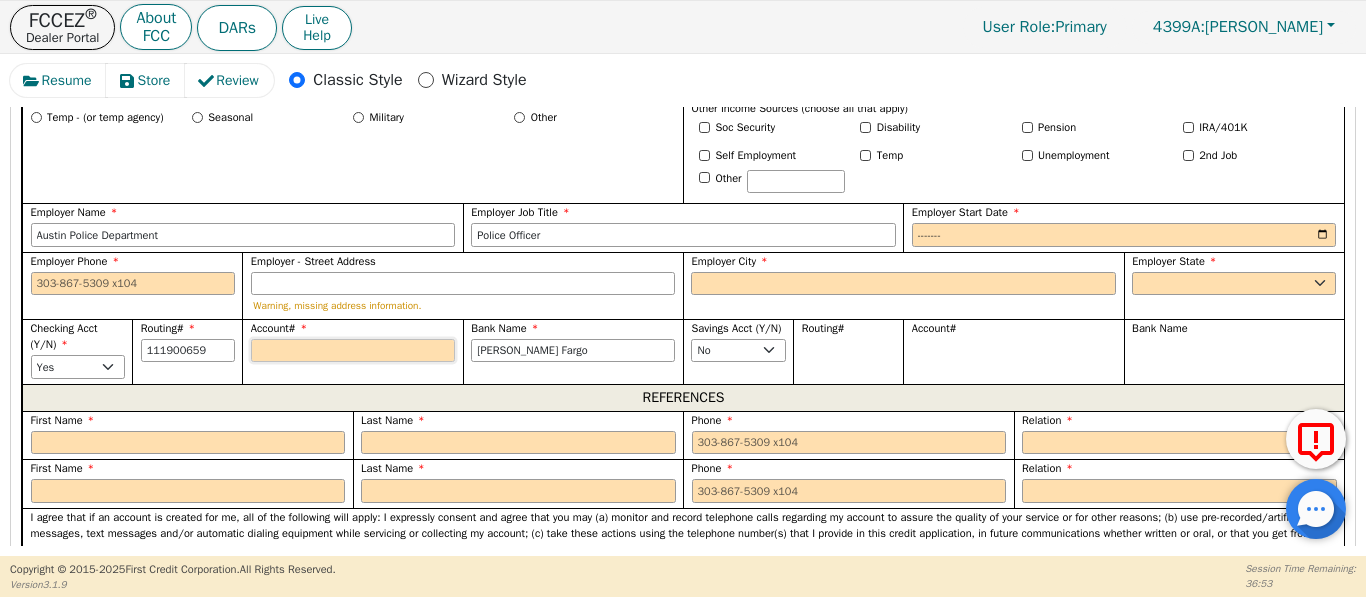 type on "*********" 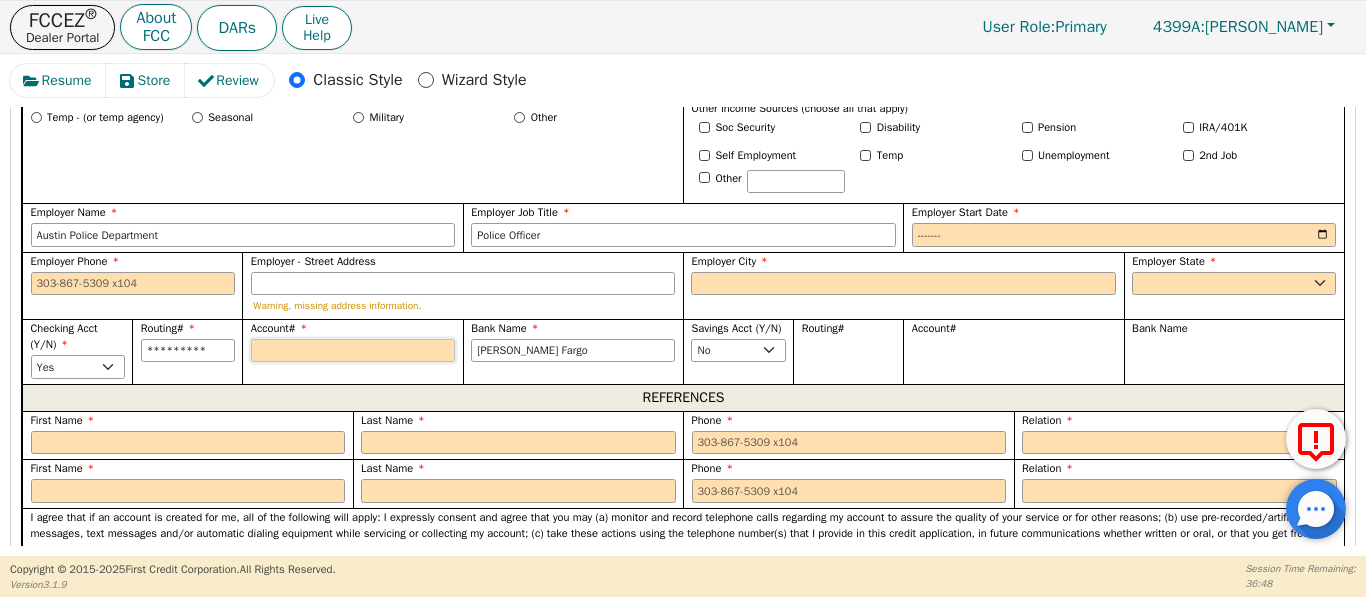 type on "0" 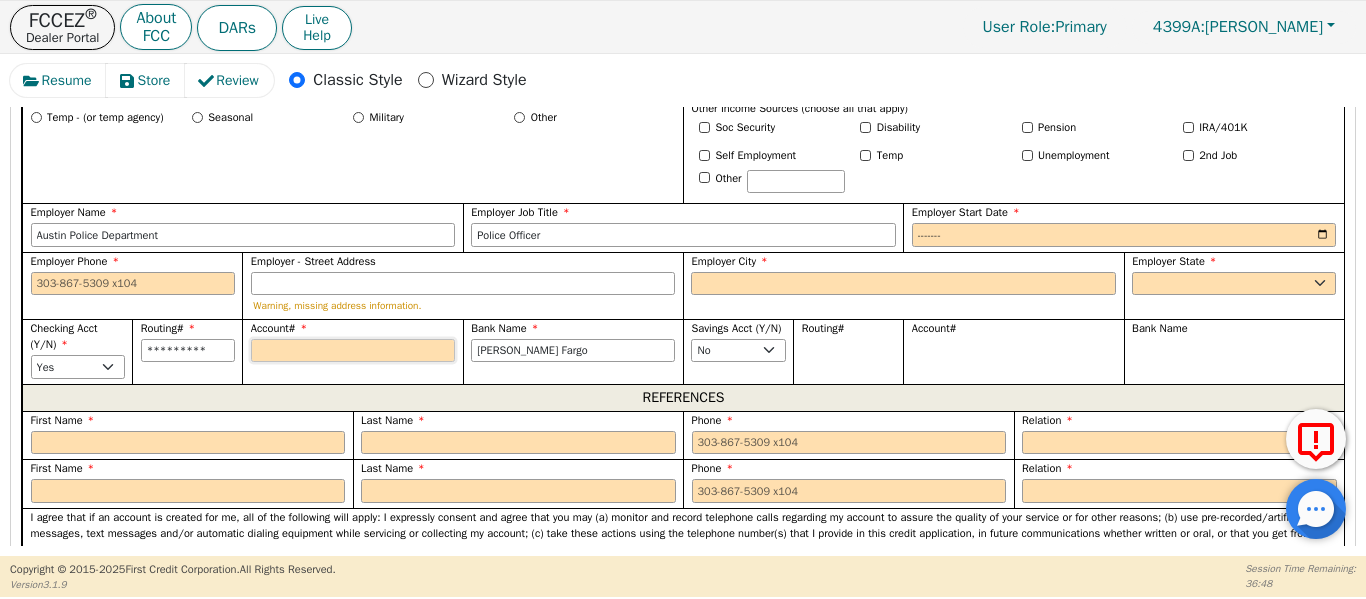 type on "*" 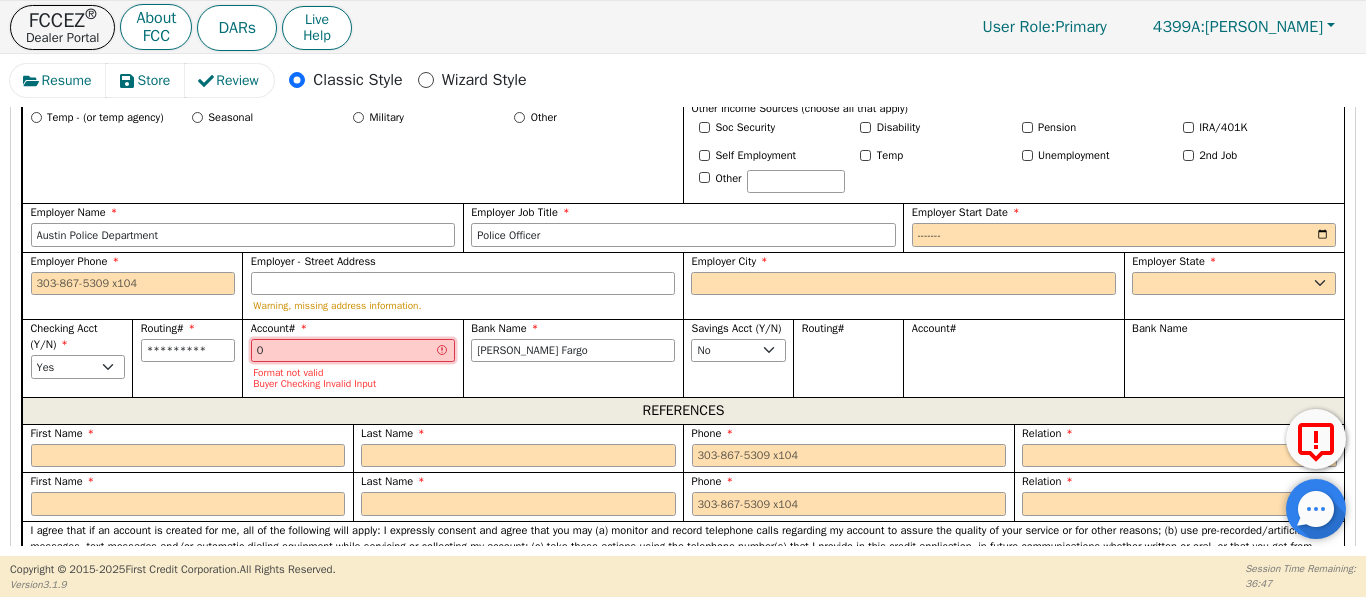 type on "01" 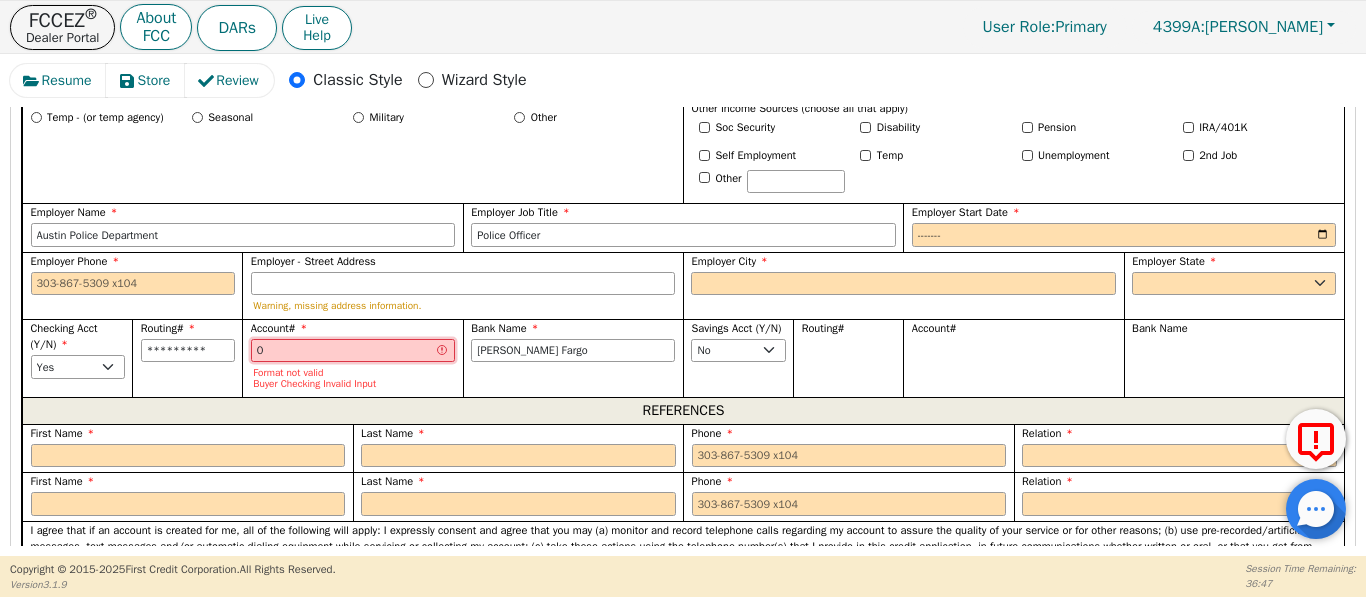 type on "**" 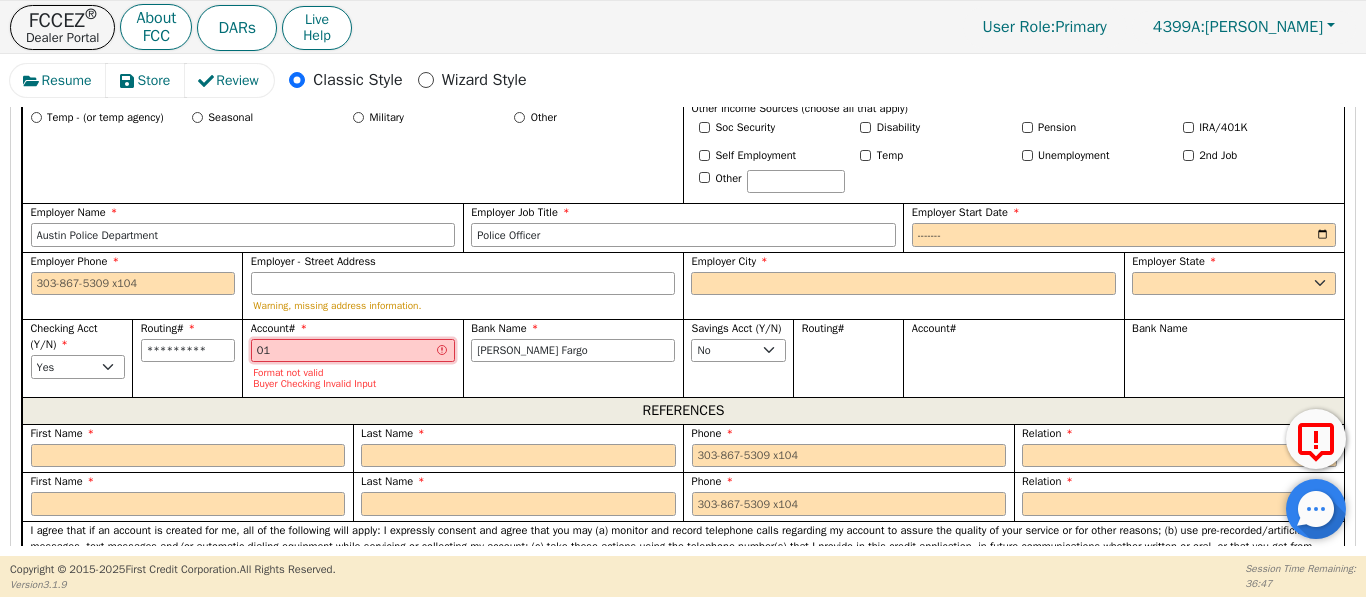 type on "019" 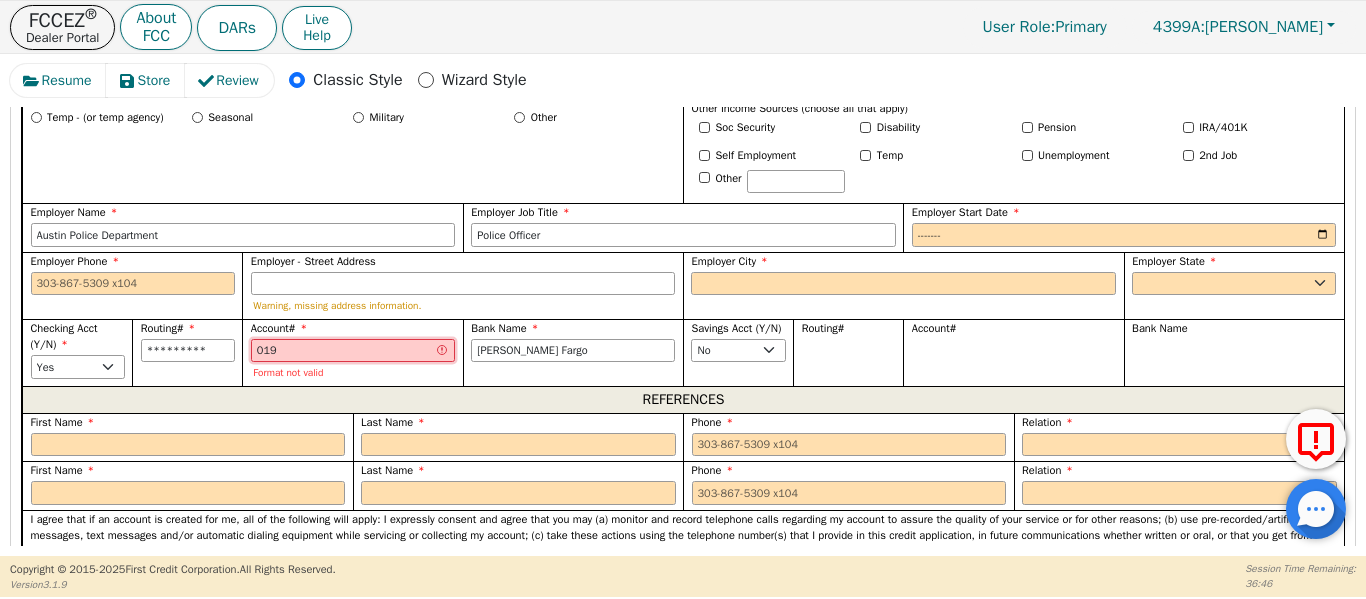 type on "0193" 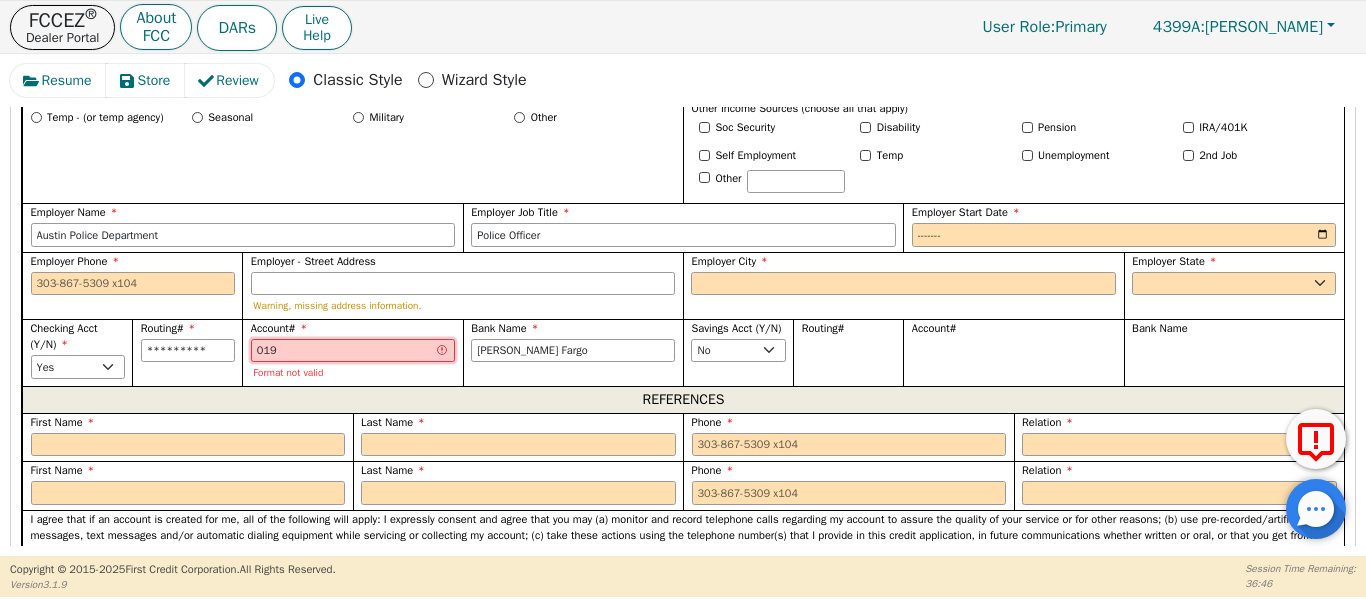 type on "****" 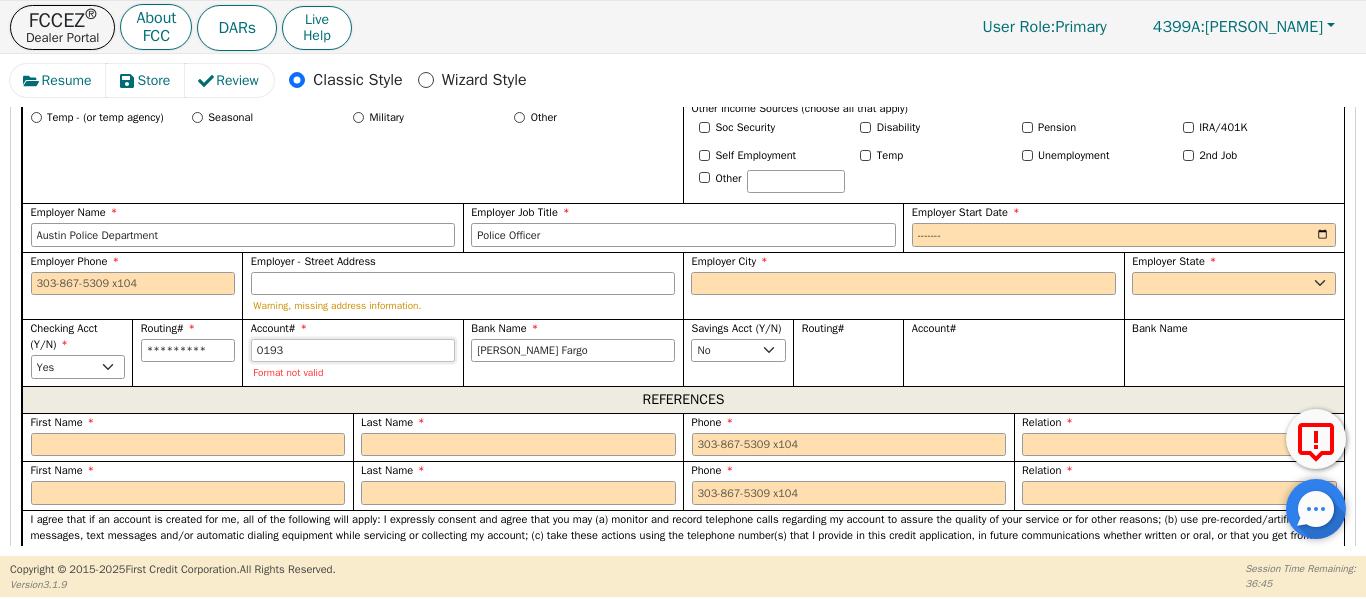 type on "01939" 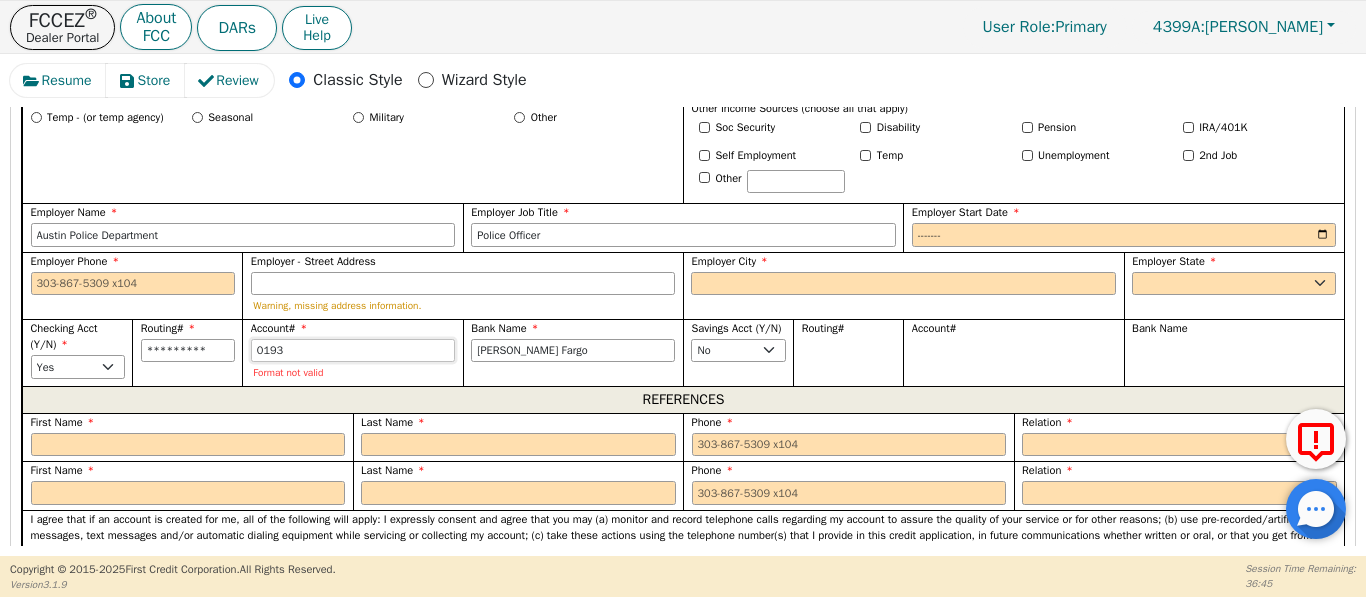 type on "*****" 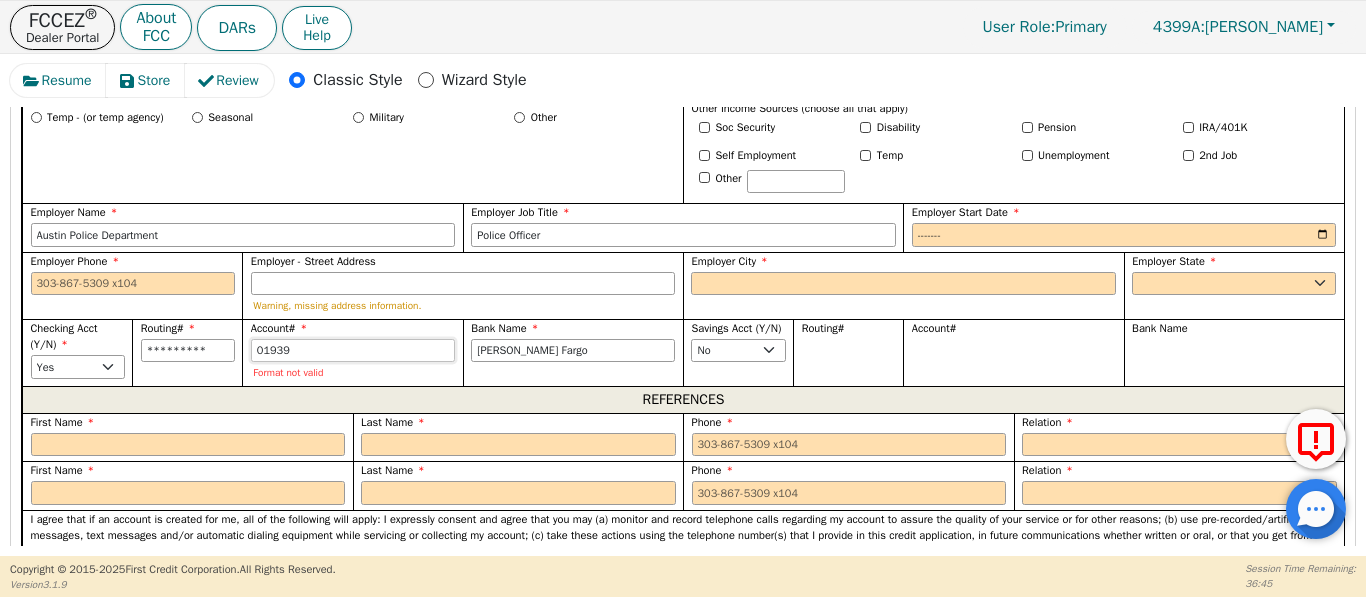 type on "019396" 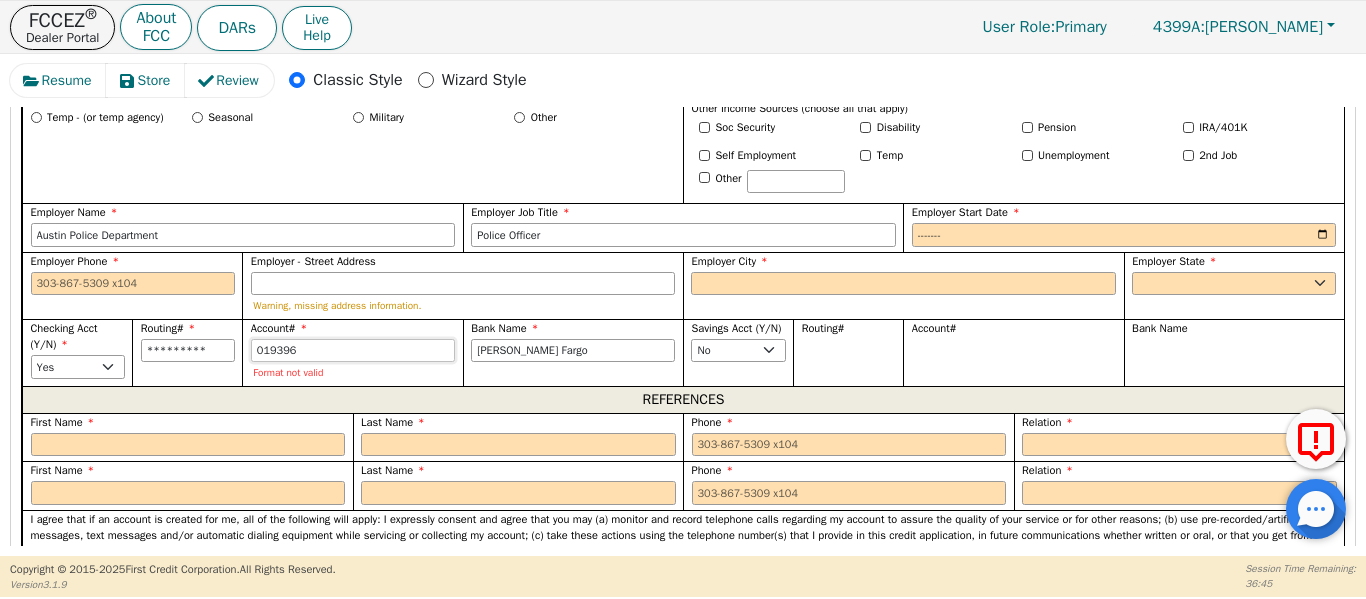 type on "******" 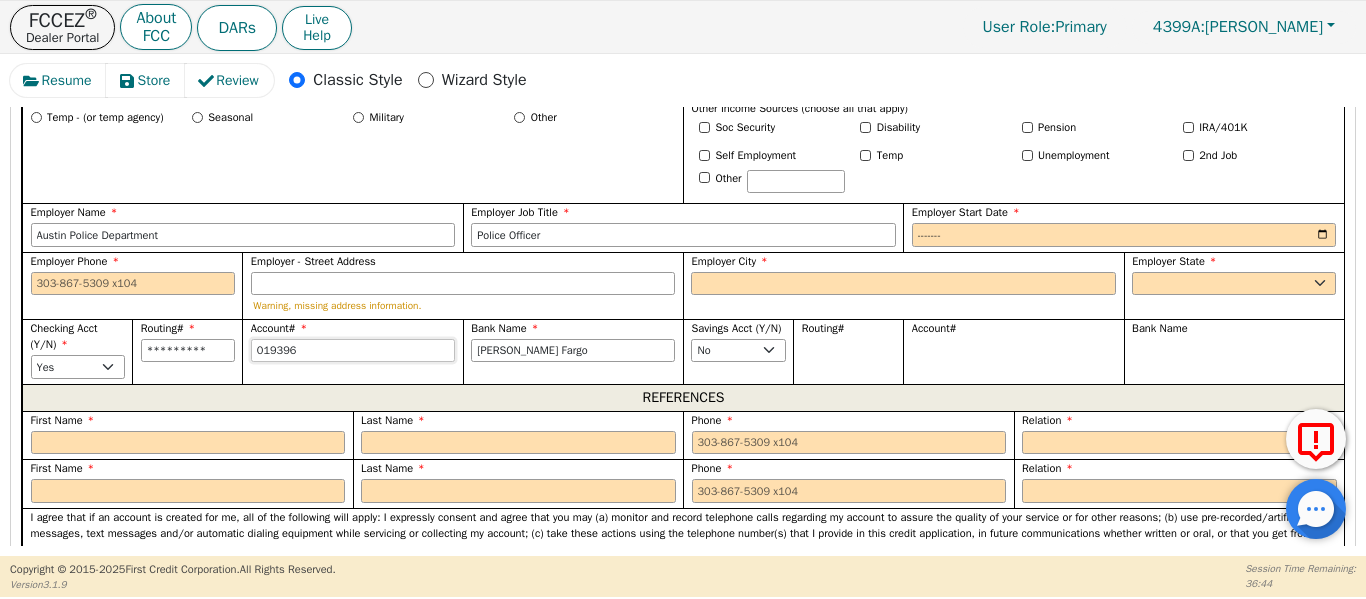 type on "0193968" 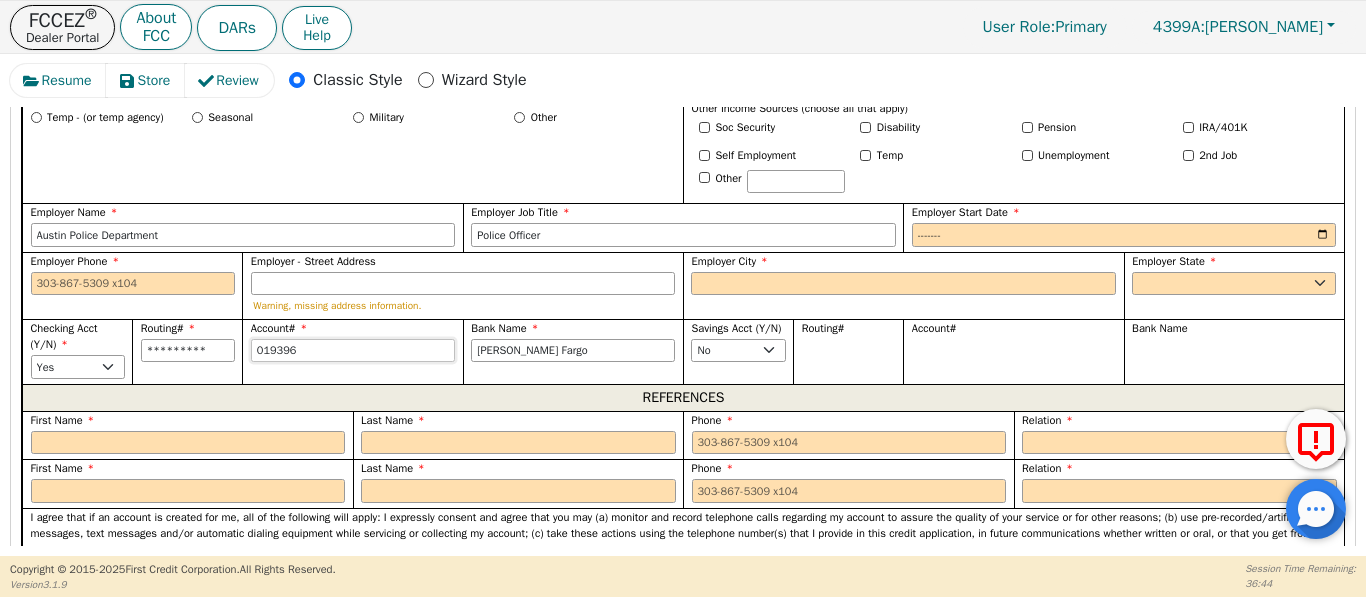 type on "*******" 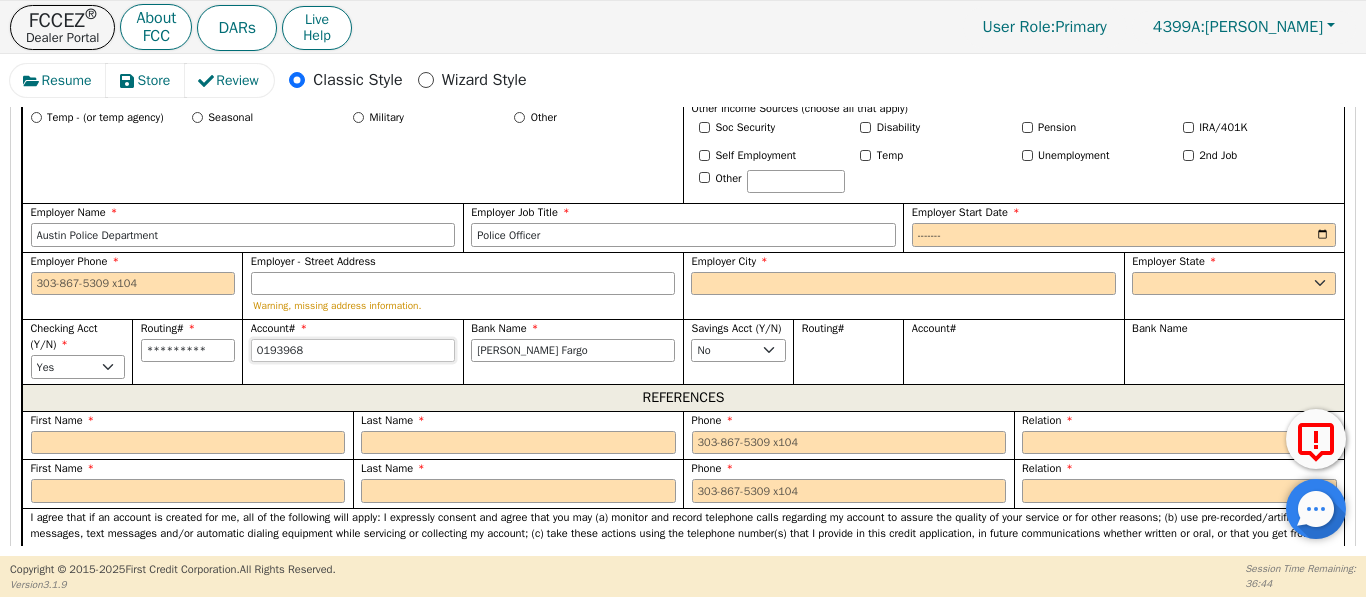 type on "01939685" 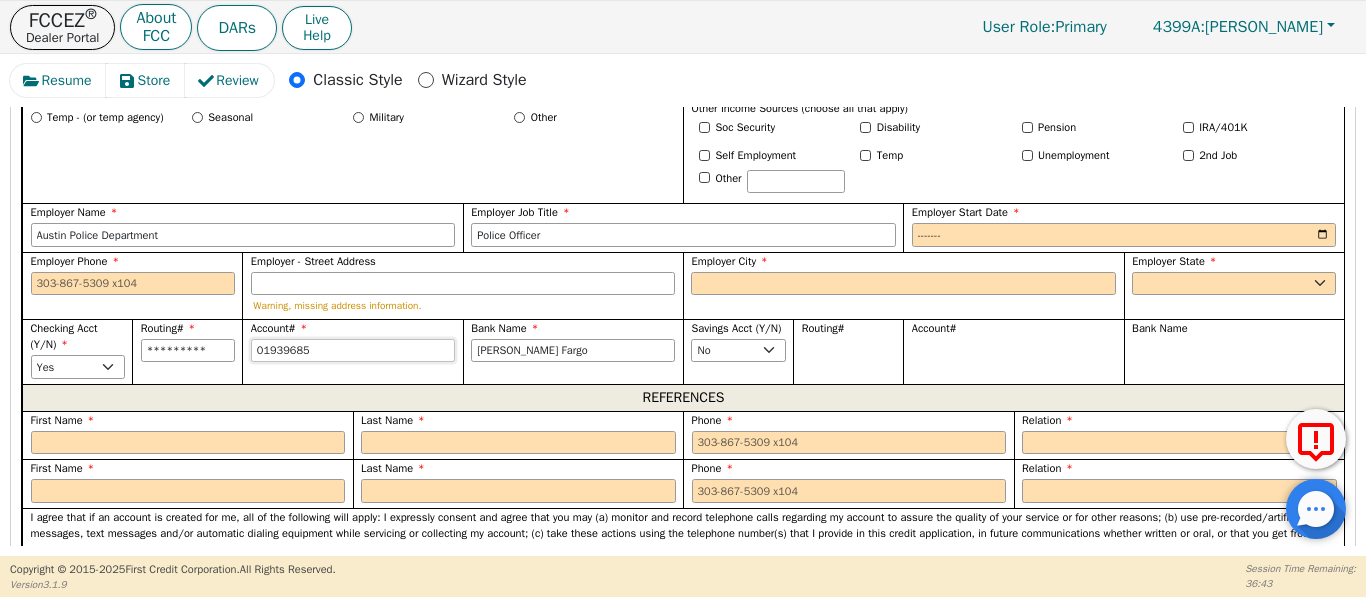 type on "019396859" 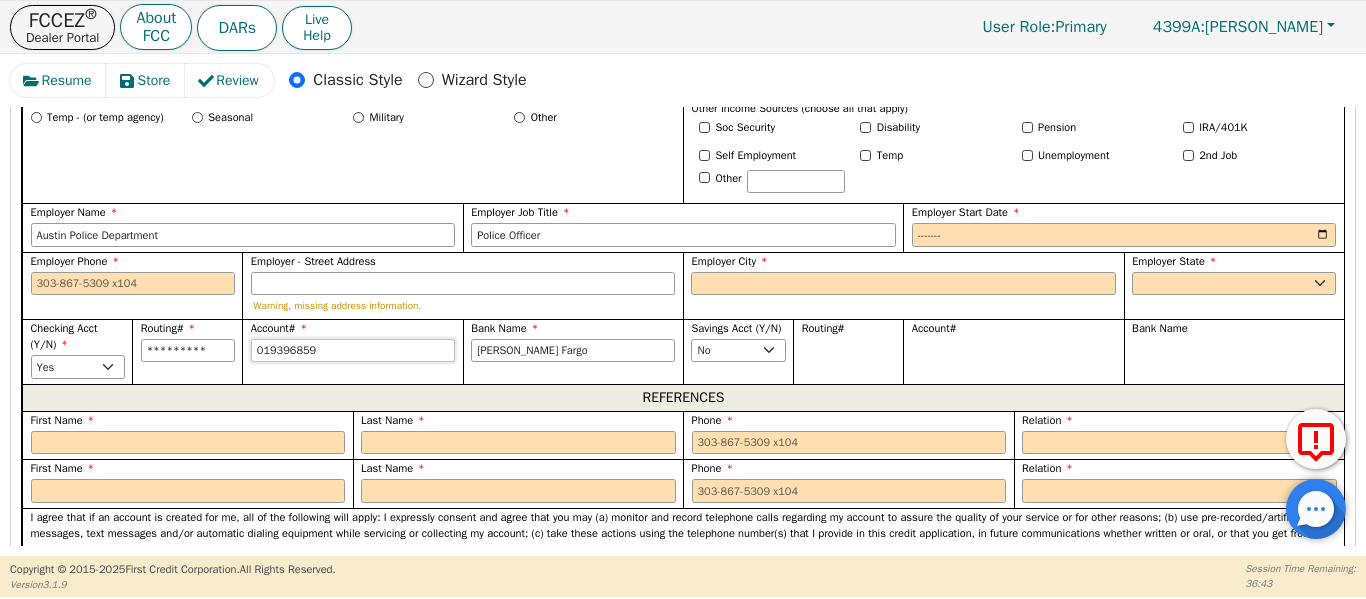 type on "0193968591" 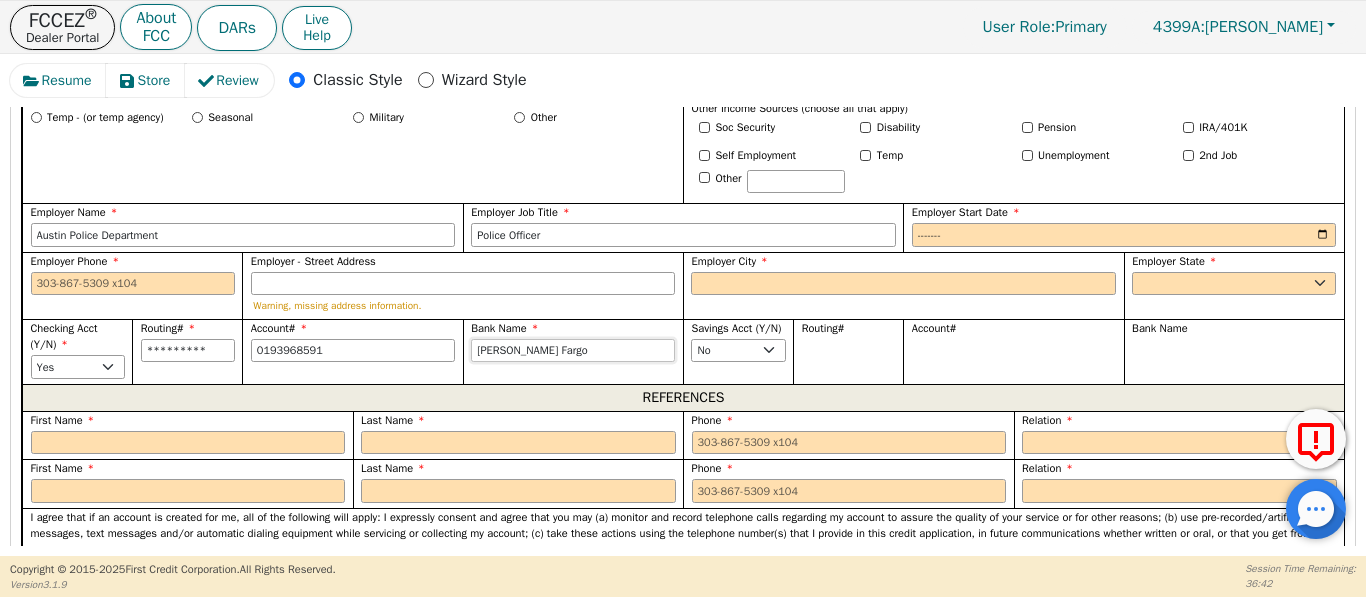 type on "**********" 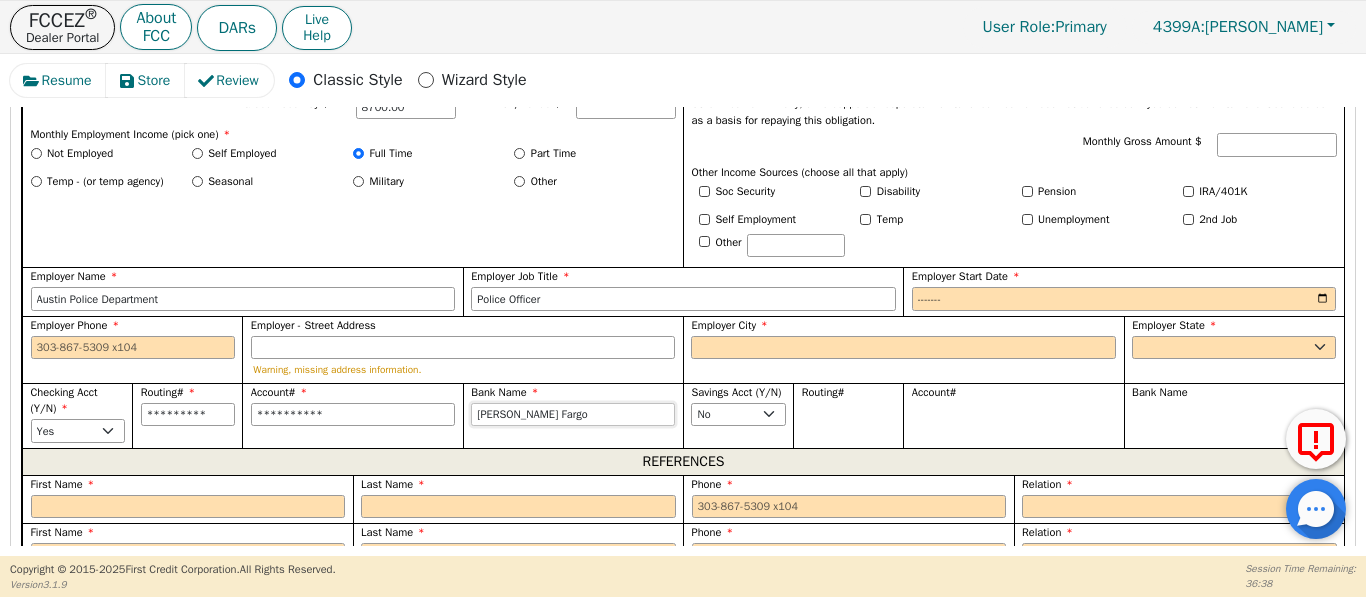 scroll, scrollTop: 1364, scrollLeft: 0, axis: vertical 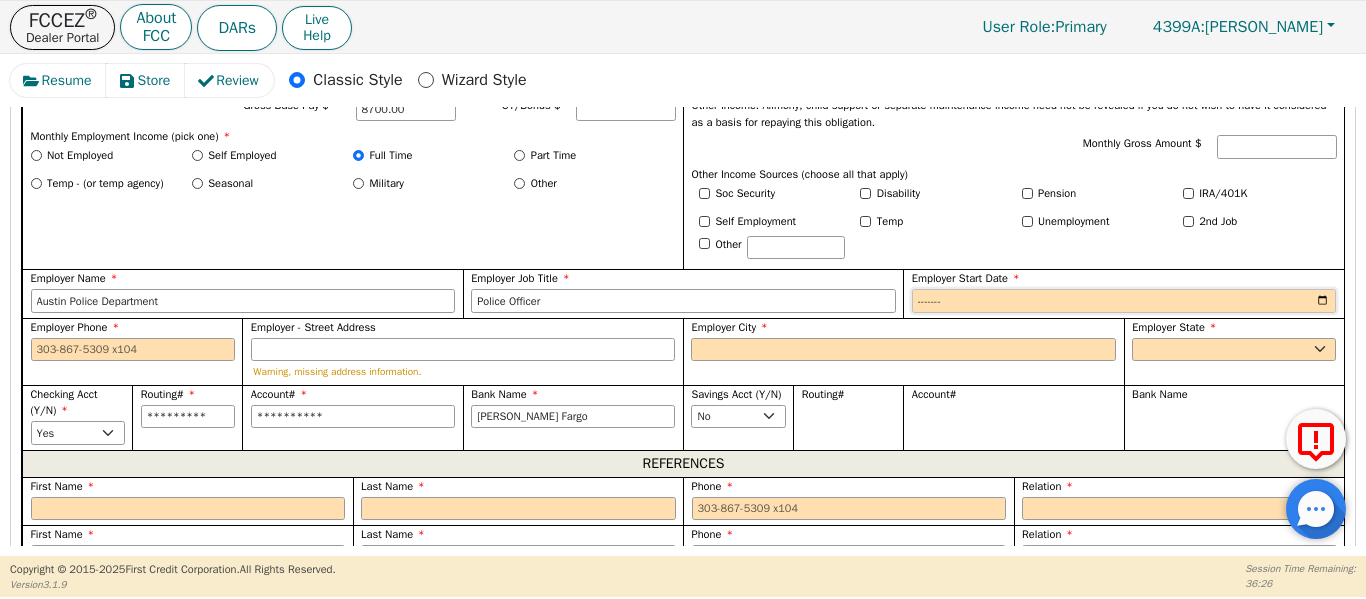 drag, startPoint x: 922, startPoint y: 311, endPoint x: 924, endPoint y: 296, distance: 15.132746 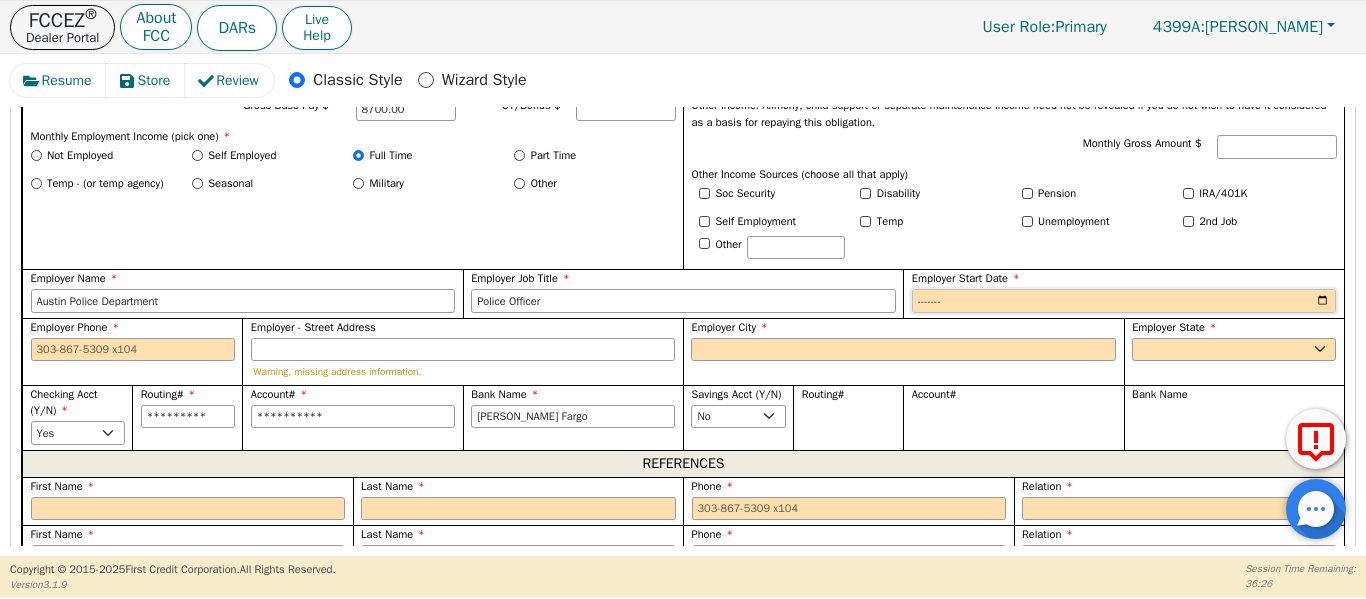 click on "Employer Start Date" at bounding box center (1124, 291) 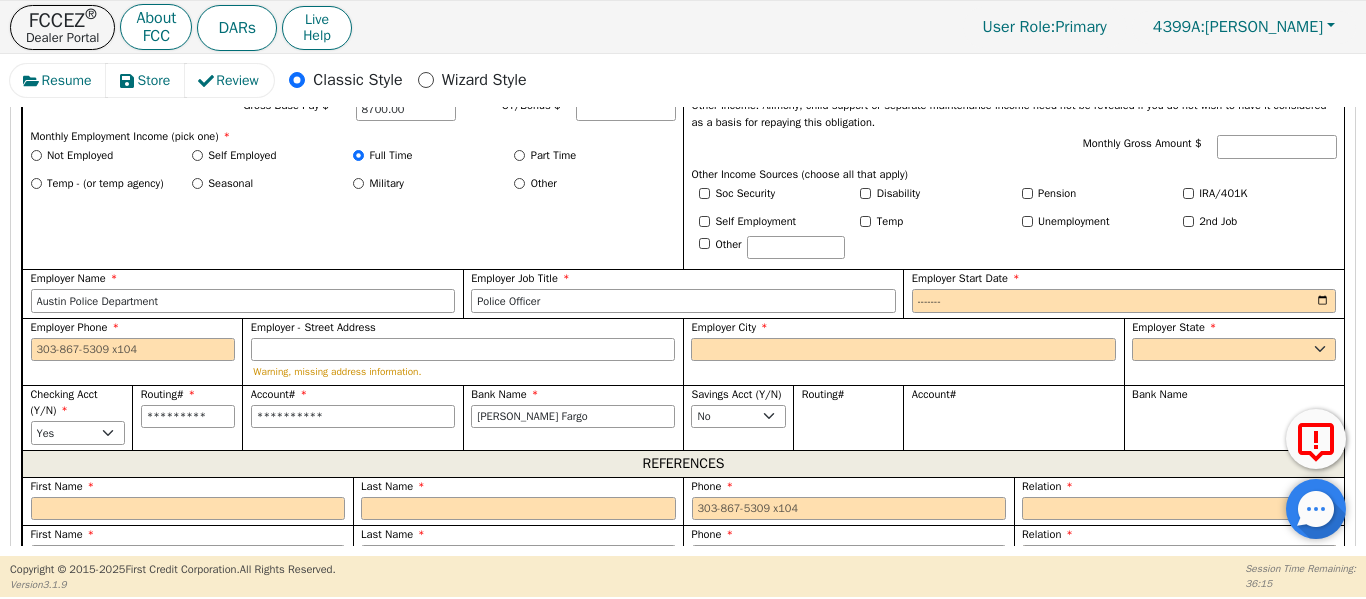 click on "Employer City" at bounding box center [903, 327] 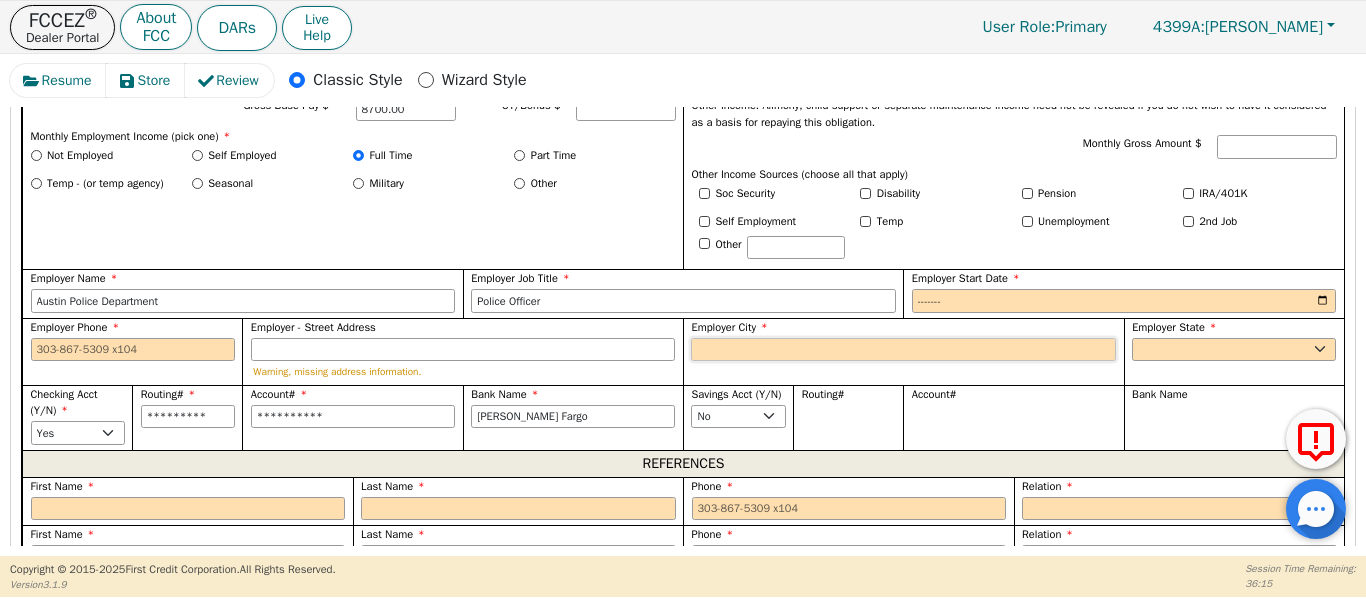 click on "Employer City" at bounding box center [903, 350] 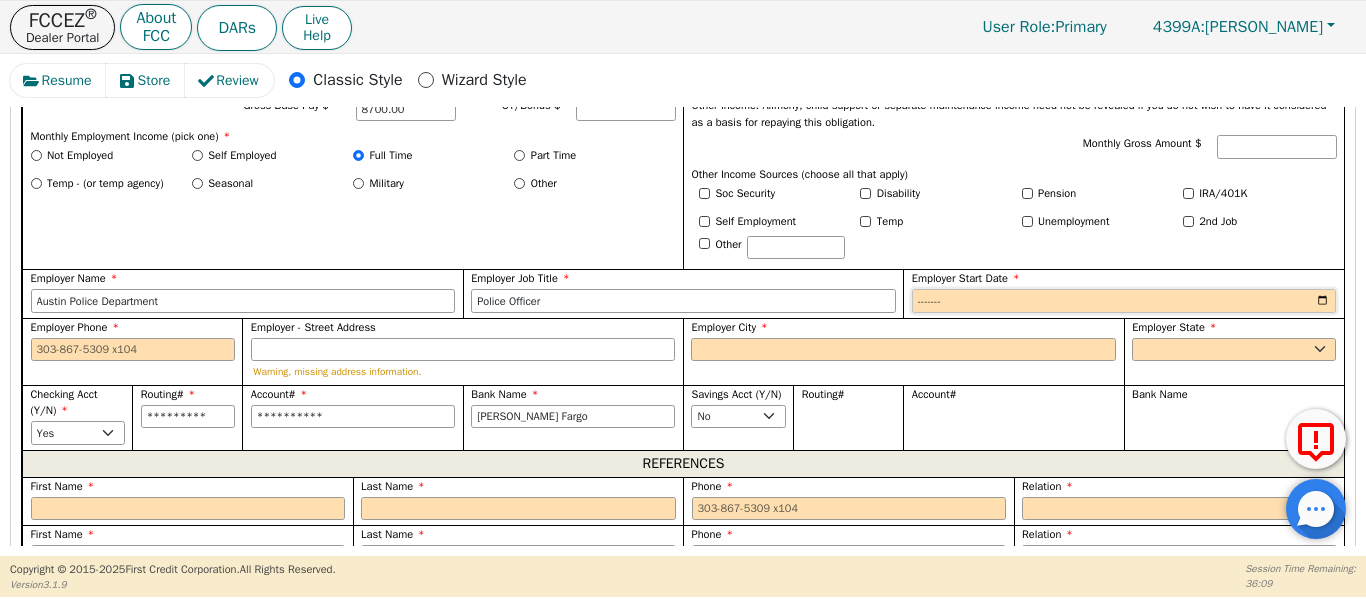 click on "Employer Start Date" at bounding box center (1124, 301) 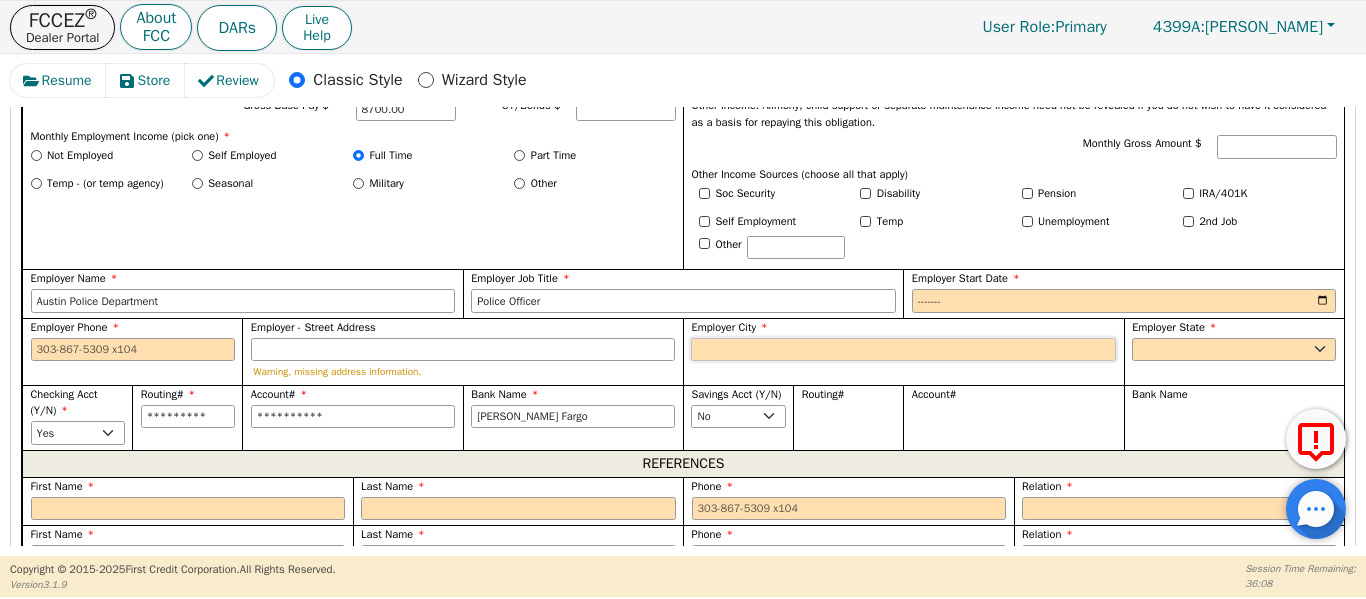 click on "Employer City" at bounding box center [903, 350] 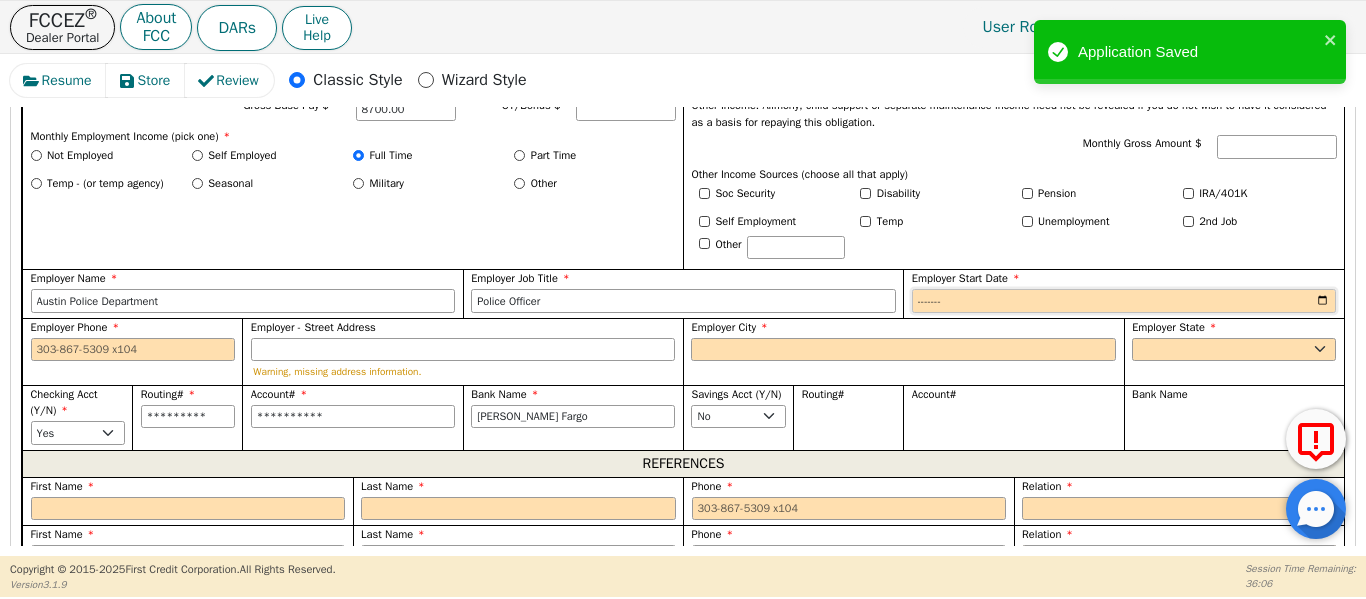 click on "Employer Start Date" at bounding box center (1124, 301) 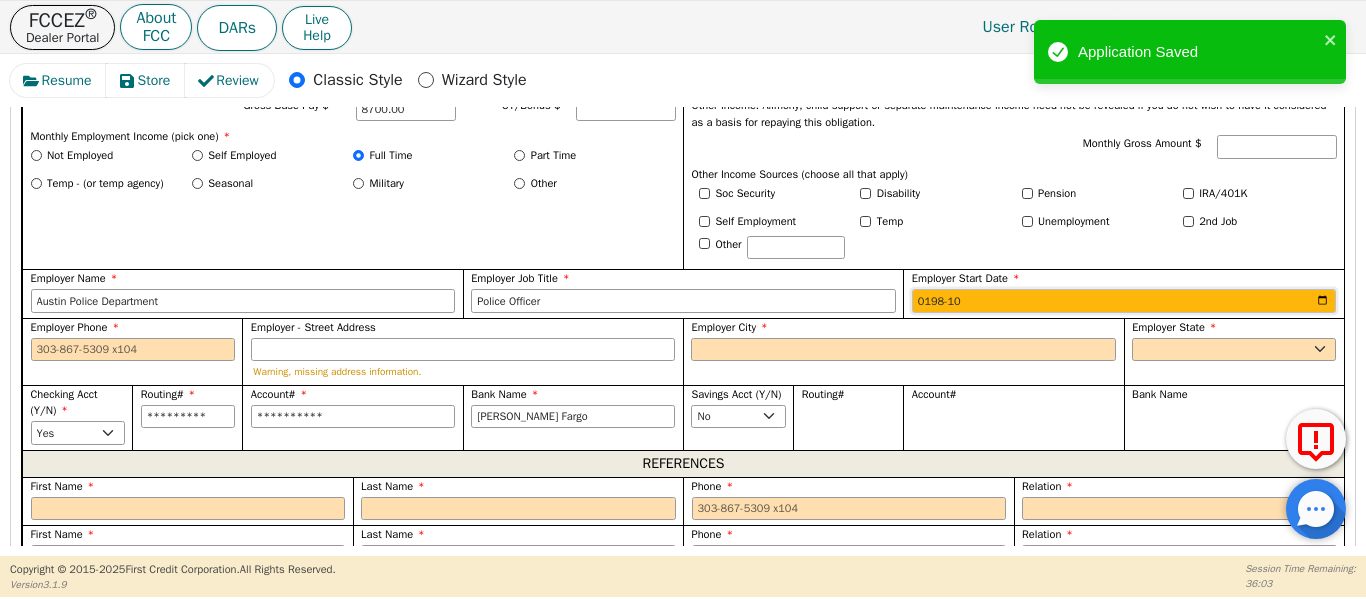 type on "1985-10" 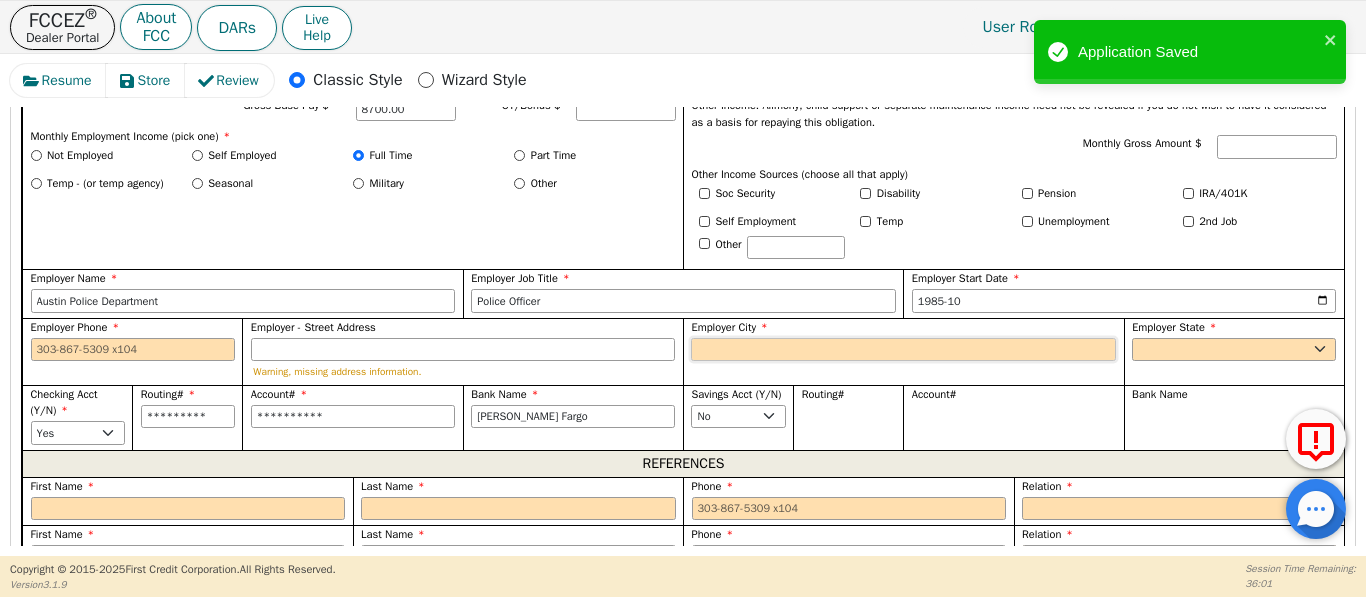 click on "Employer City" at bounding box center [903, 350] 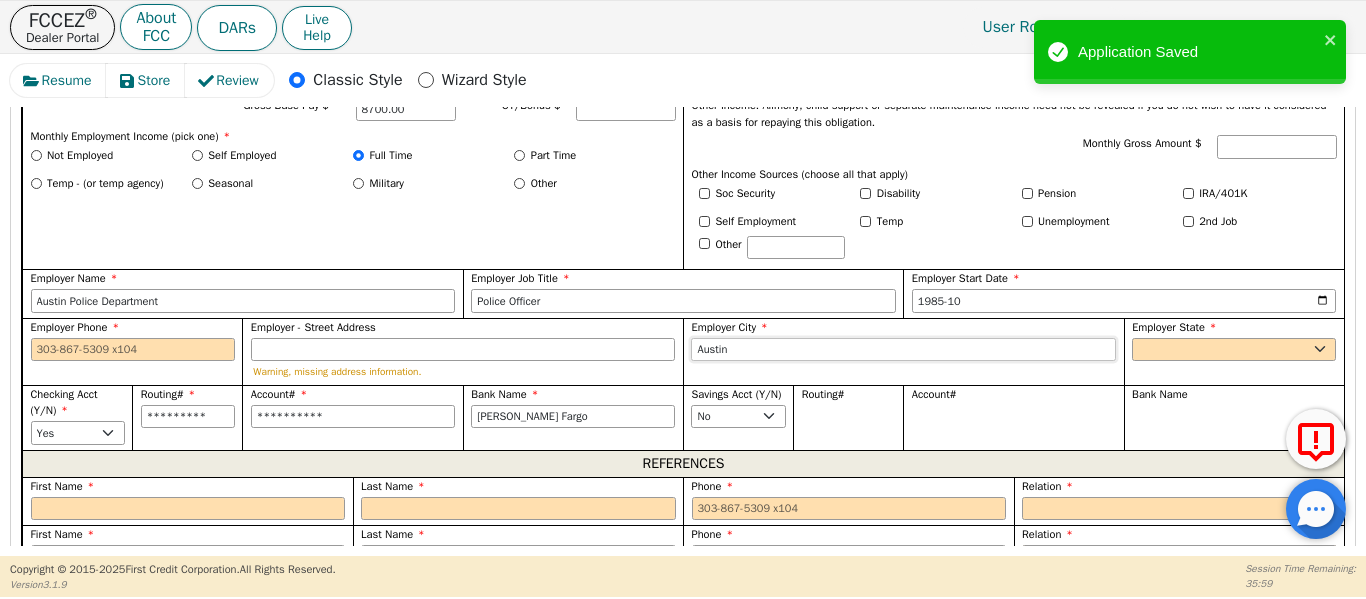 type on "Austin" 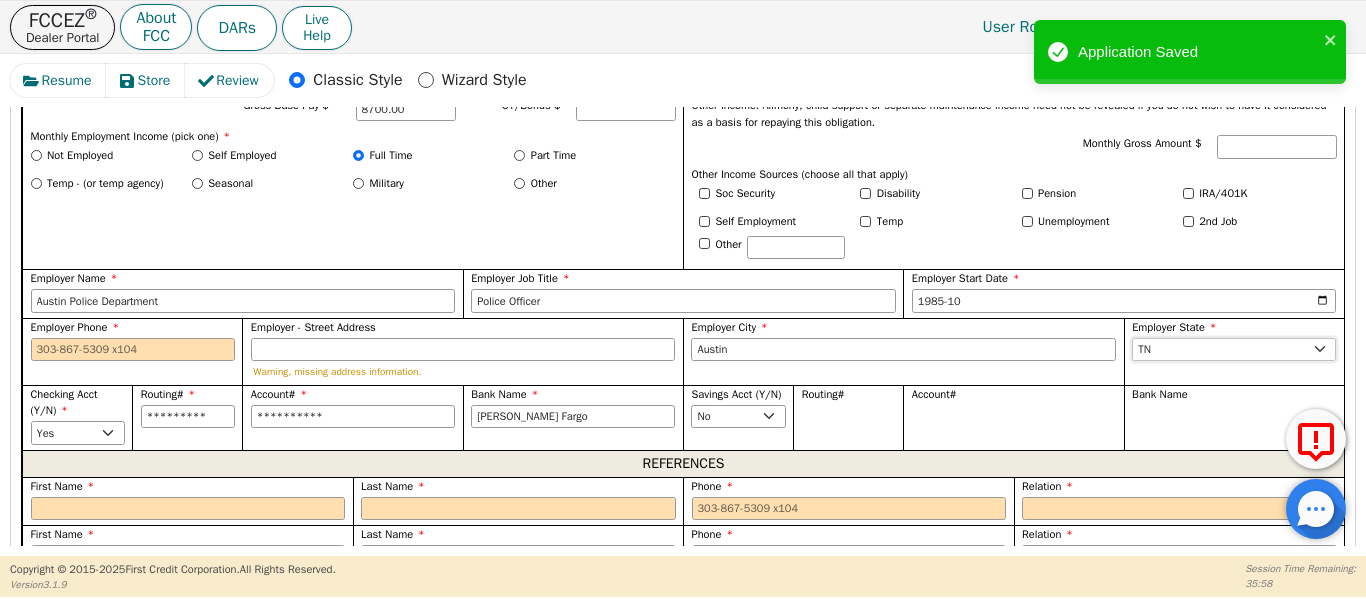 select on "[GEOGRAPHIC_DATA]" 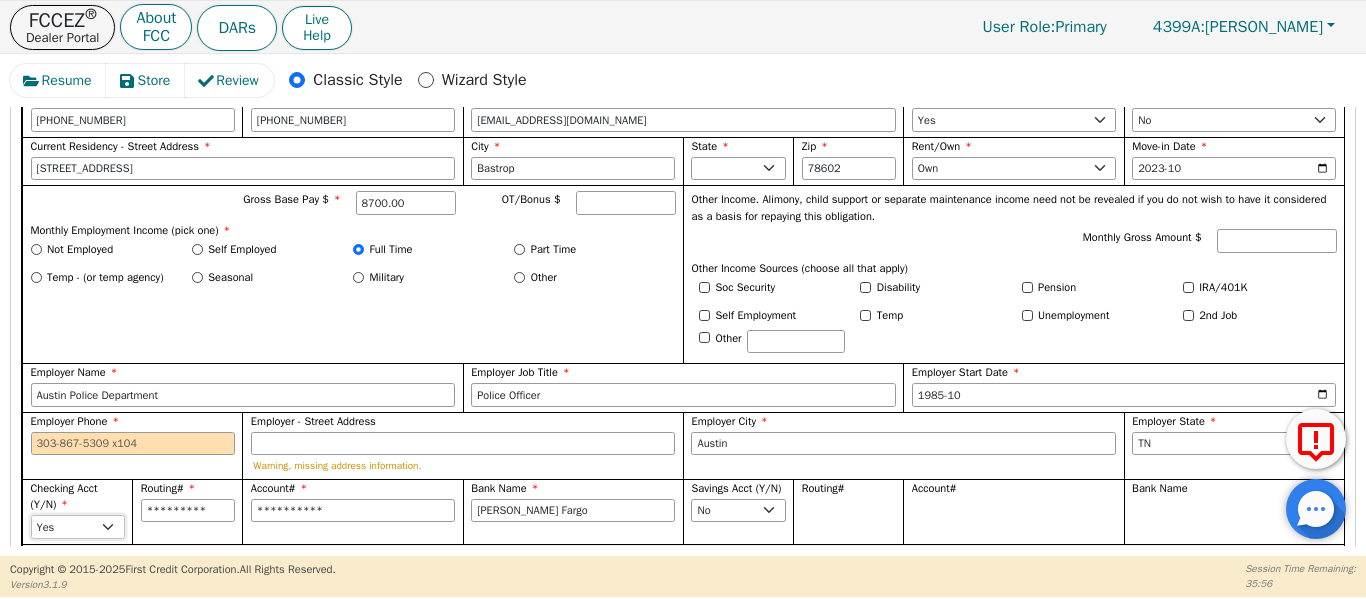 scroll, scrollTop: 1264, scrollLeft: 0, axis: vertical 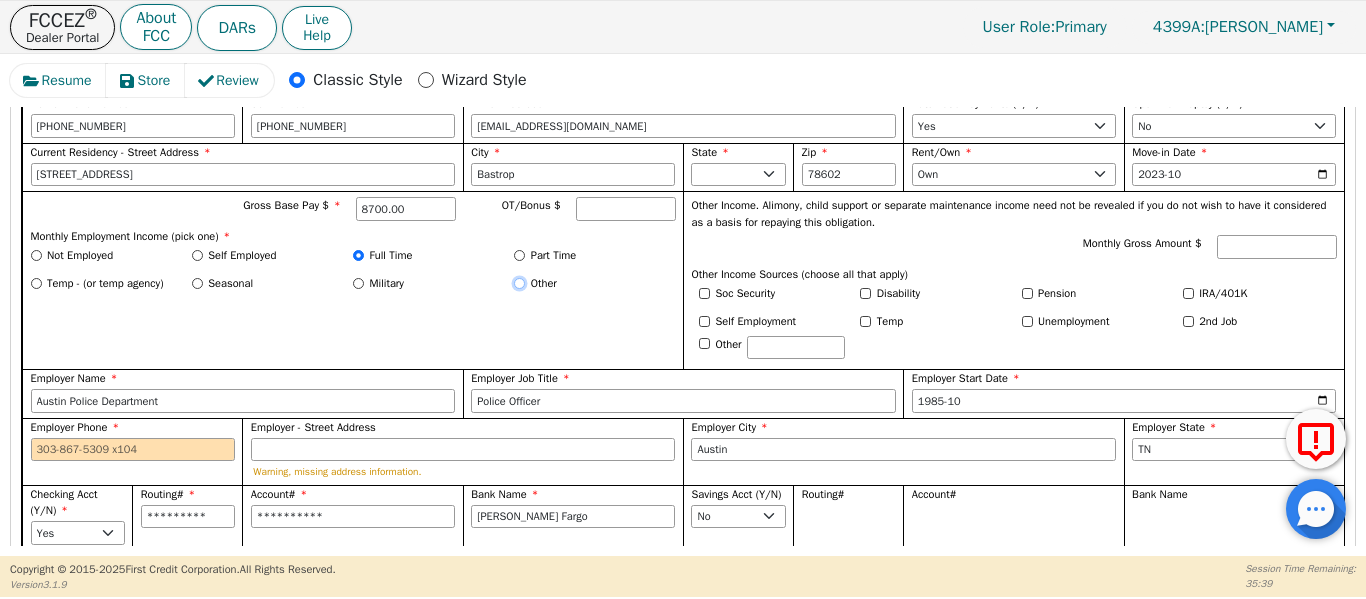 click on "Other" at bounding box center (519, 283) 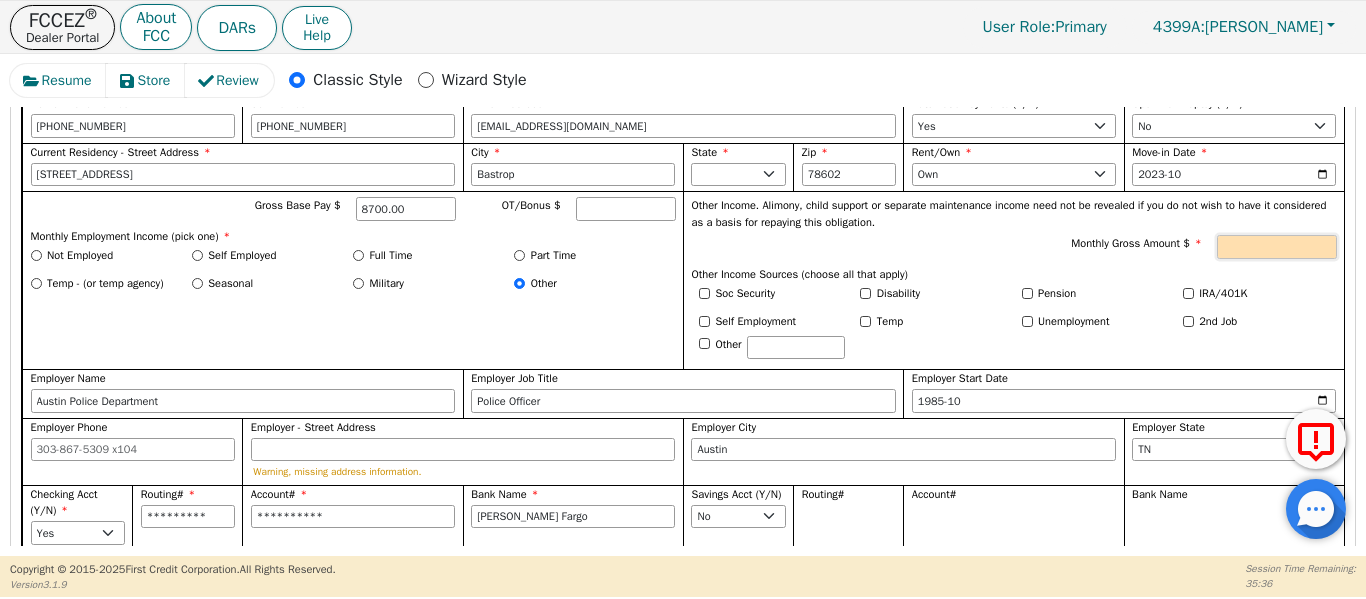 click on "Monthly Gross Amount $" at bounding box center (1277, 247) 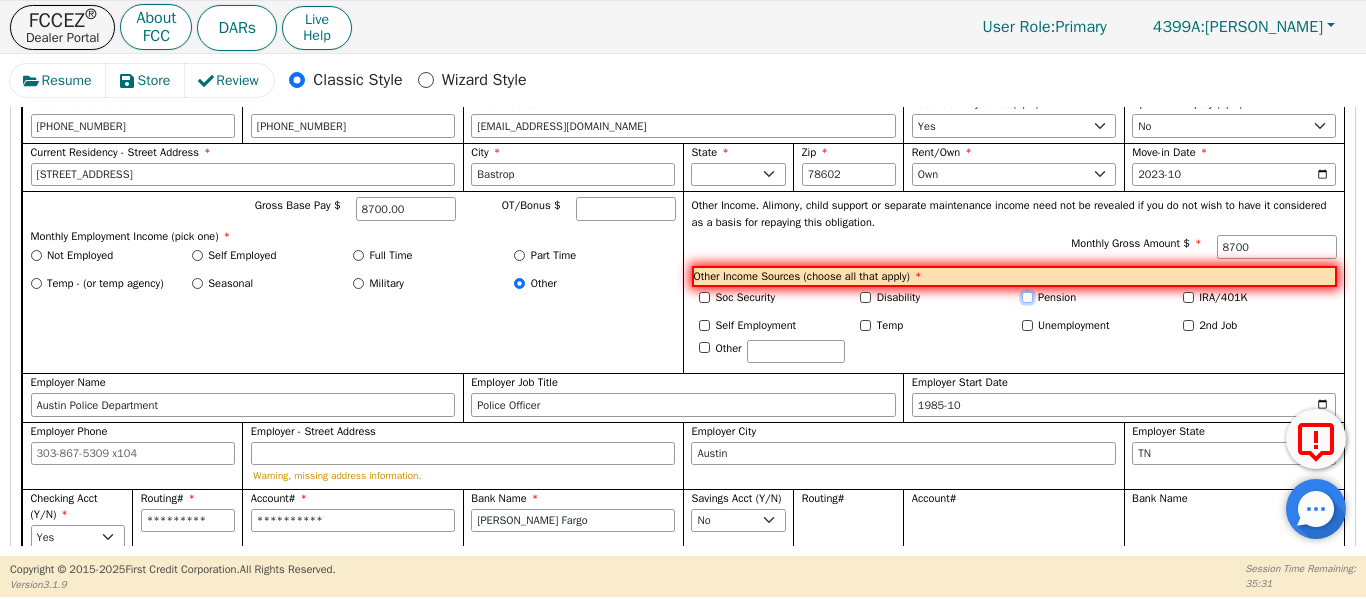 type on "8700.00" 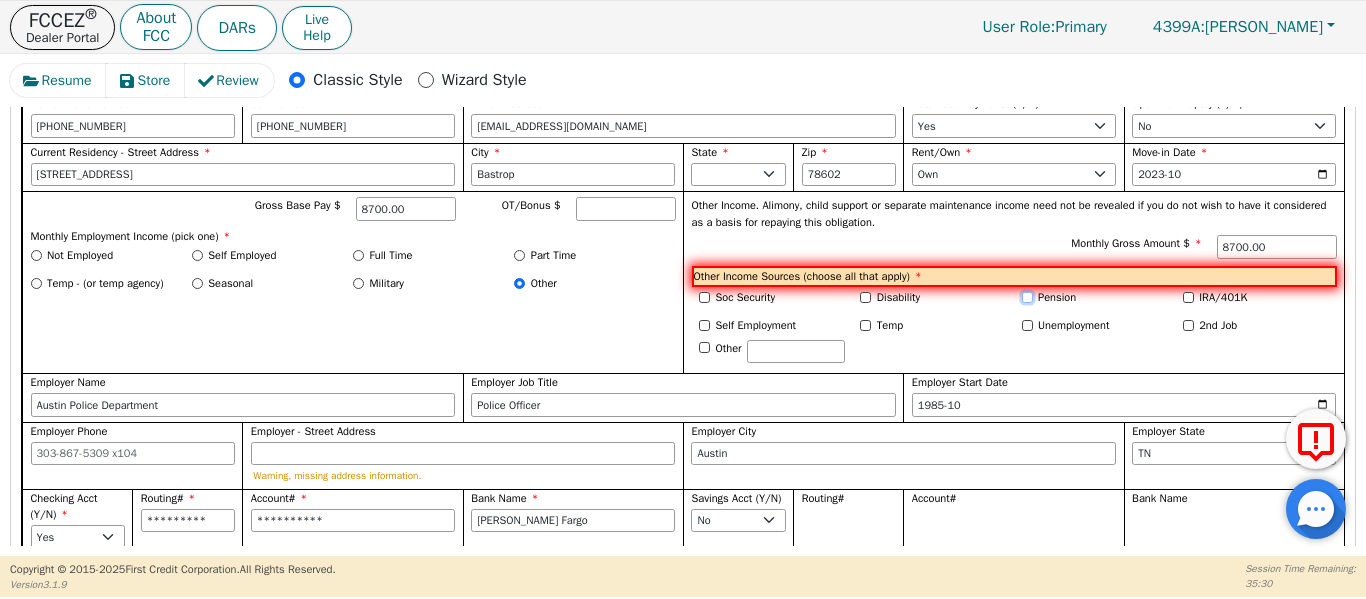 click on "Pension" at bounding box center [1027, 297] 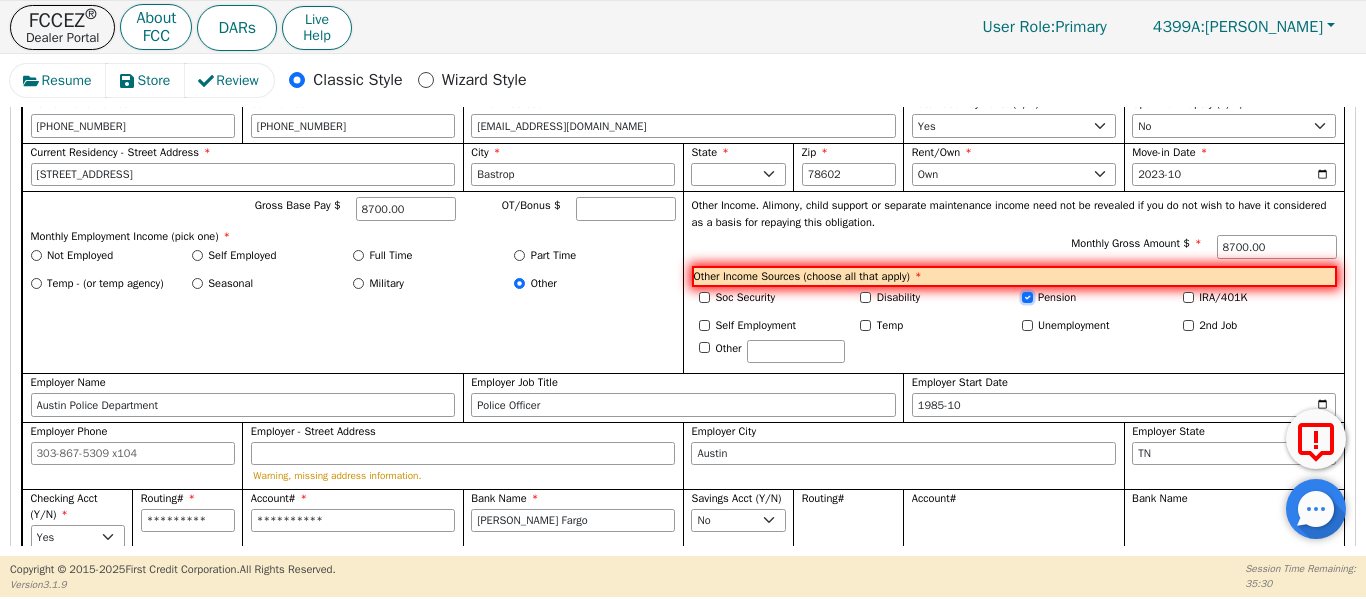 checkbox on "true" 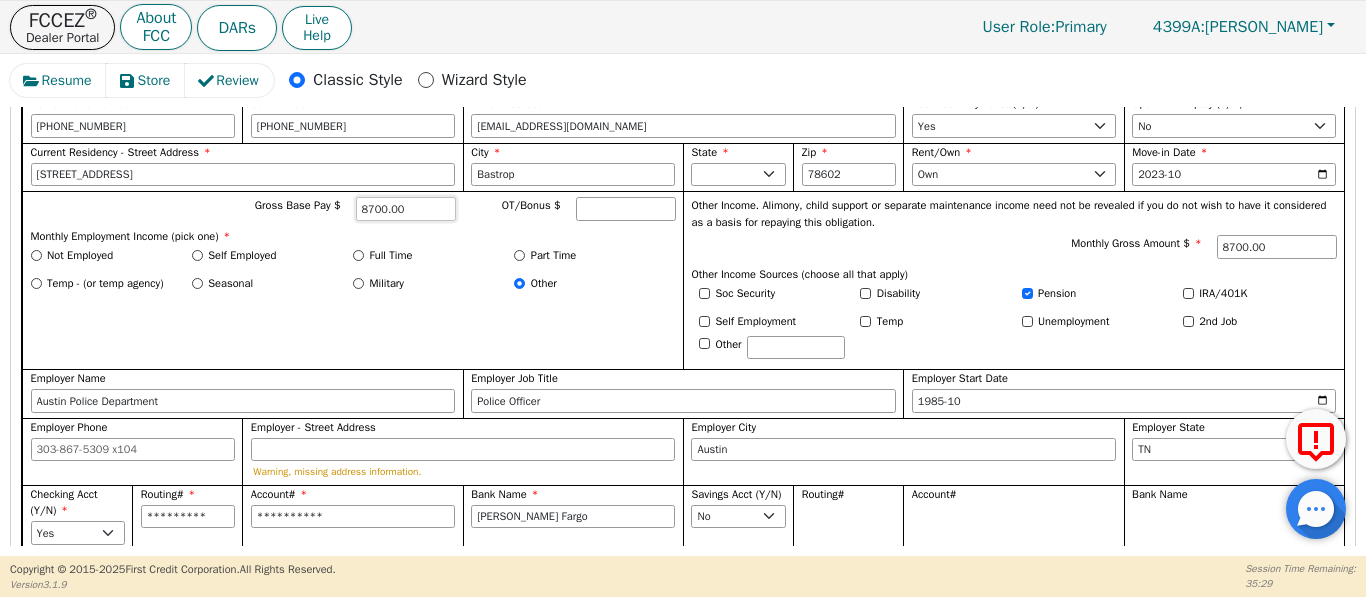 drag, startPoint x: 396, startPoint y: 198, endPoint x: 226, endPoint y: 256, distance: 179.62183 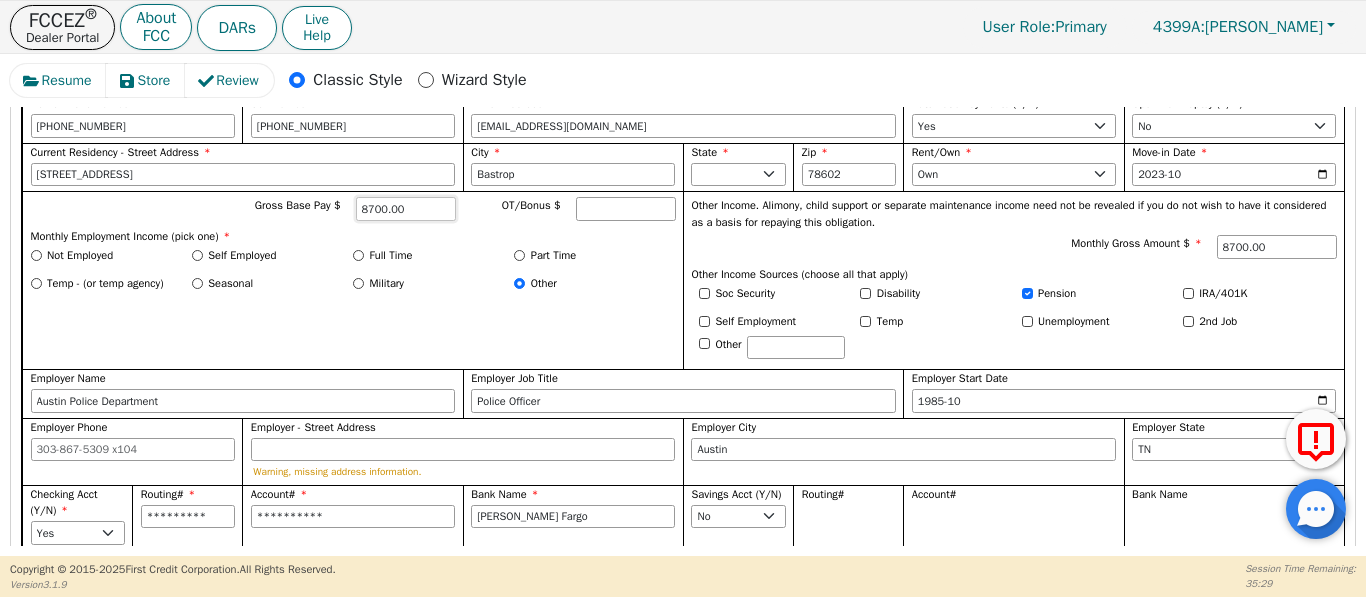 click on "Gross Base Pay $ 8700.00 OT/Bonus $ Monthly Employment Income (pick one) * Not Employed Self Employed Full Time Part Time Temp - (or temp agency) Seasonal Military Other" at bounding box center (352, 280) 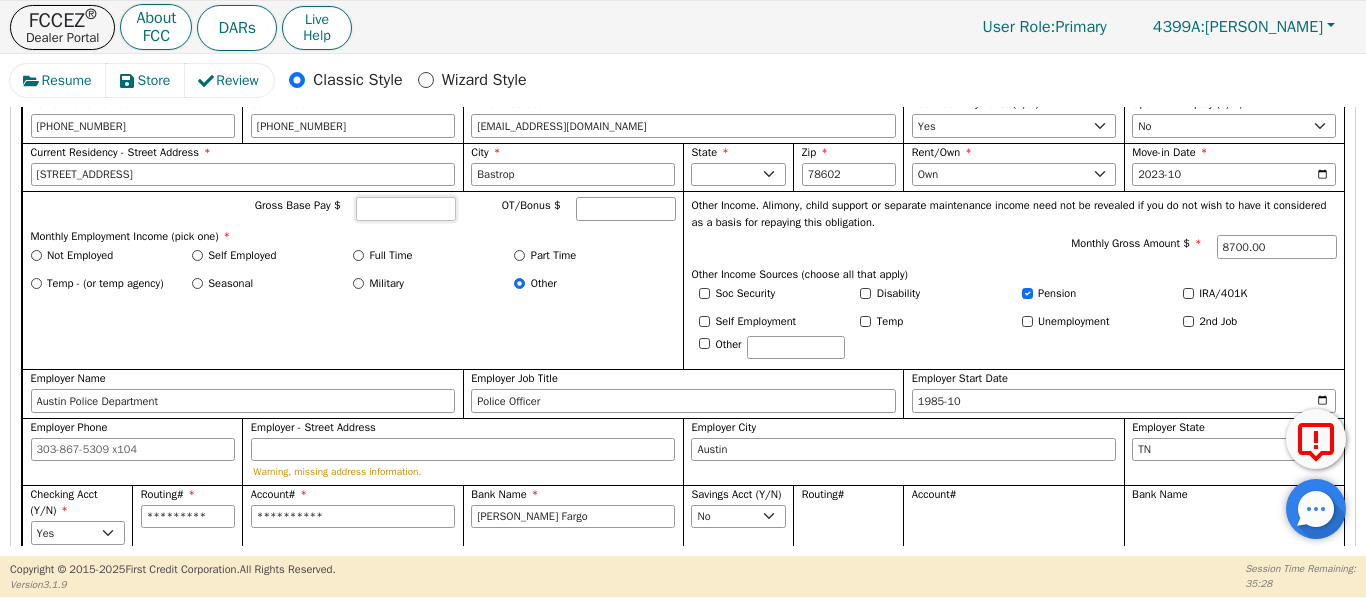 type 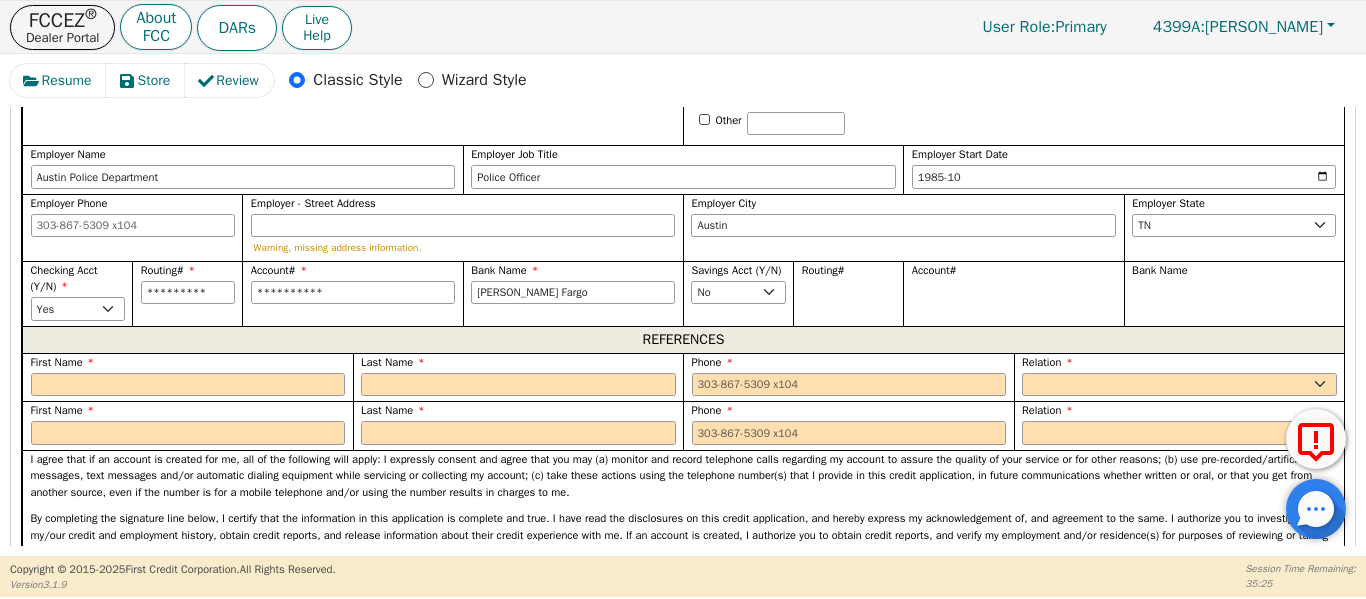 scroll, scrollTop: 1531, scrollLeft: 0, axis: vertical 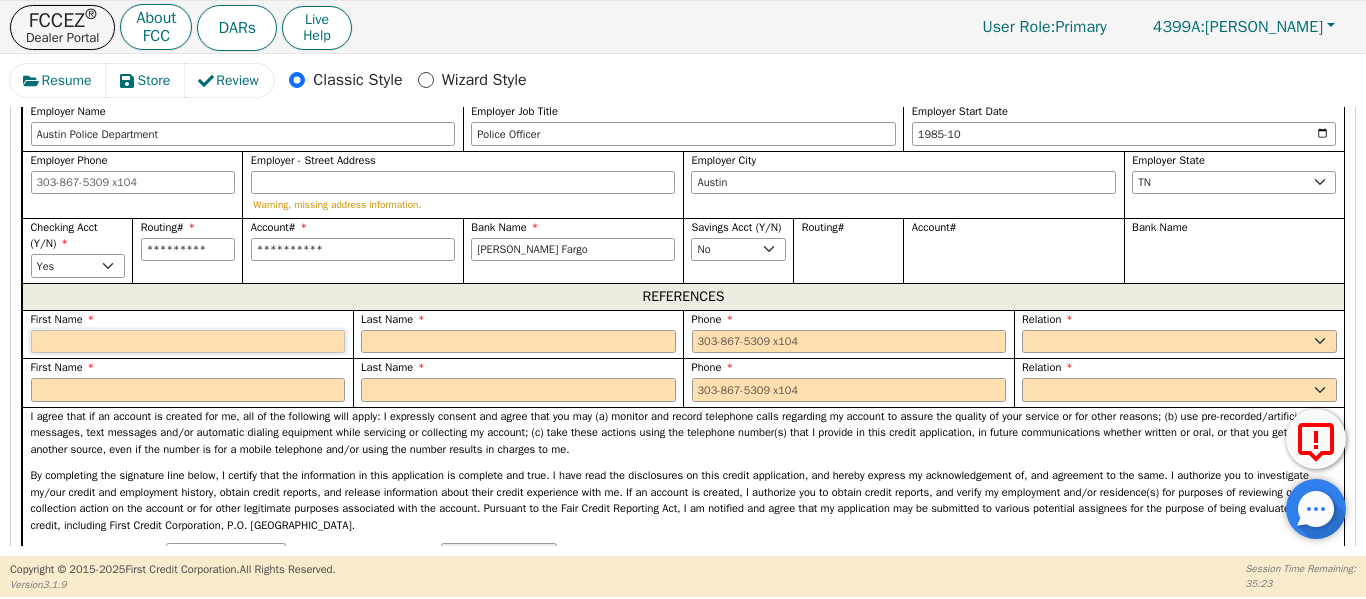 click at bounding box center (188, 342) 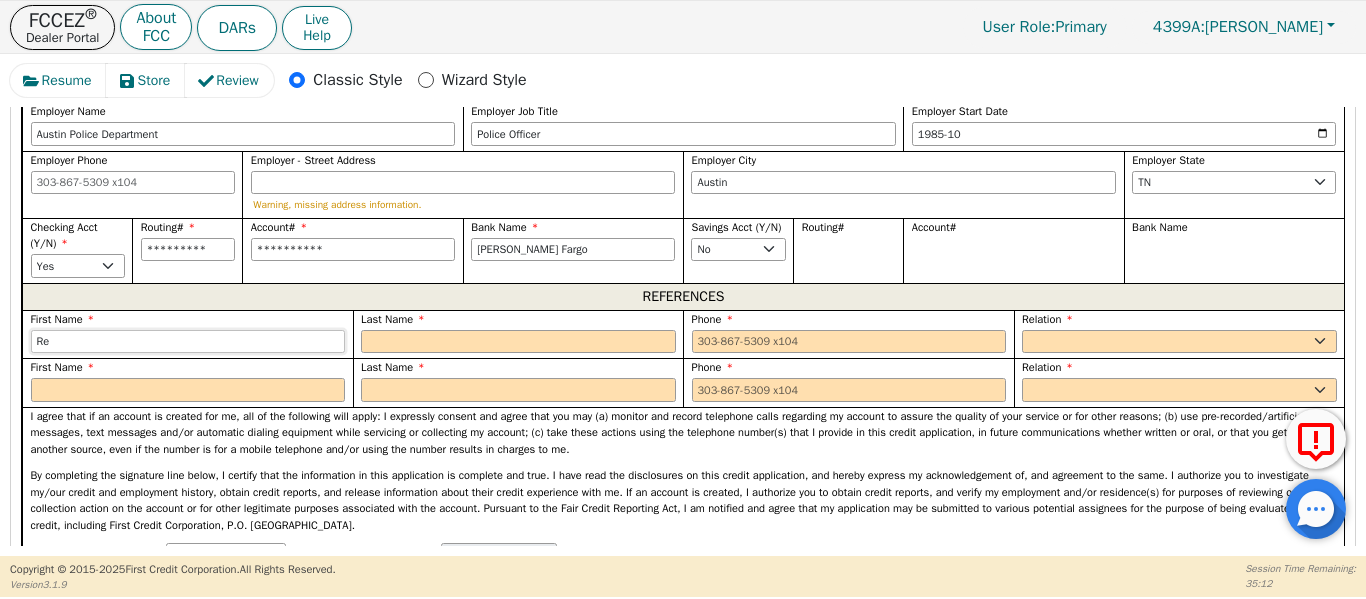 type on "R" 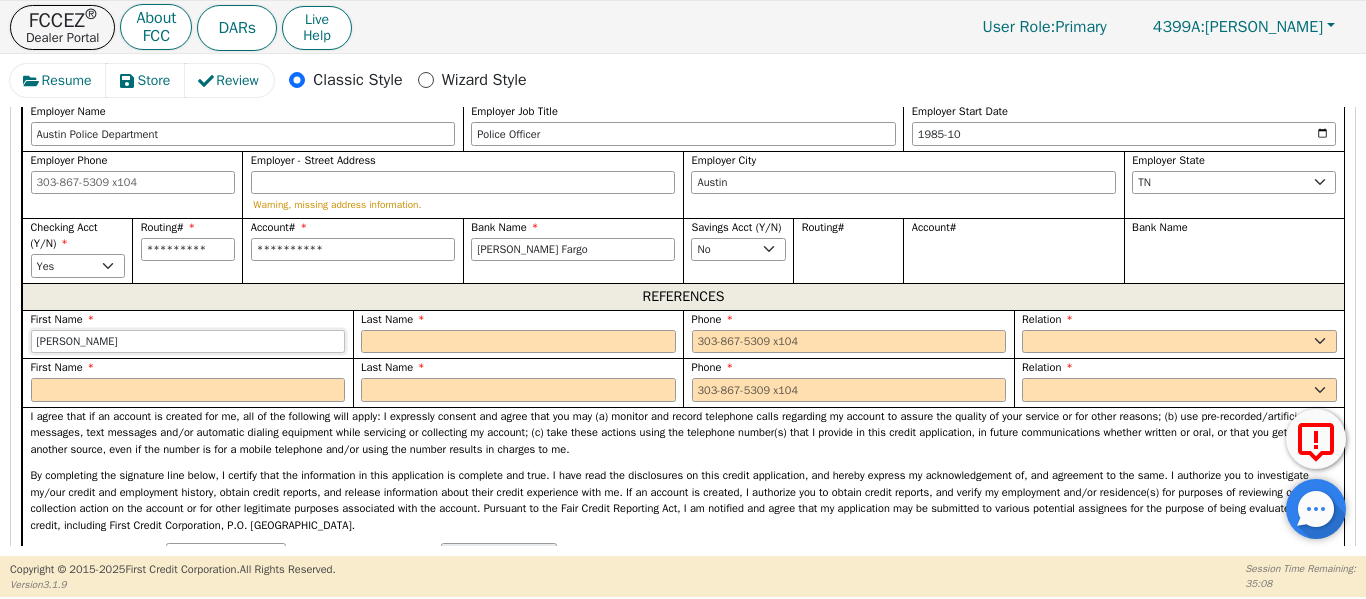 type on "[PERSON_NAME]" 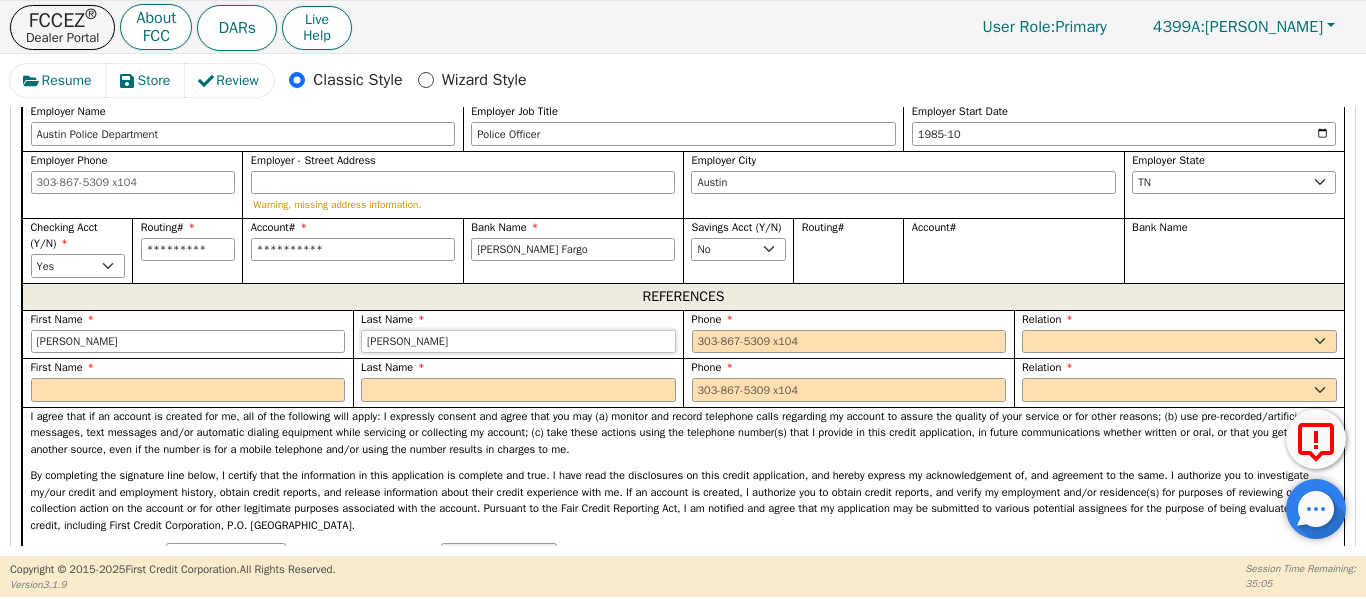 type on "[PERSON_NAME]" 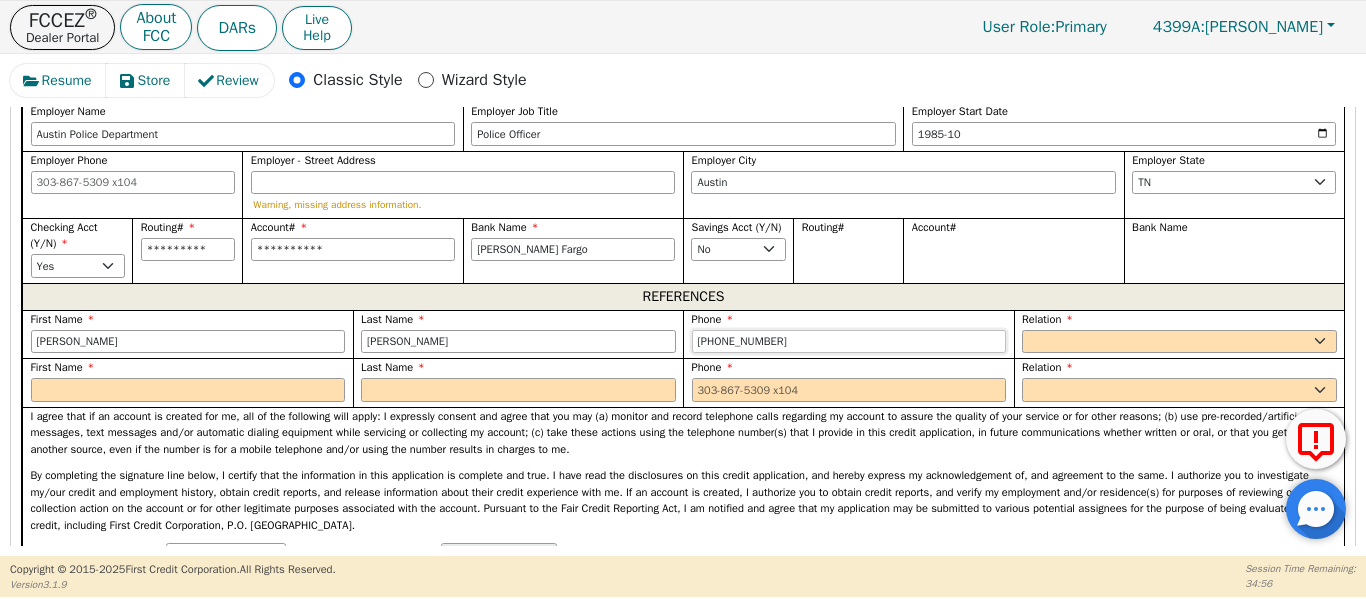 type on "[PHONE_NUMBER]" 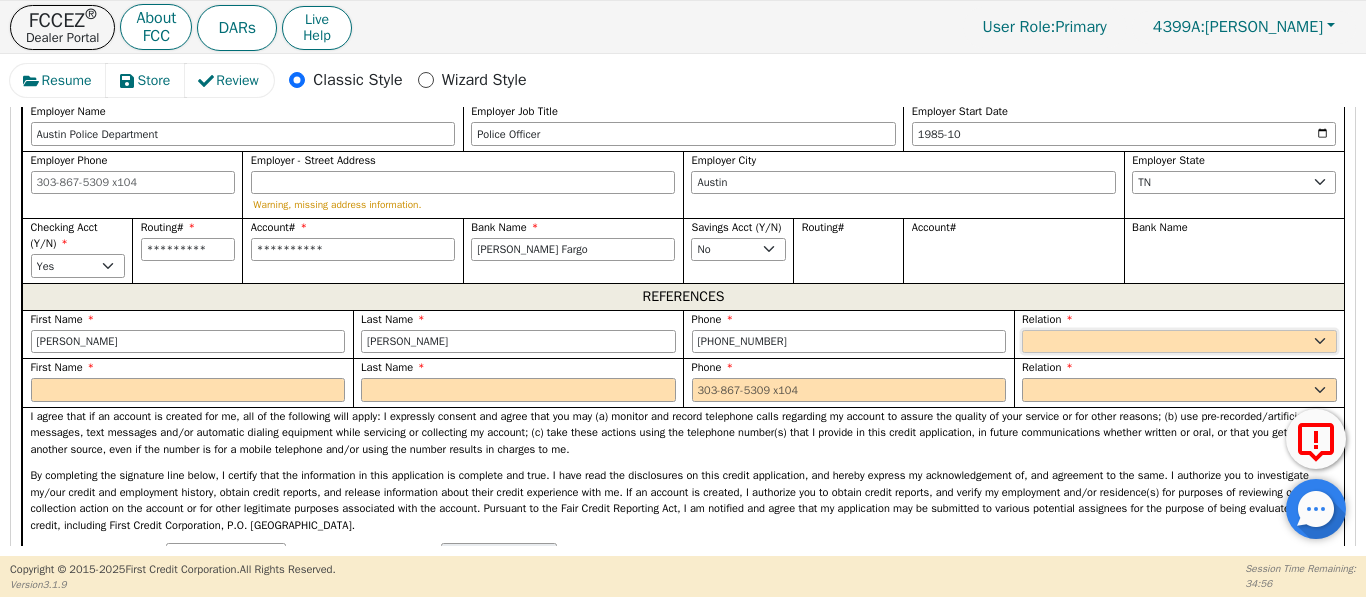 click on "FATHER MOTHER SISTER BROTHER DAUGHTER SON CO-WORKER NEIGHBOR FRIEND COUSIN G-MOTHER G-FATHER SIGNIFICANT OTHER M-I-L B-I-L F-I-L S-I-L BOSS NEICE NEPHEW OTHER" at bounding box center [1179, 342] 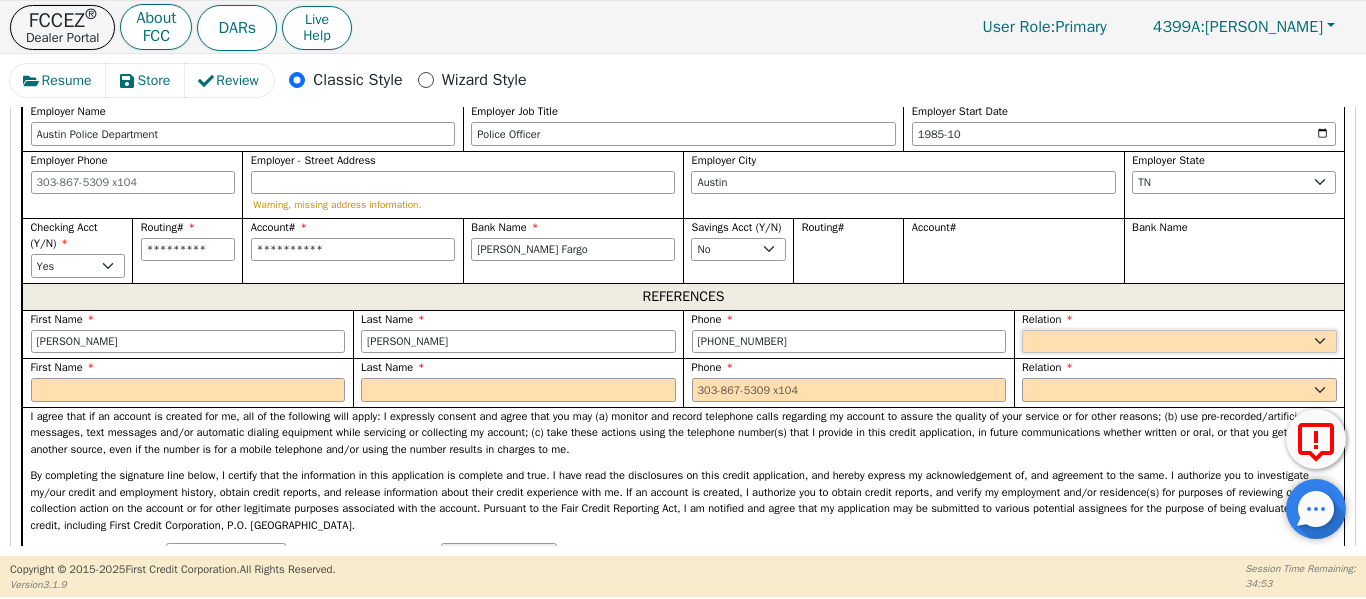 select on "SIGNIFICANT OTHER" 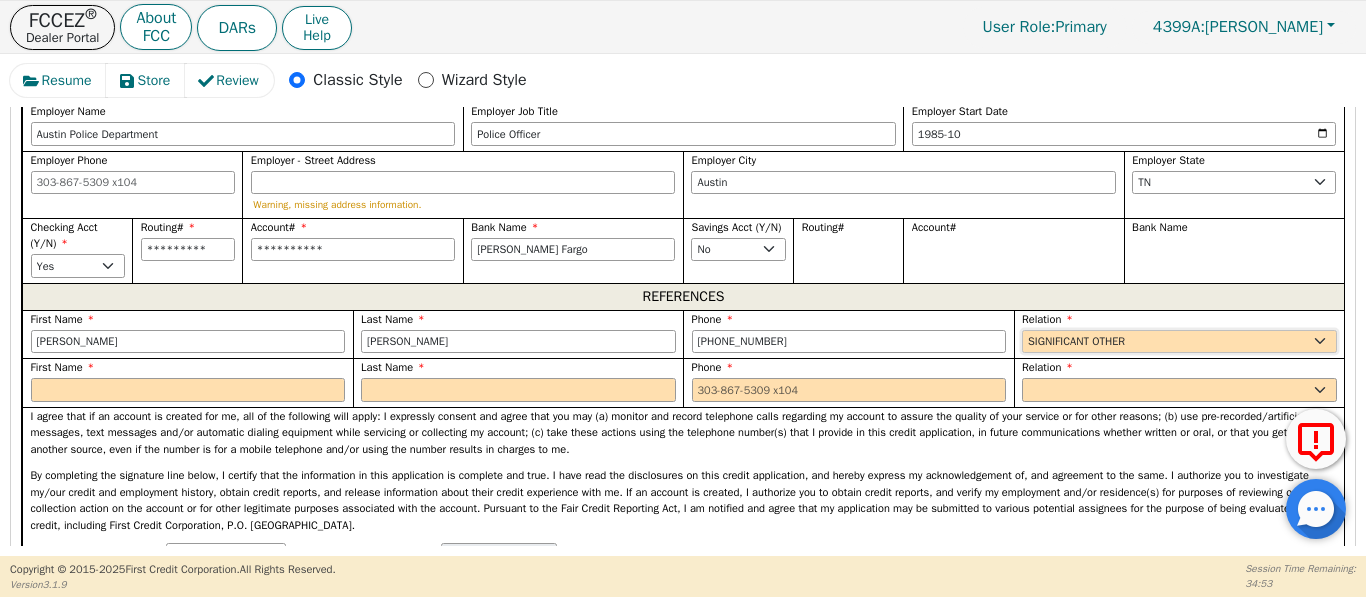 click on "FATHER MOTHER SISTER BROTHER DAUGHTER SON CO-WORKER NEIGHBOR FRIEND COUSIN G-MOTHER G-FATHER SIGNIFICANT OTHER M-I-L B-I-L F-I-L S-I-L BOSS NEICE NEPHEW OTHER" at bounding box center [1179, 342] 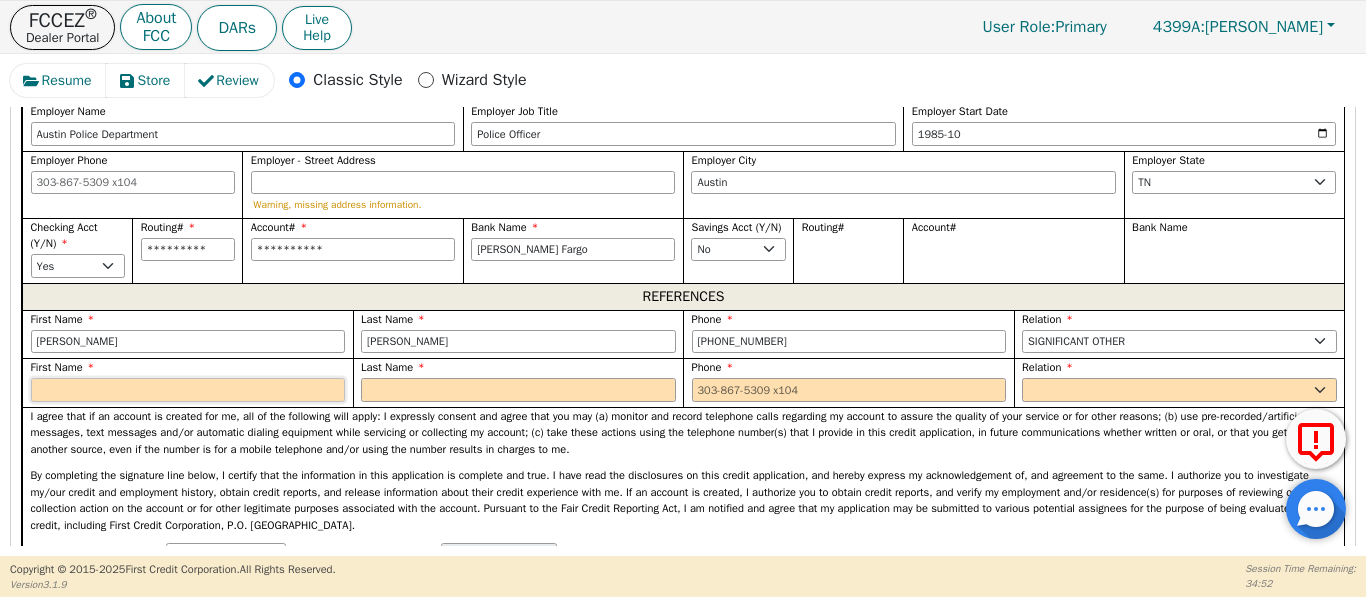 drag, startPoint x: 230, startPoint y: 402, endPoint x: 230, endPoint y: 417, distance: 15 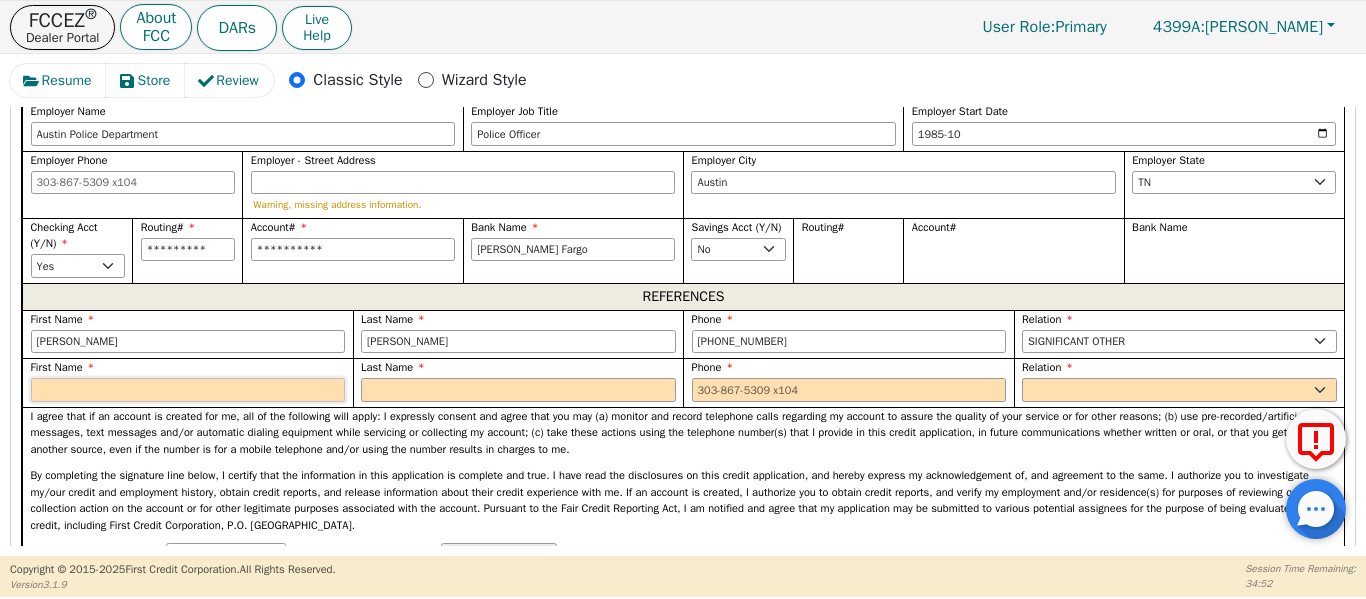 click on "REFERENCES First Name [PERSON_NAME] Last Name [PERSON_NAME] Phone [PHONE_NUMBER] Relation FATHER MOTHER SISTER BROTHER DAUGHTER SON CO-WORKER NEIGHBOR FRIEND COUSIN G-MOTHER G-FATHER SIGNIFICANT OTHER [PERSON_NAME] [PERSON_NAME] NEPHEW OTHER First Name Last Name Phone Relation FATHER MOTHER SISTER BROTHER DAUGHTER SON CO-WORKER NEIGHBOR FRIEND COUSIN G-MOTHER G-FATHER SIGNIFICANT OTHER M-I-L B-I-L F-I-L S-I-L BOSS NEICE NEPHEW OTHER Applicant Signature: [PERSON_NAME] Todays Date [DATE]" at bounding box center [683, 427] 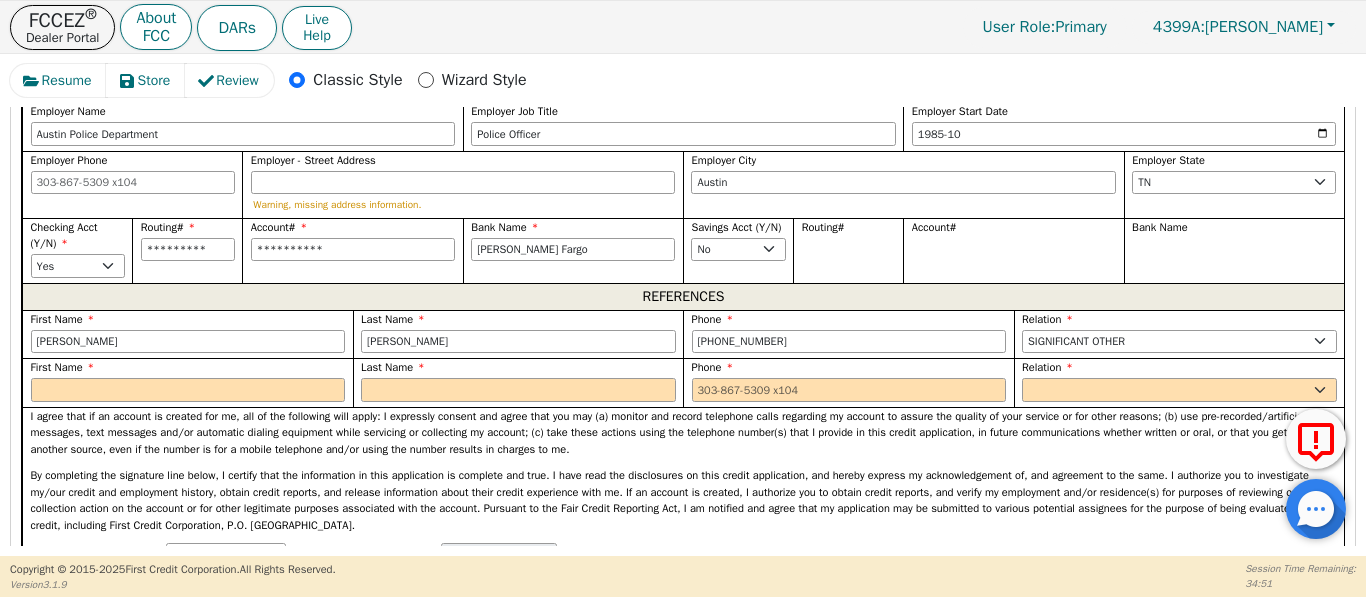click on "I agree that if an account is created for me, all of the following will apply: I expressly consent and
agree that you may (a) monitor and record telephone calls regarding my account to assure the
quality of your service or for other reasons; (b) use pre-recorded/artificial voice messages, text
messages and/or automatic dialing equipment while servicing or collecting my account; (c) take
these actions using the telephone number(s) that I provide in this credit application, in future
communications whether written or oral, or that you get from another source, even if the number is
for a mobile telephone and/or using the number results in charges to me." at bounding box center (683, 475) 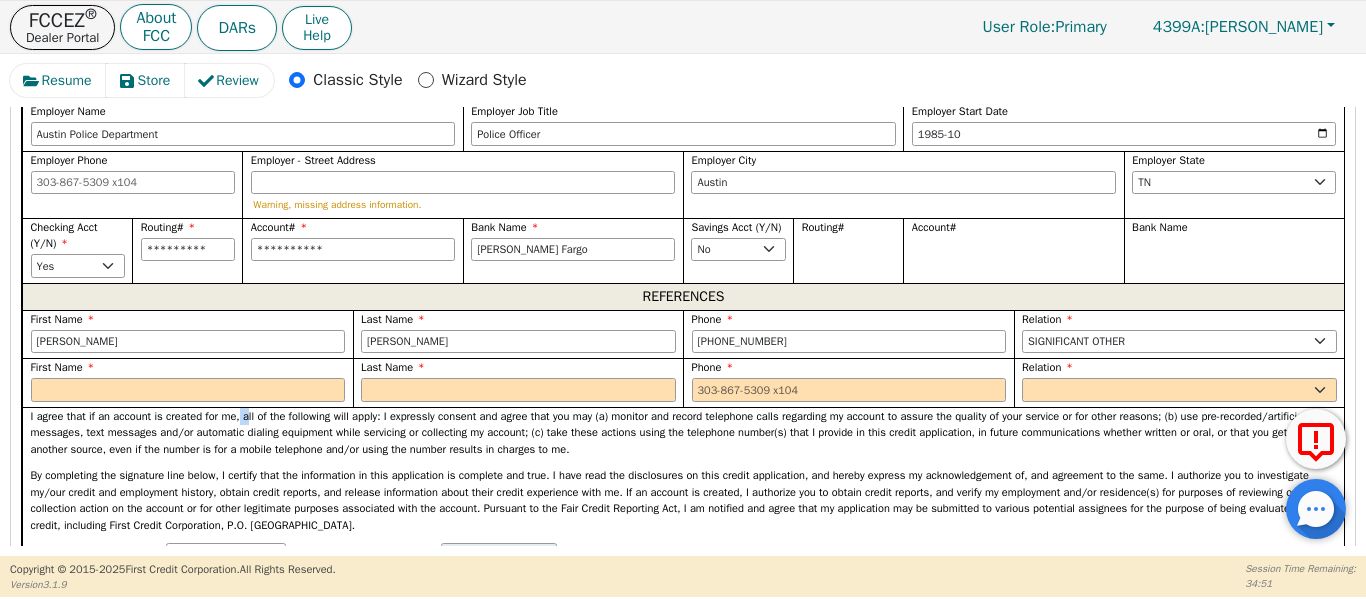 click on "I agree that if an account is created for me, all of the following will apply: I expressly consent and
agree that you may (a) monitor and record telephone calls regarding my account to assure the
quality of your service or for other reasons; (b) use pre-recorded/artificial voice messages, text
messages and/or automatic dialing equipment while servicing or collecting my account; (c) take
these actions using the telephone number(s) that I provide in this credit application, in future
communications whether written or oral, or that you get from another source, even if the number is
for a mobile telephone and/or using the number results in charges to me." at bounding box center [683, 475] 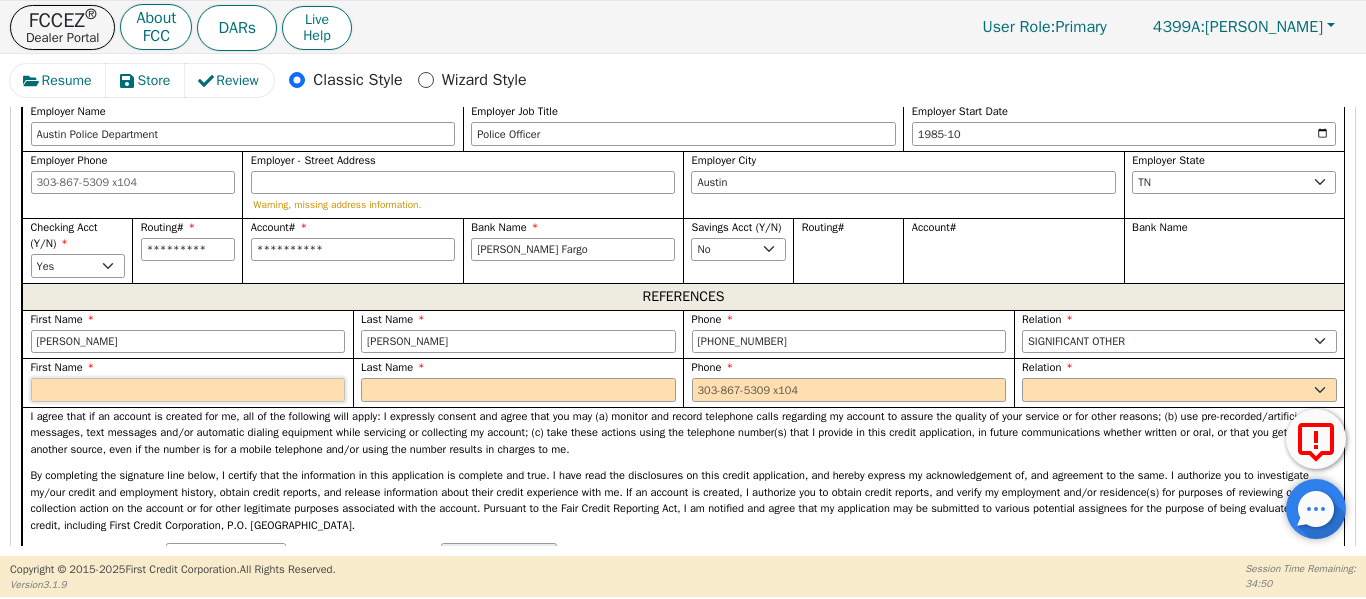 click at bounding box center [188, 390] 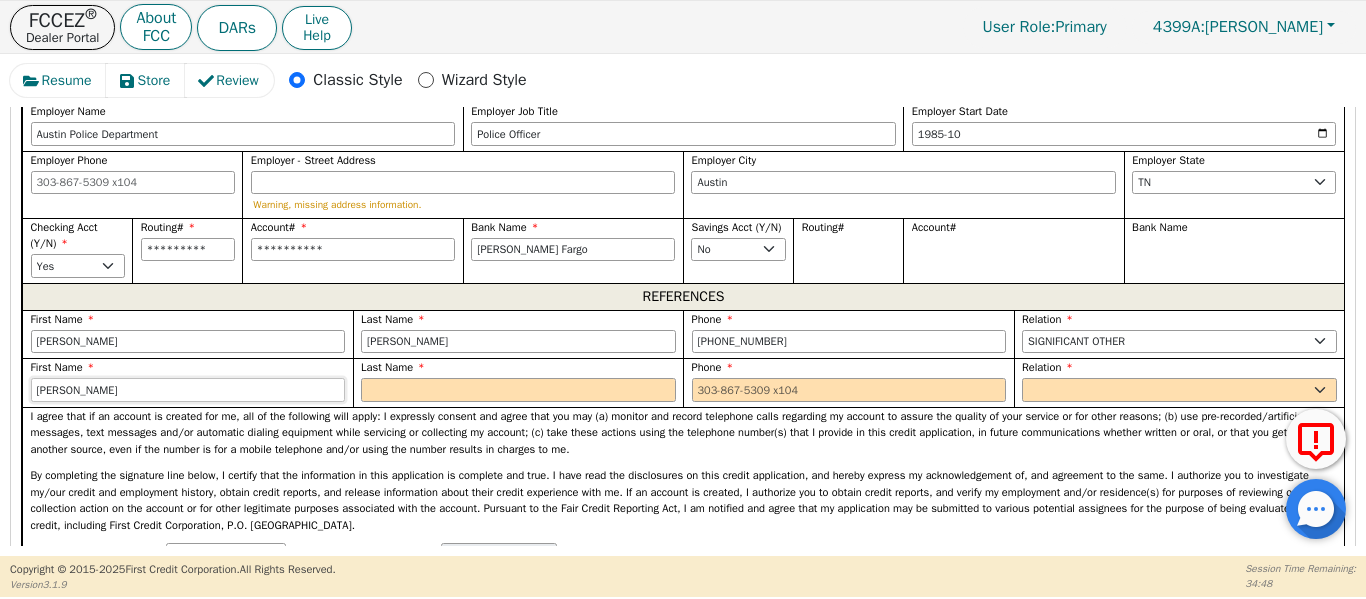 type on "[PERSON_NAME]" 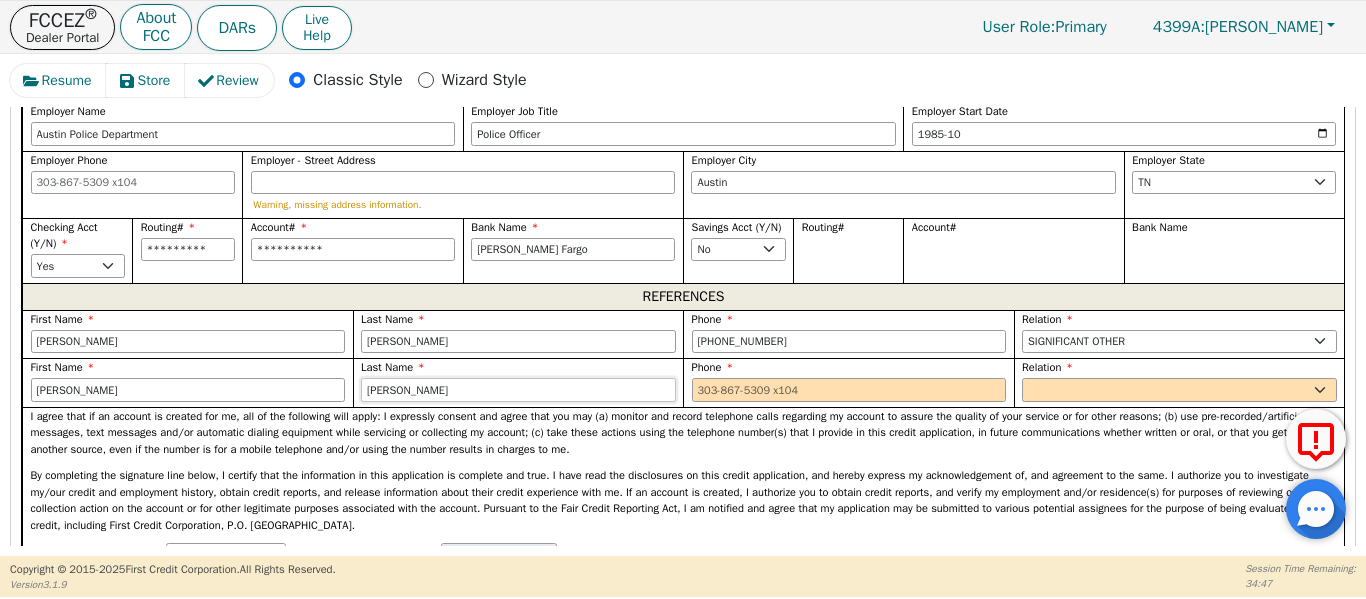type on "[PERSON_NAME]" 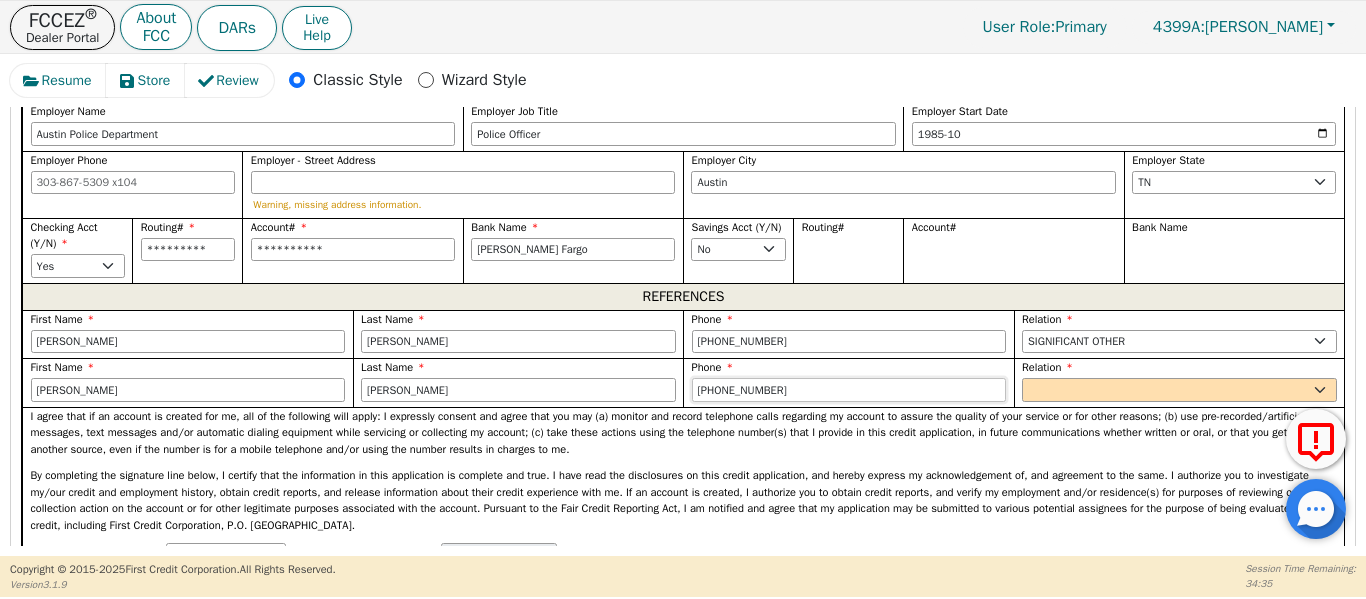 type on "[PHONE_NUMBER]" 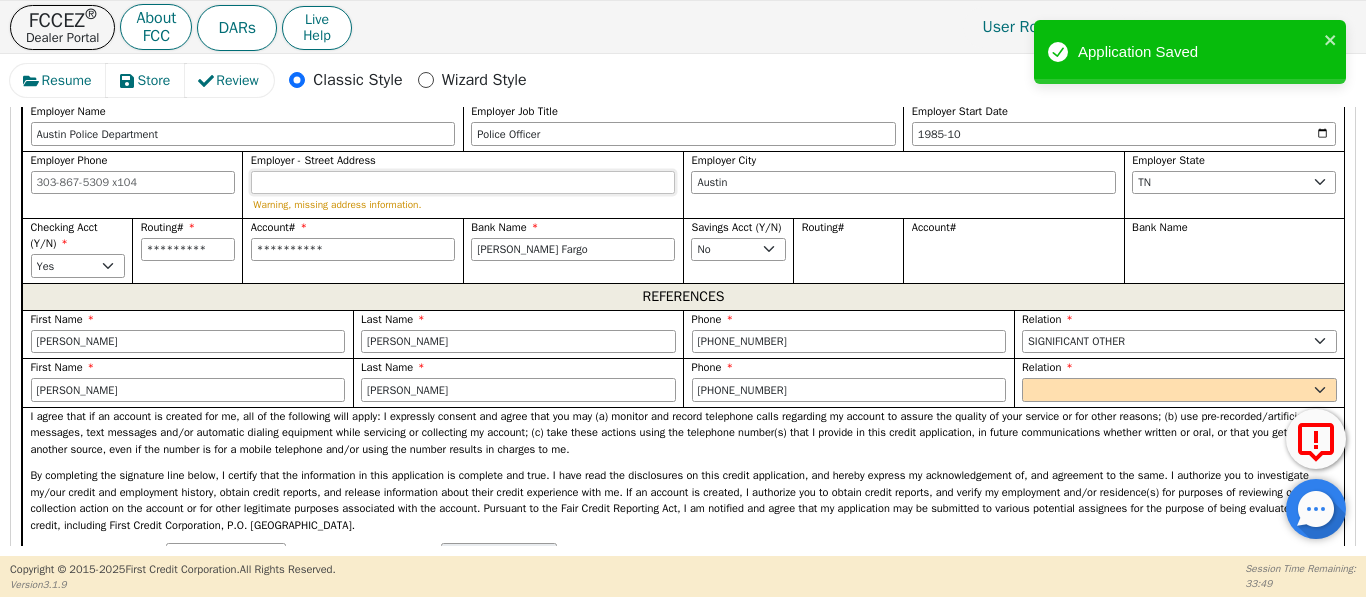 paste on "[STREET_ADDRESS]" 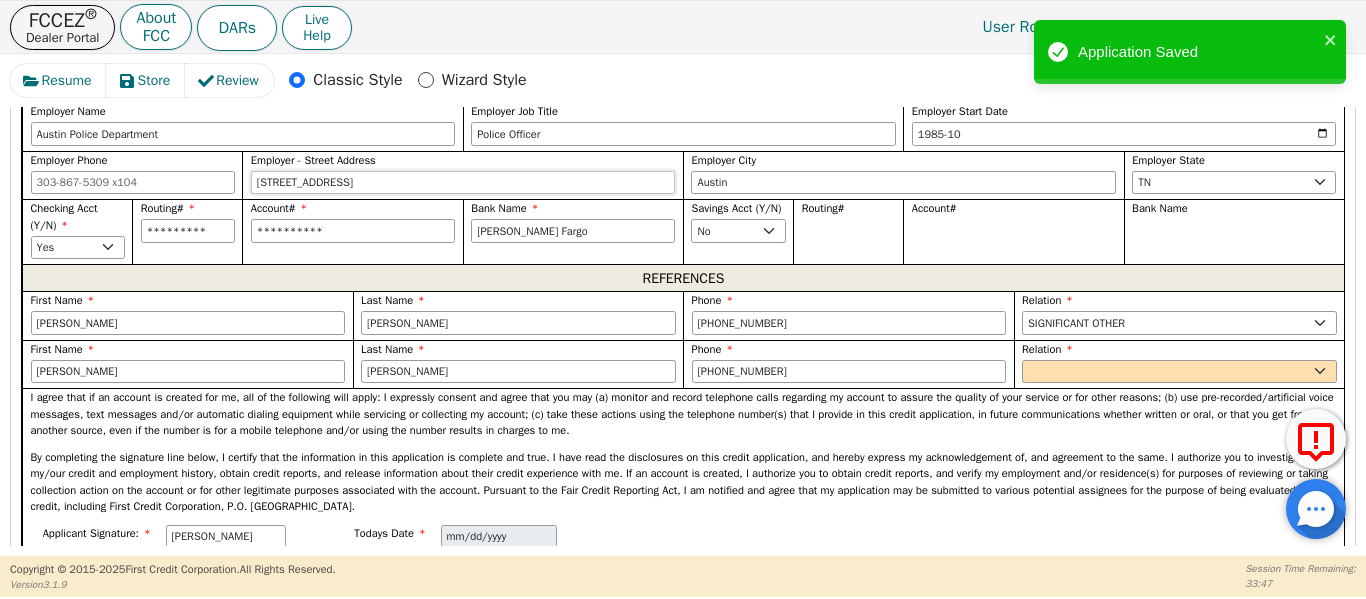 type on "[STREET_ADDRESS]" 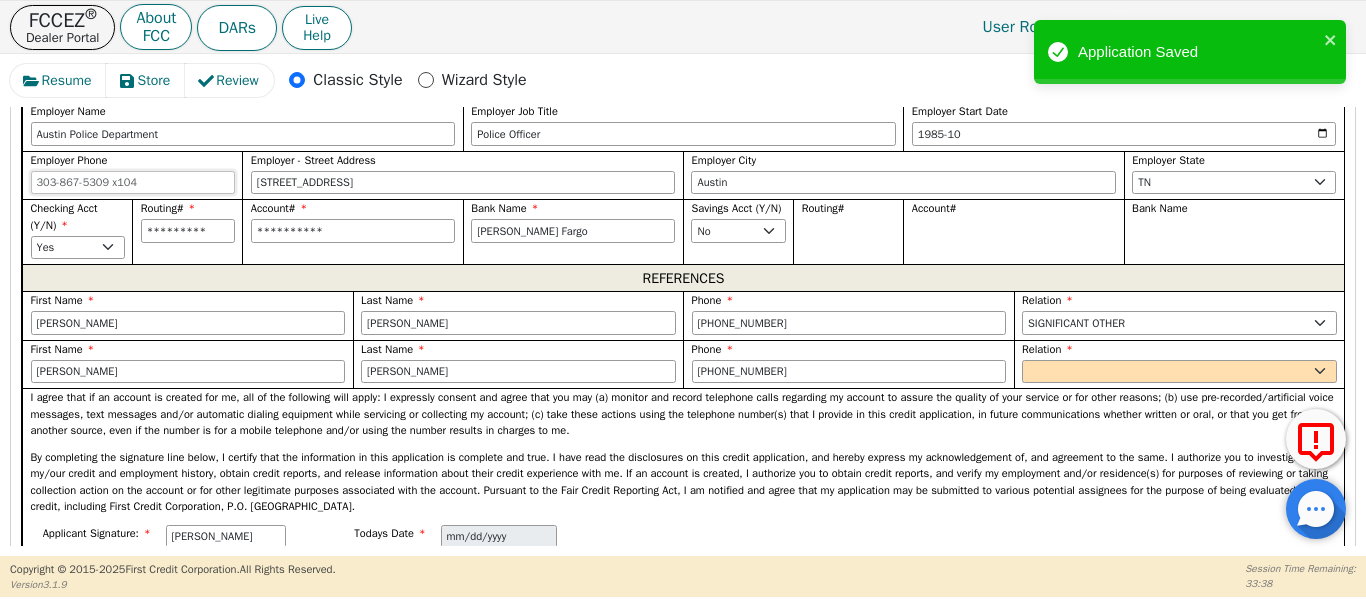 click on "Employer Phone" at bounding box center [133, 173] 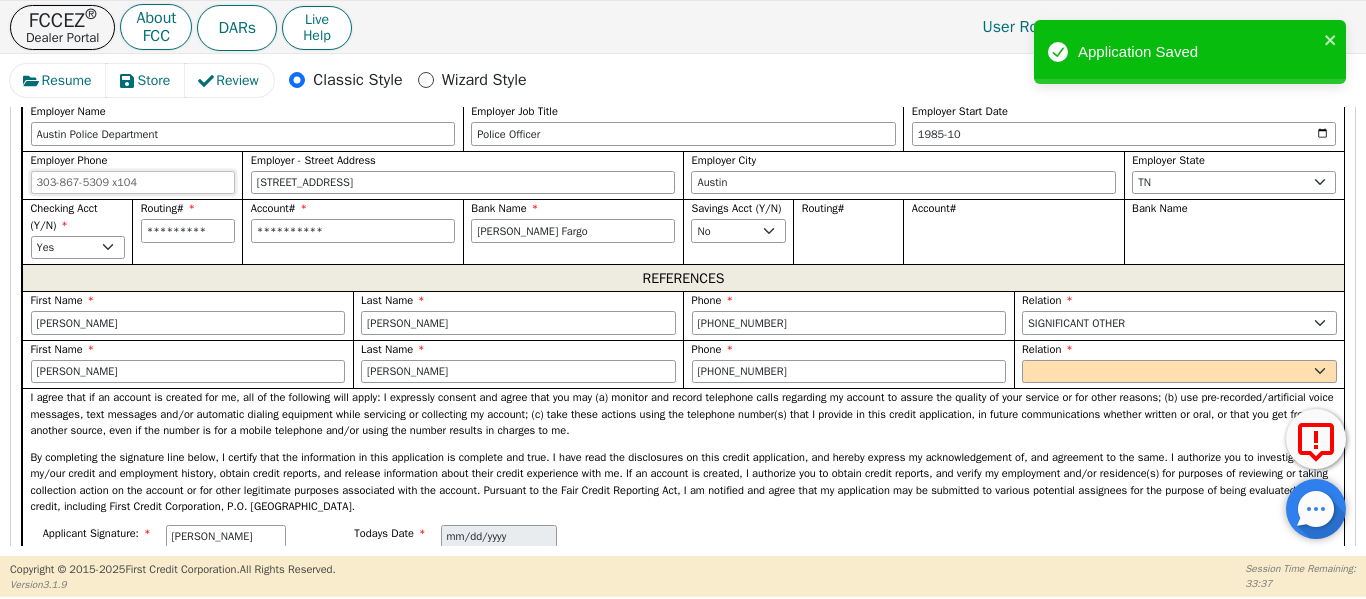 drag, startPoint x: 116, startPoint y: 177, endPoint x: 88, endPoint y: 197, distance: 34.4093 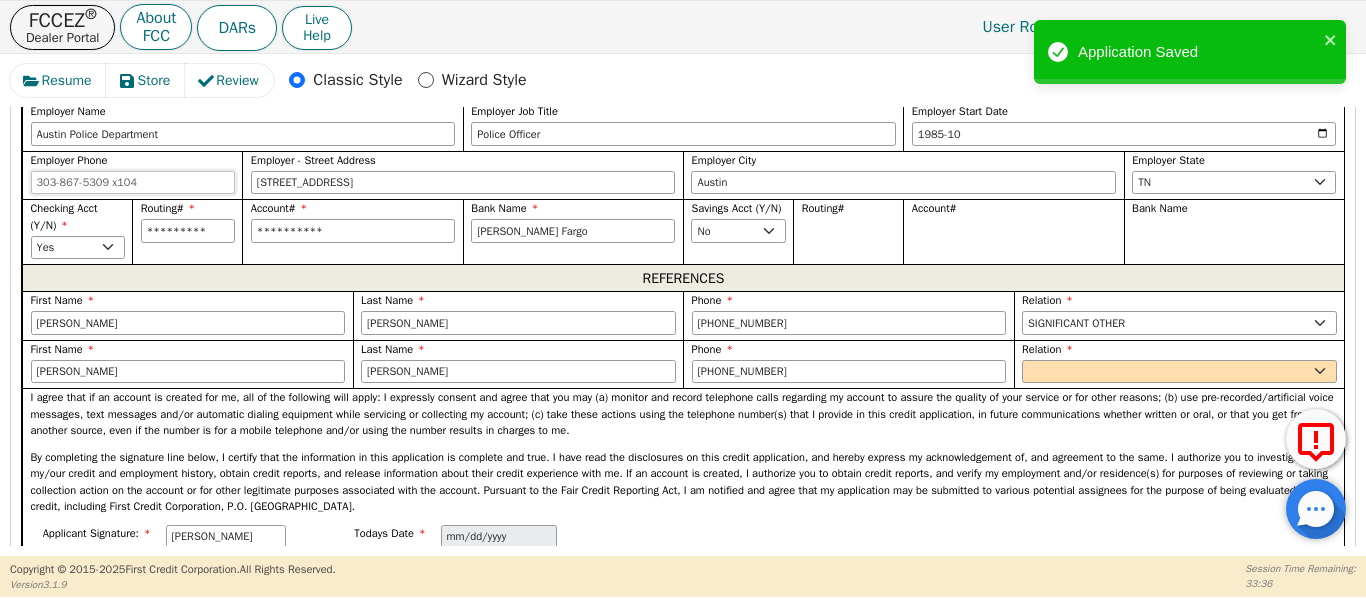 paste on "[PHONE_NUMBER]" 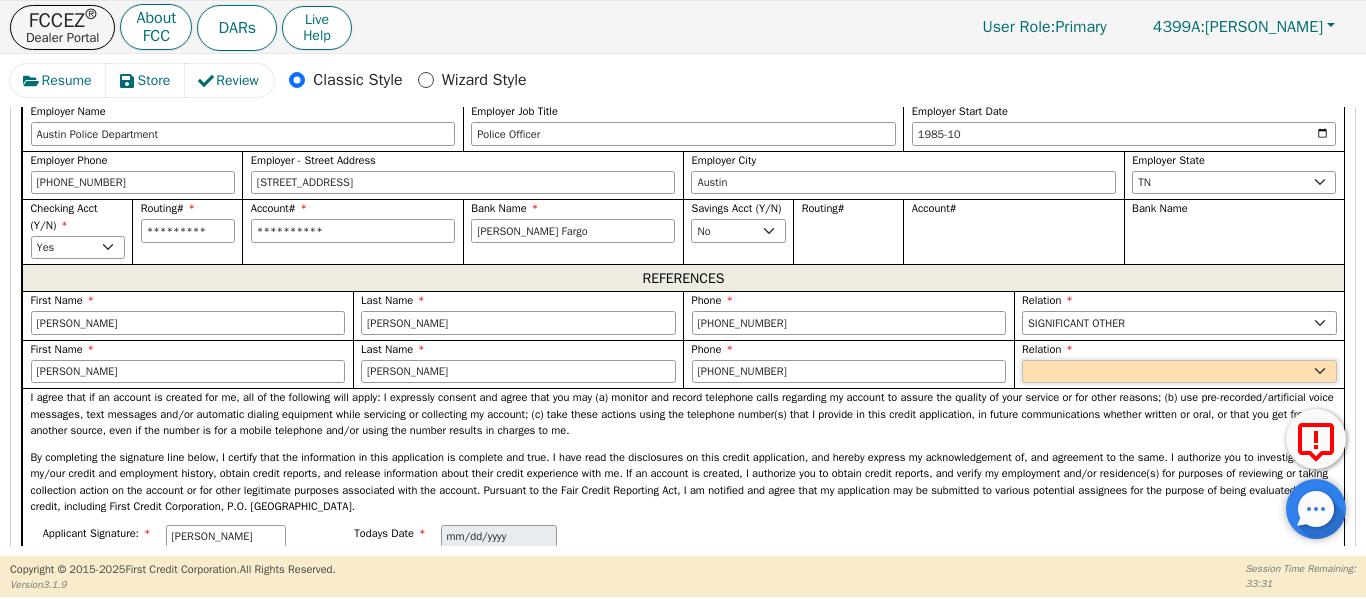 type on "[PHONE_NUMBER]" 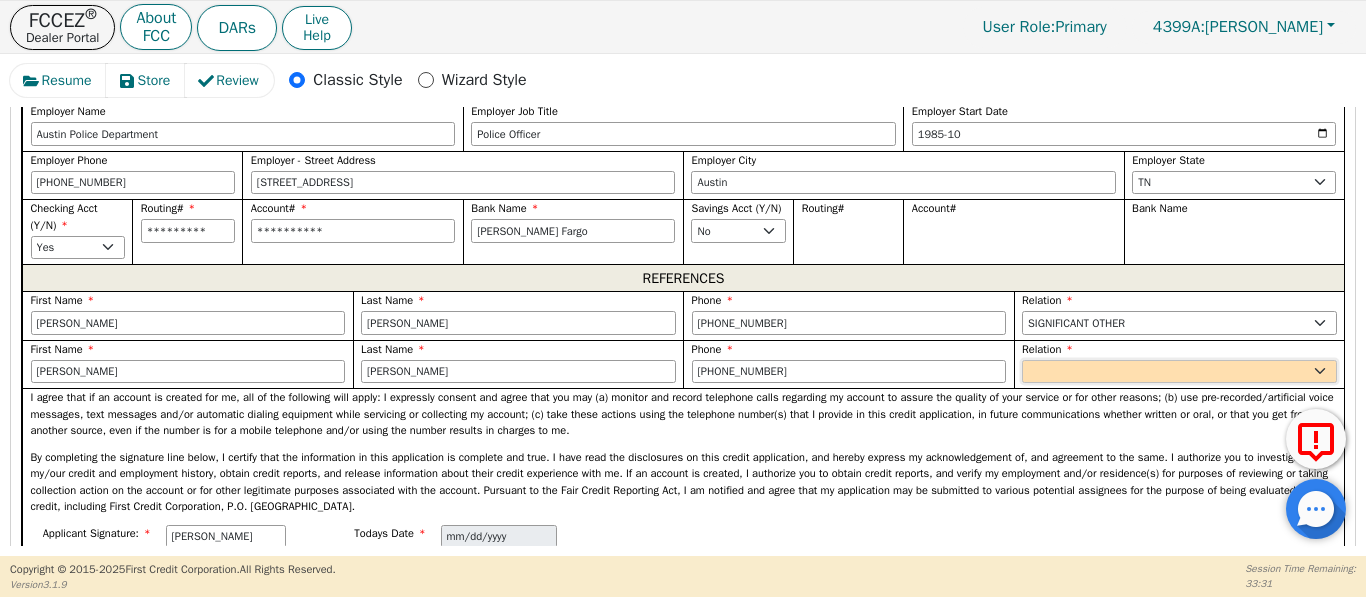 click on "Relation FATHER MOTHER SISTER BROTHER DAUGHTER SON CO-WORKER NEIGHBOR FRIEND COUSIN G-MOTHER G-FATHER SIGNIFICANT OTHER M-I-L B-I-L F-I-L S-I-L BOSS NEICE NEPHEW OTHER" at bounding box center [1179, 362] 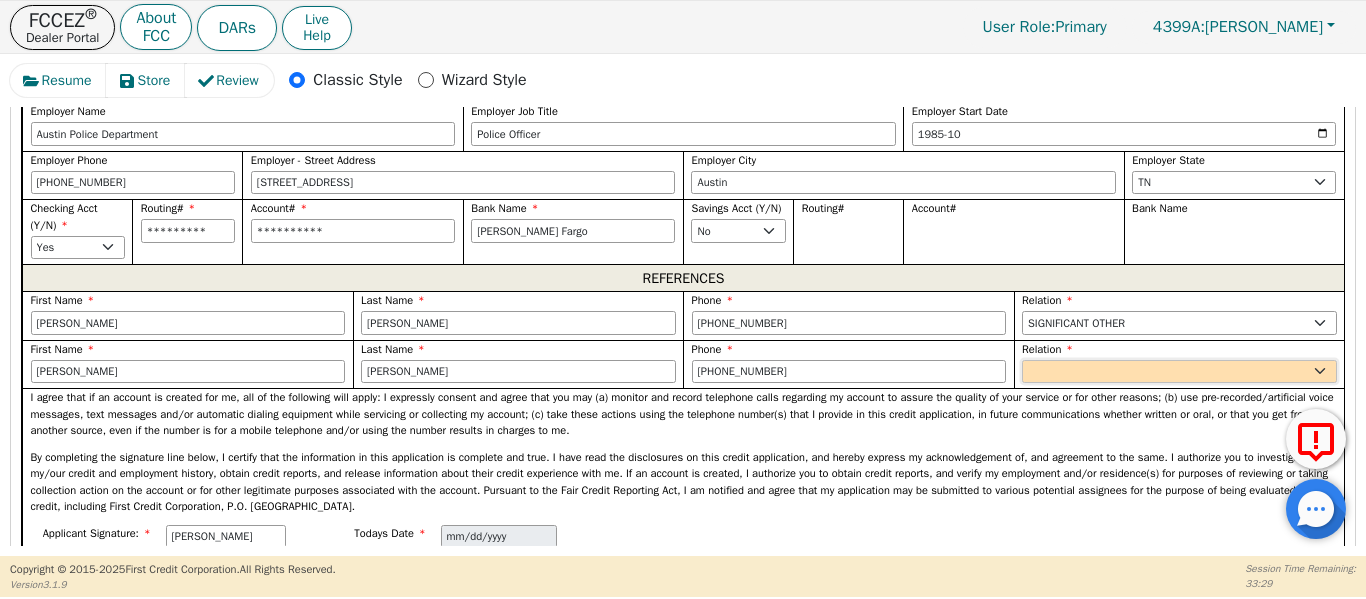 select on "S-I-L" 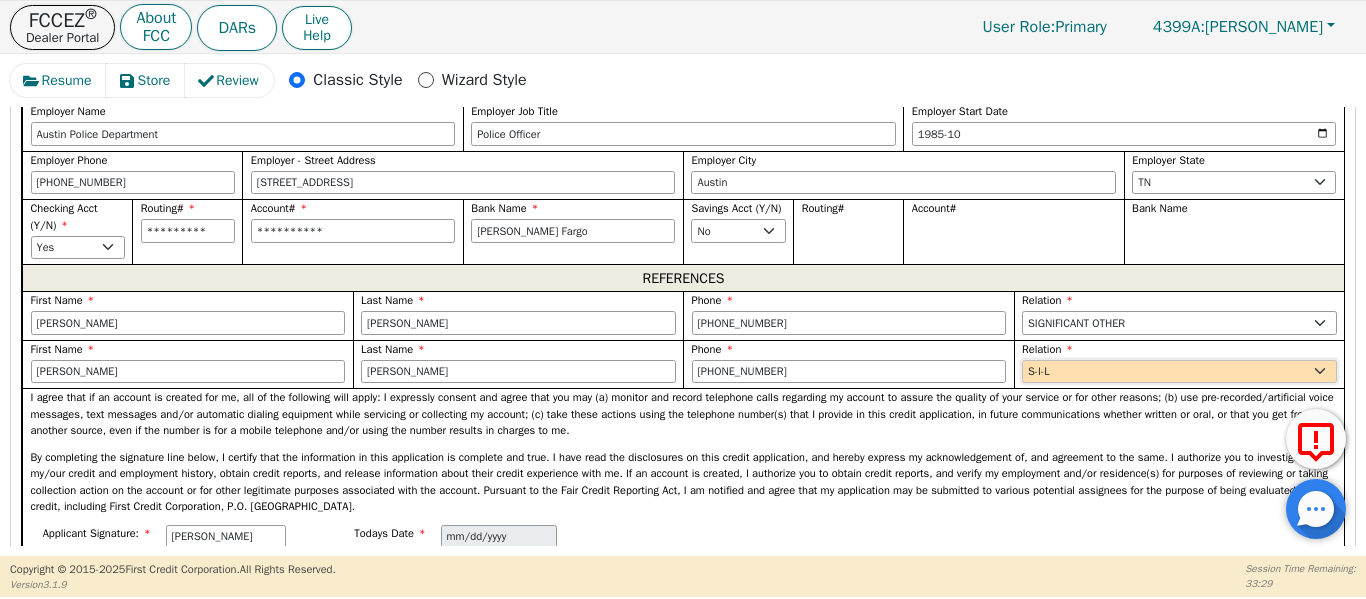 click on "FATHER MOTHER SISTER BROTHER DAUGHTER SON CO-WORKER NEIGHBOR FRIEND COUSIN G-MOTHER G-FATHER SIGNIFICANT OTHER M-I-L B-I-L F-I-L S-I-L BOSS NEICE NEPHEW OTHER" at bounding box center [1179, 372] 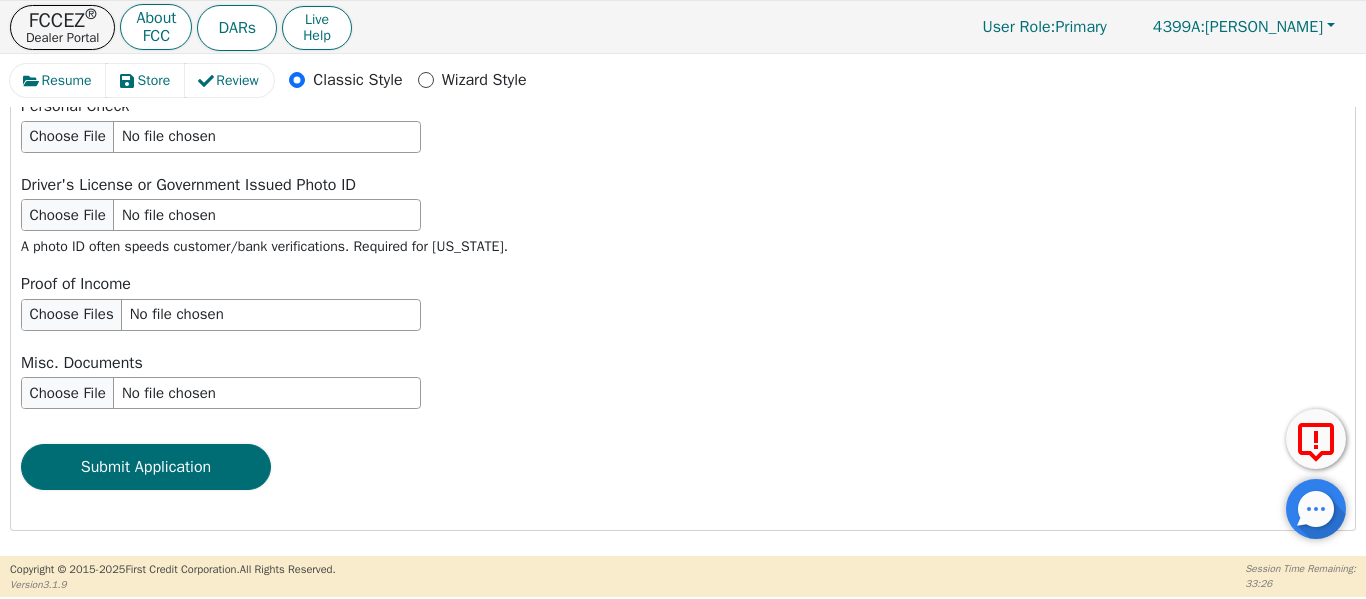 scroll, scrollTop: 2511, scrollLeft: 0, axis: vertical 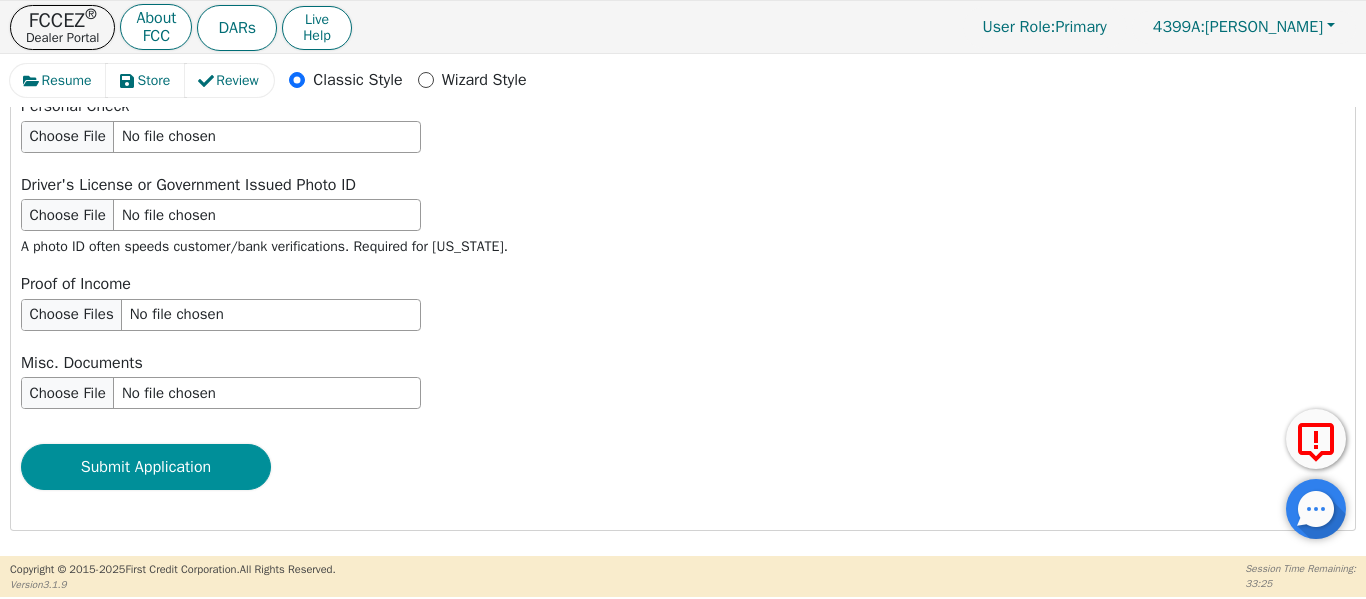 click on "Submit Application" at bounding box center (146, 467) 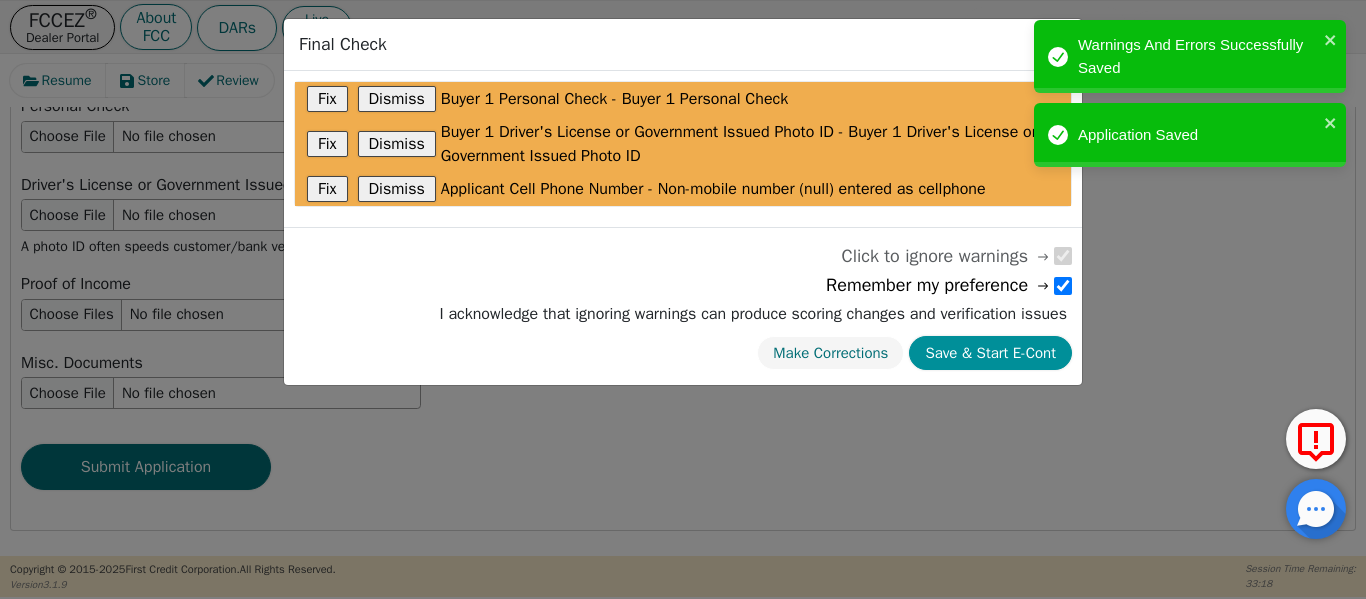 click on "Save & Start E-Cont" at bounding box center [990, 353] 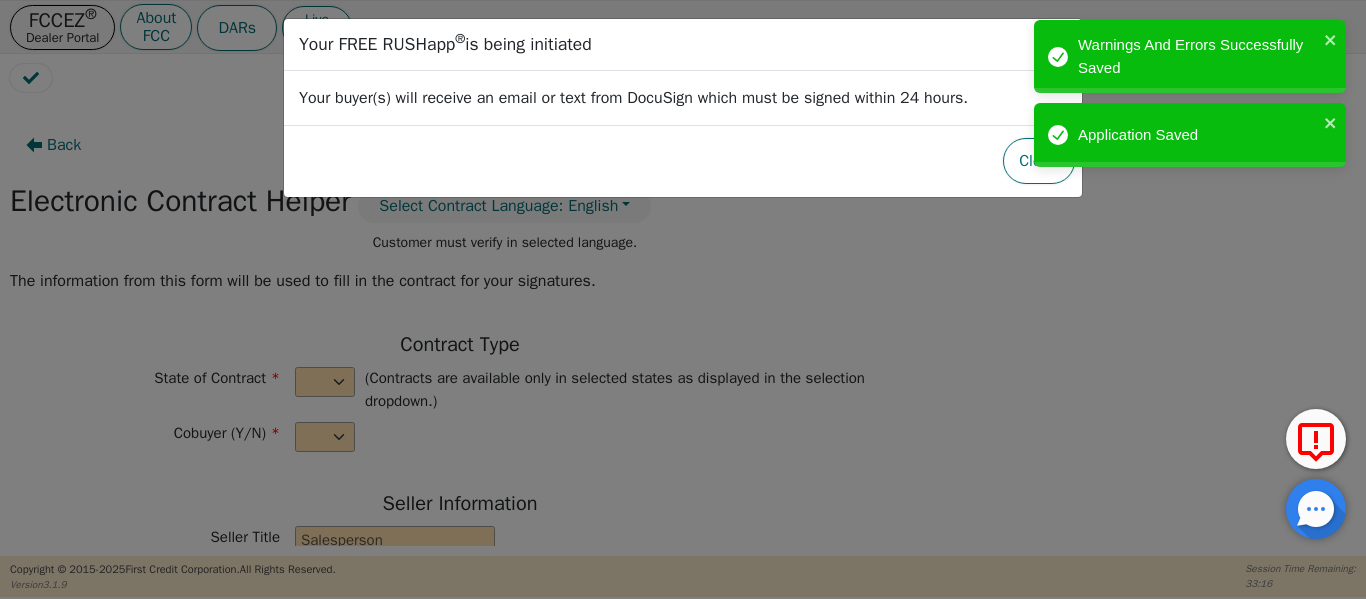 select on "n" 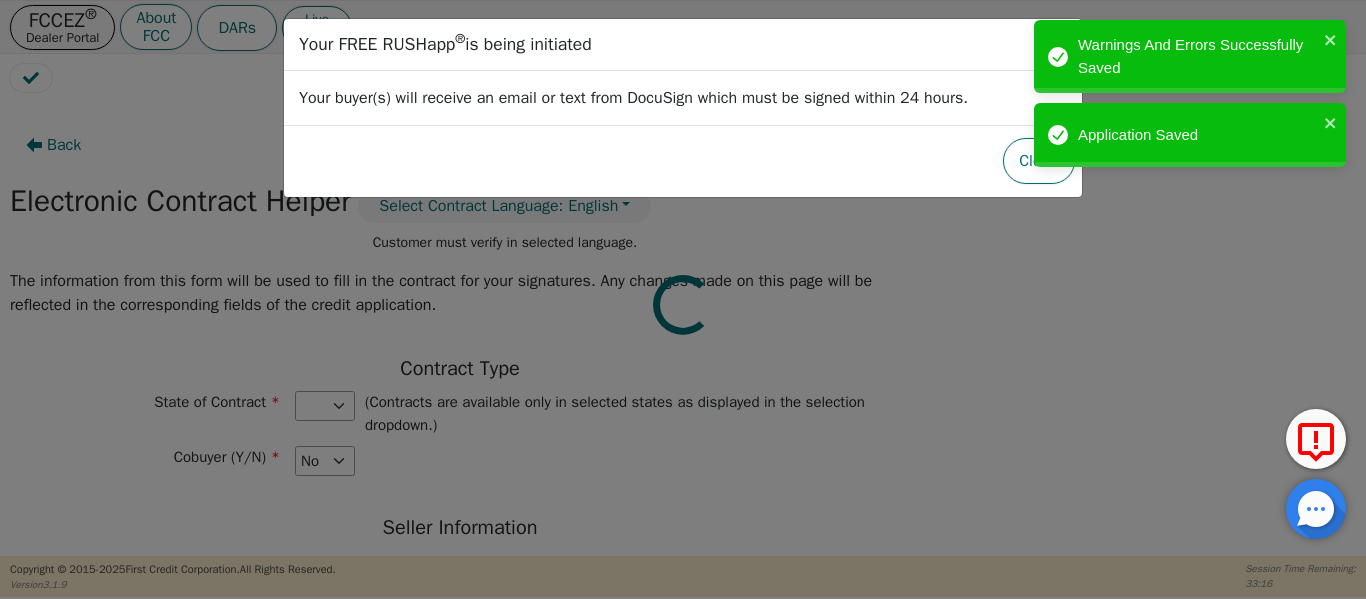 select on "[GEOGRAPHIC_DATA]" 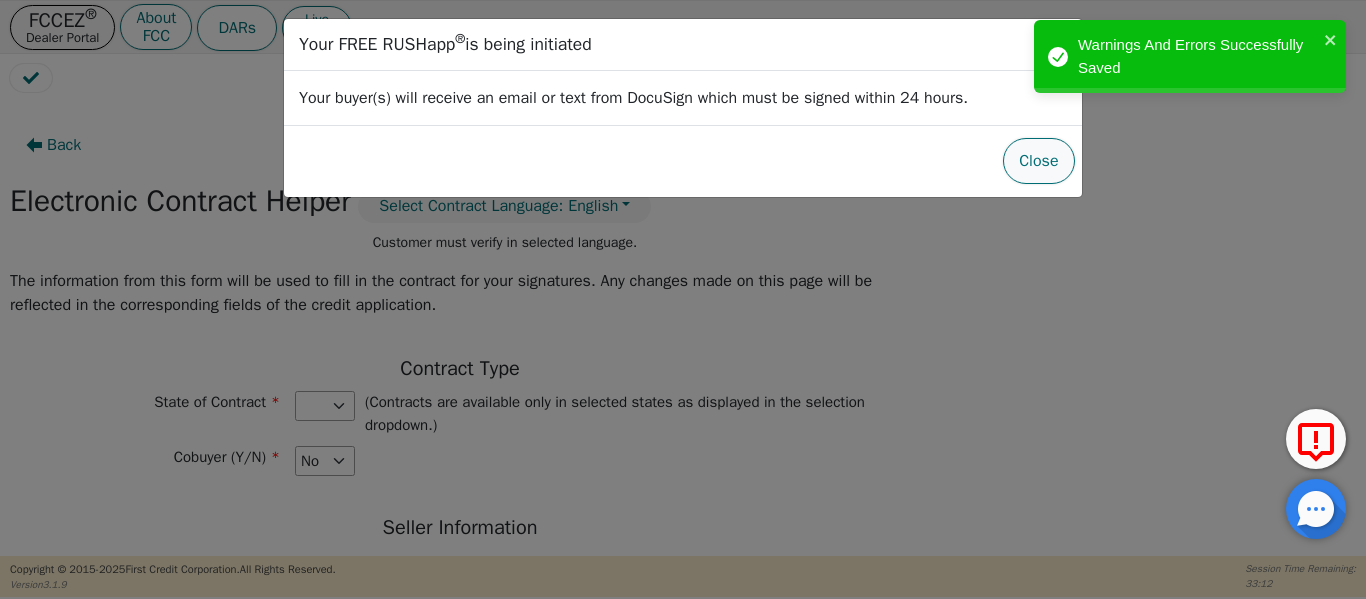 click on "Close" at bounding box center [1038, 161] 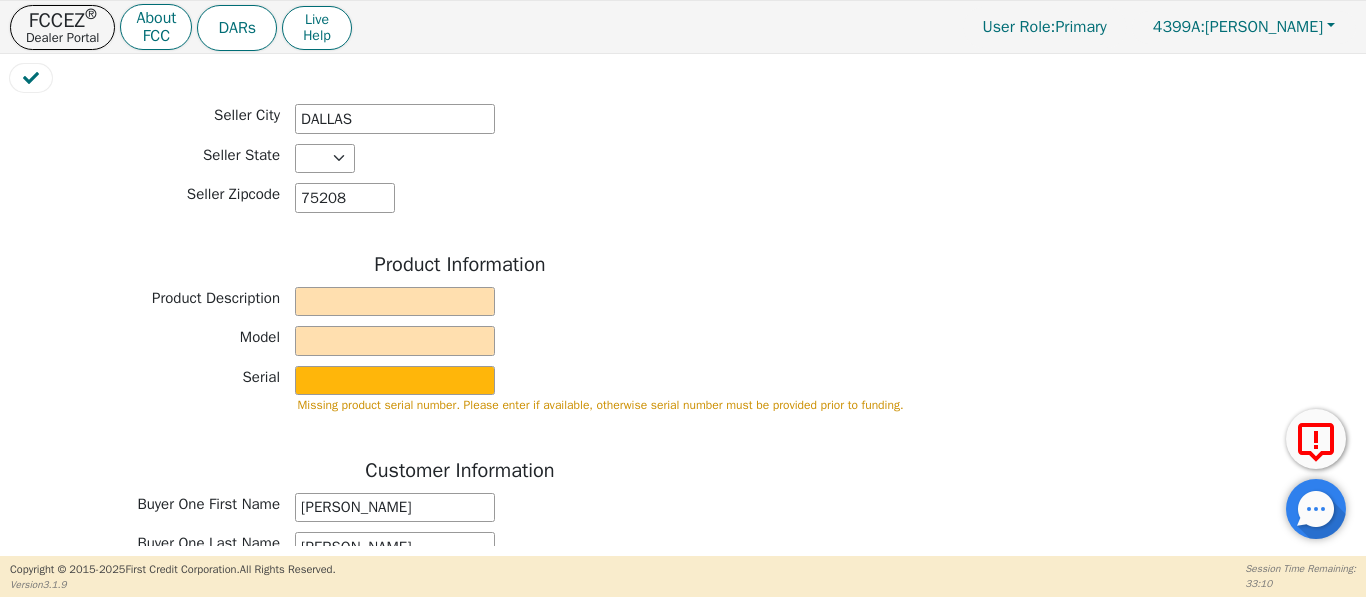 scroll, scrollTop: 685, scrollLeft: 0, axis: vertical 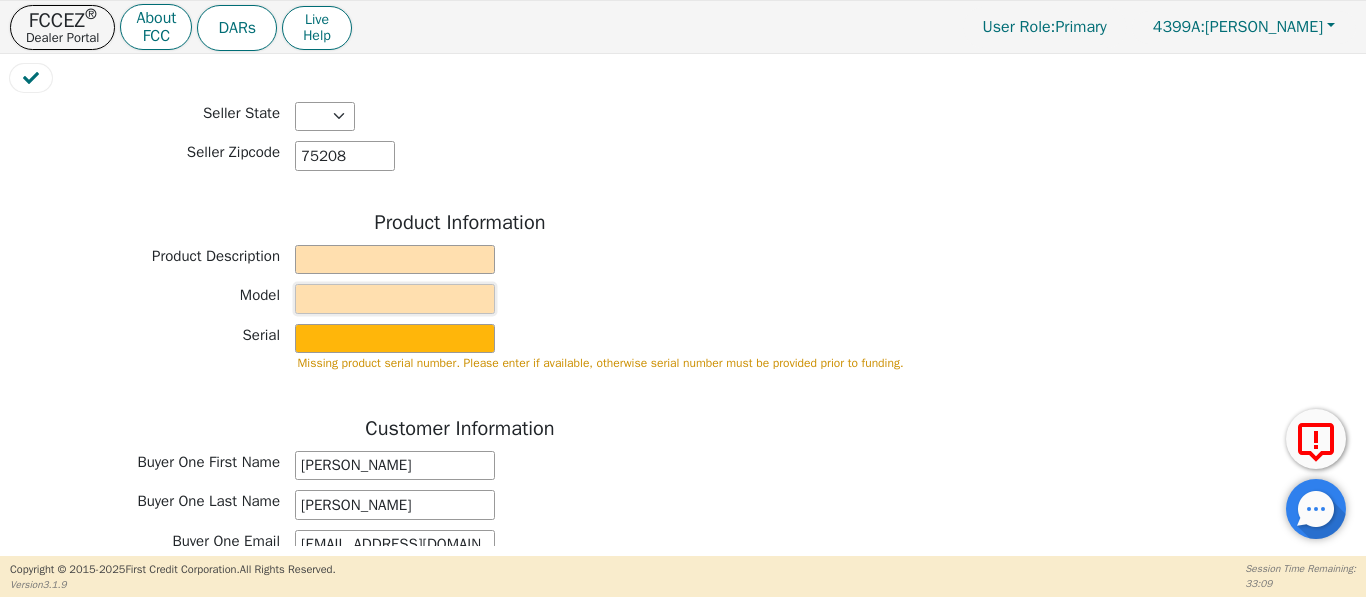 click on "Product Information Product Description Model Serial Missing product serial number. Please enter if available, otherwise serial number must be provided prior to funding." at bounding box center (460, 299) 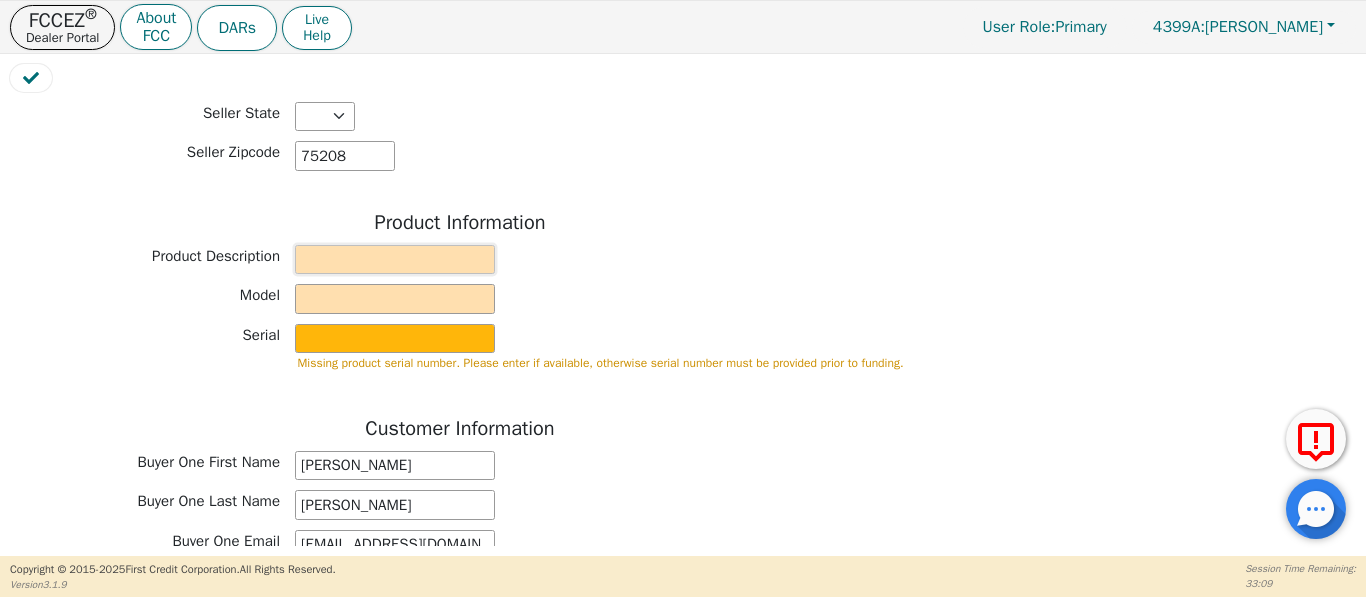 drag, startPoint x: 354, startPoint y: 254, endPoint x: 358, endPoint y: 233, distance: 21.377558 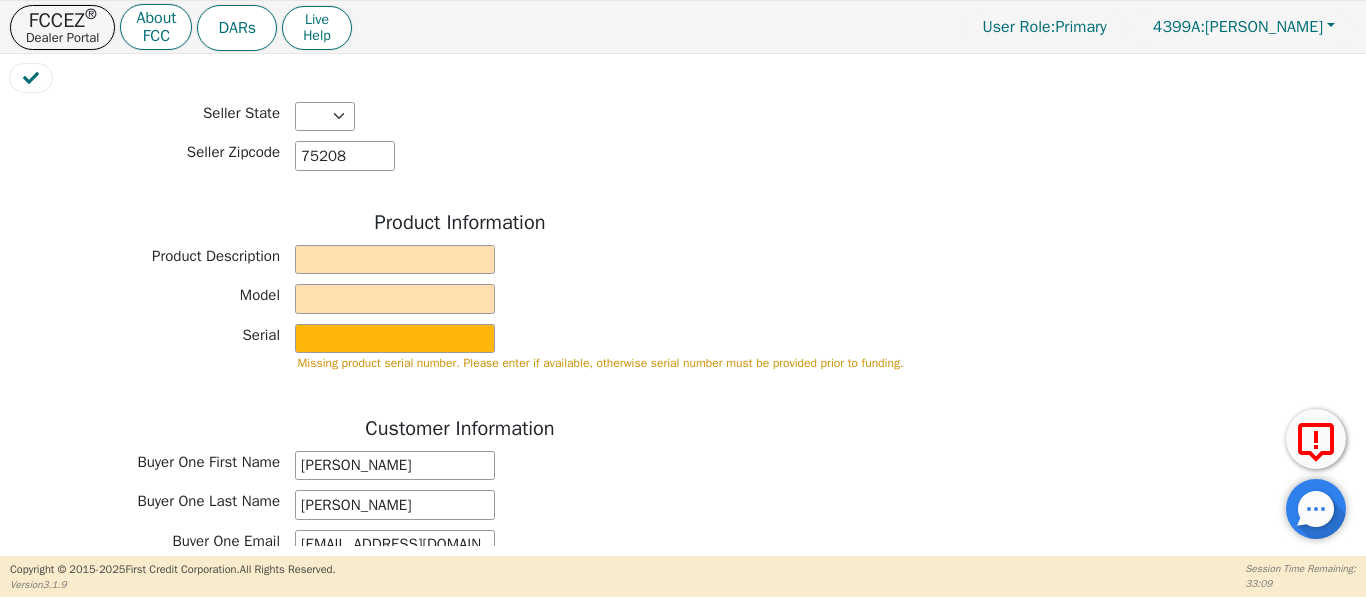 click on "Back Electronic Contract Helper Select Contract Language: English Customer must verify in selected language. The information from this form will be used to fill in the contract for your signatures. Any changes made on this page will be reflected in the corresponding fields of the credit application. Contract Type State of Contract AL AR AZ CA CO CT DE [GEOGRAPHIC_DATA] [GEOGRAPHIC_DATA] HI IA ID [GEOGRAPHIC_DATA] IN [GEOGRAPHIC_DATA] [GEOGRAPHIC_DATA] LA MA MD [GEOGRAPHIC_DATA] [GEOGRAPHIC_DATA] [GEOGRAPHIC_DATA] [GEOGRAPHIC_DATA] MT [GEOGRAPHIC_DATA] [GEOGRAPHIC_DATA] [GEOGRAPHIC_DATA] [GEOGRAPHIC_DATA] [GEOGRAPHIC_DATA] [GEOGRAPHIC_DATA] [GEOGRAPHIC_DATA] [GEOGRAPHIC_DATA] SC [GEOGRAPHIC_DATA] [GEOGRAPHIC_DATA] [GEOGRAPHIC_DATA] [GEOGRAPHIC_DATA] [GEOGRAPHIC_DATA] (Contracts are available only in selected states as displayed in the selection dropdown.) Cobuyer (Y/N) Yes No Seller Information Seller Title CEO Salesperson First Name [PERSON_NAME] Salesperson Last Name [PERSON_NAME] Company Name ENVY LUXE VACATIONS & ESCAPES Seller Street (Place of Business) [STREET_ADDRESS] Seller City [GEOGRAPHIC_DATA] Seller State [US_STATE] AL AR AZ [GEOGRAPHIC_DATA] CO [GEOGRAPHIC_DATA] [GEOGRAPHIC_DATA] DE [GEOGRAPHIC_DATA] [GEOGRAPHIC_DATA] [GEOGRAPHIC_DATA] [GEOGRAPHIC_DATA] ID [GEOGRAPHIC_DATA] IN [GEOGRAPHIC_DATA] [GEOGRAPHIC_DATA] [GEOGRAPHIC_DATA] [GEOGRAPHIC_DATA] [GEOGRAPHIC_DATA] [GEOGRAPHIC_DATA] [GEOGRAPHIC_DATA] [GEOGRAPHIC_DATA] [GEOGRAPHIC_DATA] MT [GEOGRAPHIC_DATA] [GEOGRAPHIC_DATA] [GEOGRAPHIC_DATA] [GEOGRAPHIC_DATA] [GEOGRAPHIC_DATA] [GEOGRAPHIC_DATA] [GEOGRAPHIC_DATA] [GEOGRAPHIC_DATA] [GEOGRAPHIC_DATA] [GEOGRAPHIC_DATA] OR [GEOGRAPHIC_DATA] [GEOGRAPHIC_DATA] [GEOGRAPHIC_DATA] [GEOGRAPHIC_DATA] [GEOGRAPHIC_DATA] [GEOGRAPHIC_DATA] [GEOGRAPHIC_DATA] [GEOGRAPHIC_DATA] [GEOGRAPHIC_DATA] [GEOGRAPHIC_DATA] [GEOGRAPHIC_DATA] WY WV Seller Zipcode 75208 Product Information Product Description Model Serial [PERSON_NAME] Yes" at bounding box center (460, 512) 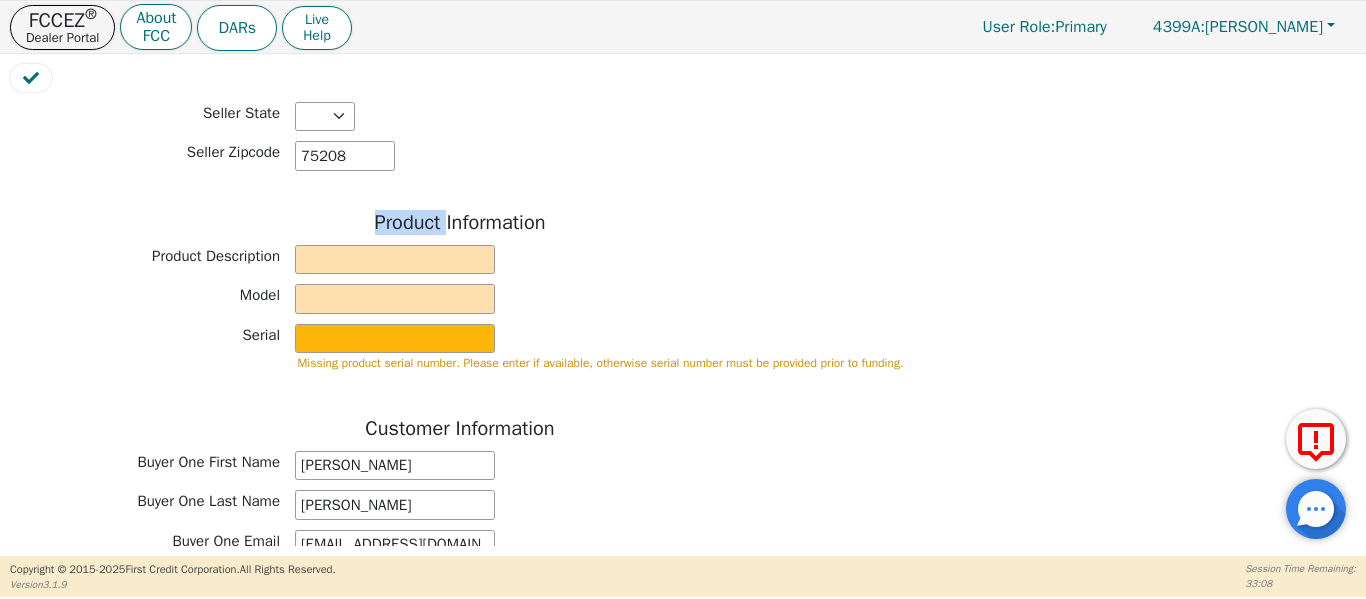 click on "Back Electronic Contract Helper Select Contract Language: English Customer must verify in selected language. The information from this form will be used to fill in the contract for your signatures. Any changes made on this page will be reflected in the corresponding fields of the credit application. Contract Type State of Contract AL AR AZ CA CO CT DE [GEOGRAPHIC_DATA] [GEOGRAPHIC_DATA] HI IA ID [GEOGRAPHIC_DATA] IN [GEOGRAPHIC_DATA] [GEOGRAPHIC_DATA] LA MA MD [GEOGRAPHIC_DATA] [GEOGRAPHIC_DATA] [GEOGRAPHIC_DATA] [GEOGRAPHIC_DATA] MT [GEOGRAPHIC_DATA] [GEOGRAPHIC_DATA] [GEOGRAPHIC_DATA] [GEOGRAPHIC_DATA] [GEOGRAPHIC_DATA] [GEOGRAPHIC_DATA] [GEOGRAPHIC_DATA] [GEOGRAPHIC_DATA] SC [GEOGRAPHIC_DATA] [GEOGRAPHIC_DATA] [GEOGRAPHIC_DATA] [GEOGRAPHIC_DATA] [GEOGRAPHIC_DATA] (Contracts are available only in selected states as displayed in the selection dropdown.) Cobuyer (Y/N) Yes No Seller Information Seller Title CEO Salesperson First Name [PERSON_NAME] Salesperson Last Name [PERSON_NAME] Company Name ENVY LUXE VACATIONS & ESCAPES Seller Street (Place of Business) [STREET_ADDRESS] Seller City [GEOGRAPHIC_DATA] Seller State [US_STATE] AL AR AZ [GEOGRAPHIC_DATA] CO [GEOGRAPHIC_DATA] [GEOGRAPHIC_DATA] DE [GEOGRAPHIC_DATA] [GEOGRAPHIC_DATA] [GEOGRAPHIC_DATA] [GEOGRAPHIC_DATA] ID [GEOGRAPHIC_DATA] IN [GEOGRAPHIC_DATA] [GEOGRAPHIC_DATA] [GEOGRAPHIC_DATA] [GEOGRAPHIC_DATA] [GEOGRAPHIC_DATA] [GEOGRAPHIC_DATA] [GEOGRAPHIC_DATA] [GEOGRAPHIC_DATA] [GEOGRAPHIC_DATA] MT [GEOGRAPHIC_DATA] [GEOGRAPHIC_DATA] [GEOGRAPHIC_DATA] [GEOGRAPHIC_DATA] [GEOGRAPHIC_DATA] [GEOGRAPHIC_DATA] [GEOGRAPHIC_DATA] [GEOGRAPHIC_DATA] [GEOGRAPHIC_DATA] [GEOGRAPHIC_DATA] OR [GEOGRAPHIC_DATA] [GEOGRAPHIC_DATA] [GEOGRAPHIC_DATA] [GEOGRAPHIC_DATA] [GEOGRAPHIC_DATA] [GEOGRAPHIC_DATA] [GEOGRAPHIC_DATA] [GEOGRAPHIC_DATA] [GEOGRAPHIC_DATA] [GEOGRAPHIC_DATA] [GEOGRAPHIC_DATA] WY WV Seller Zipcode 75208 Product Information Product Description Model Serial [PERSON_NAME] Yes" at bounding box center [460, 512] 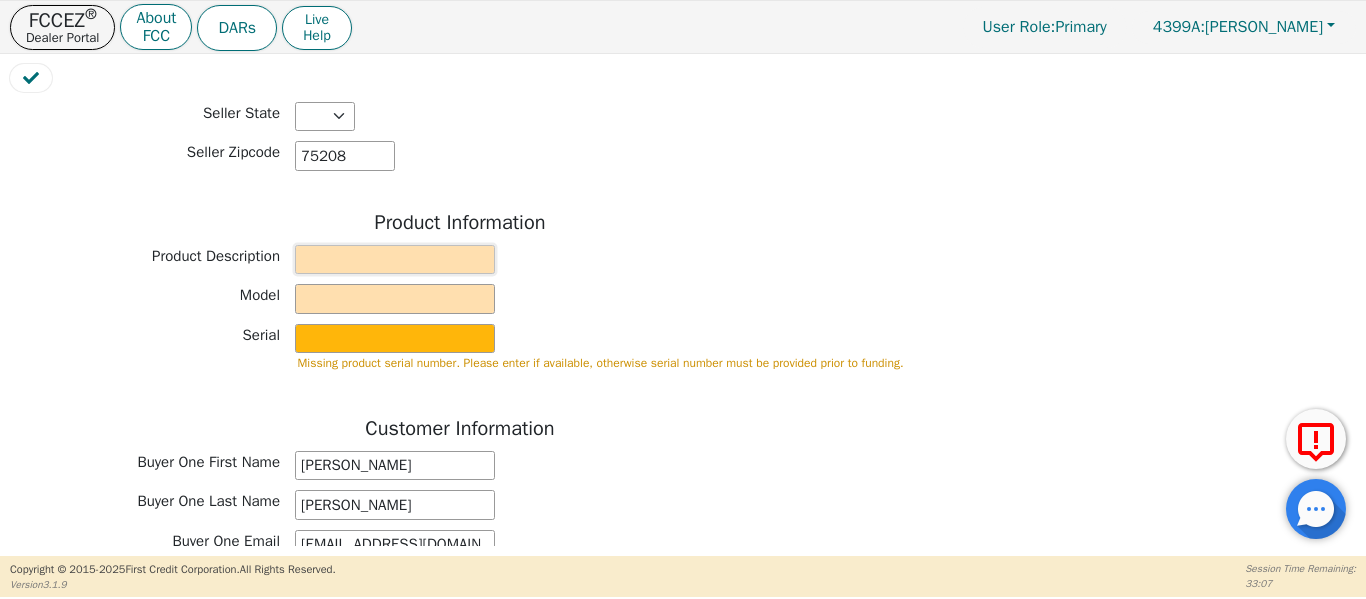 click at bounding box center [395, 260] 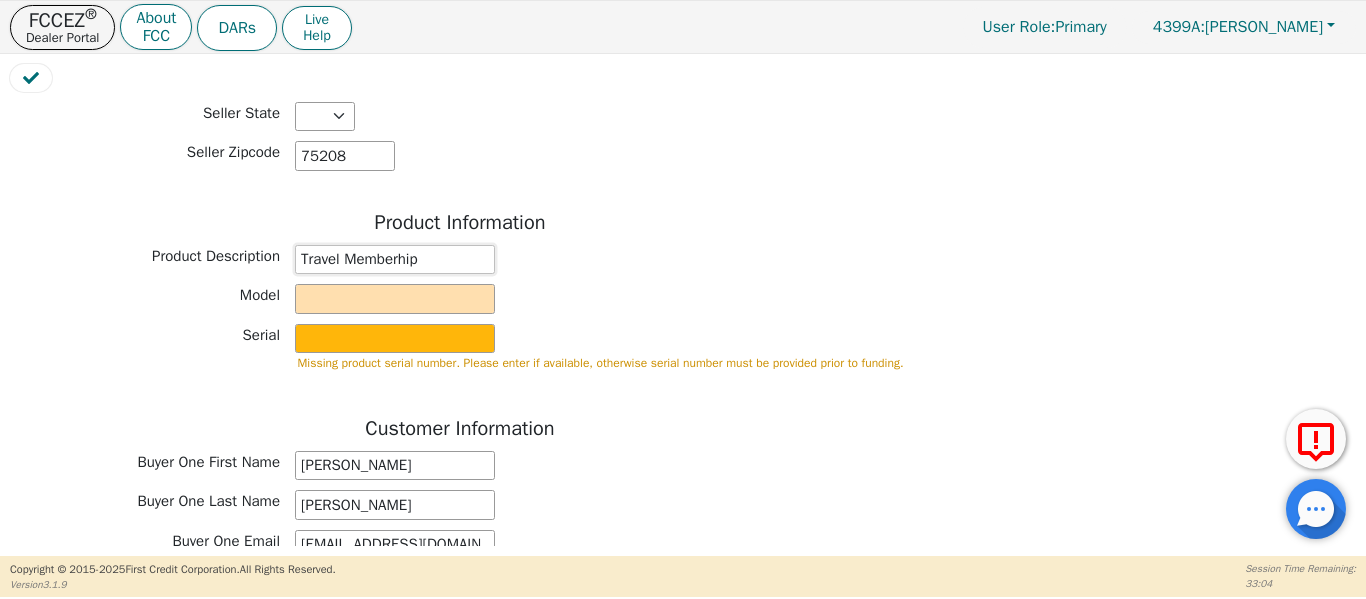 type on "Travel Memberhip" 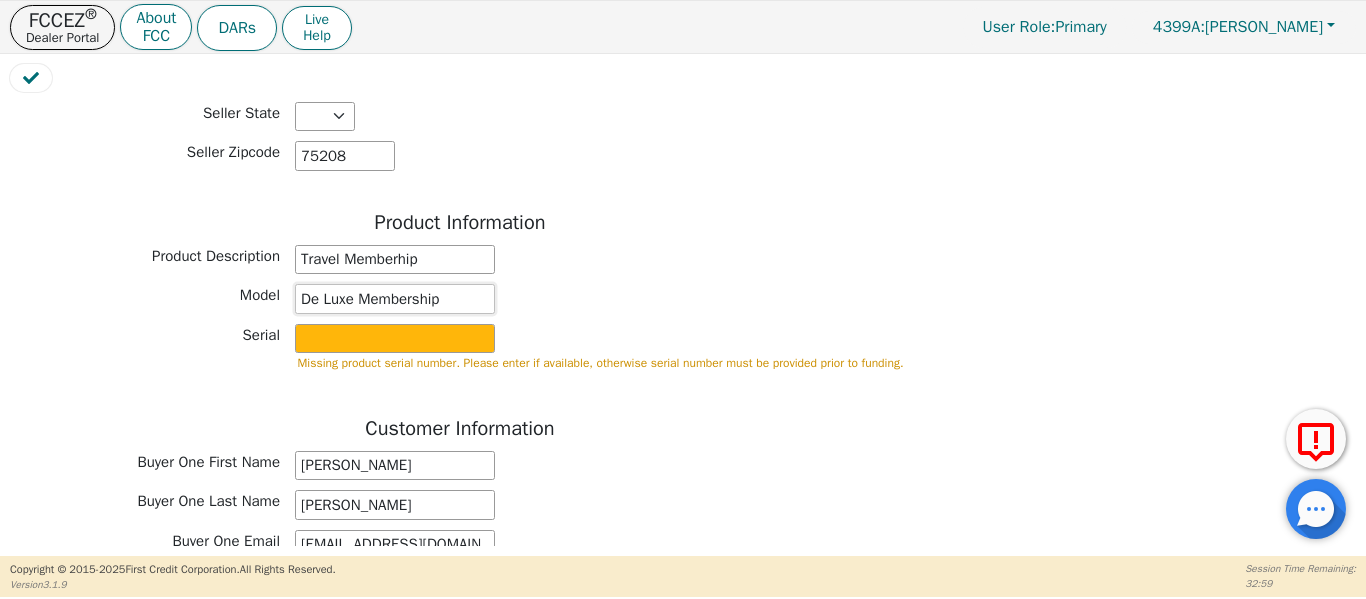 type on "De Luxe Membership" 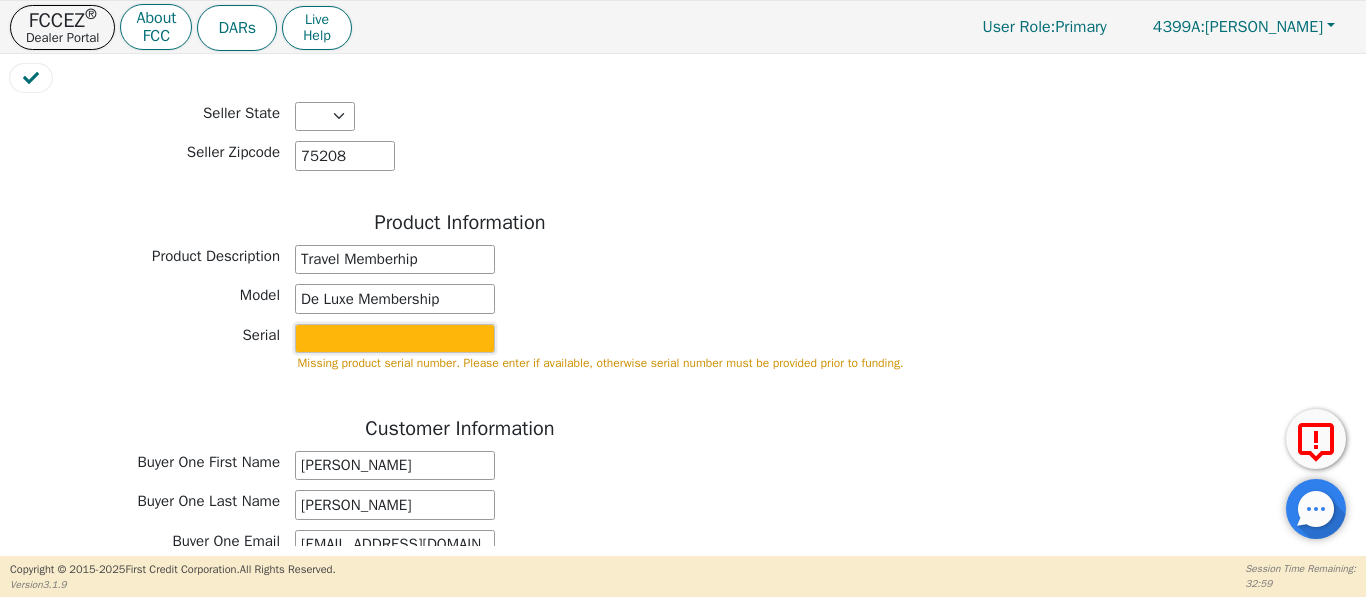 drag, startPoint x: 438, startPoint y: 330, endPoint x: 492, endPoint y: 323, distance: 54.451813 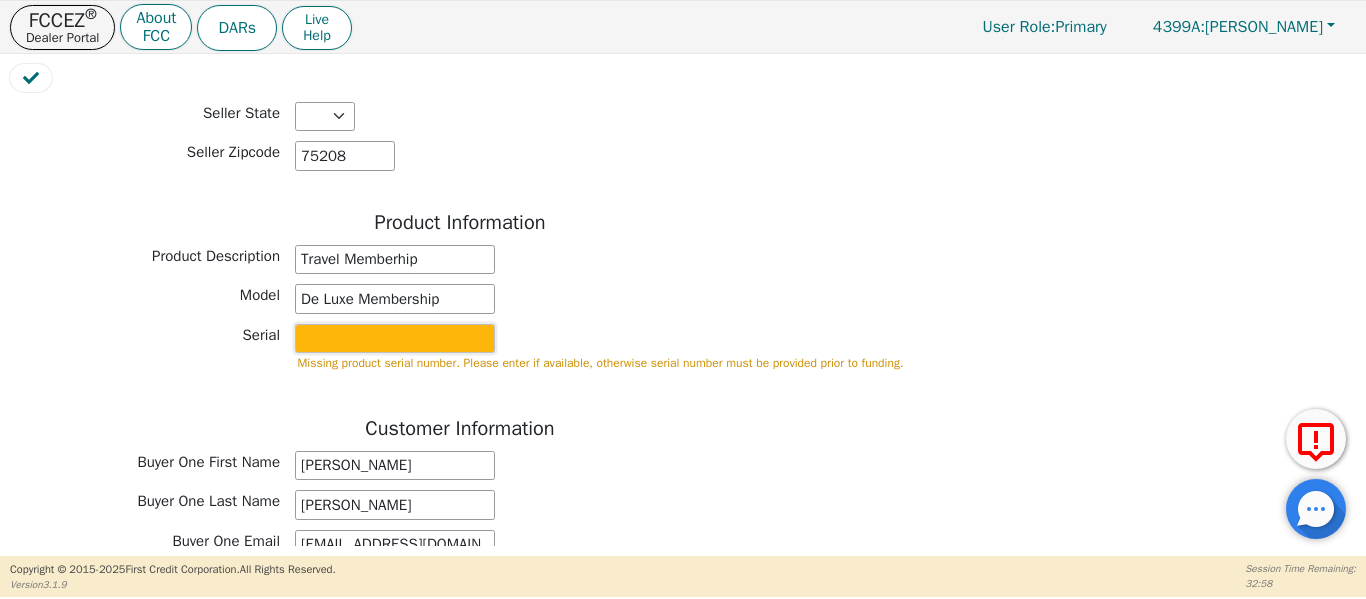 type on "n" 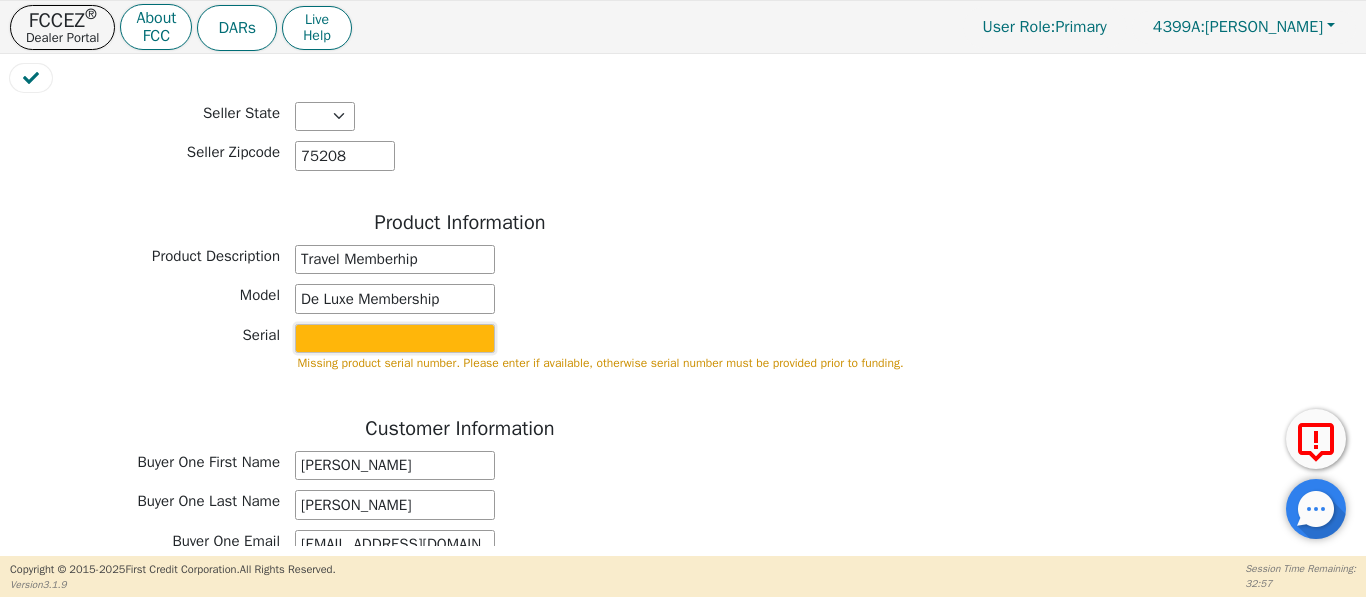 type on "M" 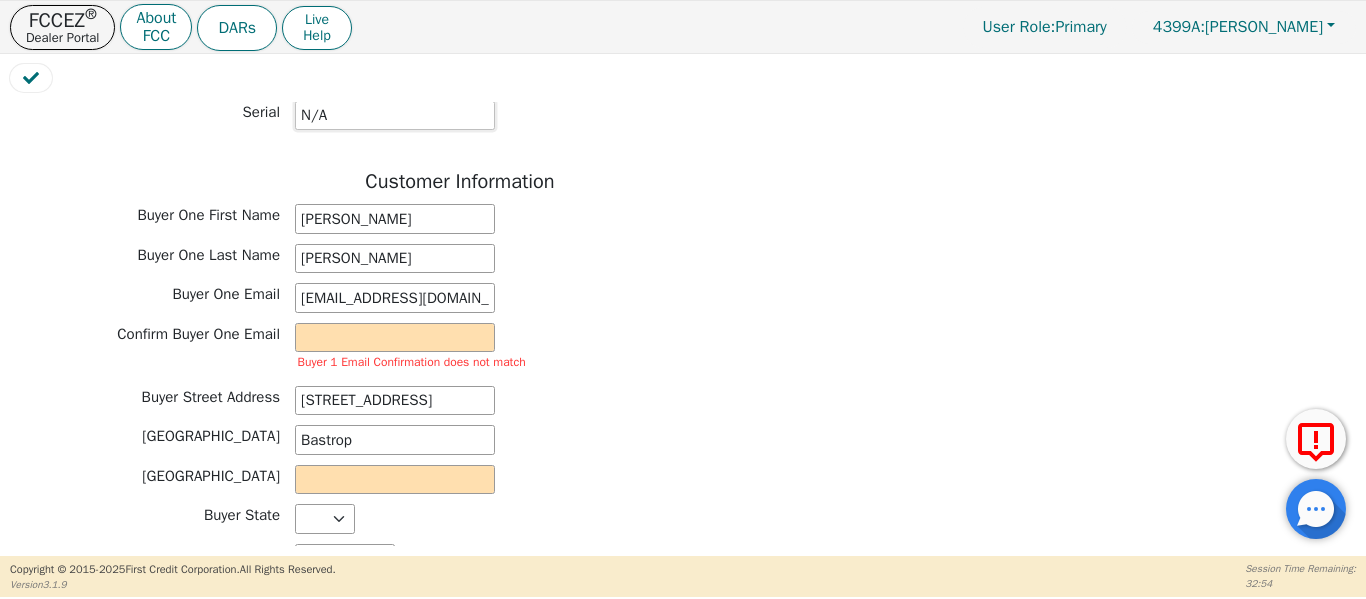 scroll, scrollTop: 918, scrollLeft: 0, axis: vertical 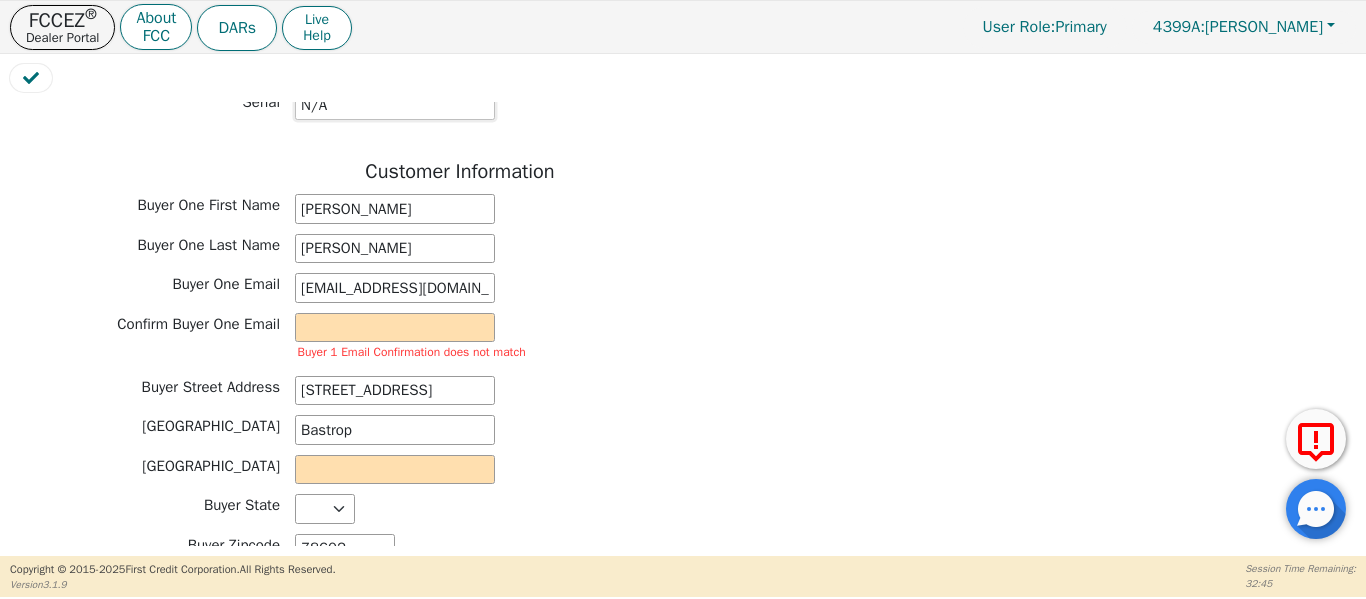 type on "N/A" 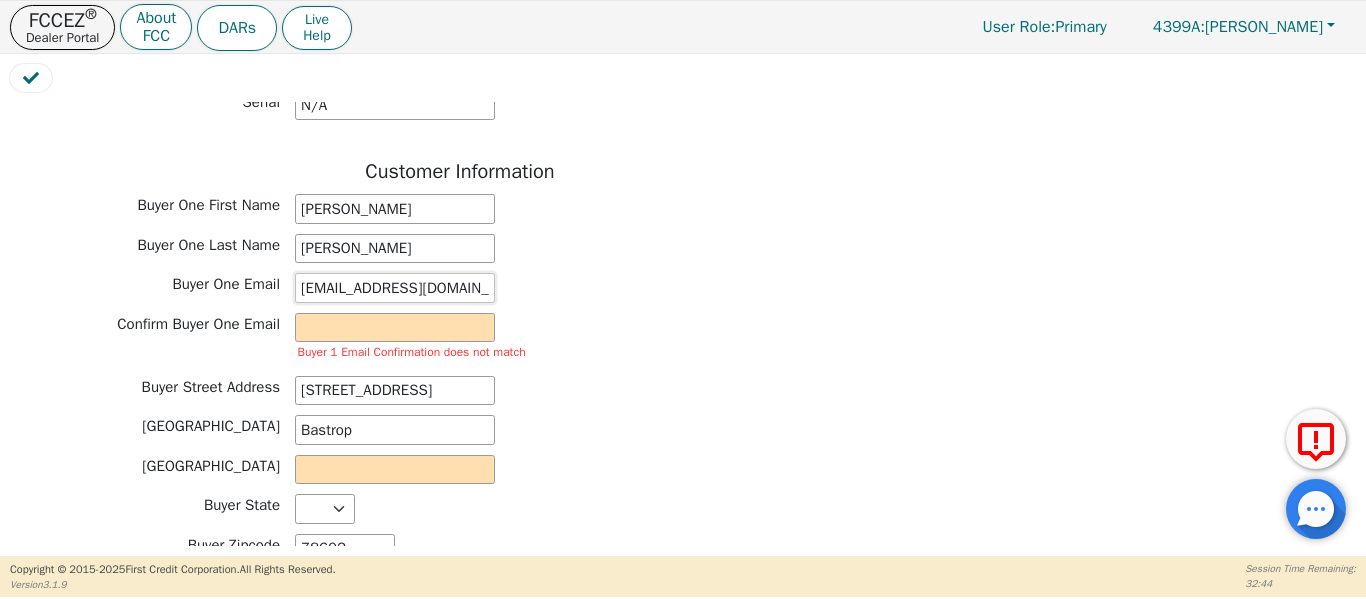drag, startPoint x: 477, startPoint y: 288, endPoint x: 264, endPoint y: 286, distance: 213.00938 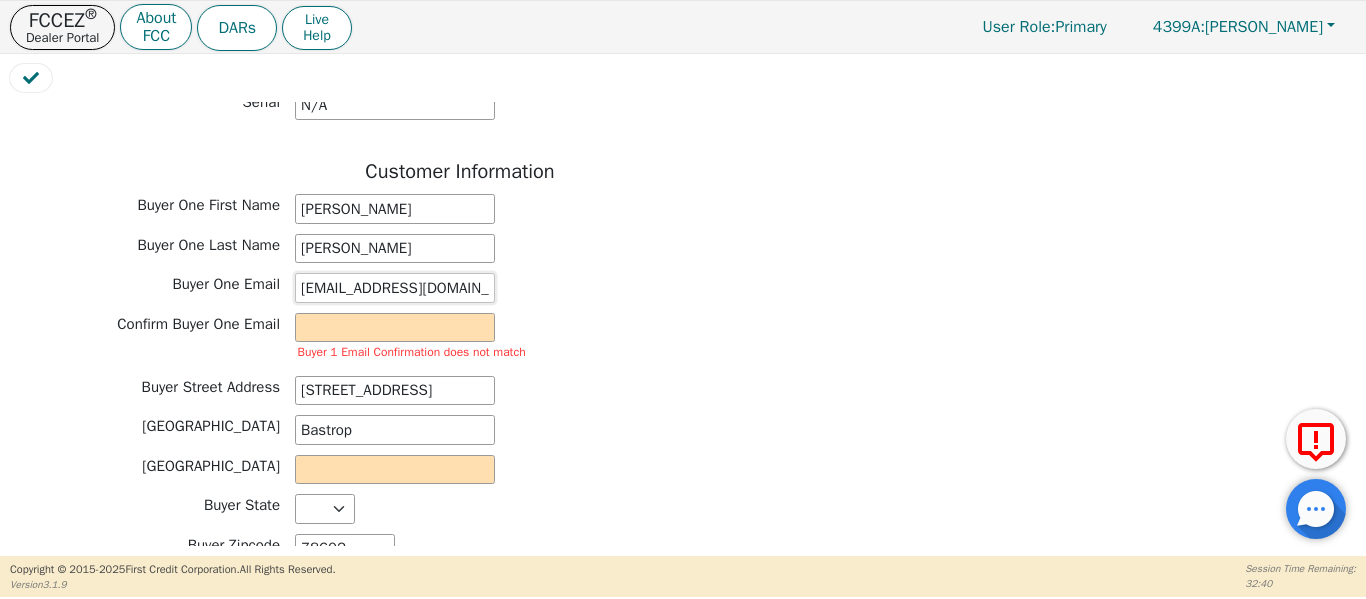 paste on "[PHONE_NUMBER]" 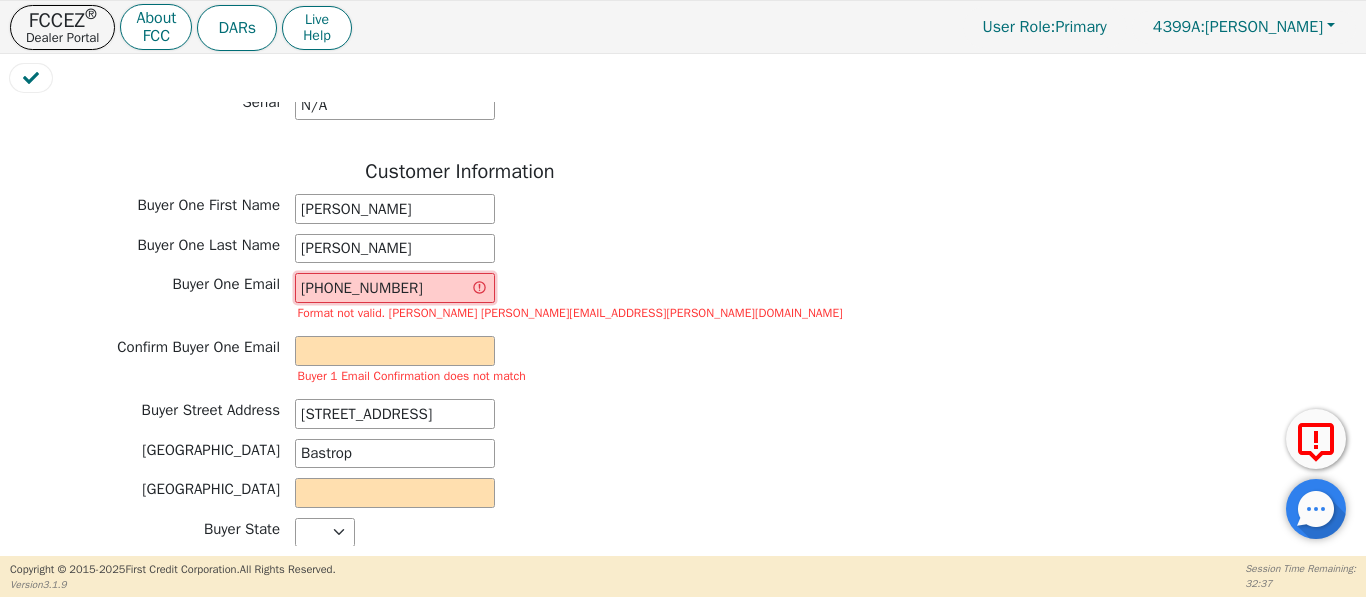 click on "[PHONE_NUMBER]" at bounding box center [395, 288] 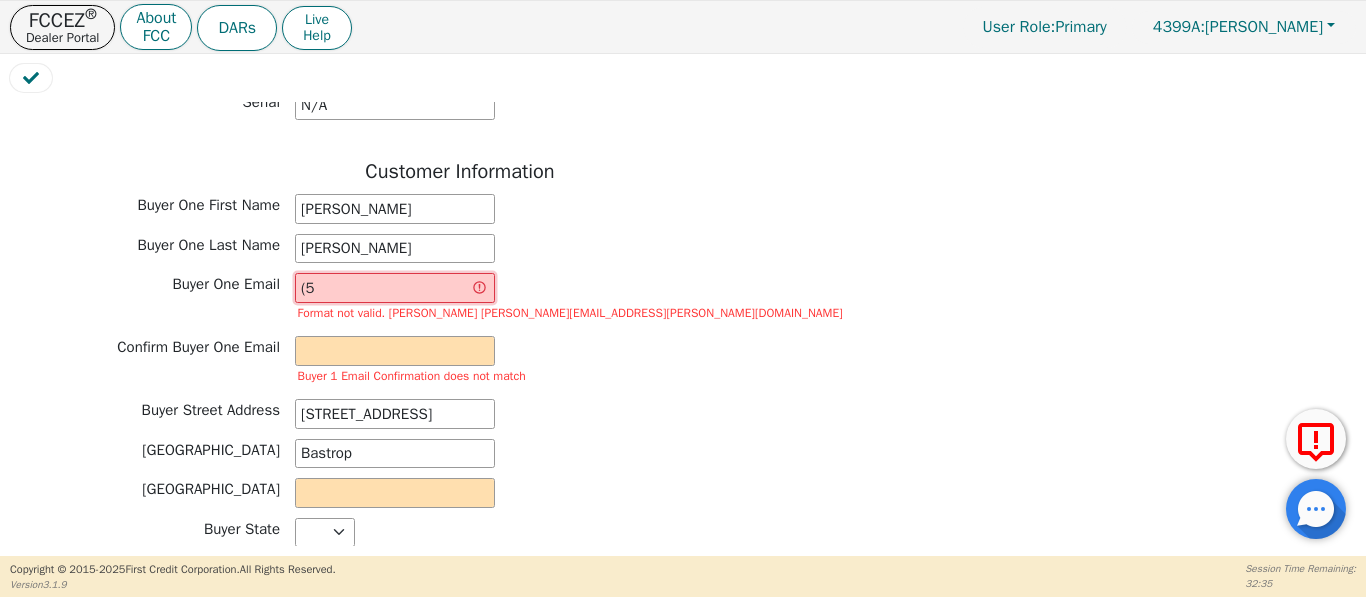 type on "(" 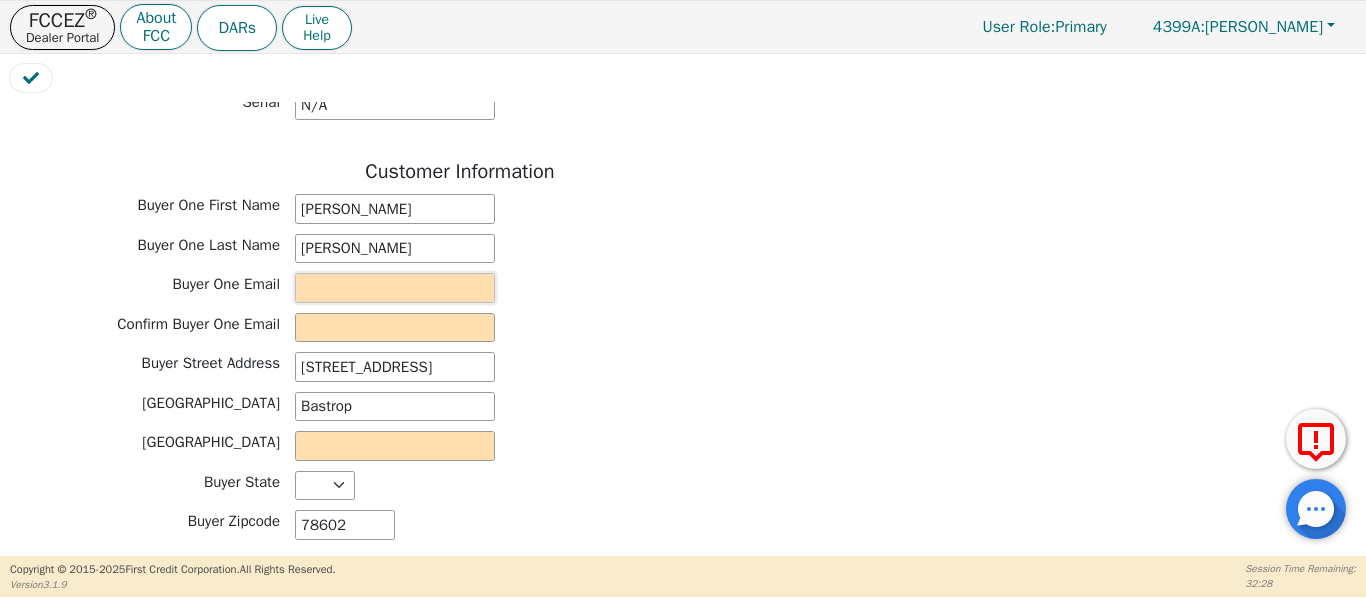 drag, startPoint x: 435, startPoint y: 301, endPoint x: 318, endPoint y: 286, distance: 117.95762 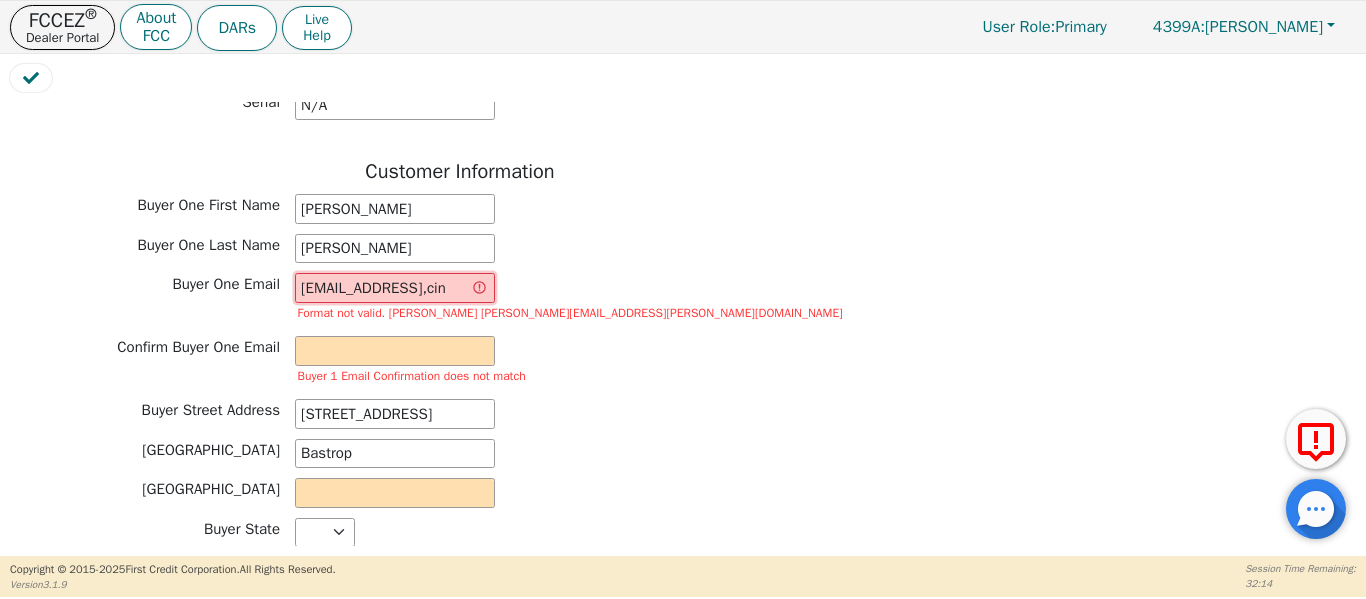 click on "[EMAIL_ADDRESS],cin" at bounding box center [395, 288] 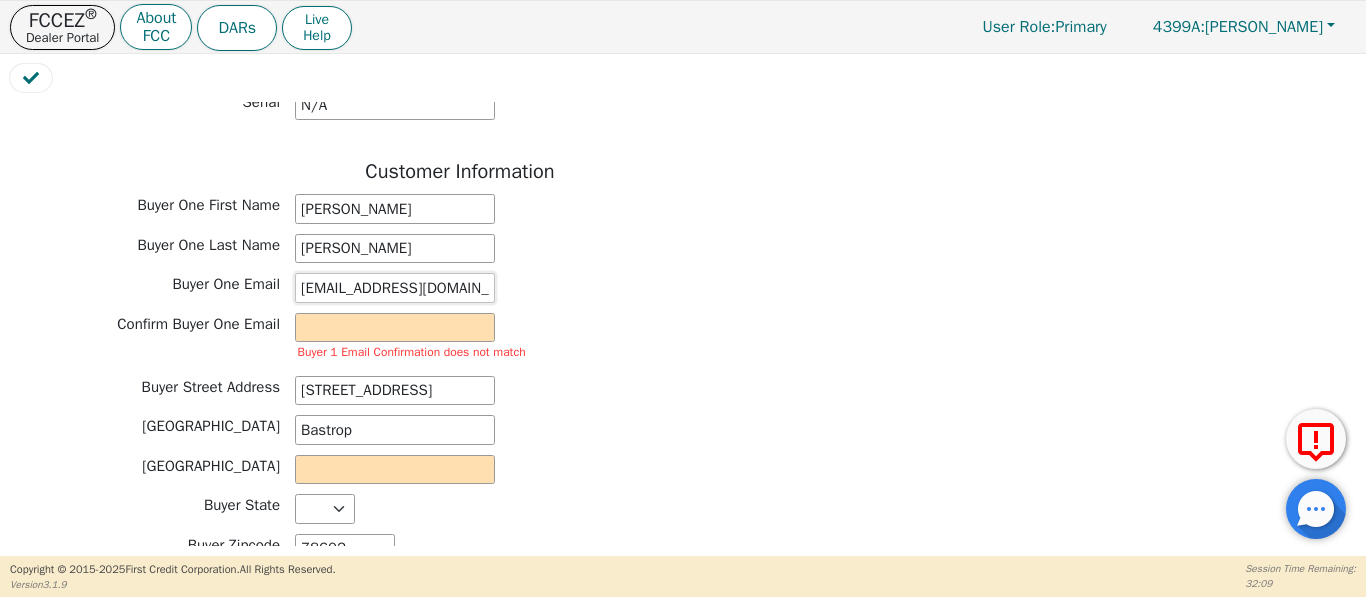 type on "[EMAIL_ADDRESS][DOMAIN_NAME]" 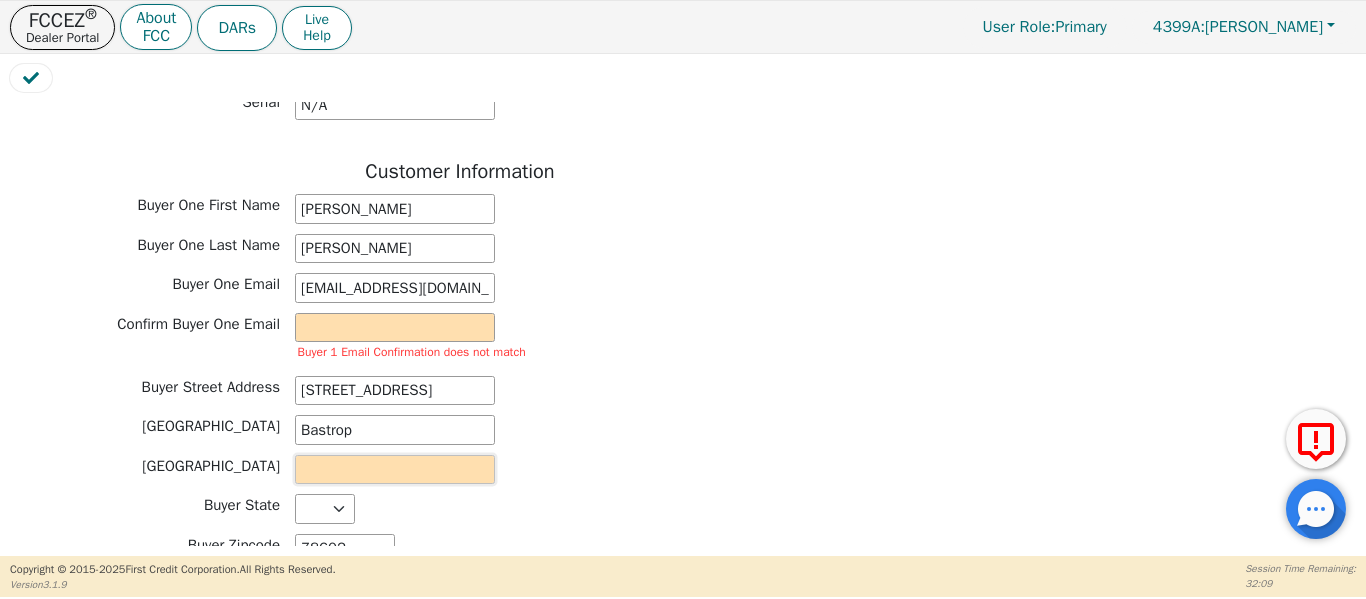 click at bounding box center (395, 470) 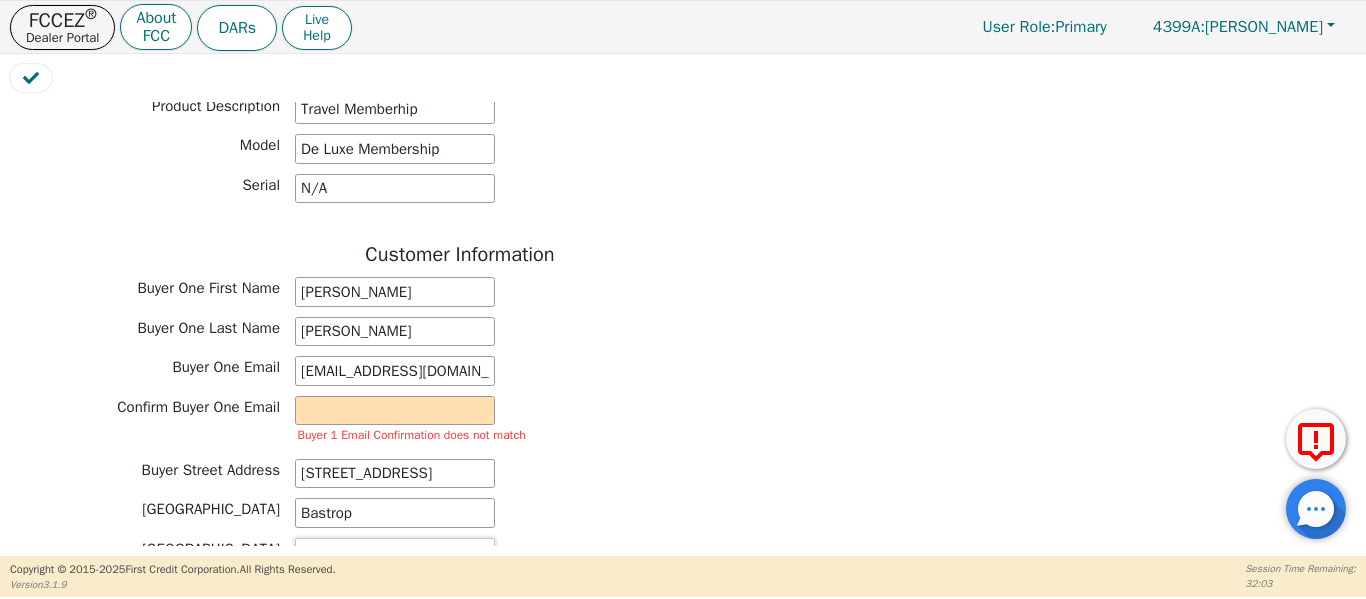 scroll, scrollTop: 818, scrollLeft: 0, axis: vertical 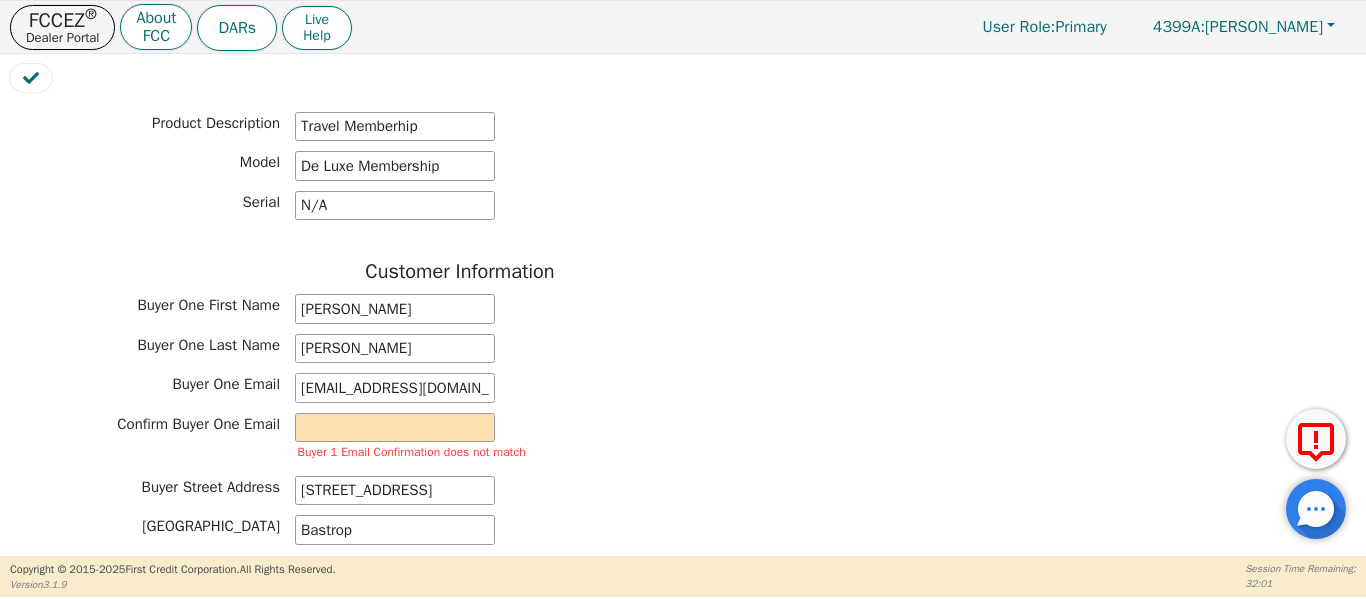 type on "Bastrop" 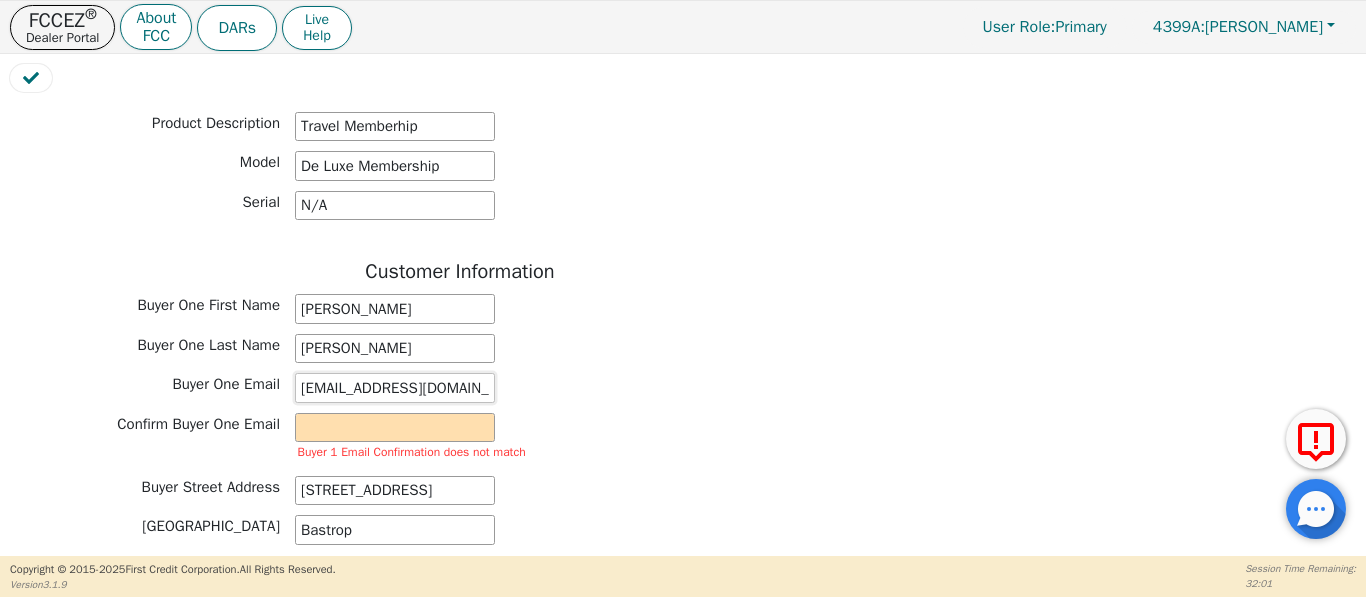 drag, startPoint x: 475, startPoint y: 388, endPoint x: 199, endPoint y: 424, distance: 278.33792 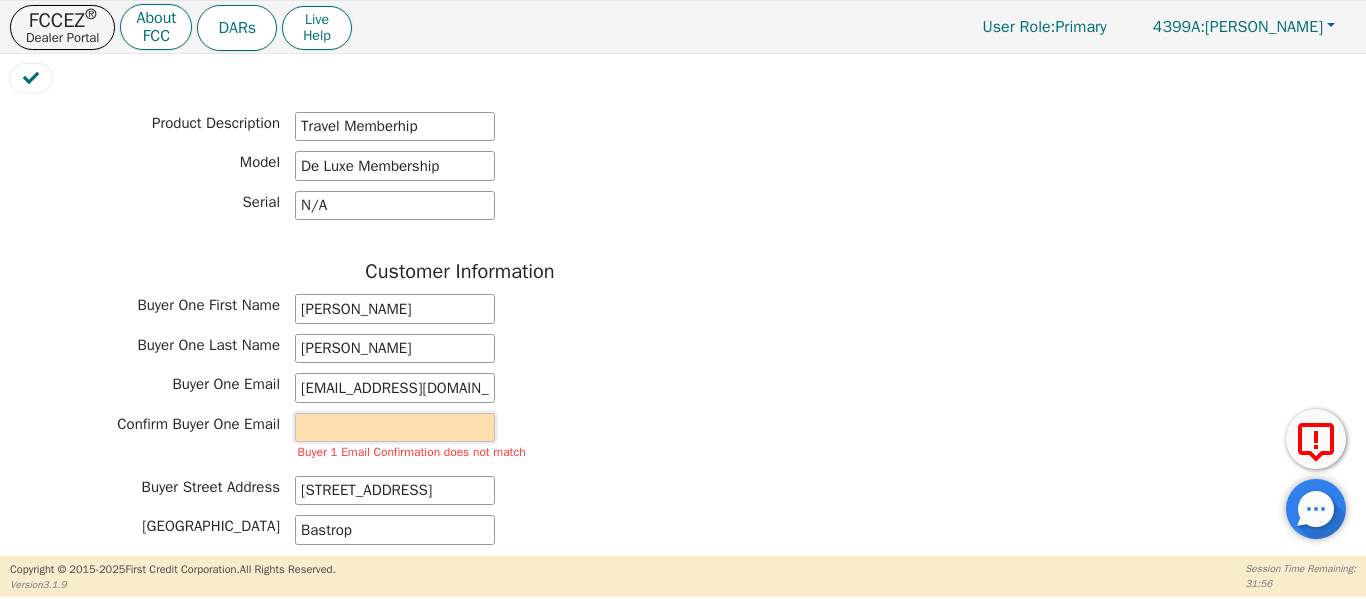 paste on "[EMAIL_ADDRESS][DOMAIN_NAME]" 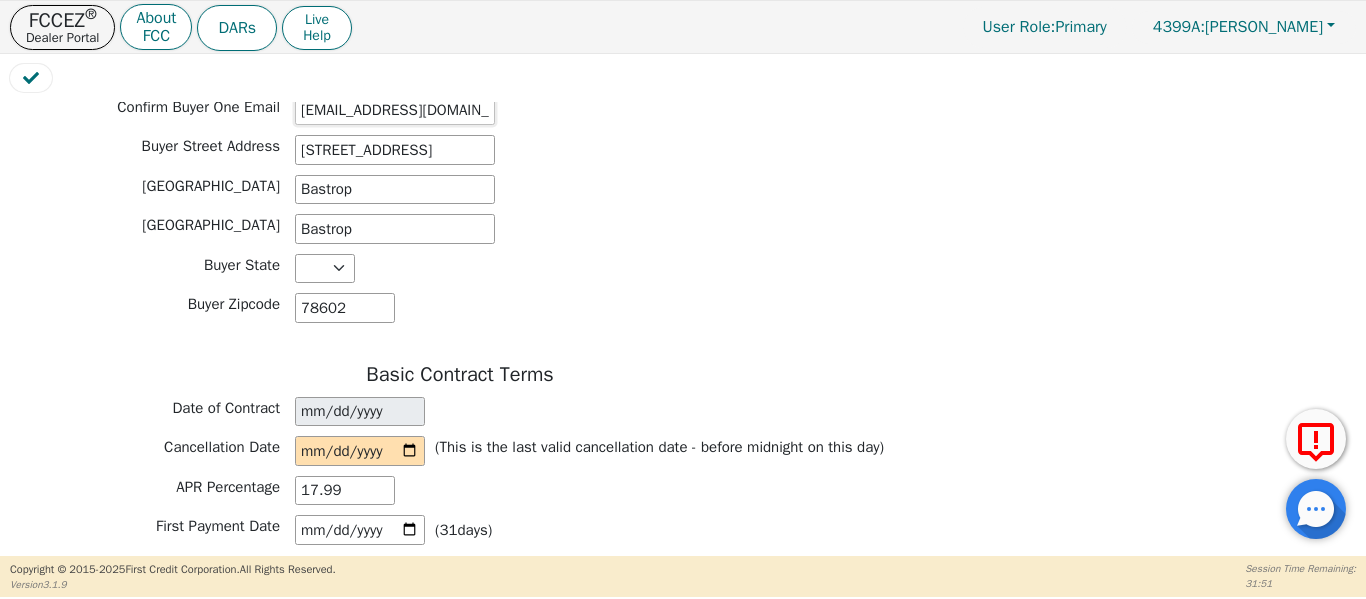 scroll, scrollTop: 1252, scrollLeft: 0, axis: vertical 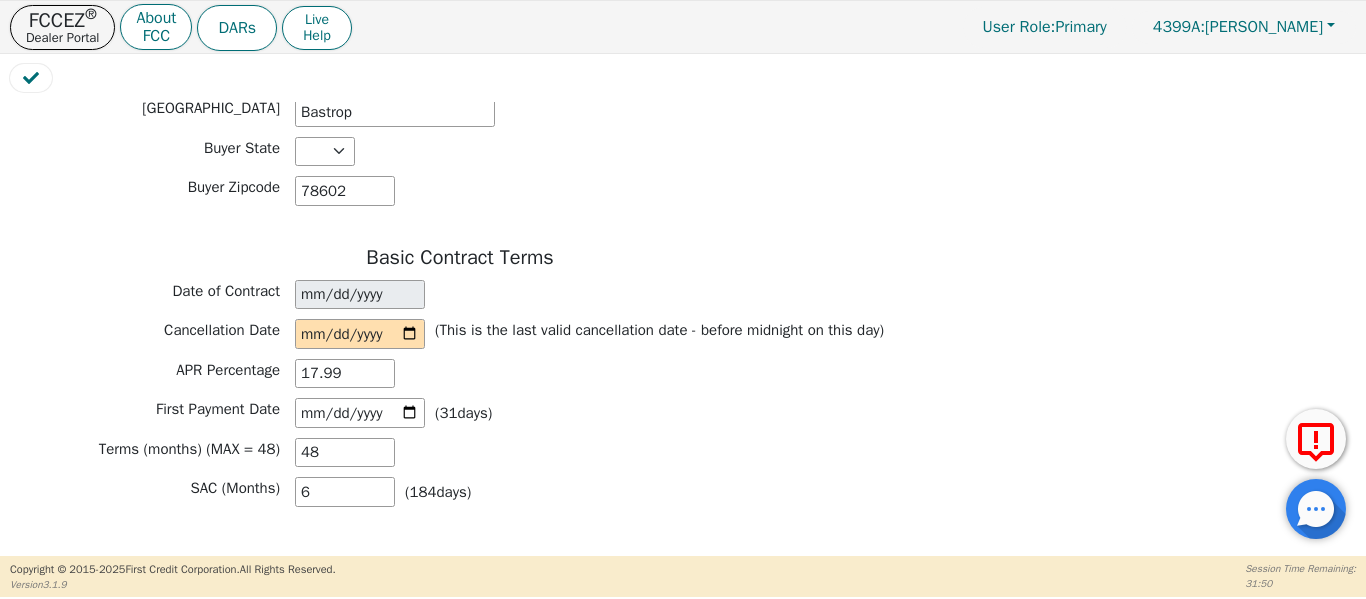 type on "[EMAIL_ADDRESS][DOMAIN_NAME]" 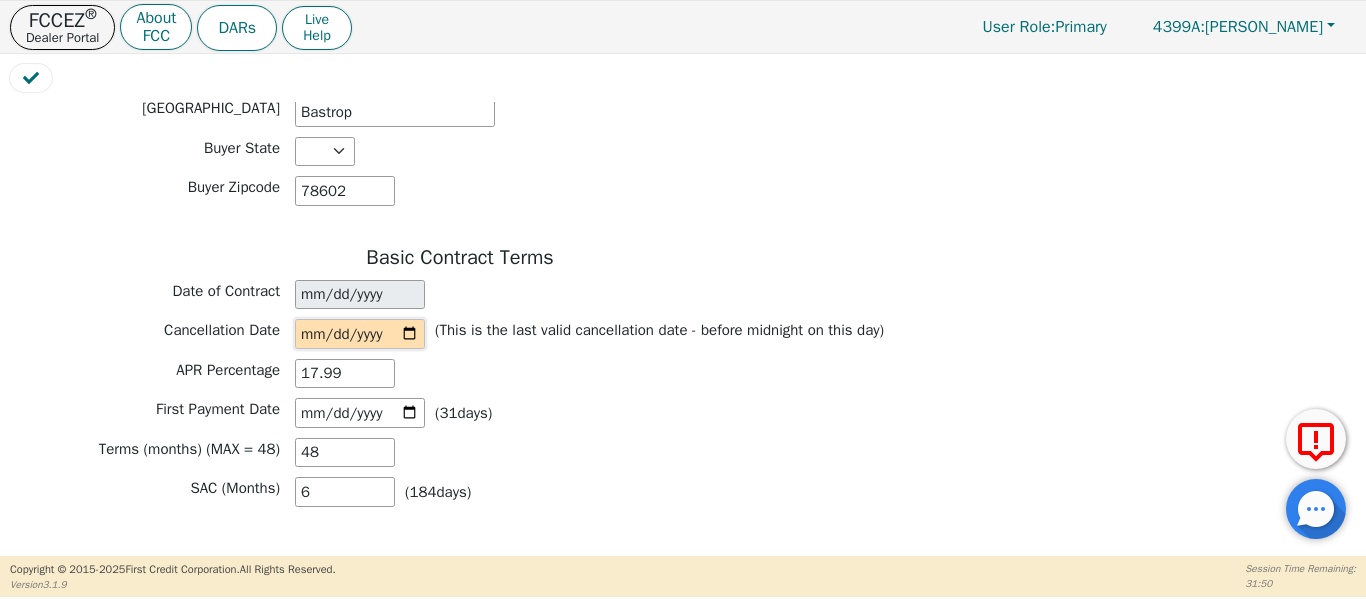 click at bounding box center (360, 334) 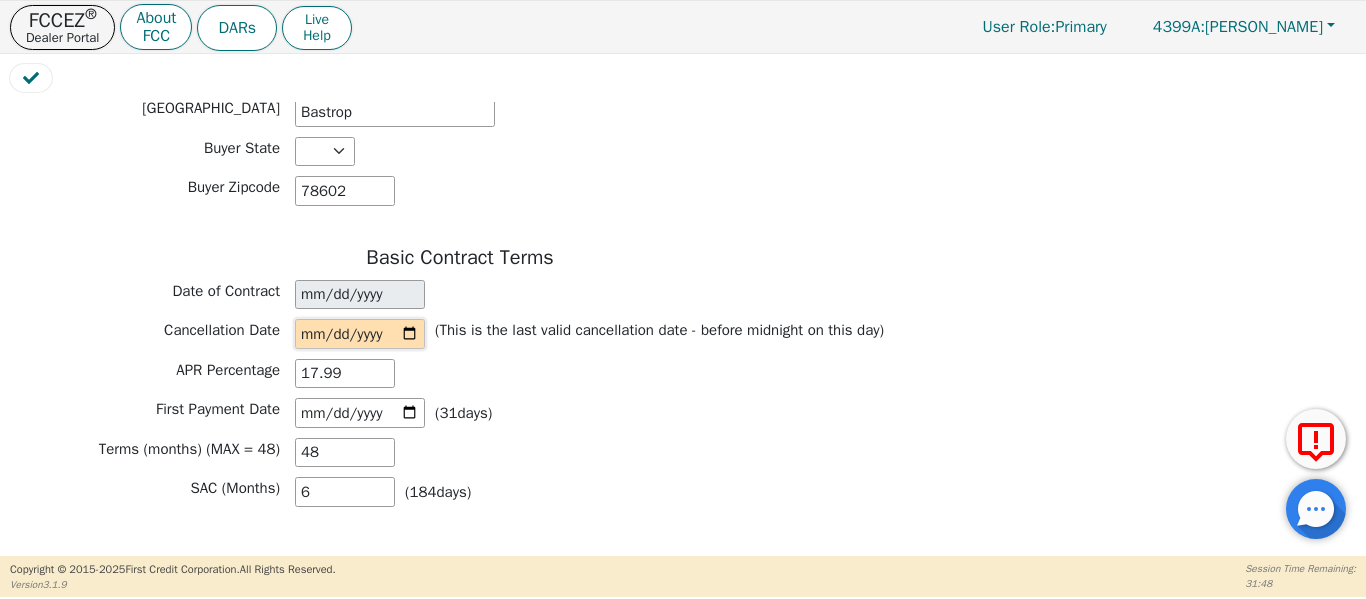 type on "[DATE]" 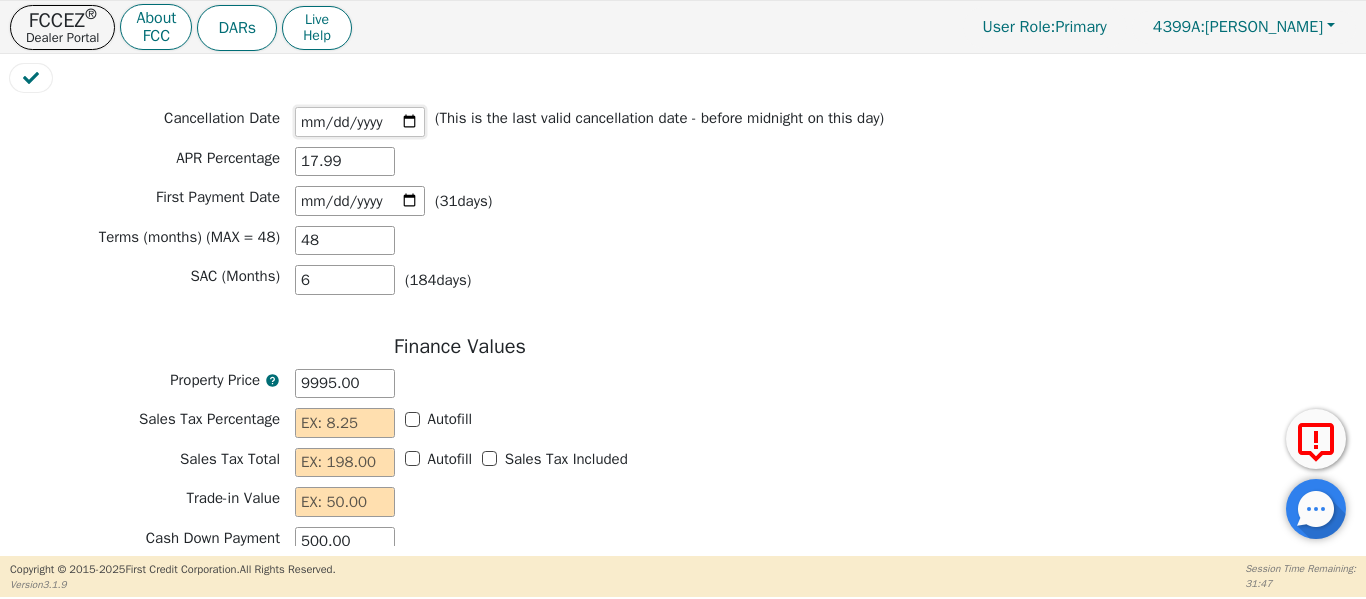 scroll, scrollTop: 1518, scrollLeft: 0, axis: vertical 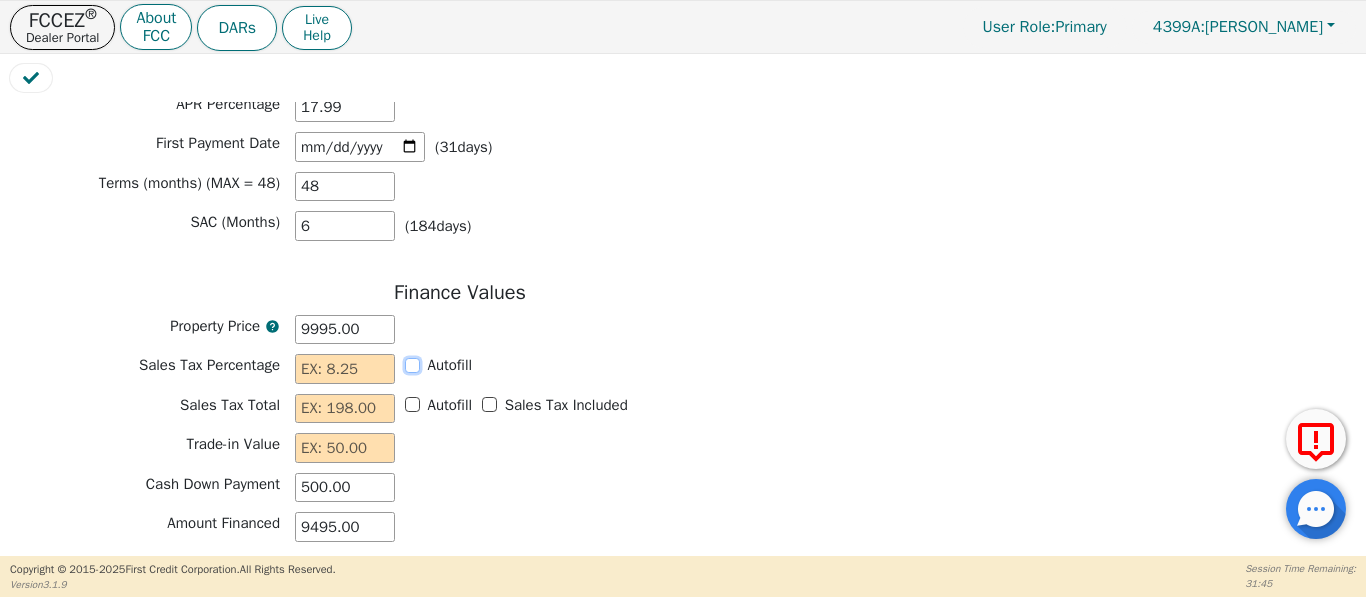 click on "Autofill" at bounding box center (412, 365) 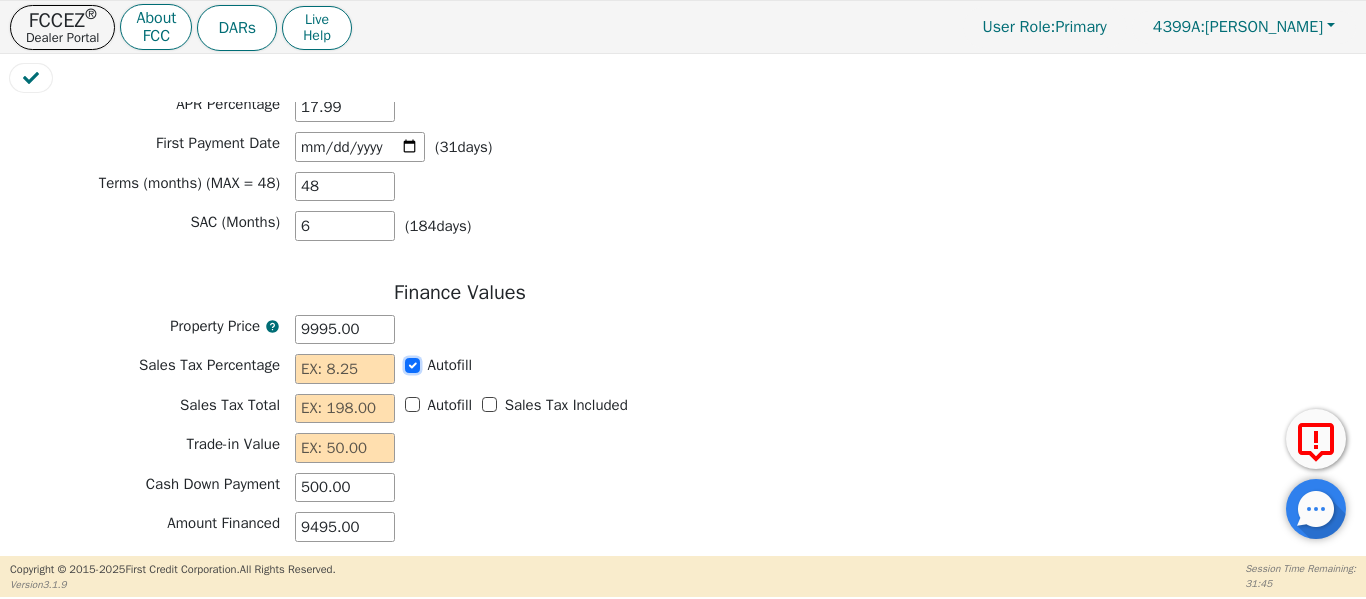 checkbox on "true" 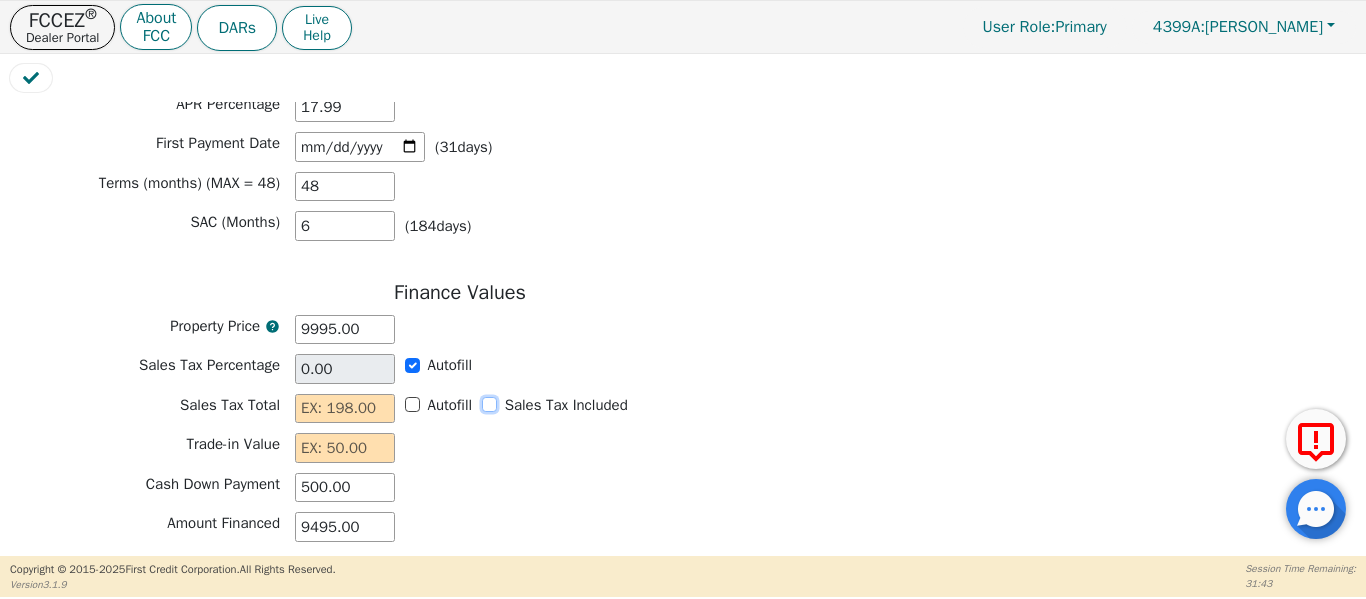 click on "Sales Tax Included" at bounding box center (489, 404) 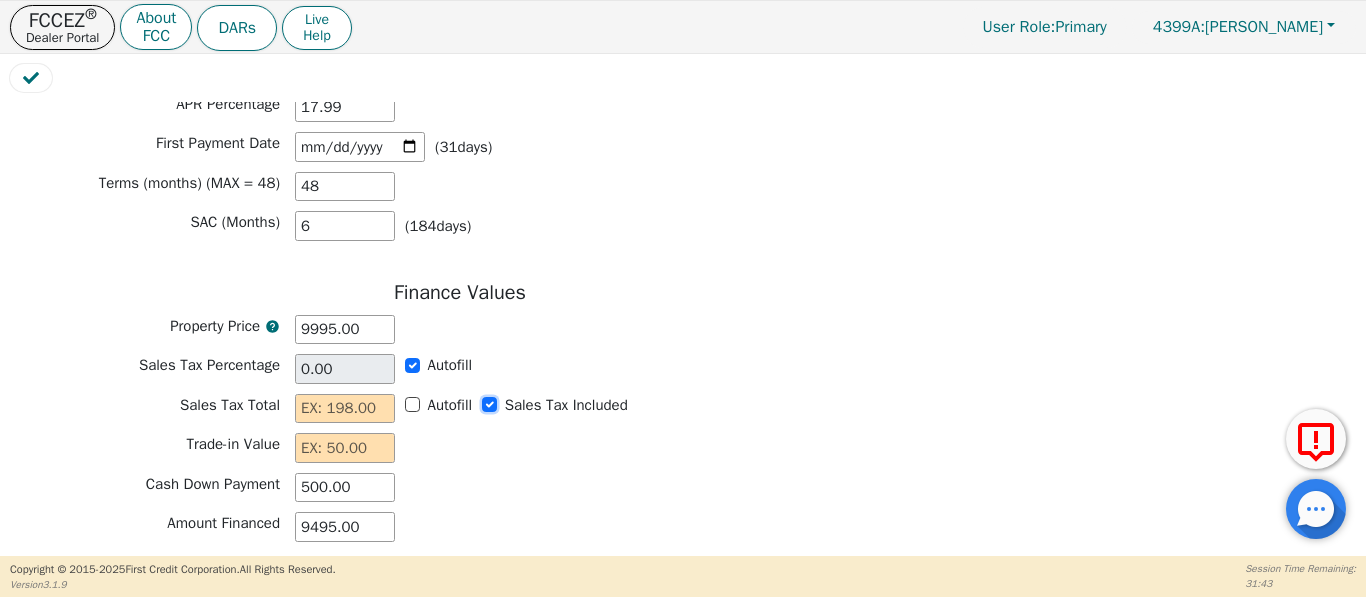 checkbox on "true" 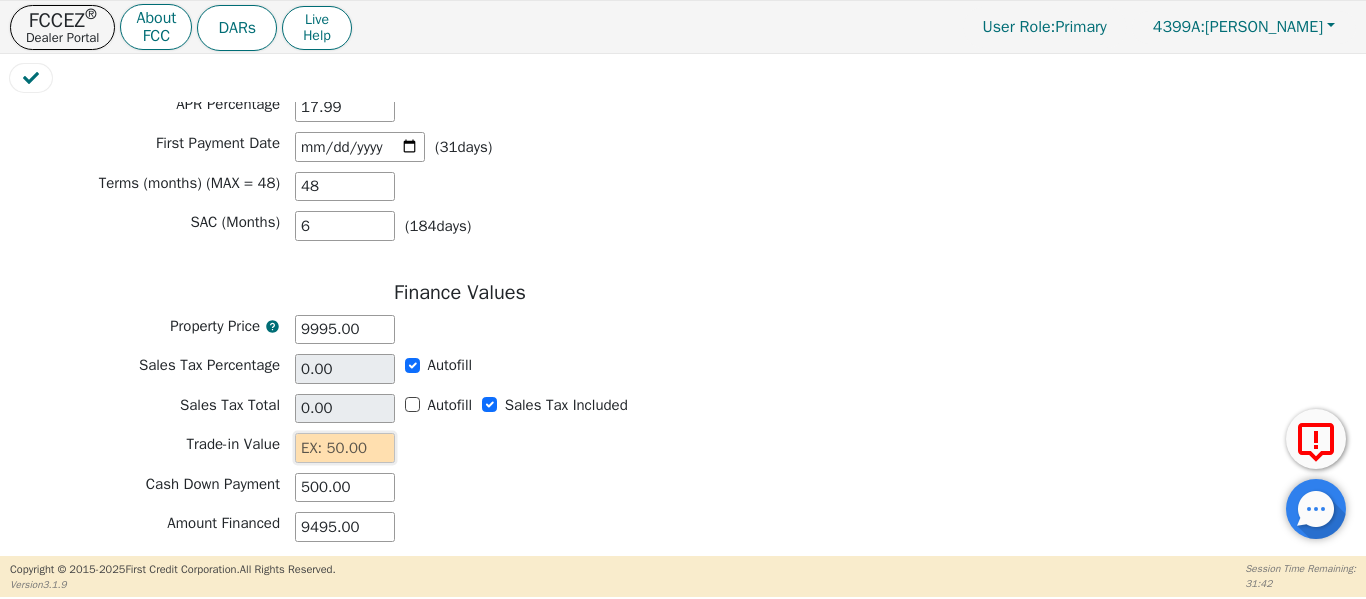 drag, startPoint x: 340, startPoint y: 444, endPoint x: 388, endPoint y: 498, distance: 72.249565 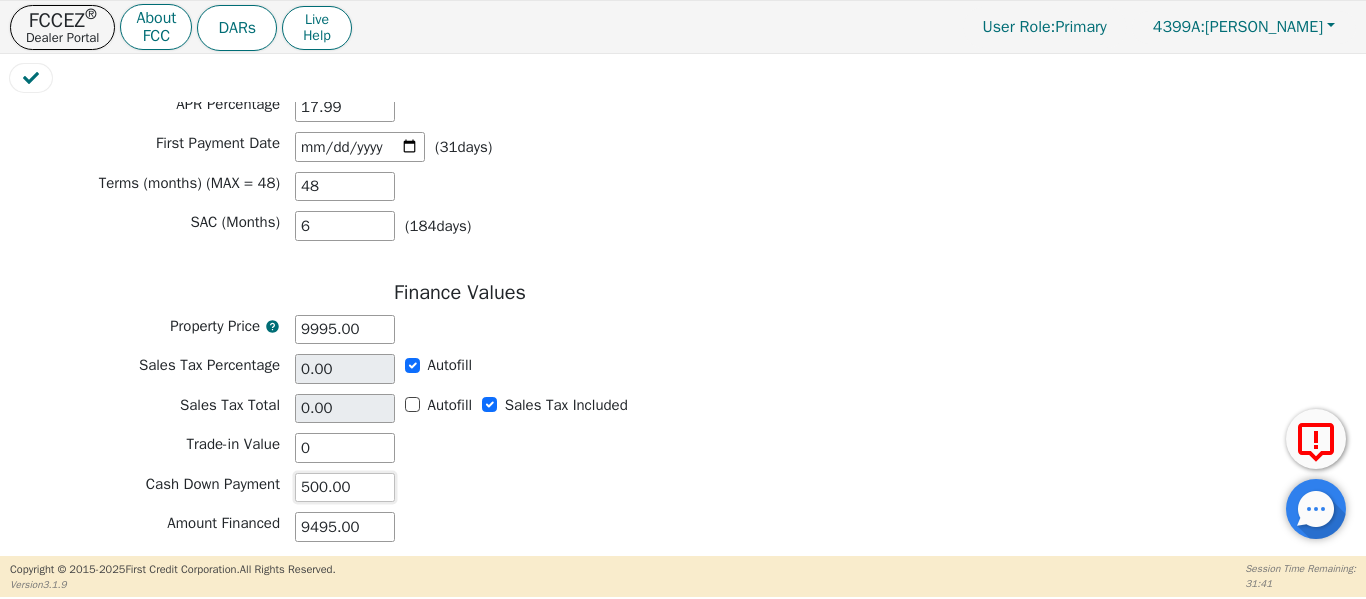 type on "0.00" 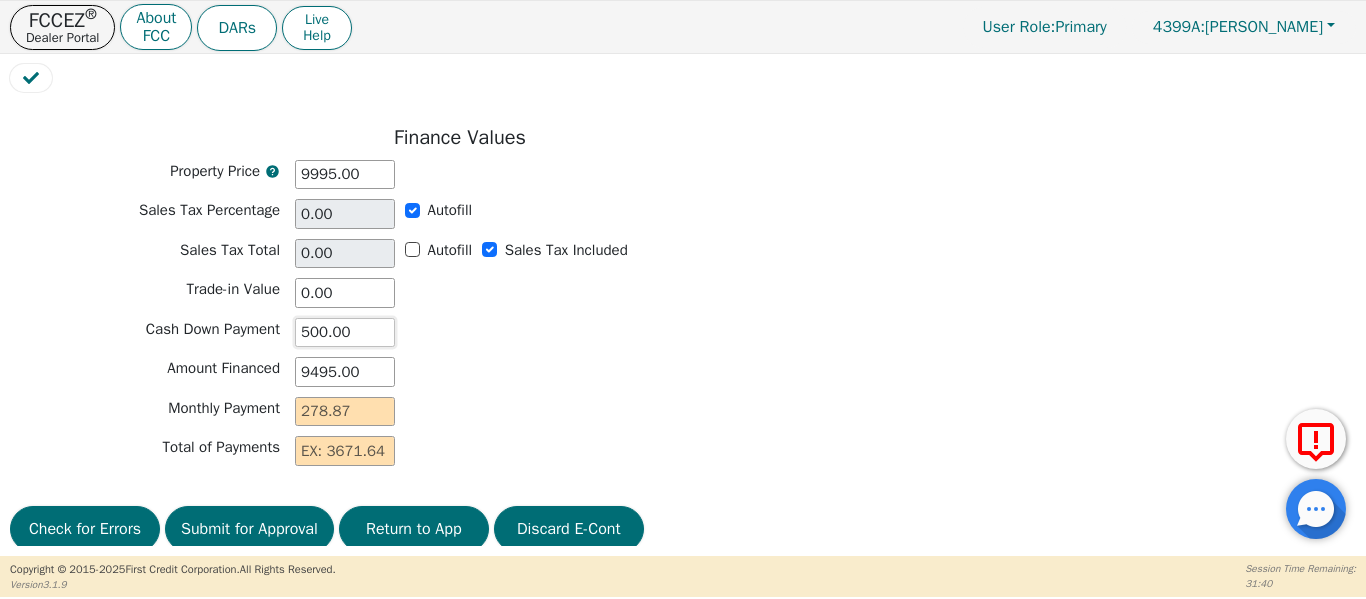 scroll, scrollTop: 1685, scrollLeft: 0, axis: vertical 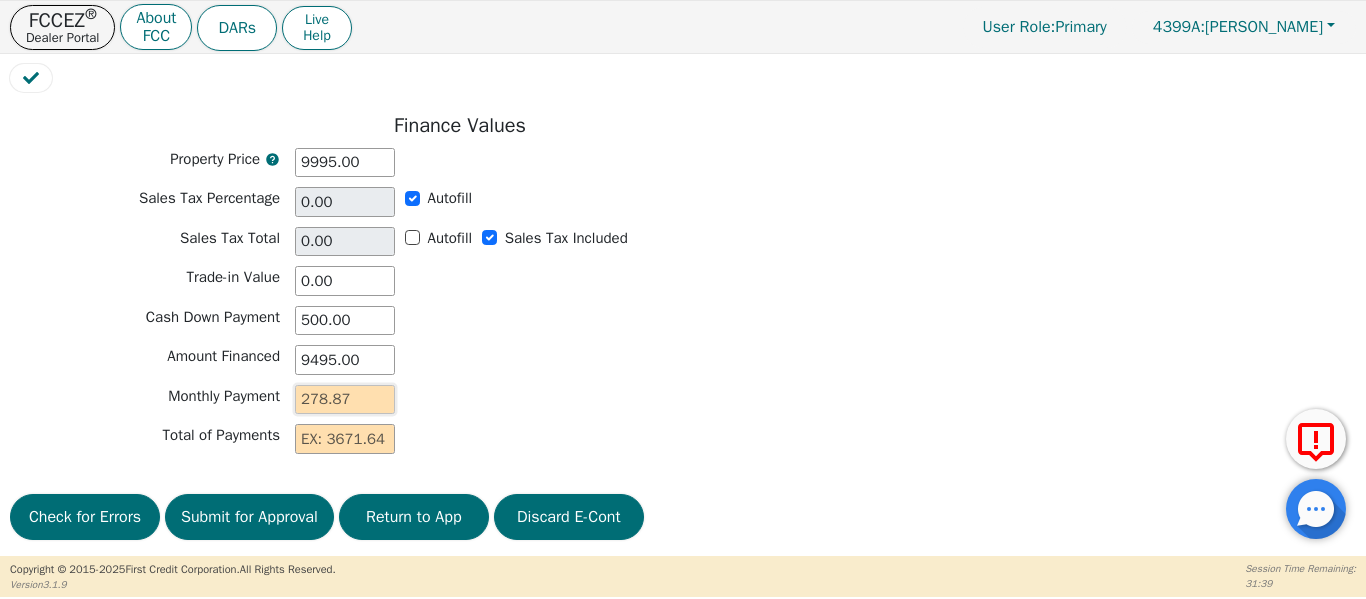 click at bounding box center [345, 400] 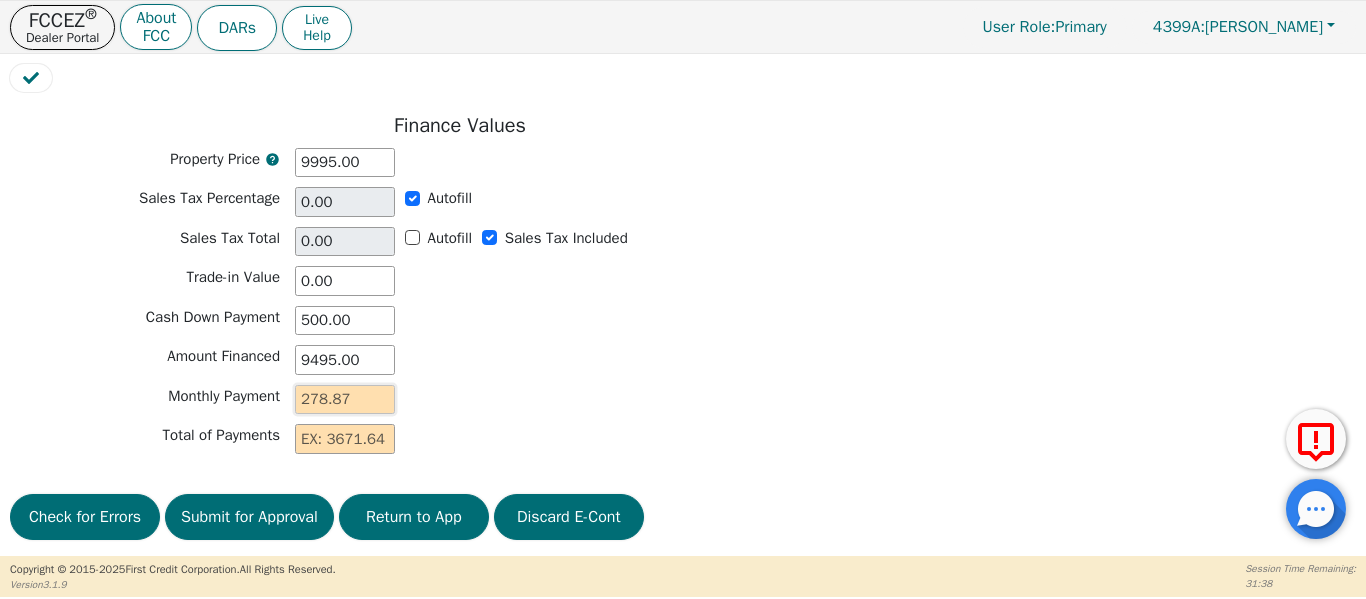 type on "2" 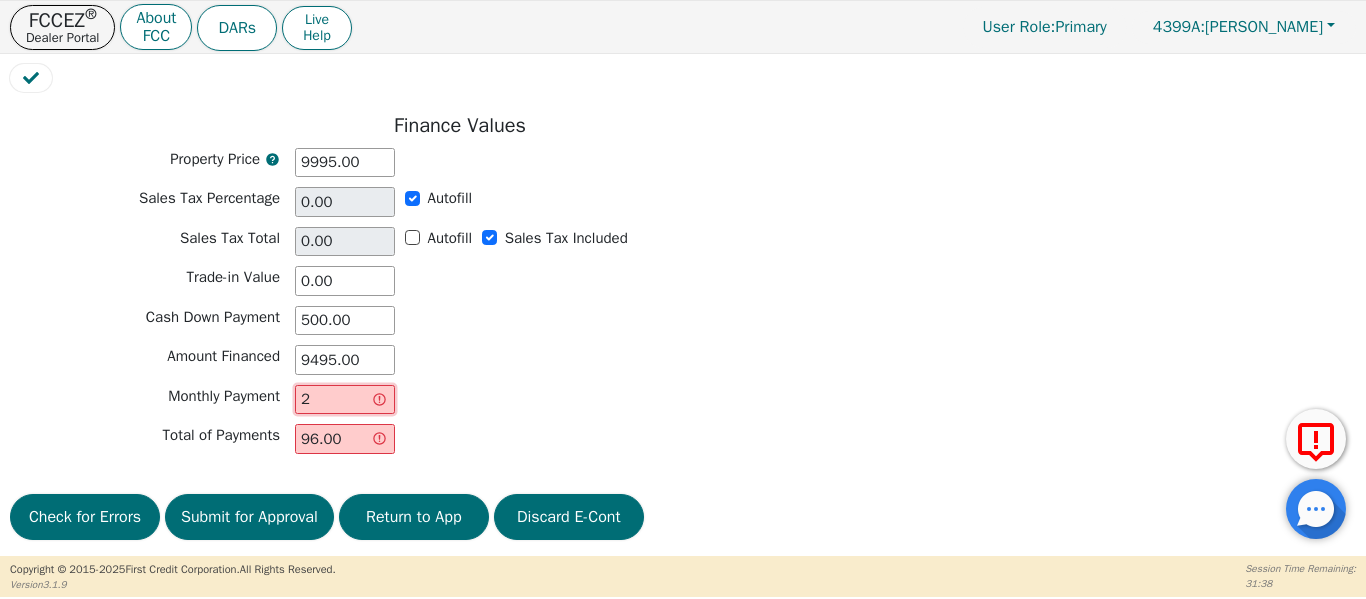 type on "27" 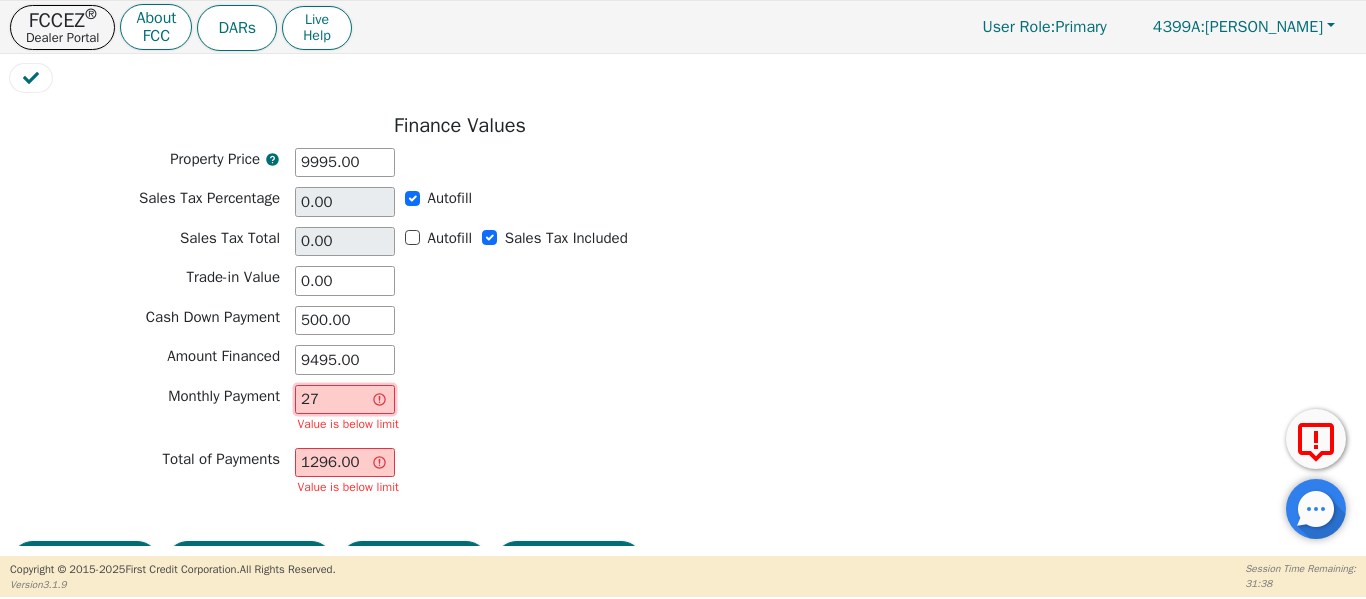 type on "278" 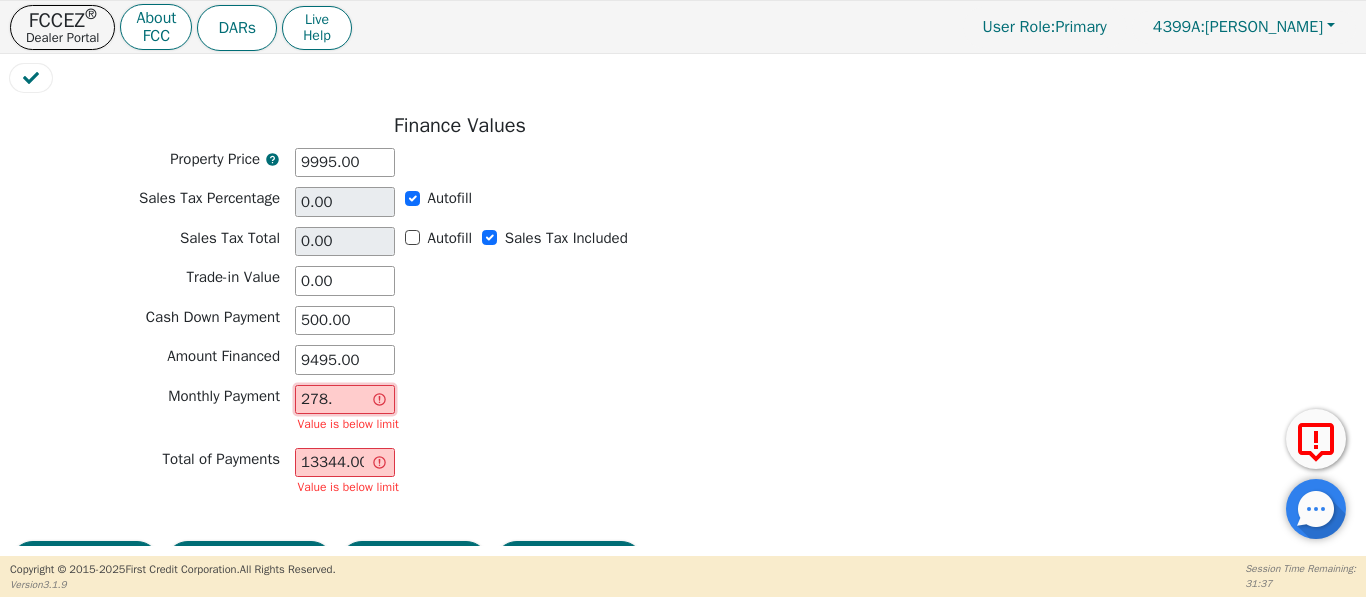 type on "278.8" 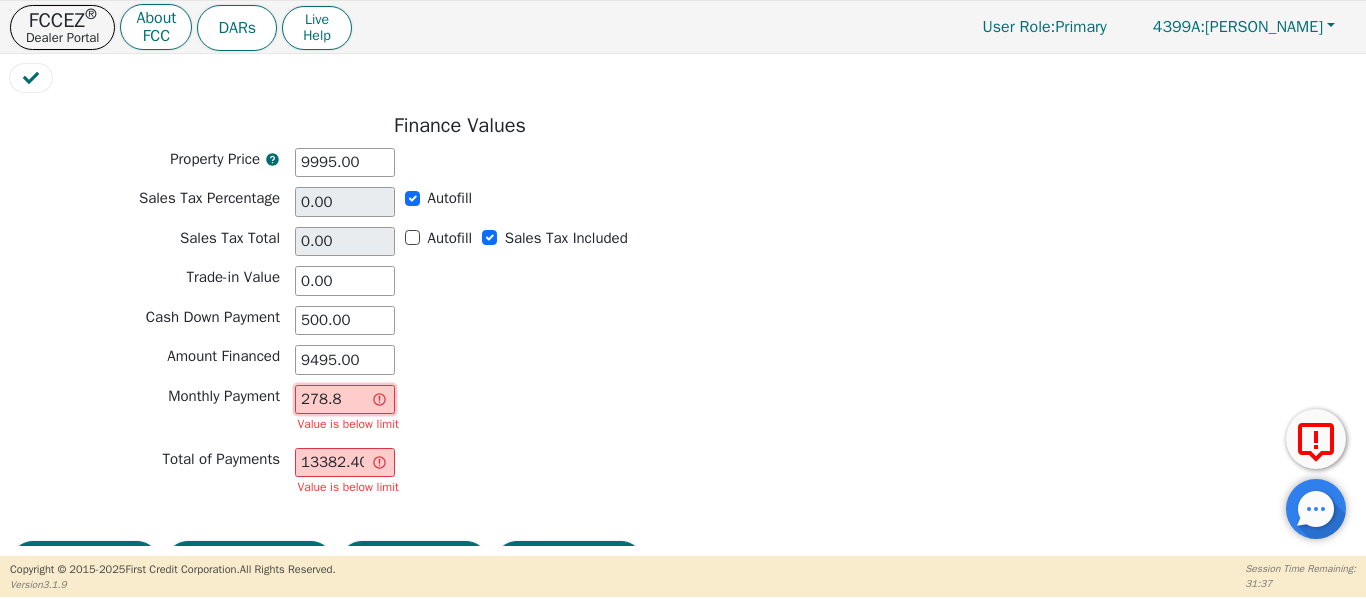 type on "278.87" 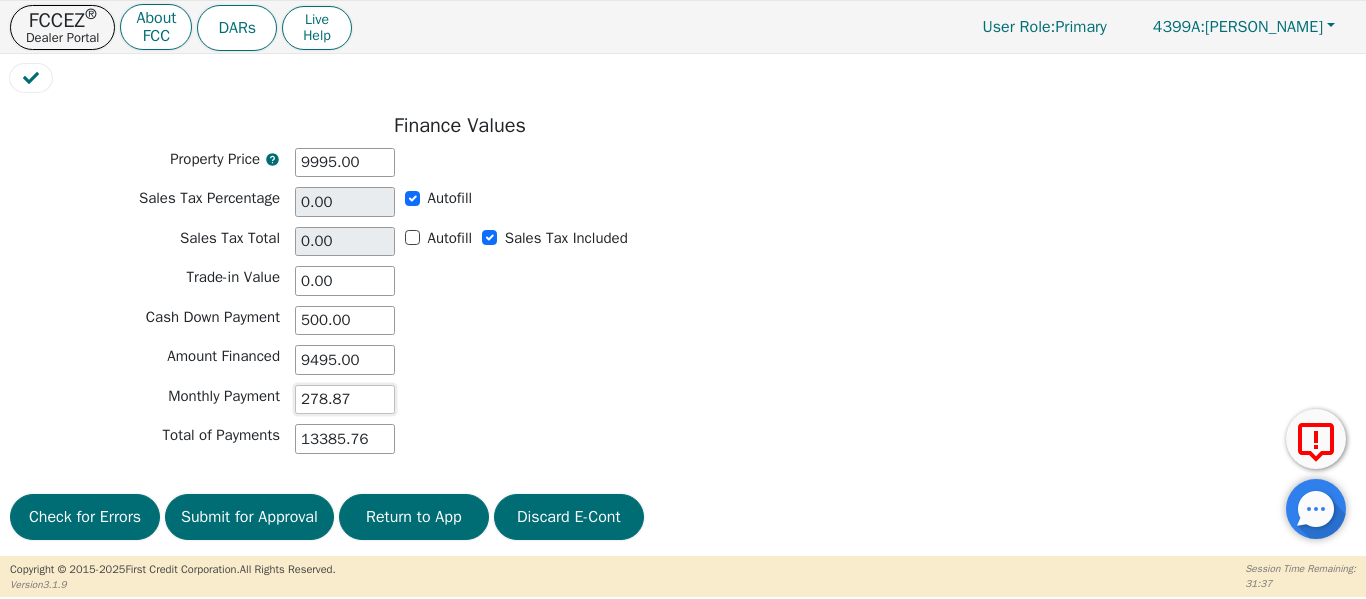 type on "278.87" 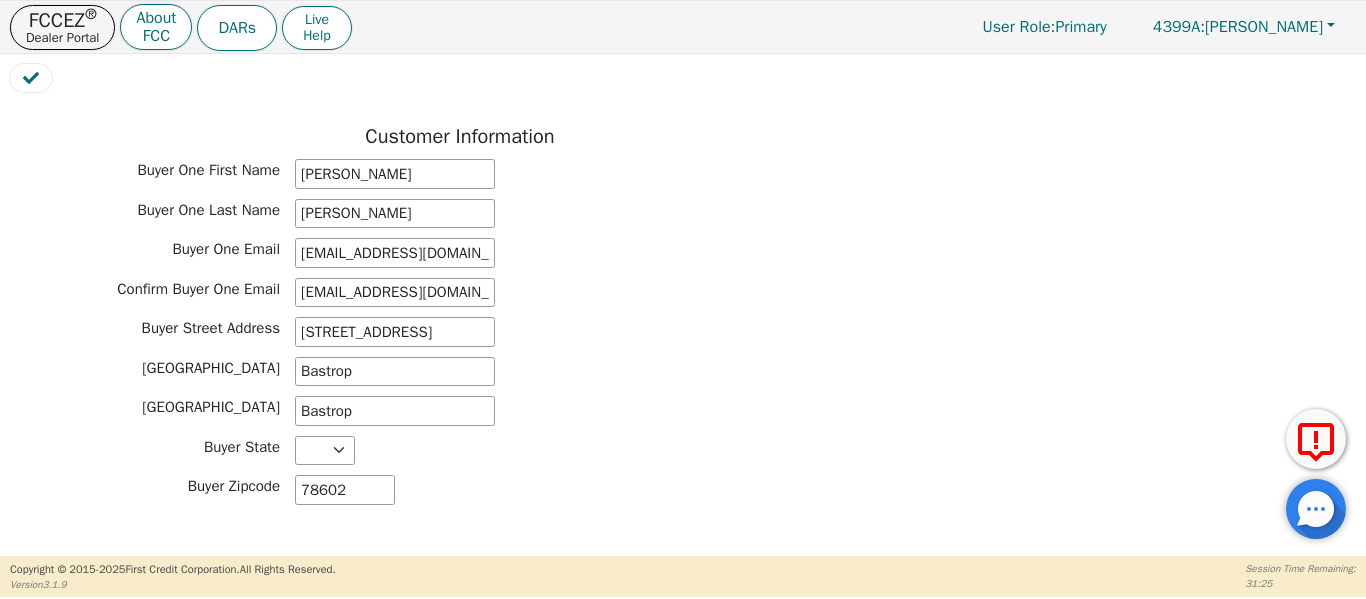 scroll, scrollTop: 952, scrollLeft: 0, axis: vertical 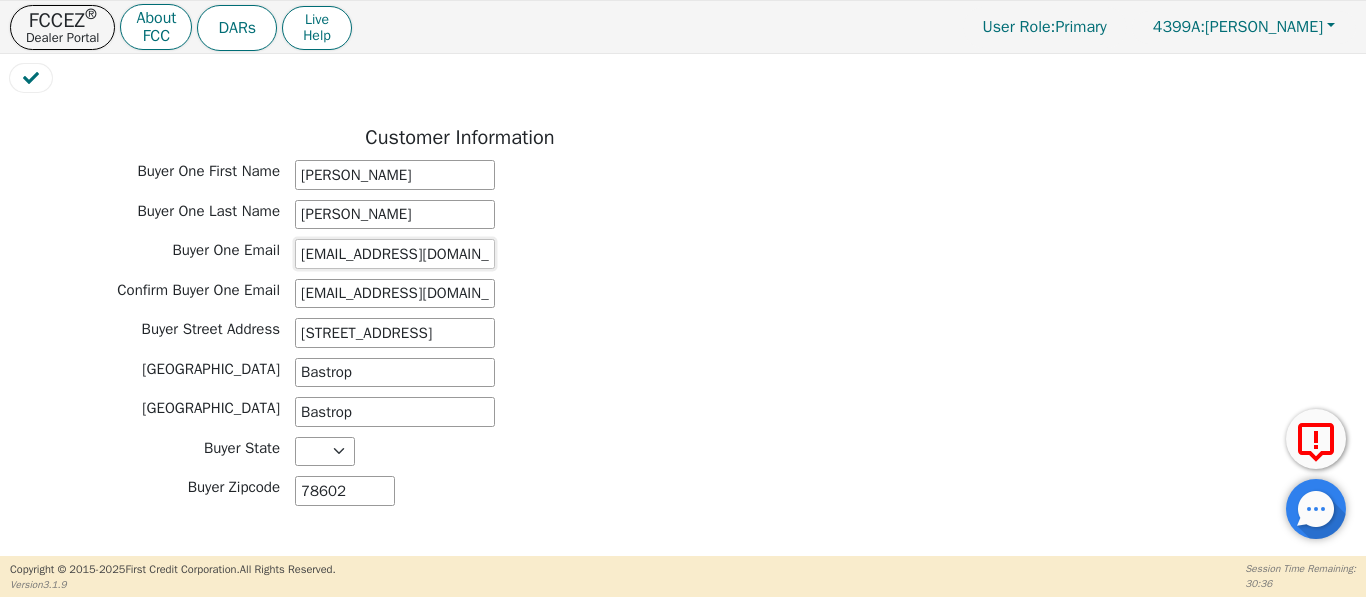 click on "[EMAIL_ADDRESS][DOMAIN_NAME]" at bounding box center (395, 254) 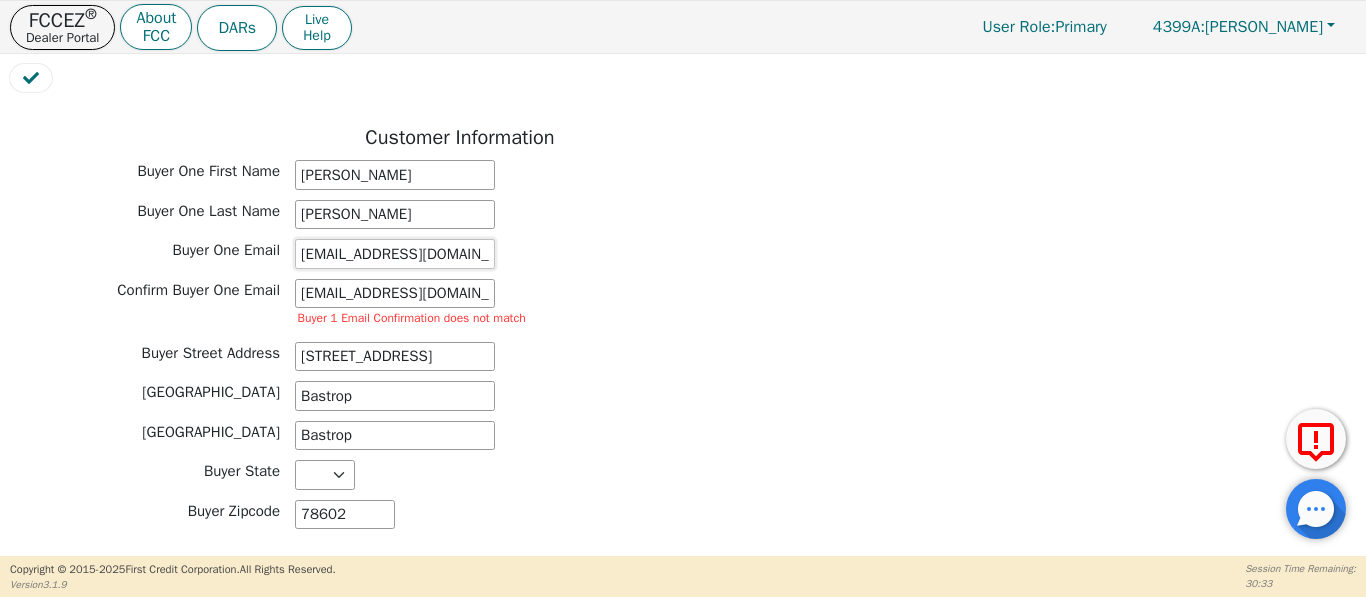type on "[EMAIL_ADDRESS][DOMAIN_NAME]" 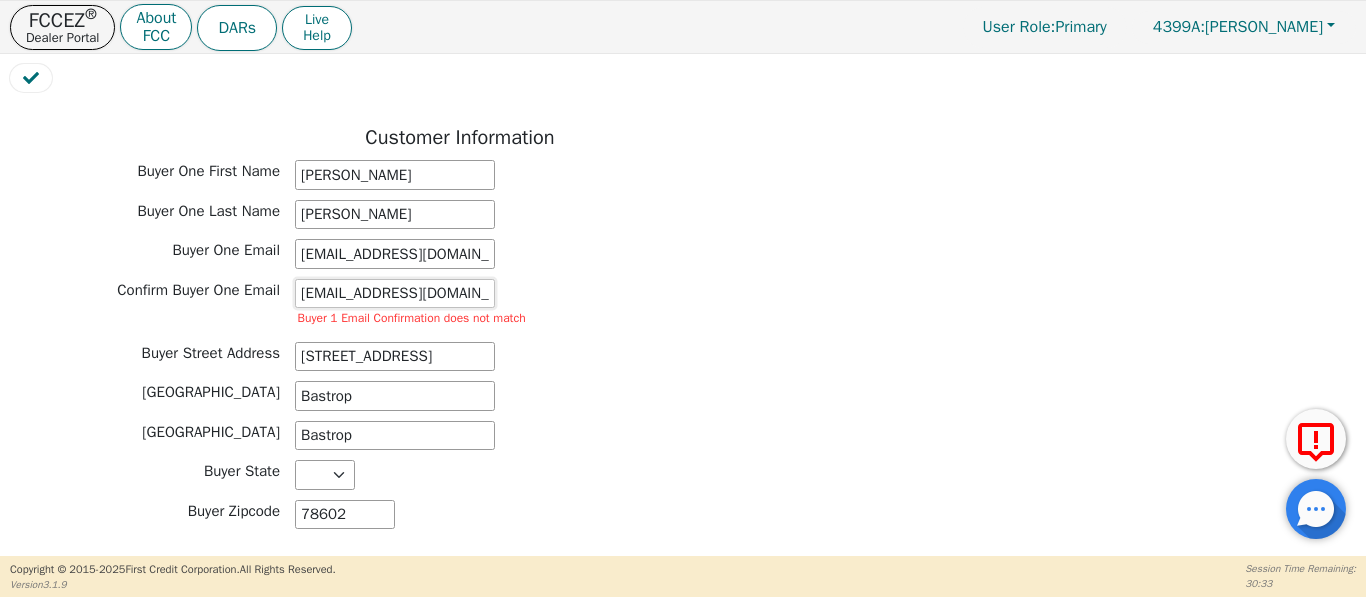 click on "[EMAIL_ADDRESS][DOMAIN_NAME]" at bounding box center (395, 294) 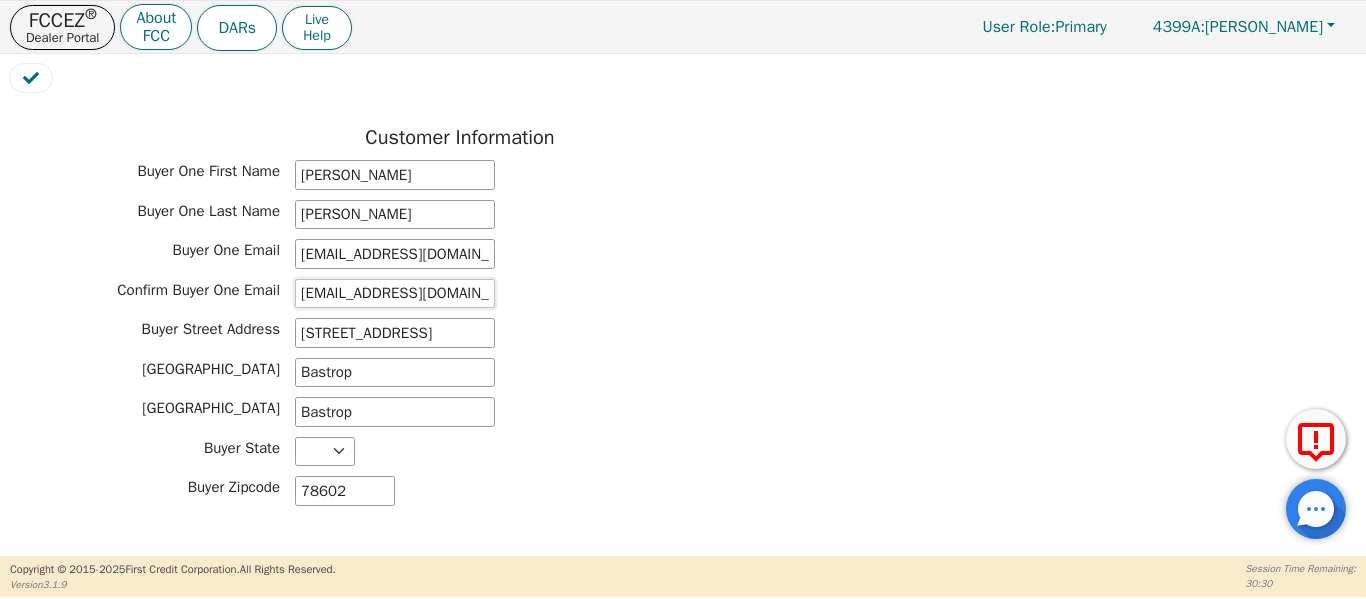 type on "[EMAIL_ADDRESS][DOMAIN_NAME]" 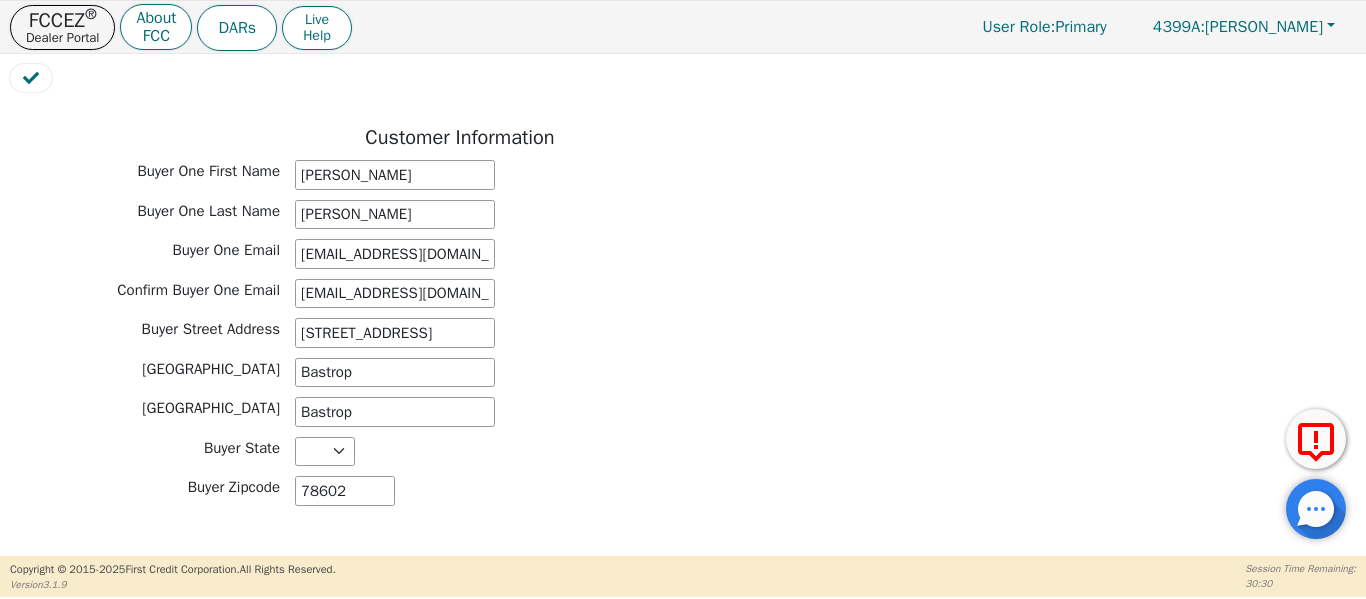 drag, startPoint x: 931, startPoint y: 446, endPoint x: 841, endPoint y: 424, distance: 92.64988 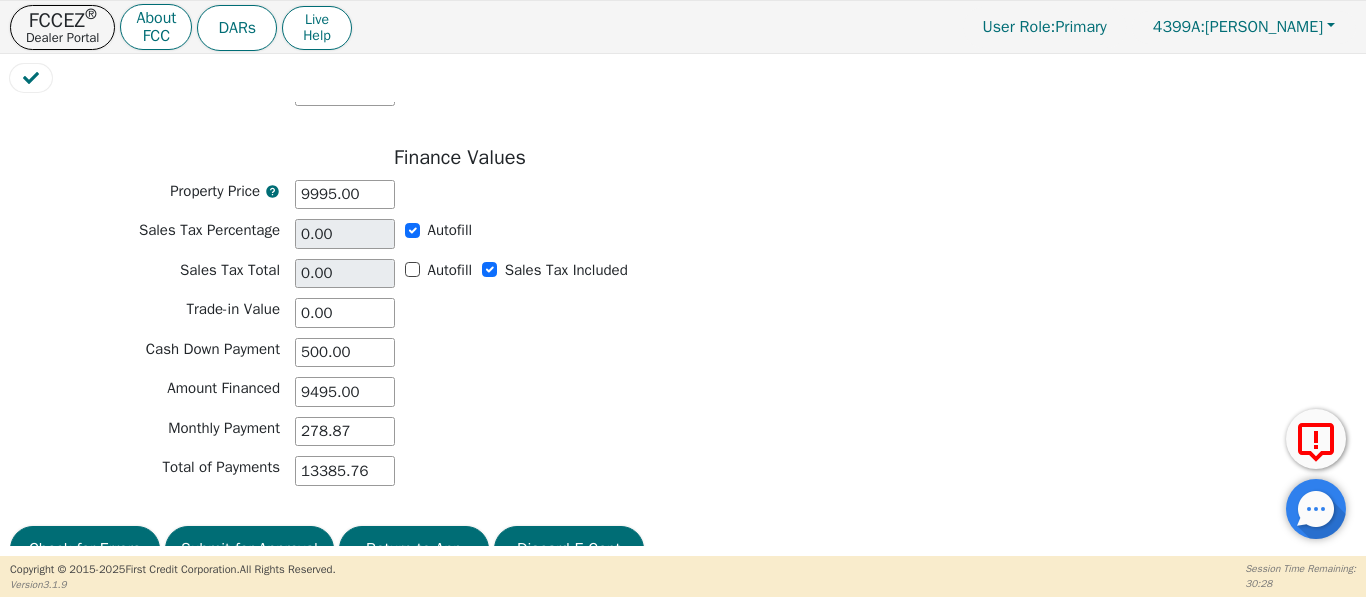 scroll, scrollTop: 1694, scrollLeft: 0, axis: vertical 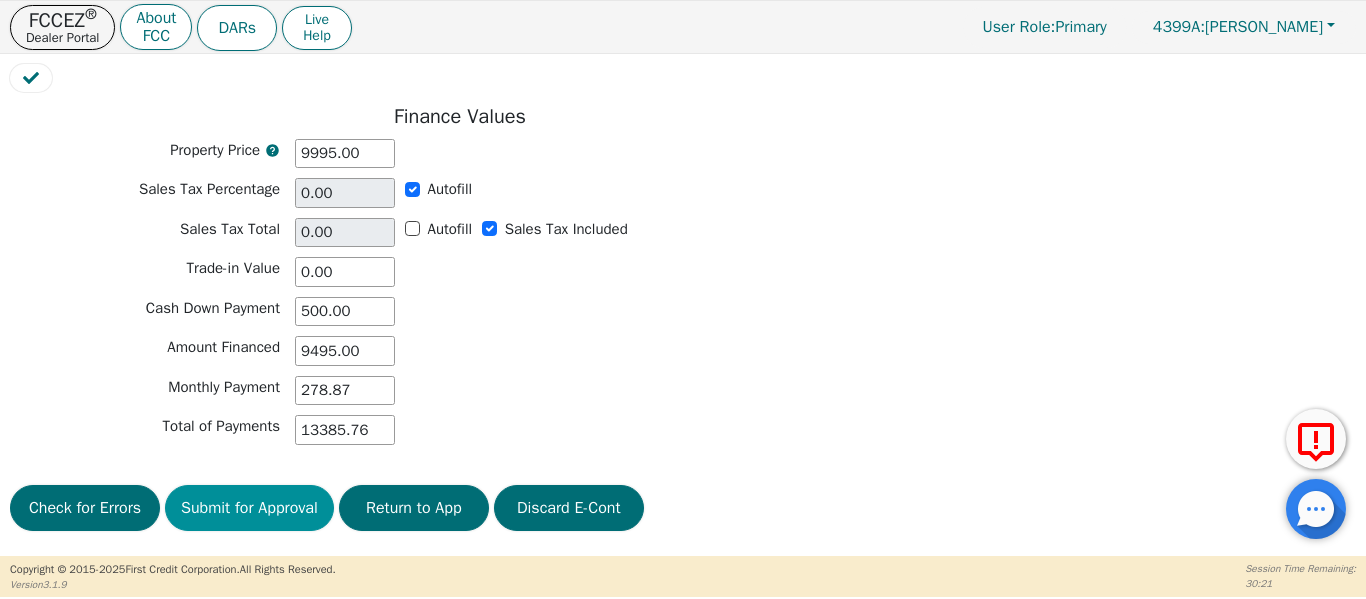 click on "Submit for Approval" at bounding box center (249, 508) 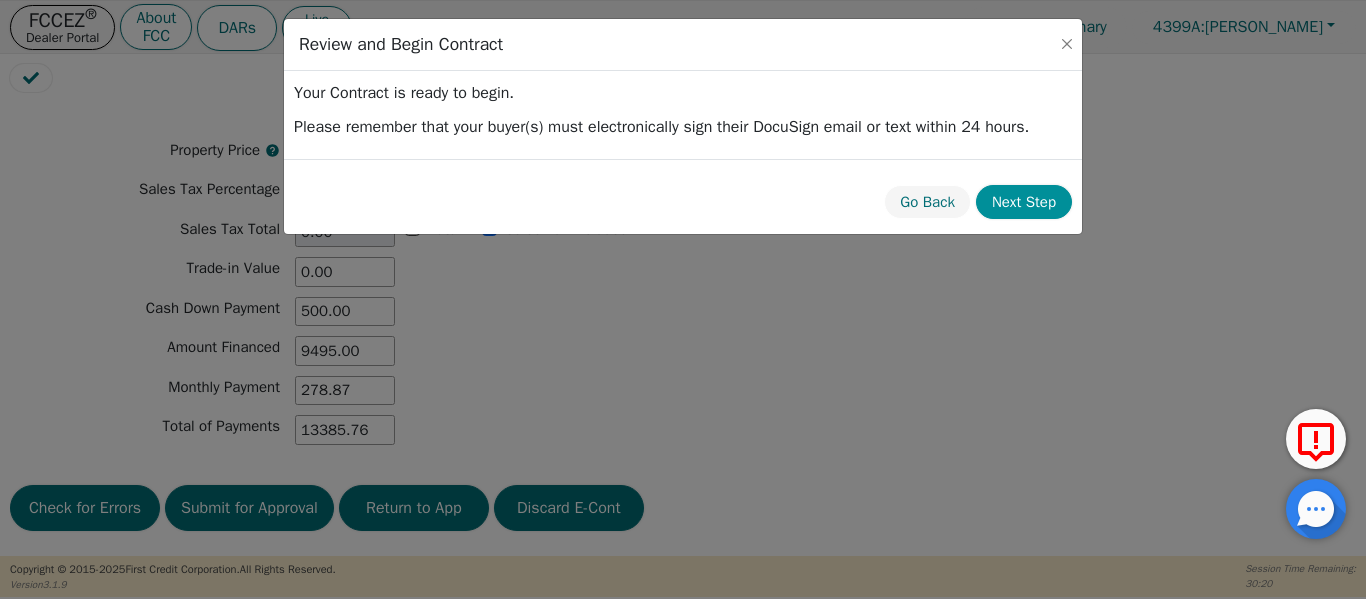 click on "Next Step" at bounding box center [1024, 202] 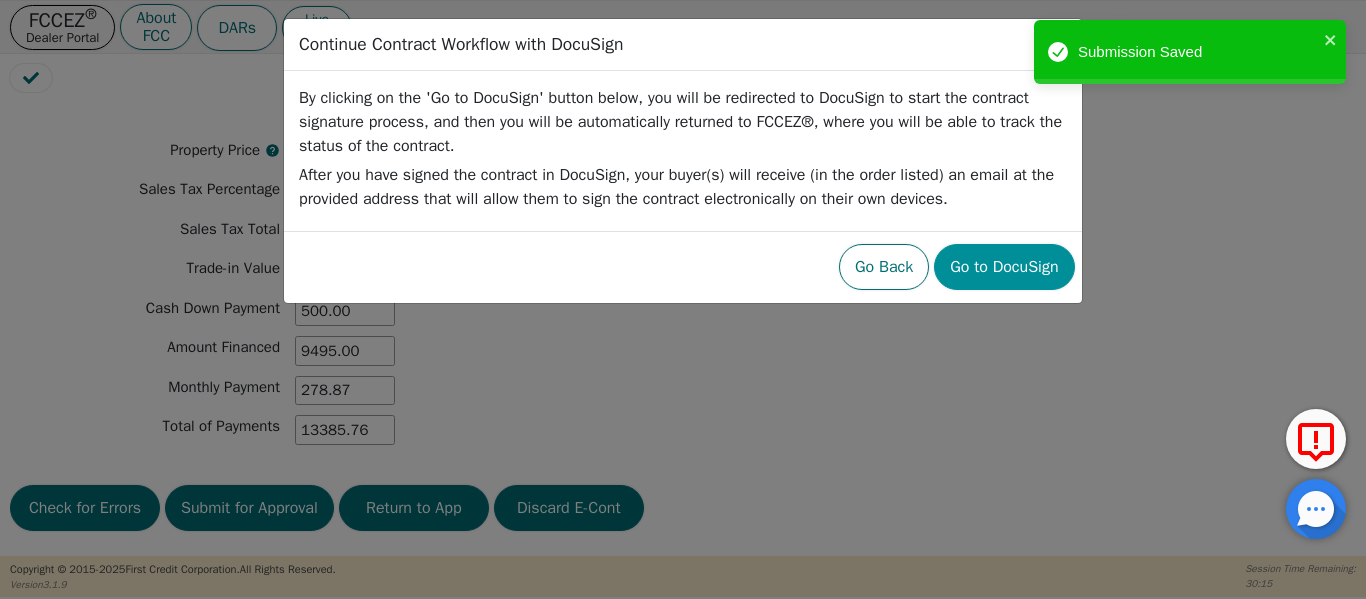 click on "Go to DocuSign" at bounding box center (1004, 267) 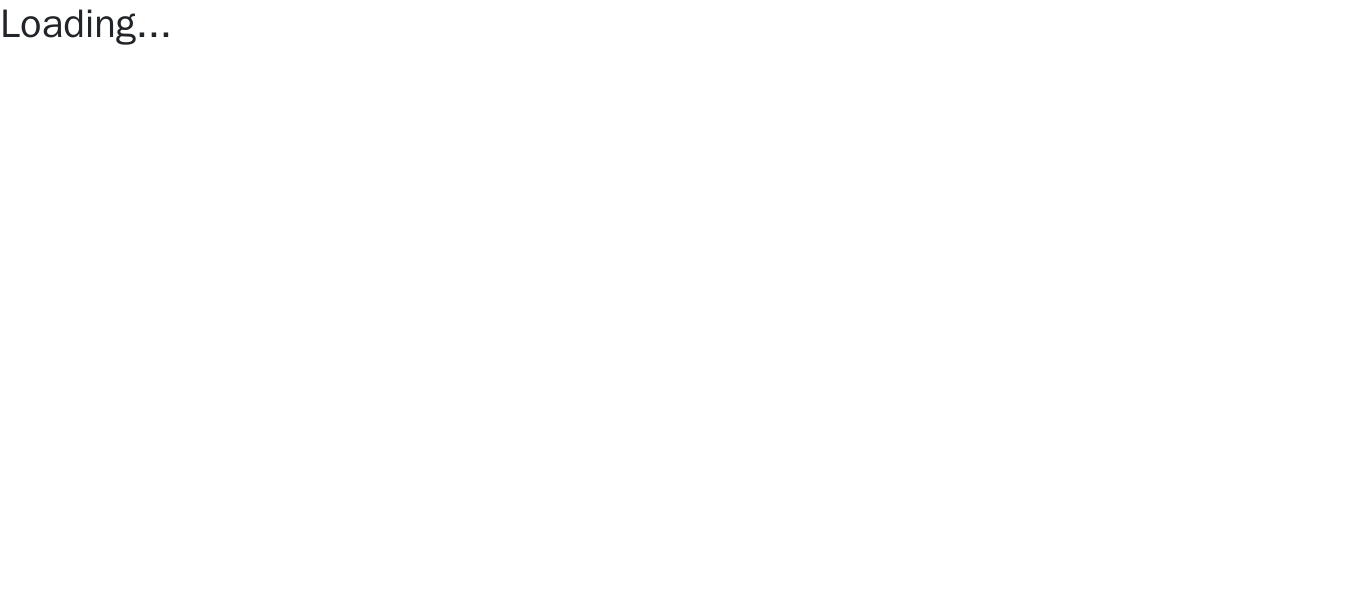 scroll, scrollTop: 0, scrollLeft: 0, axis: both 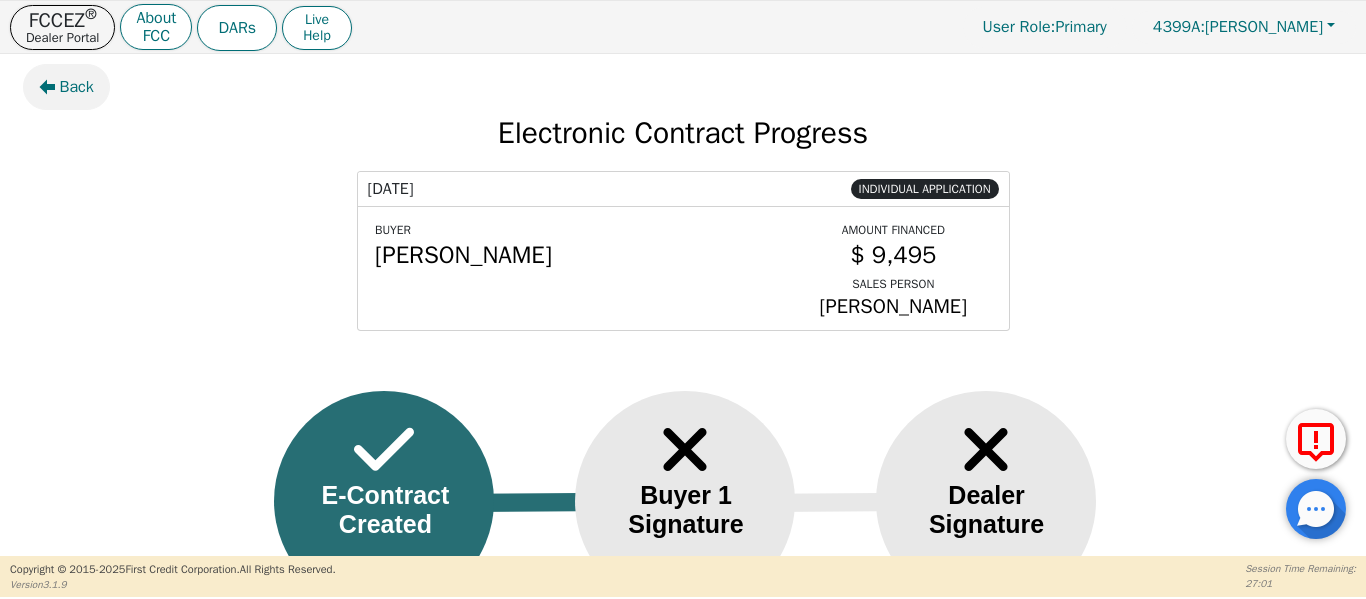 click on "Back" at bounding box center [66, 87] 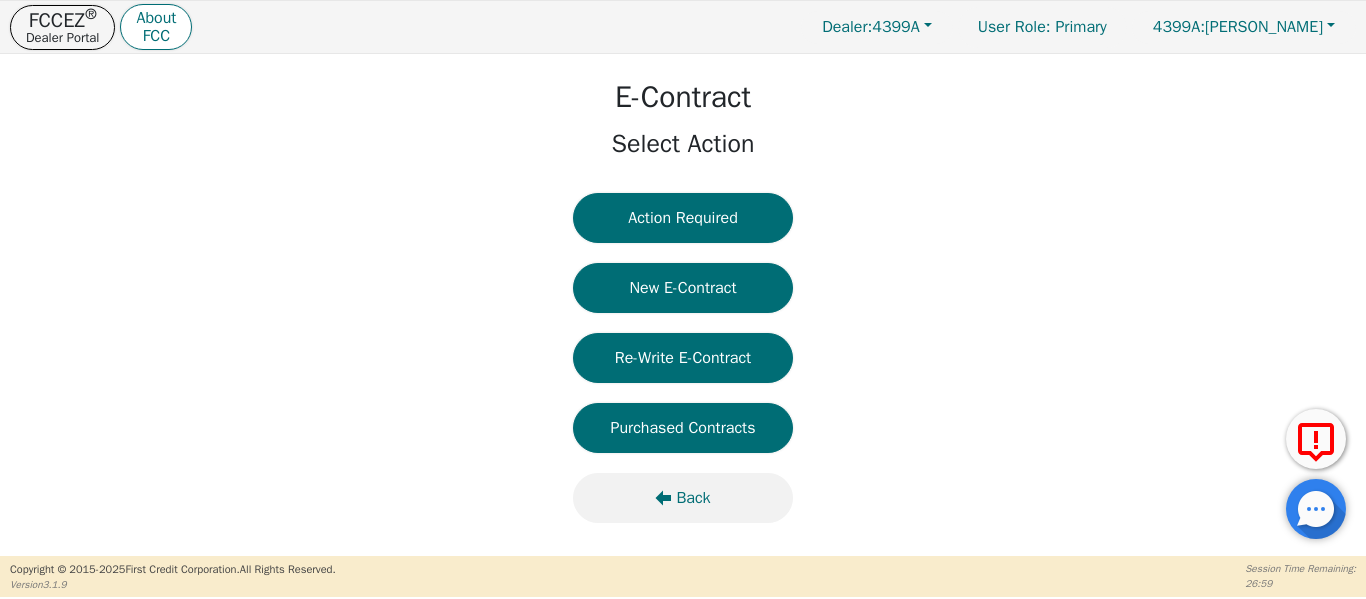 click on "Back" at bounding box center [693, 498] 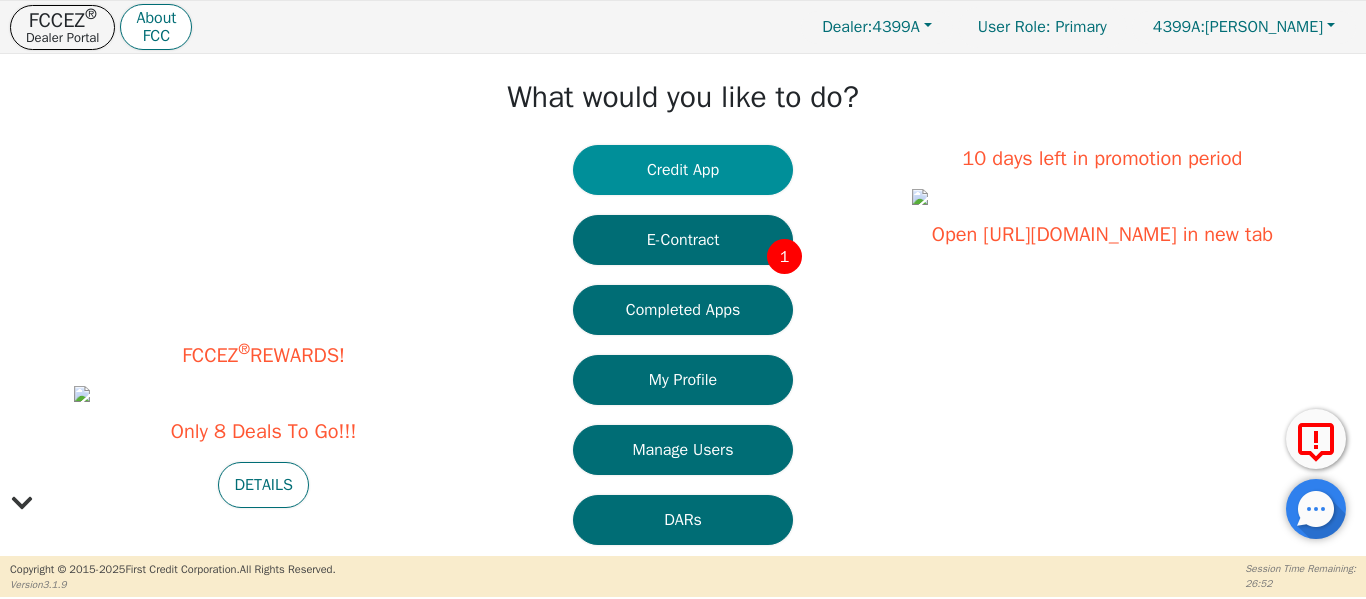 click on "Credit App" at bounding box center [683, 170] 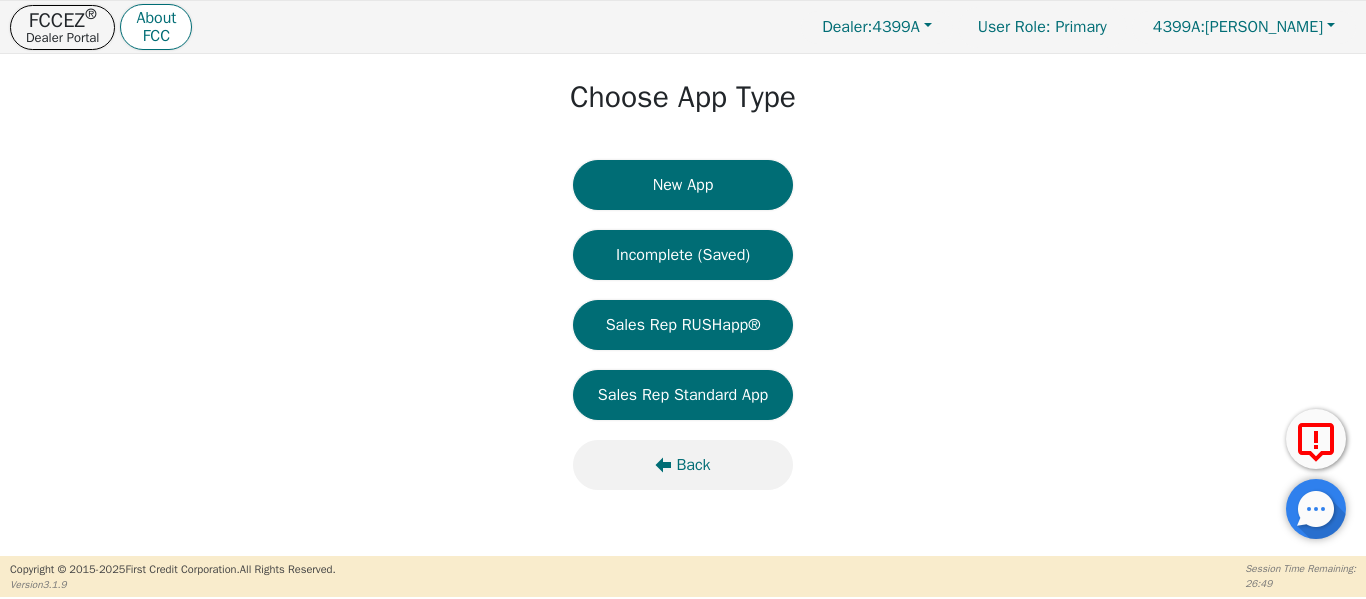 click 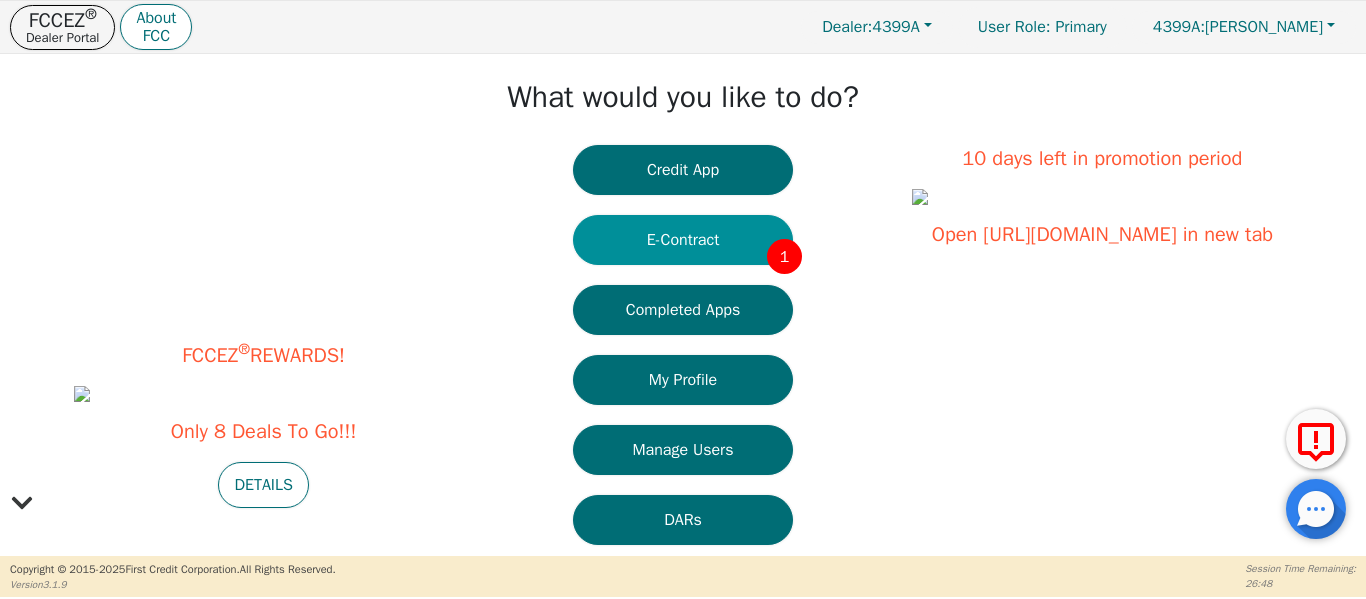 click on "E-Contract 1" at bounding box center (683, 240) 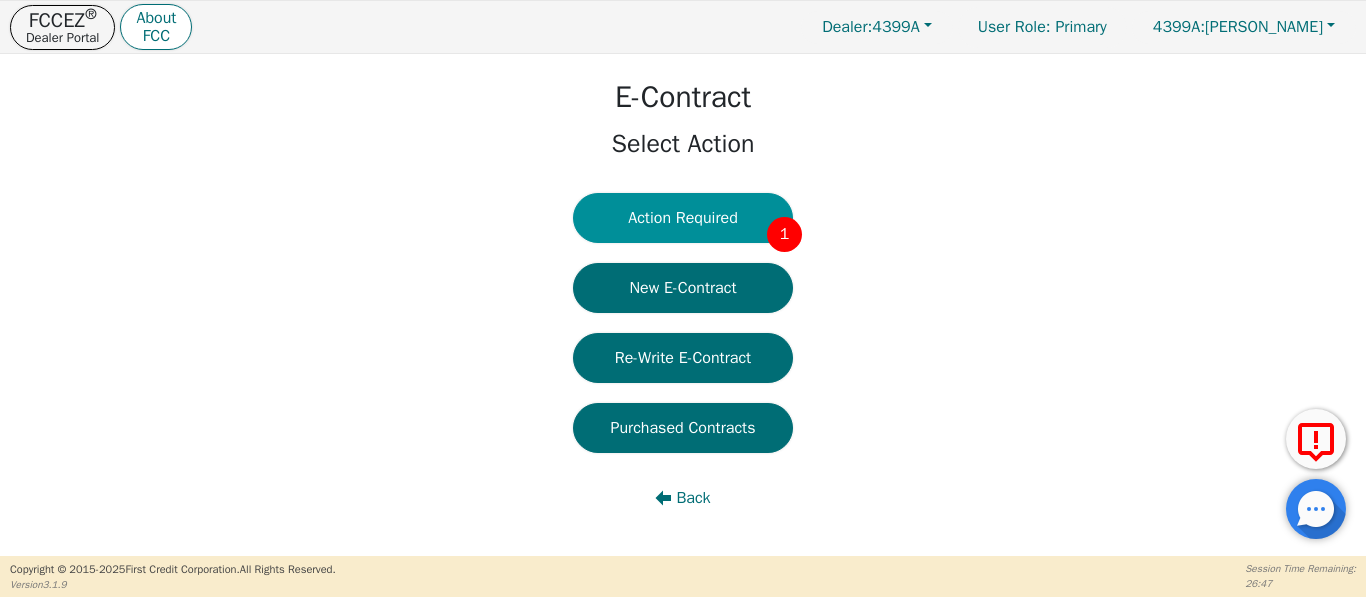 click on "Action Required 1" at bounding box center (683, 218) 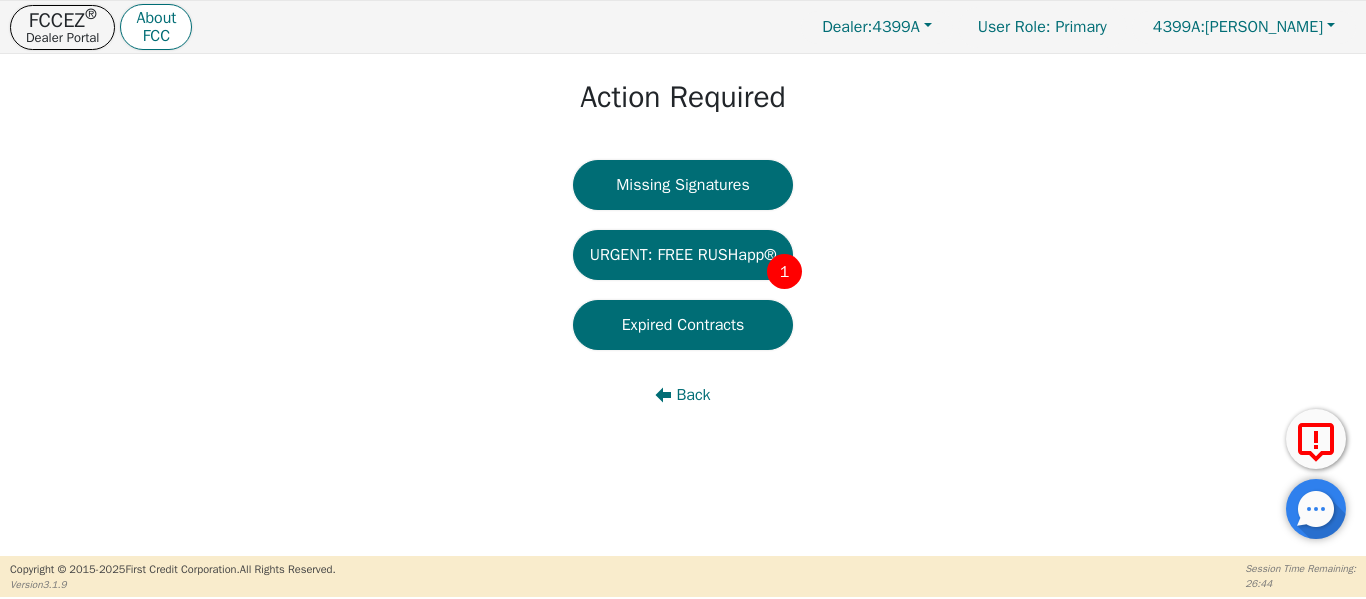 drag, startPoint x: 681, startPoint y: 395, endPoint x: 690, endPoint y: 280, distance: 115.35164 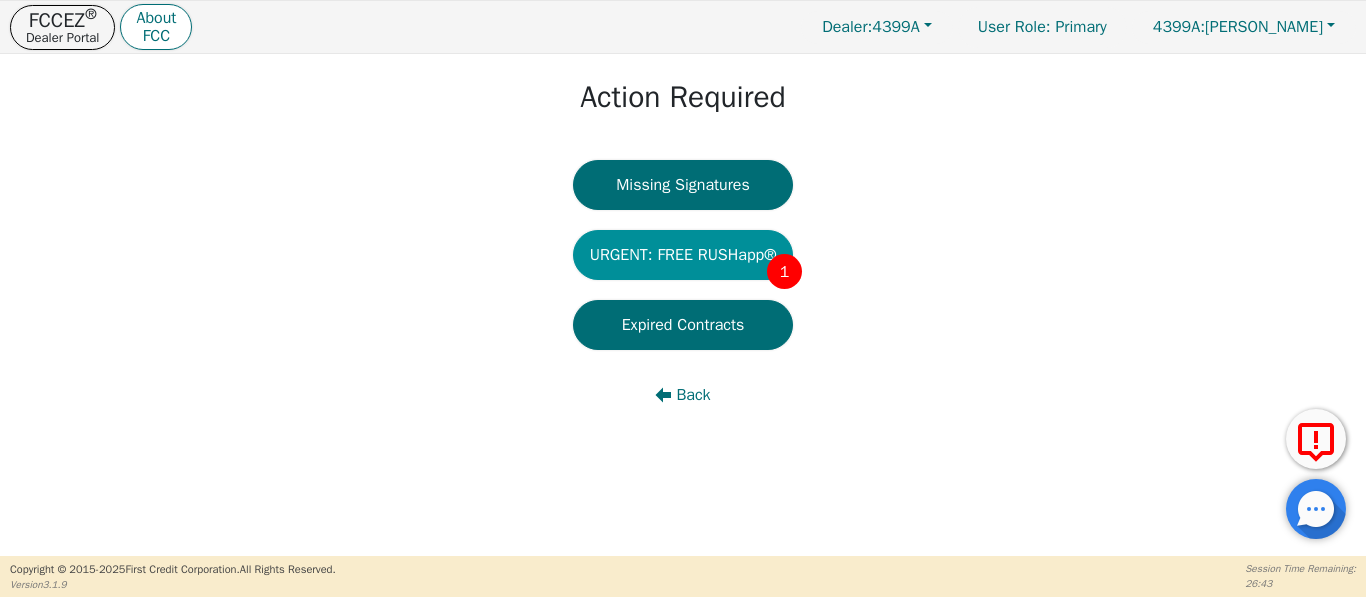 click on "URGENT: FREE RUSHapp® 1" at bounding box center [683, 255] 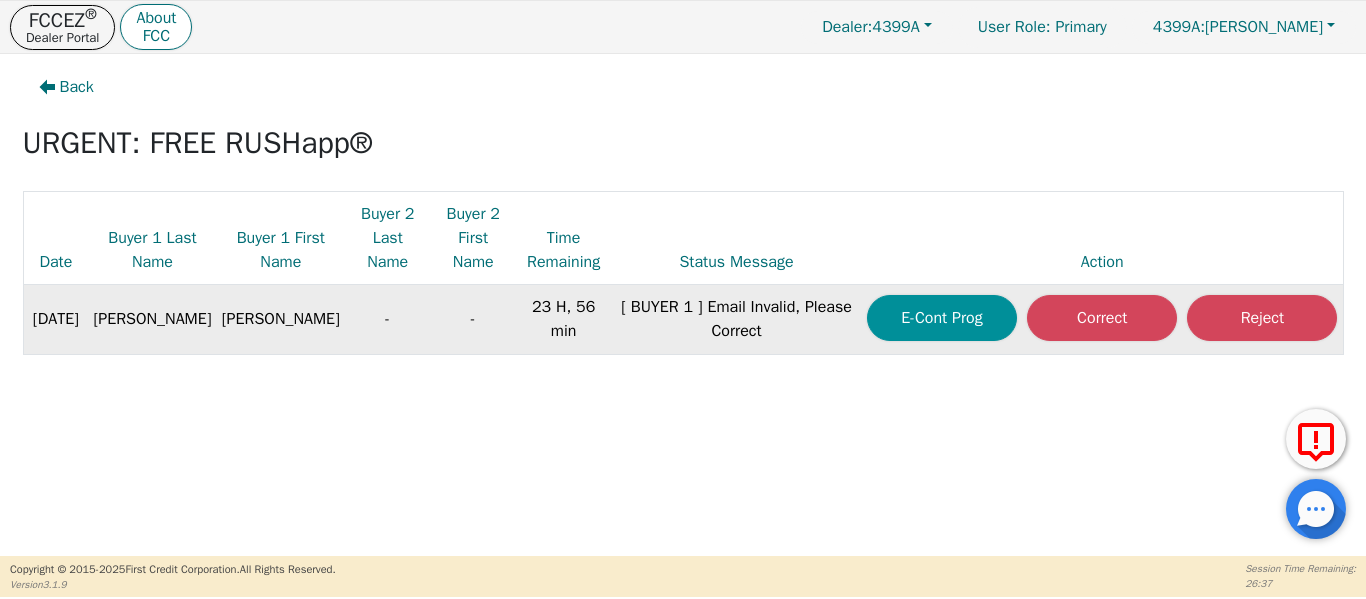 click on "E-Cont Prog" at bounding box center [942, 318] 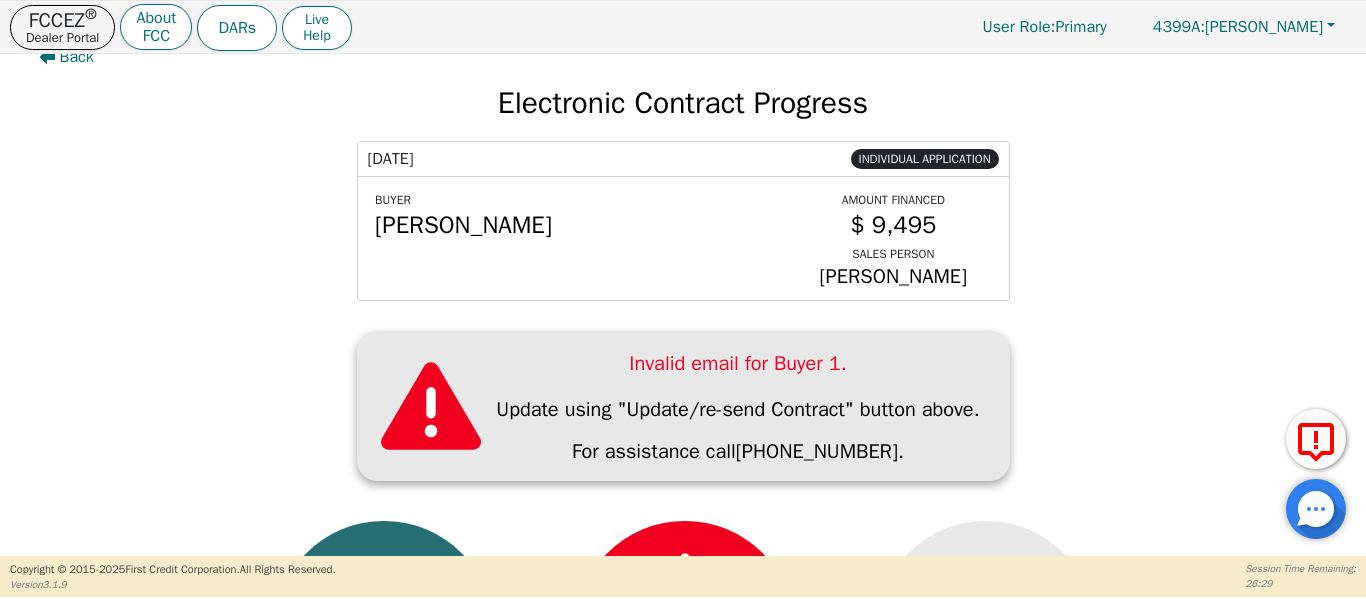scroll, scrollTop: 0, scrollLeft: 0, axis: both 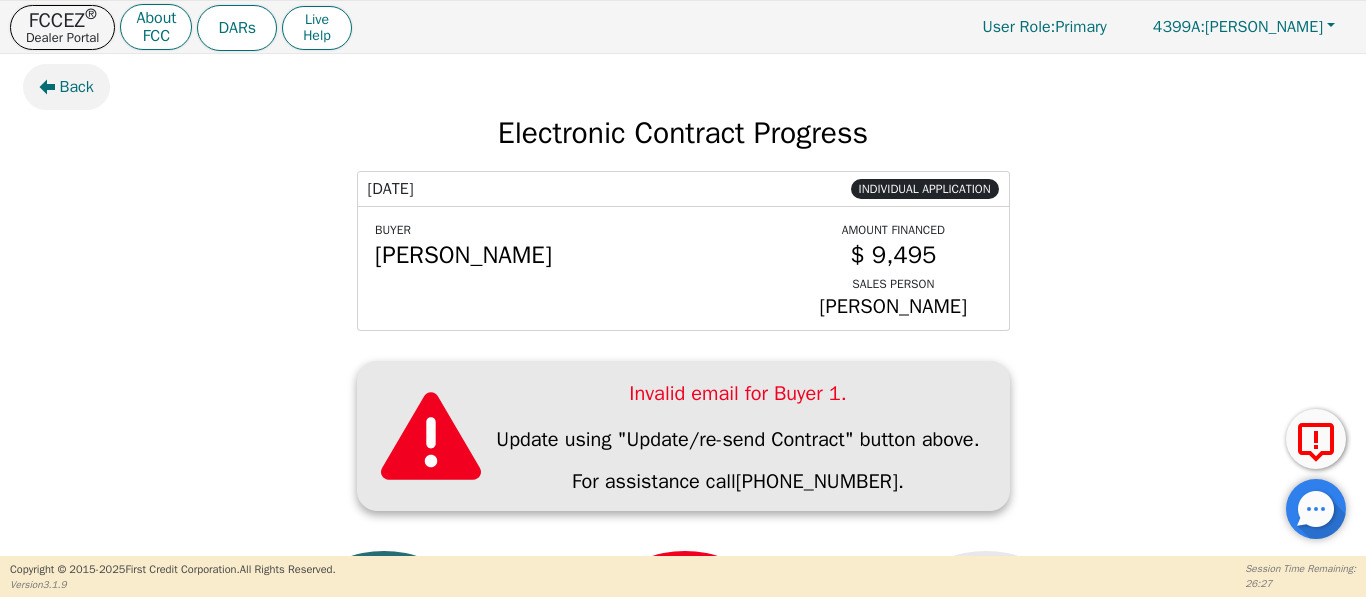 click on "Back" at bounding box center (77, 87) 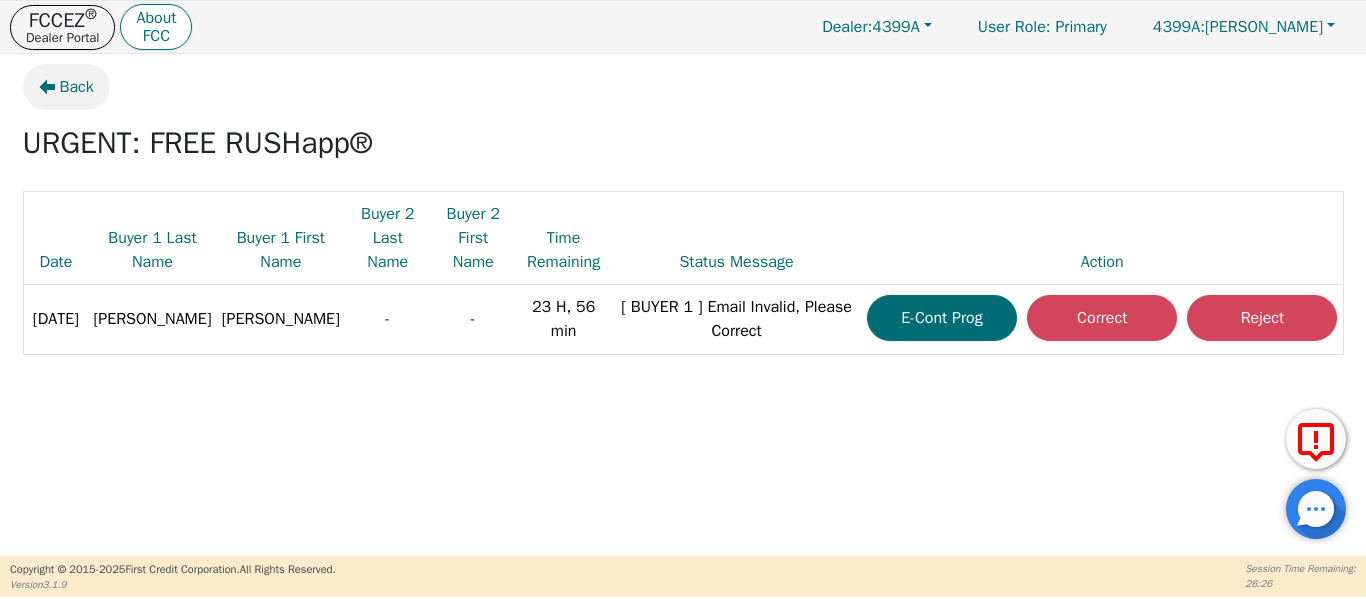 click on "Back" at bounding box center (77, 87) 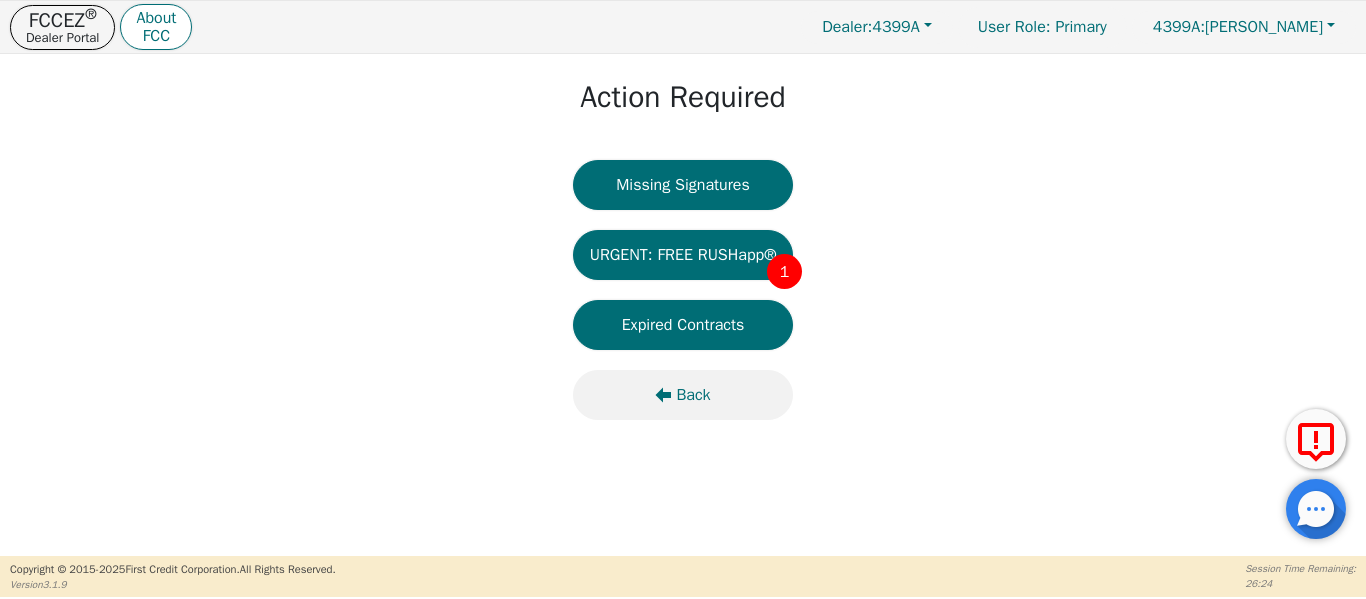 click 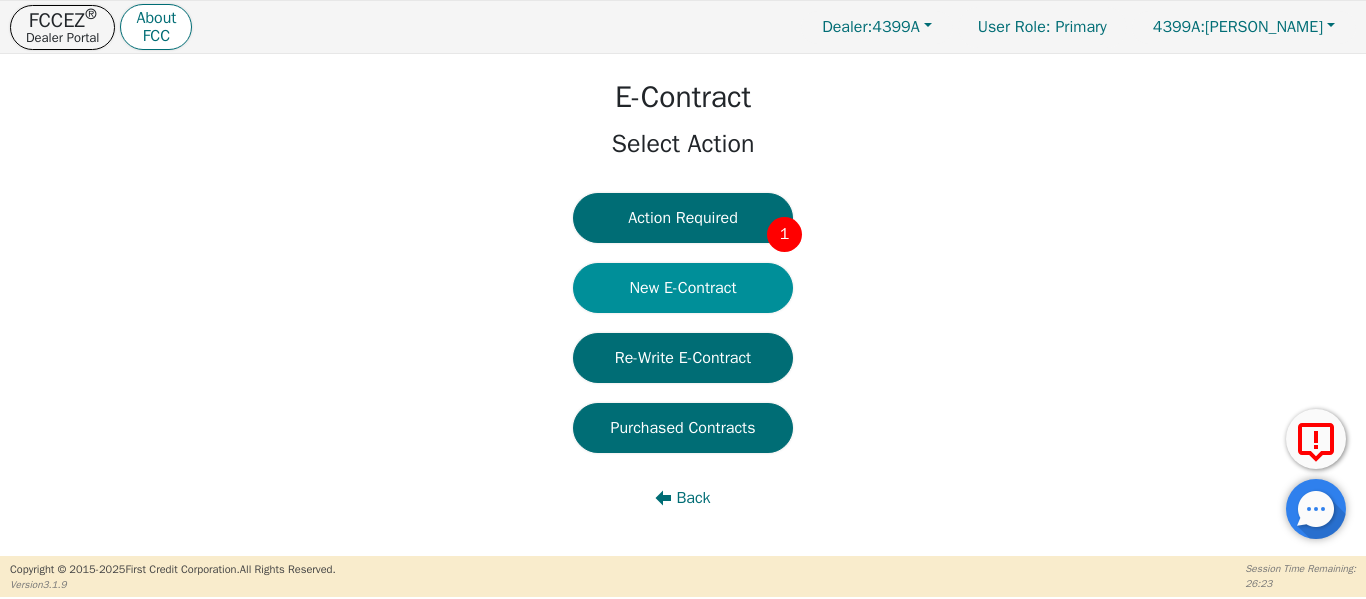 click on "New E-Contract" at bounding box center (683, 288) 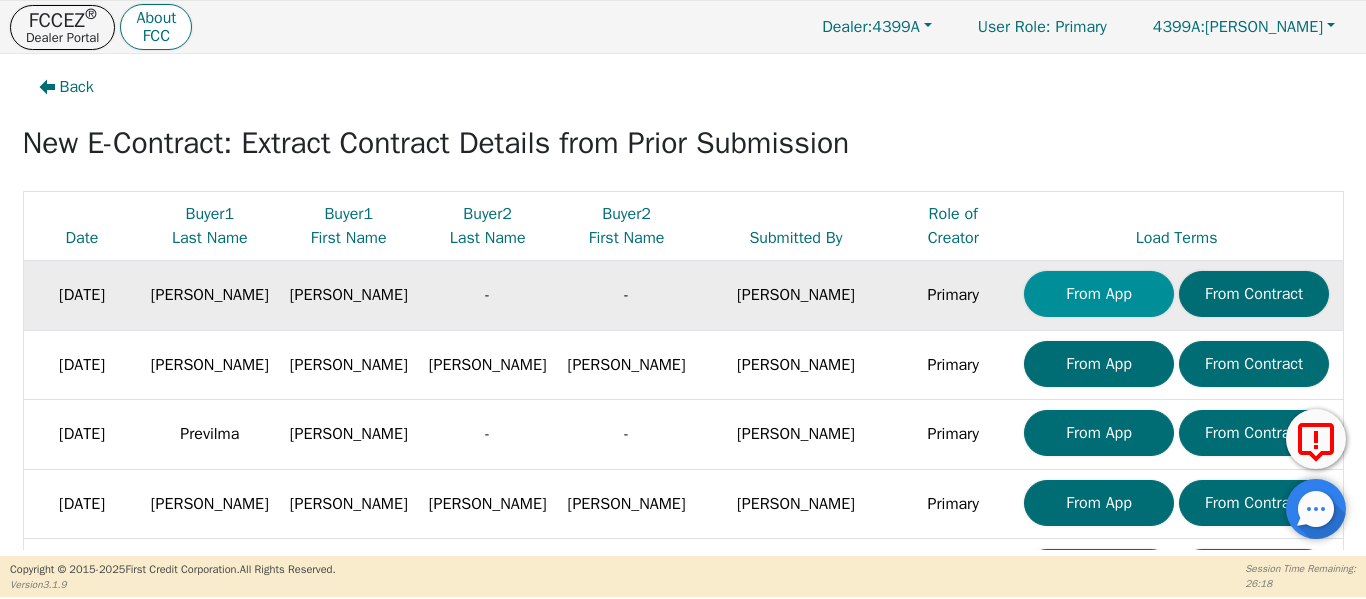 click on "From App" at bounding box center [1099, 294] 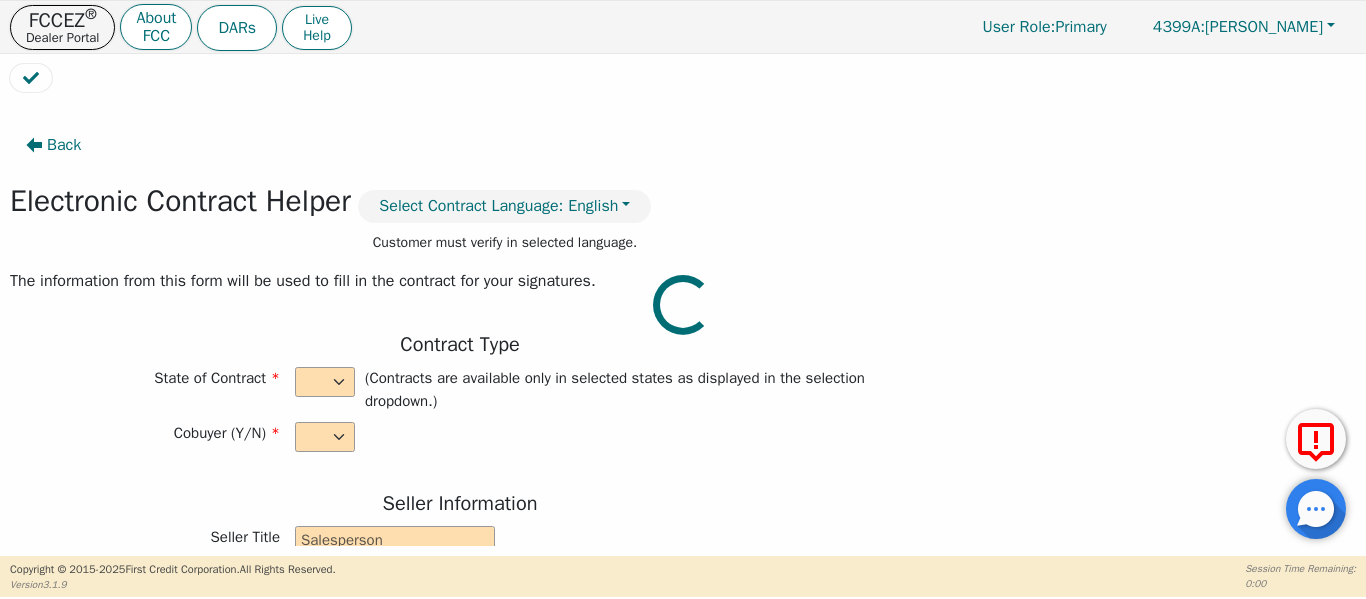 select on "n" 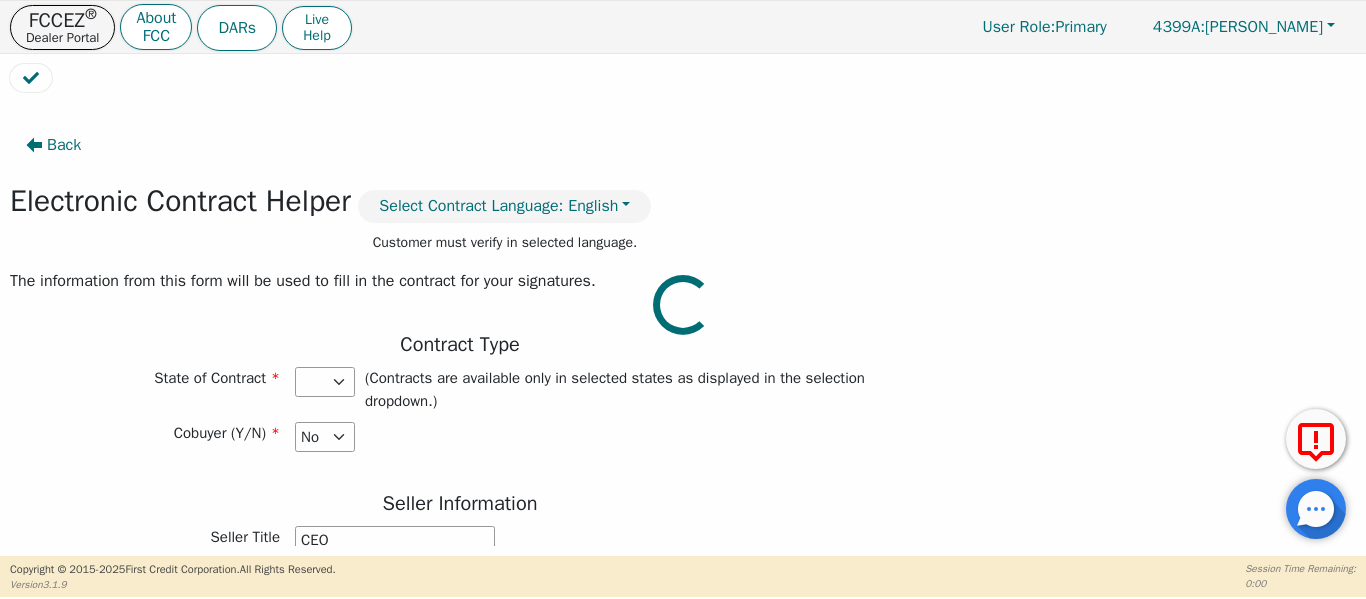 select on "[GEOGRAPHIC_DATA]" 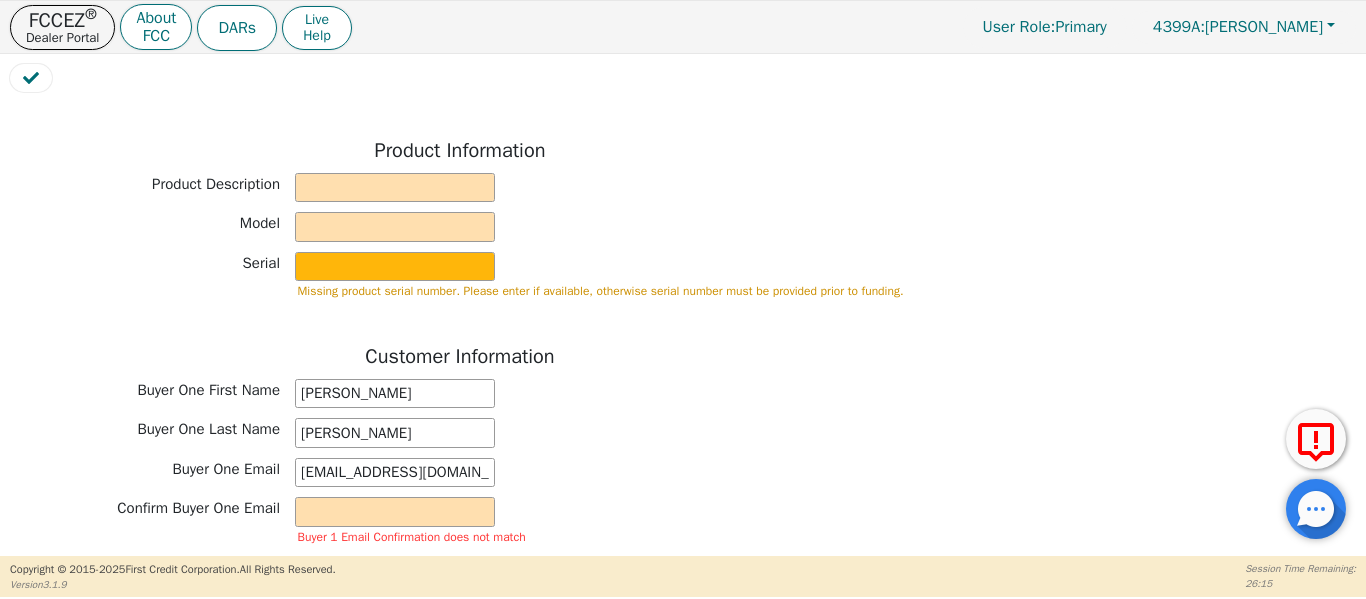 scroll, scrollTop: 767, scrollLeft: 0, axis: vertical 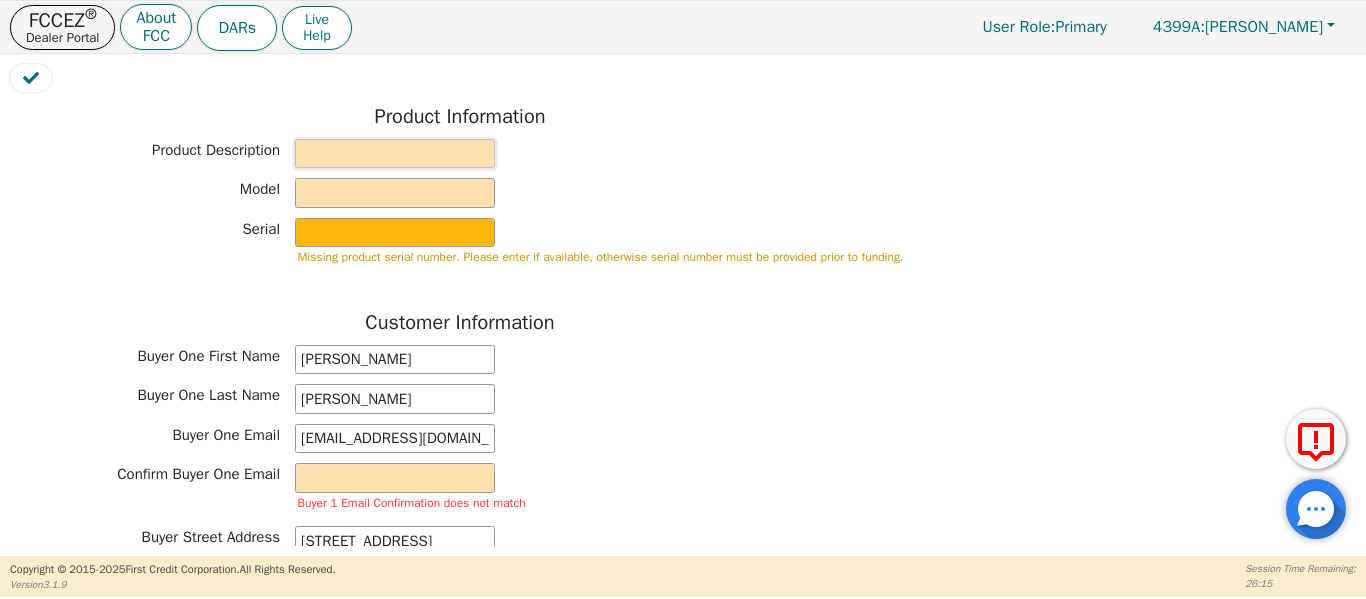 drag, startPoint x: 387, startPoint y: 142, endPoint x: 403, endPoint y: 164, distance: 27.202942 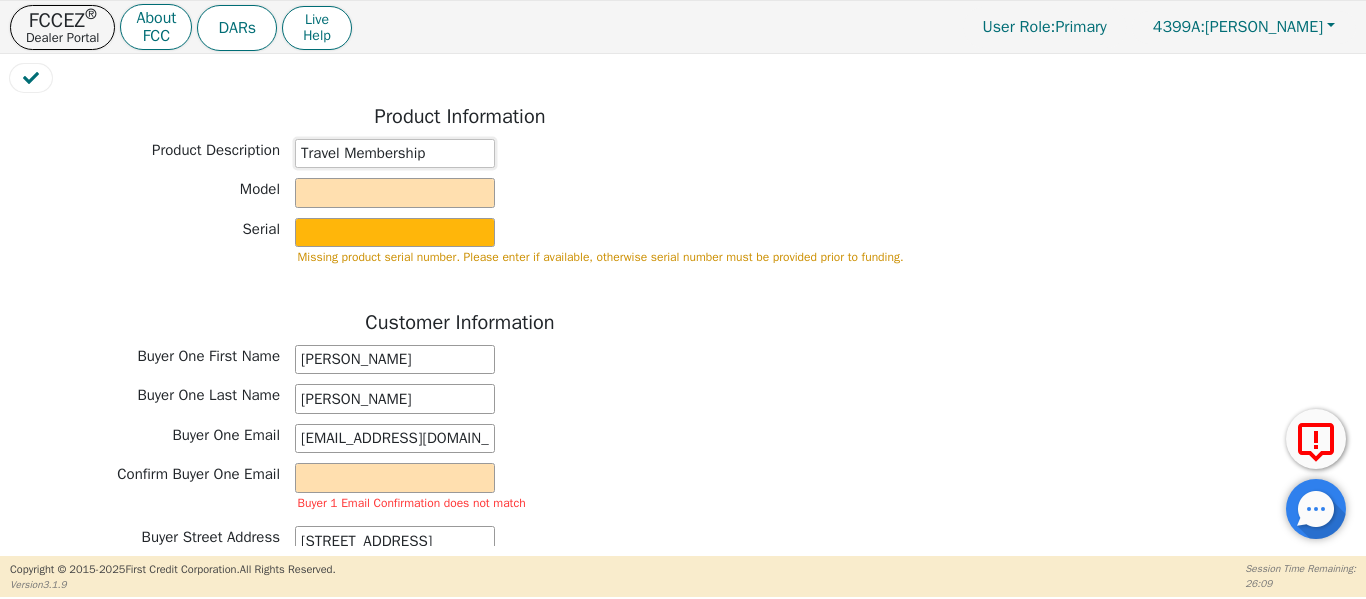 type on "Travel Membership" 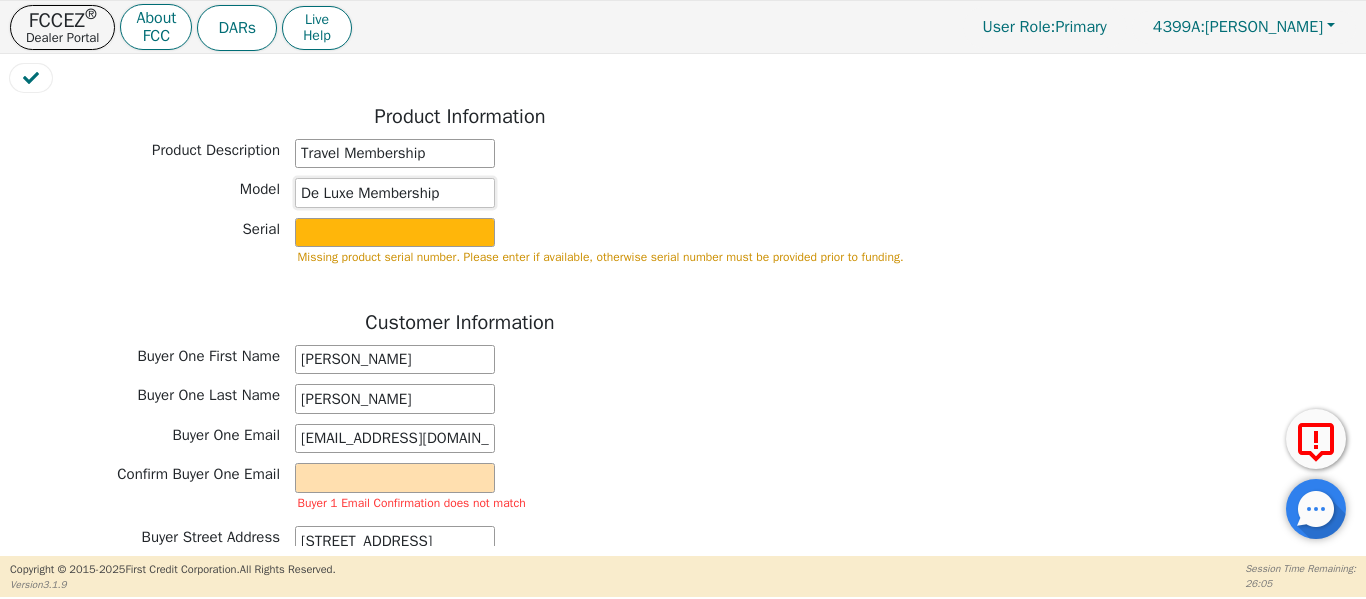 type on "De Luxe Membership" 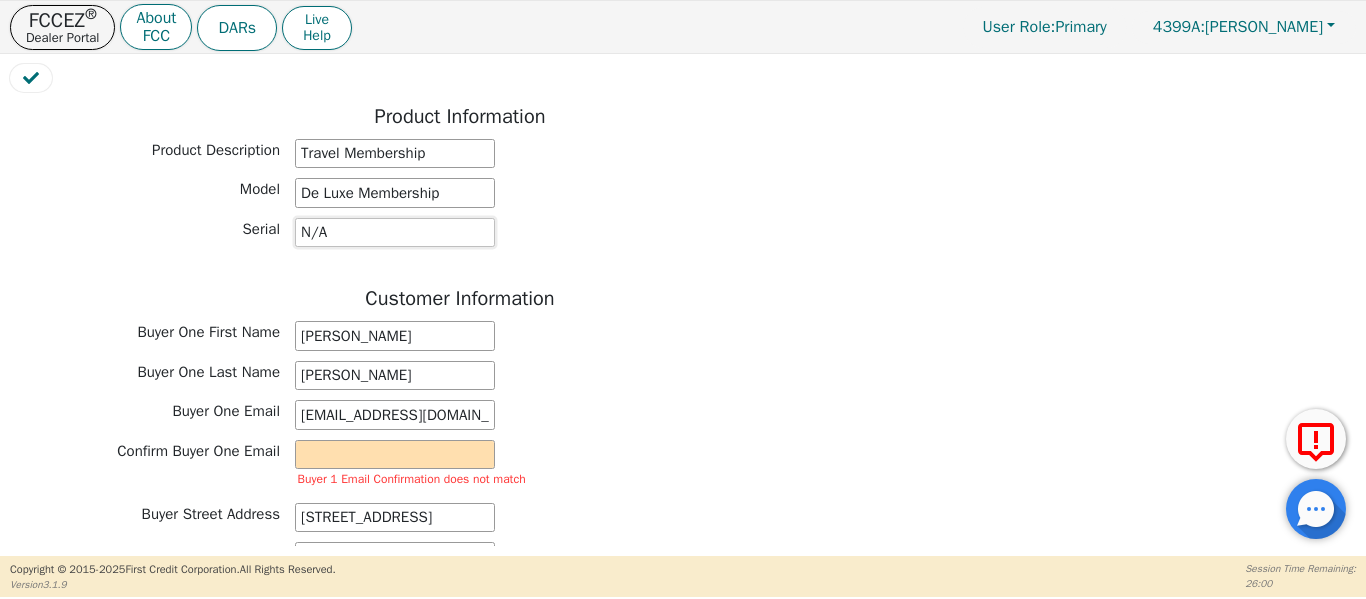 type on "N/A" 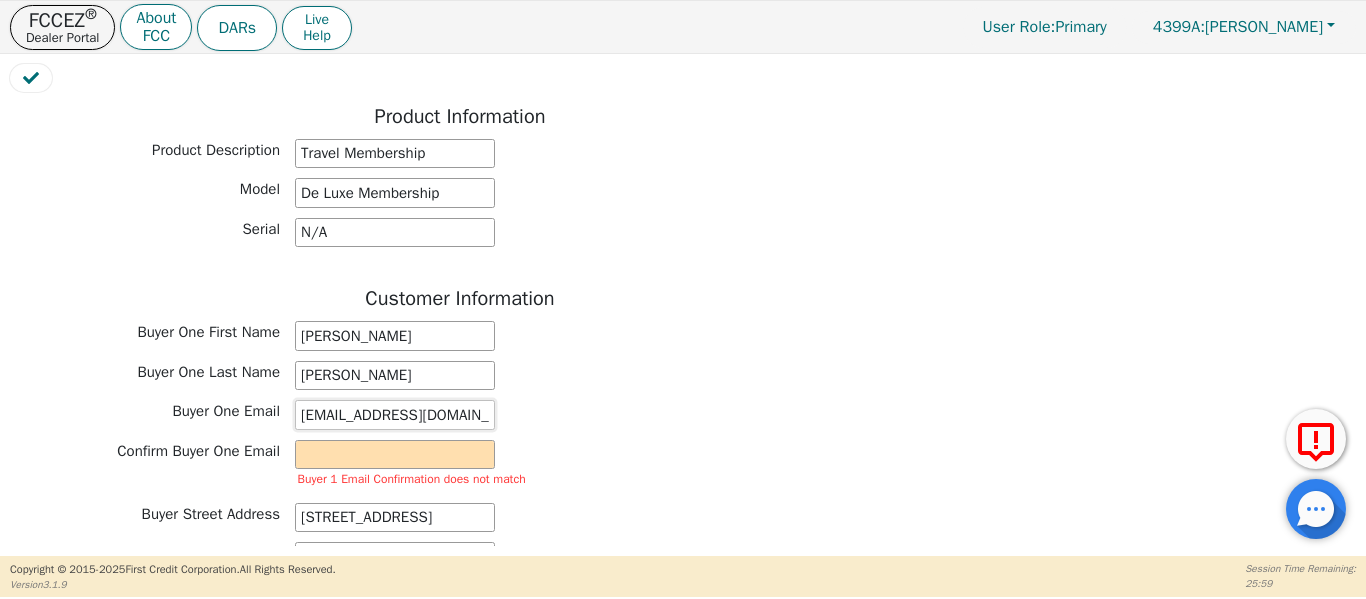 drag, startPoint x: 467, startPoint y: 423, endPoint x: 278, endPoint y: 421, distance: 189.01057 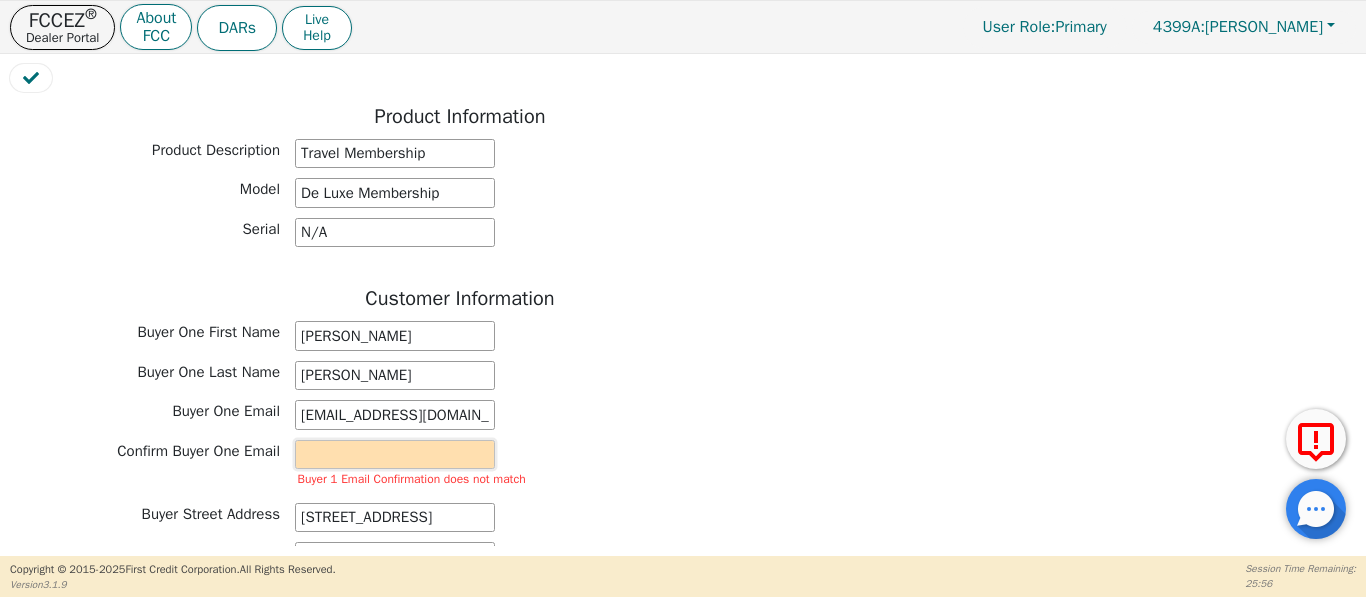 click at bounding box center [395, 455] 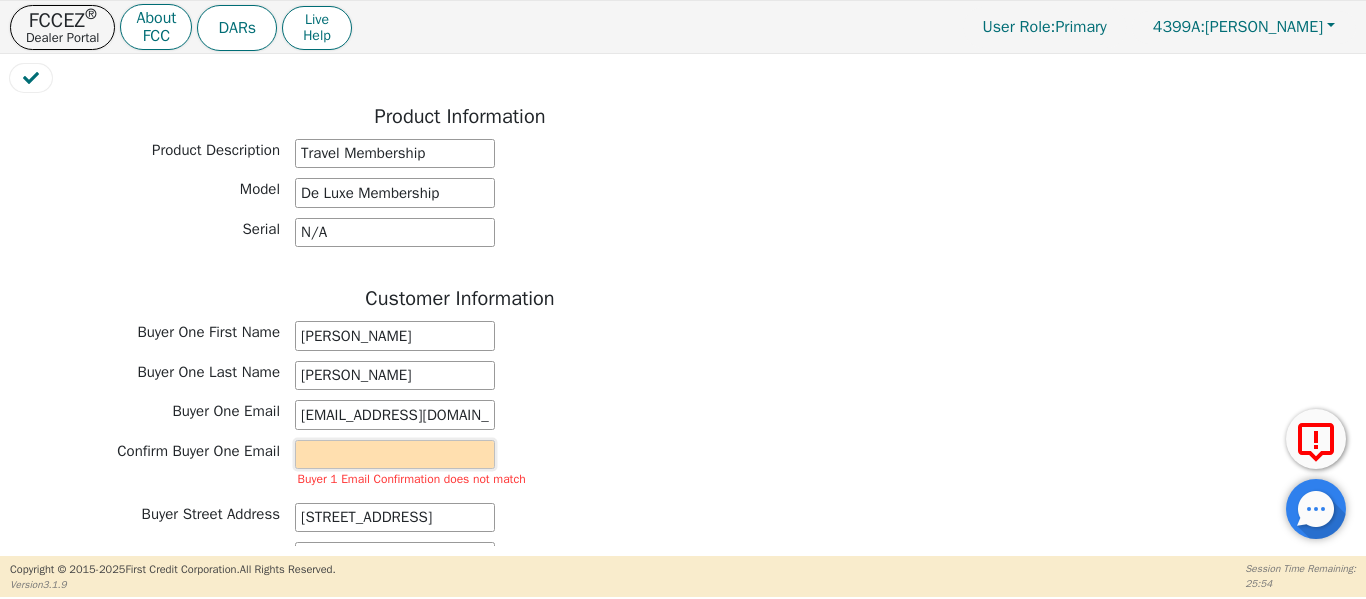 paste on "[EMAIL_ADDRESS][DOMAIN_NAME]" 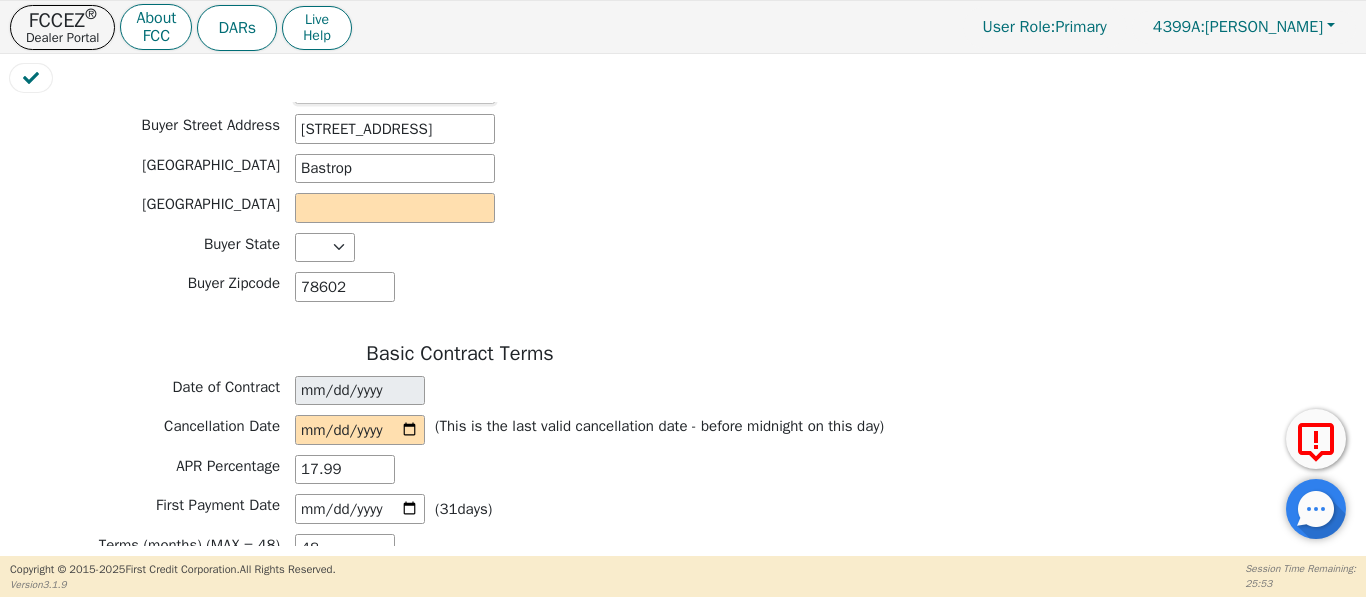 scroll, scrollTop: 1133, scrollLeft: 0, axis: vertical 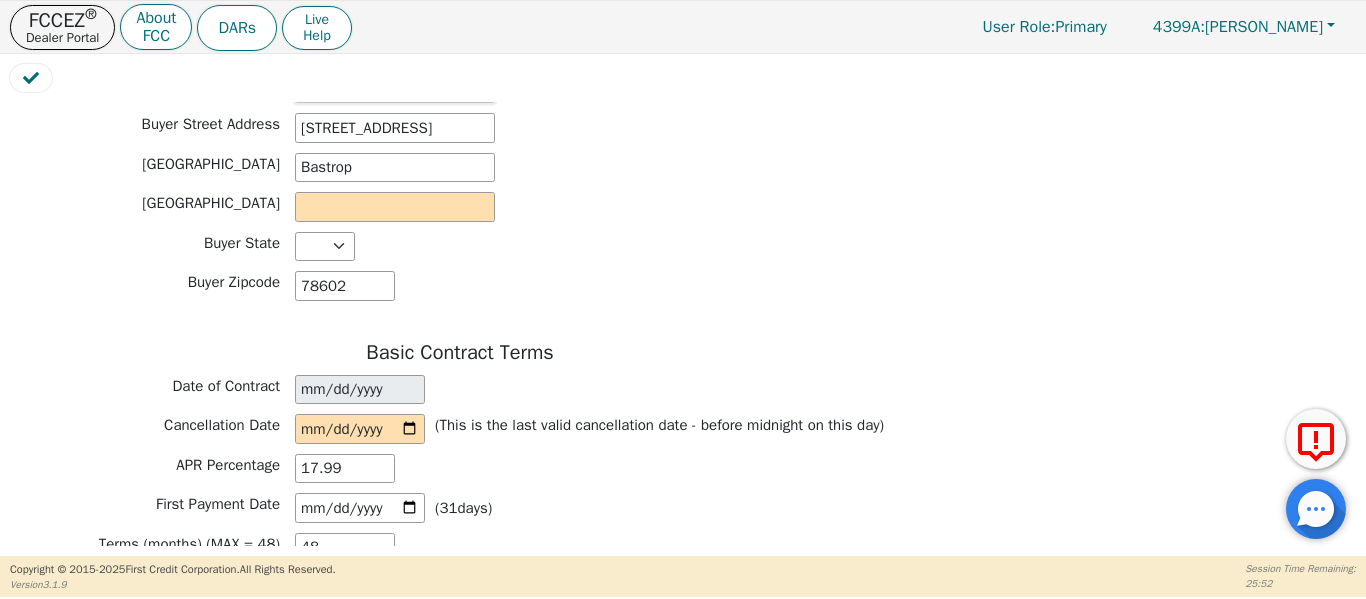 type on "[EMAIL_ADDRESS][DOMAIN_NAME]" 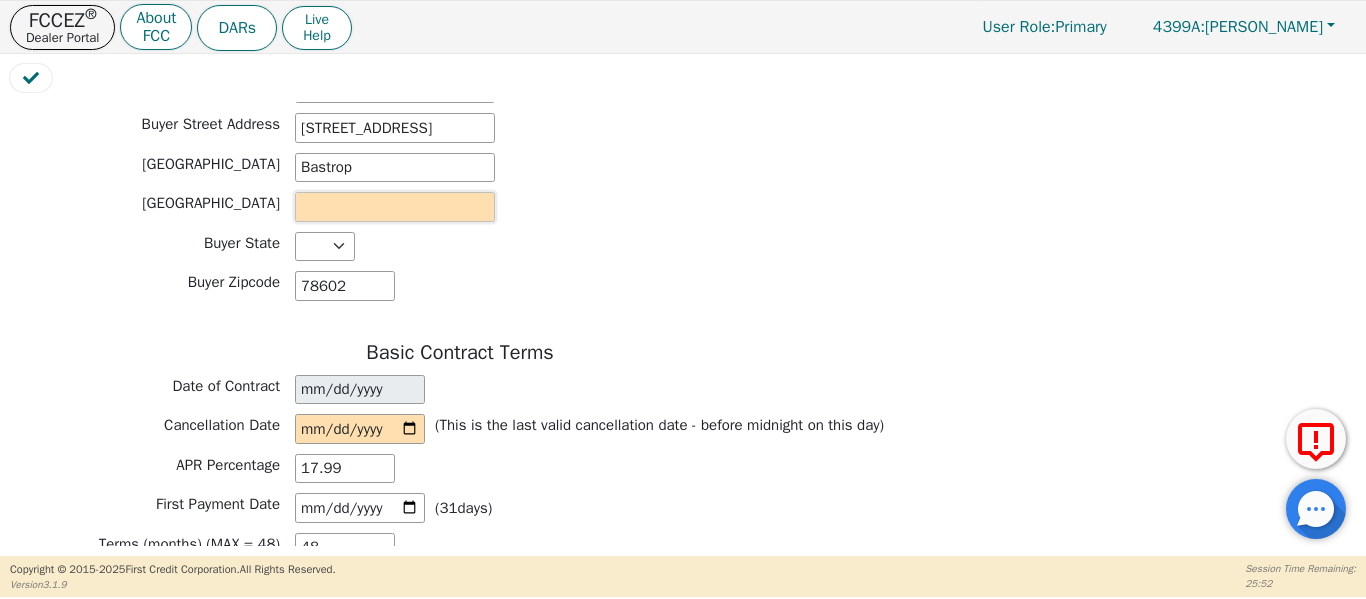 click at bounding box center [395, 207] 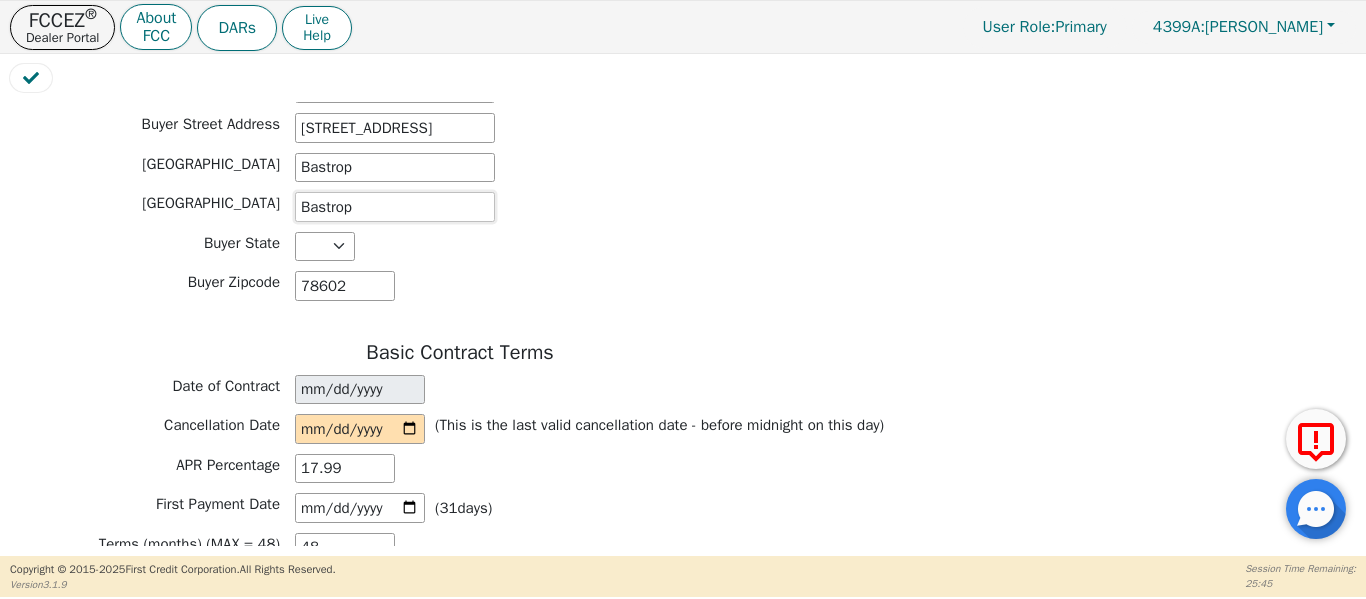 type on "Bastrop" 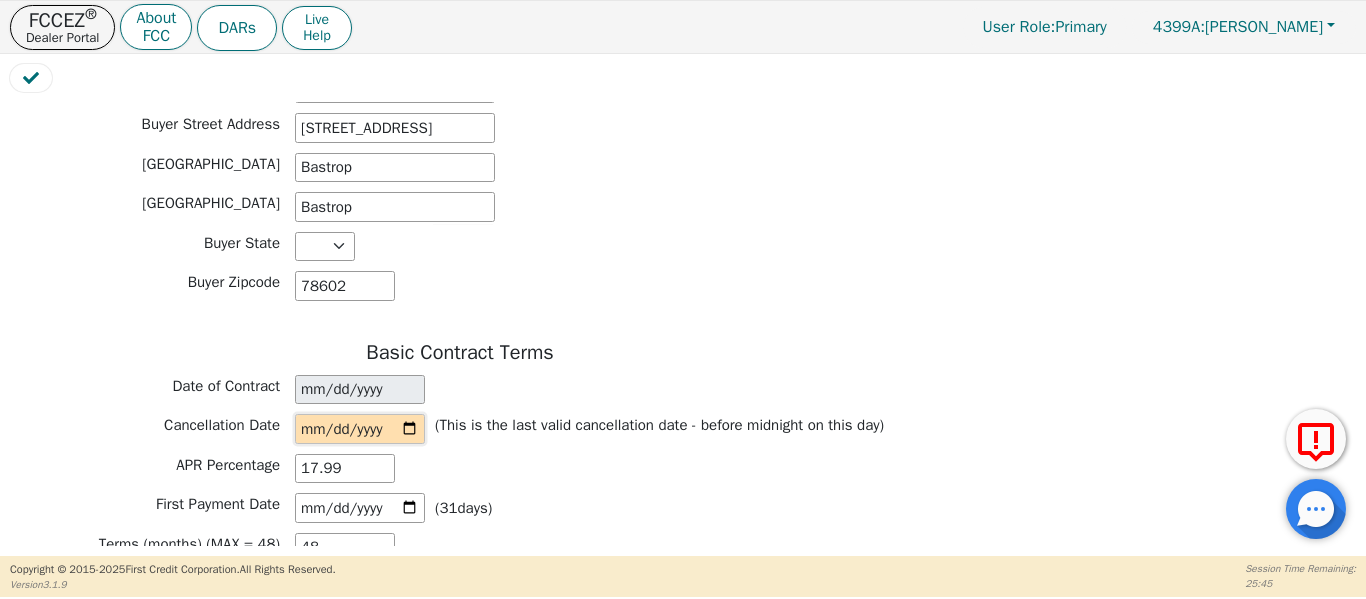 click at bounding box center [360, 429] 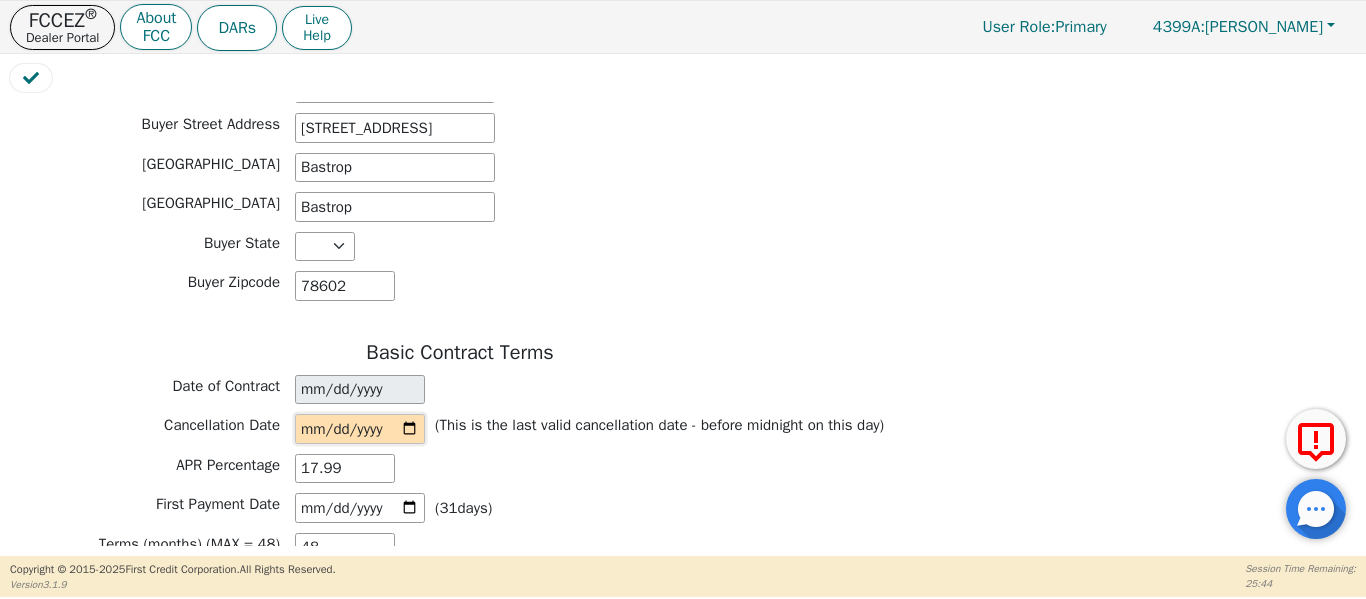 type on "[DATE]" 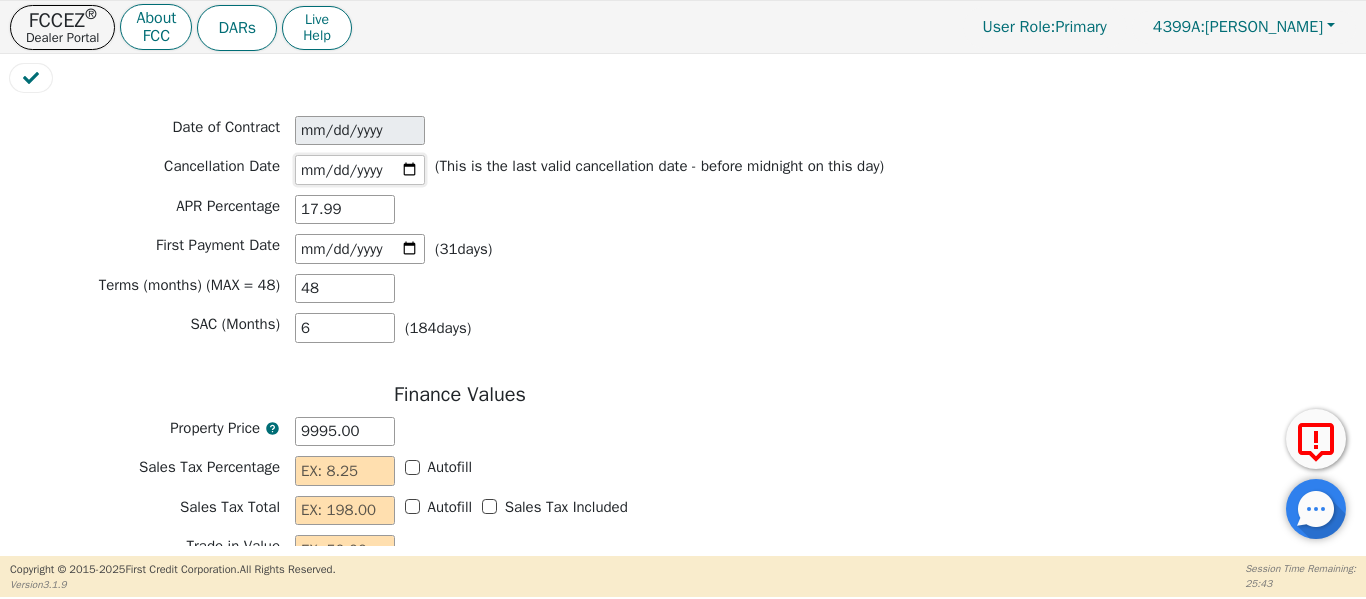 scroll, scrollTop: 1400, scrollLeft: 0, axis: vertical 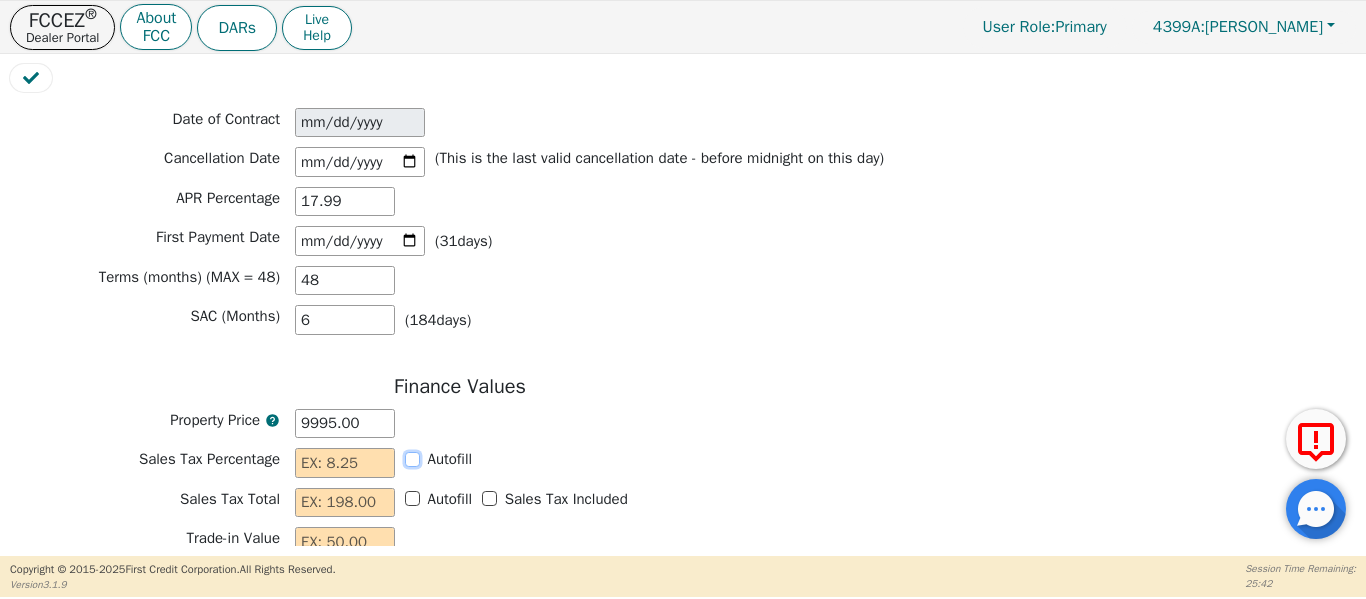 click on "Autofill" at bounding box center [412, 459] 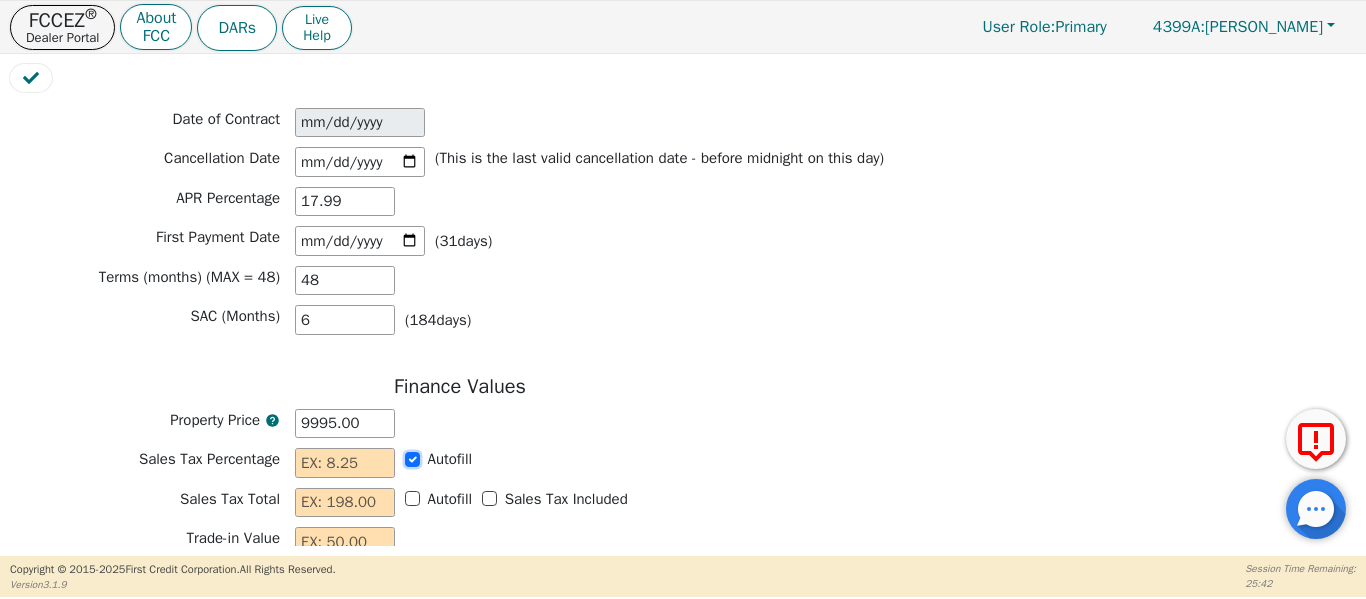 checkbox on "true" 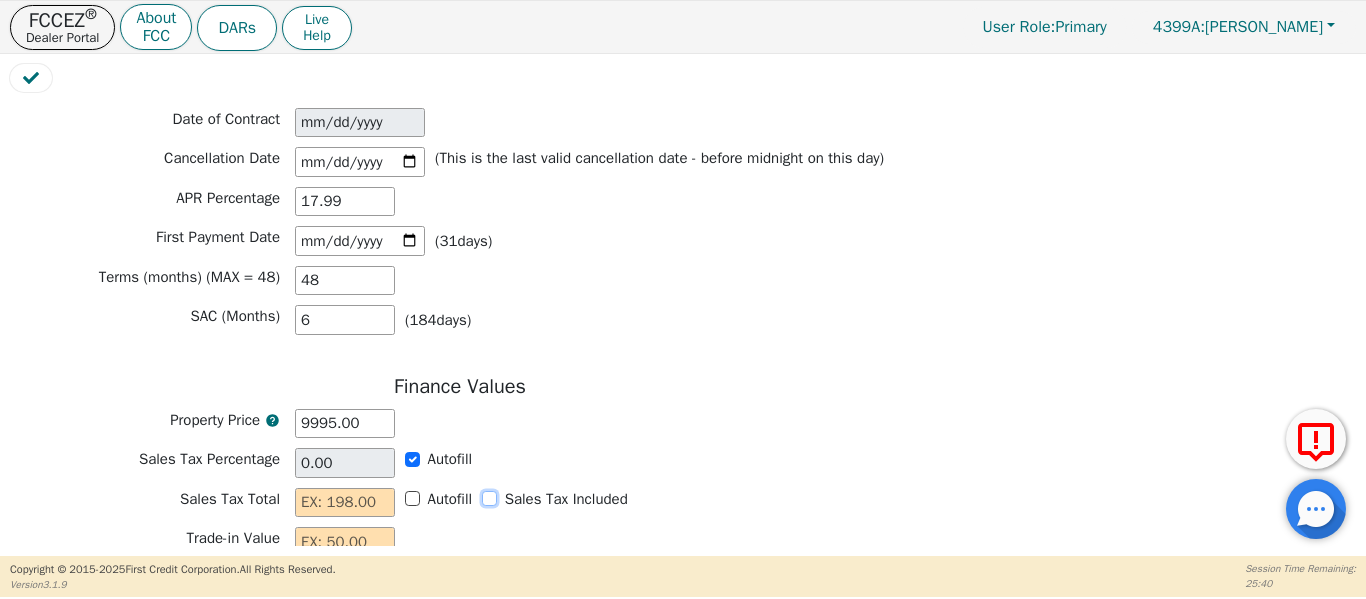 click on "Sales Tax Included" at bounding box center [555, 499] 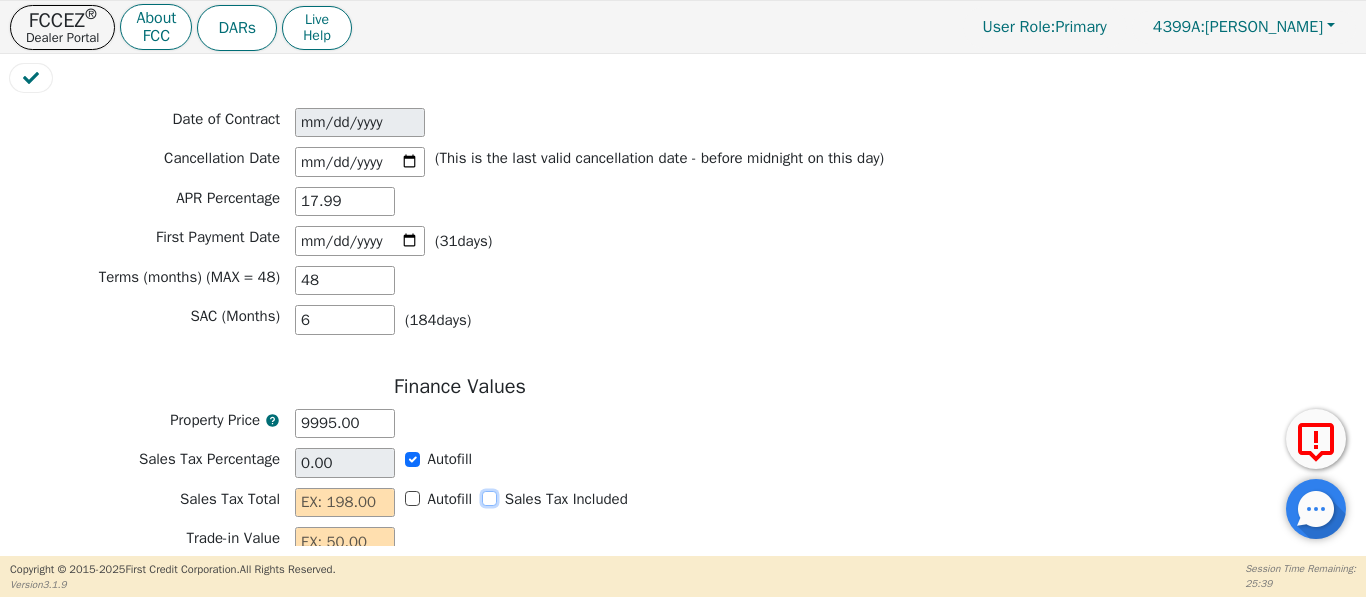 click on "Sales Tax Included" at bounding box center [489, 498] 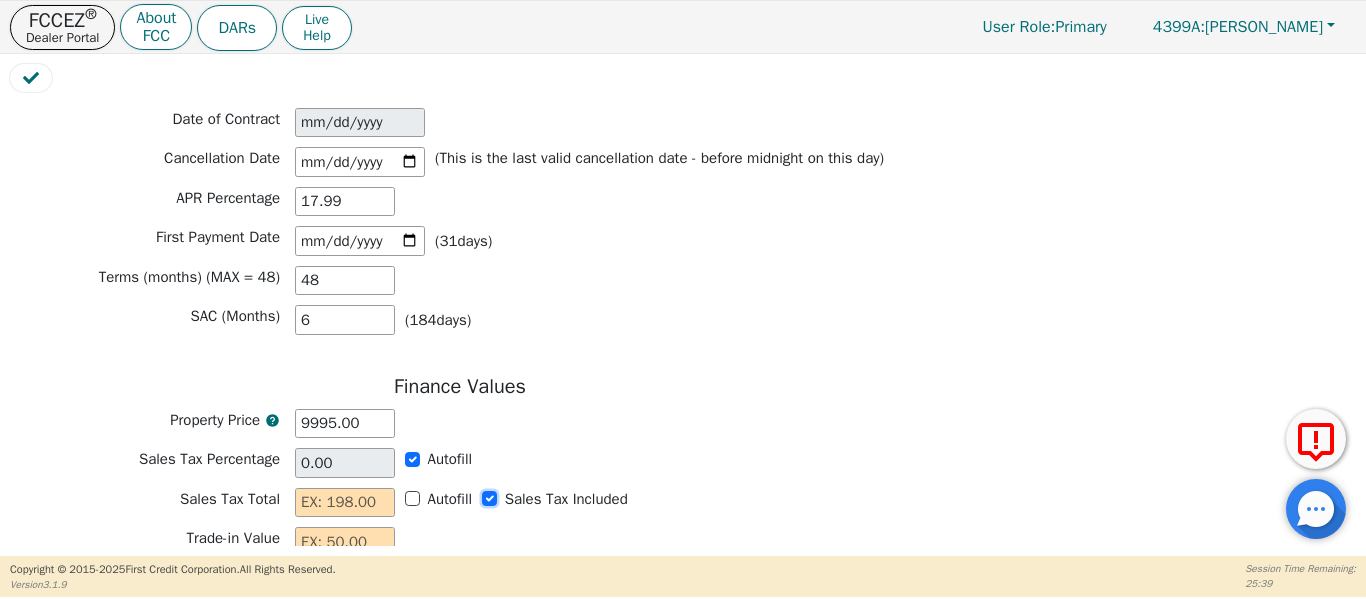 checkbox on "true" 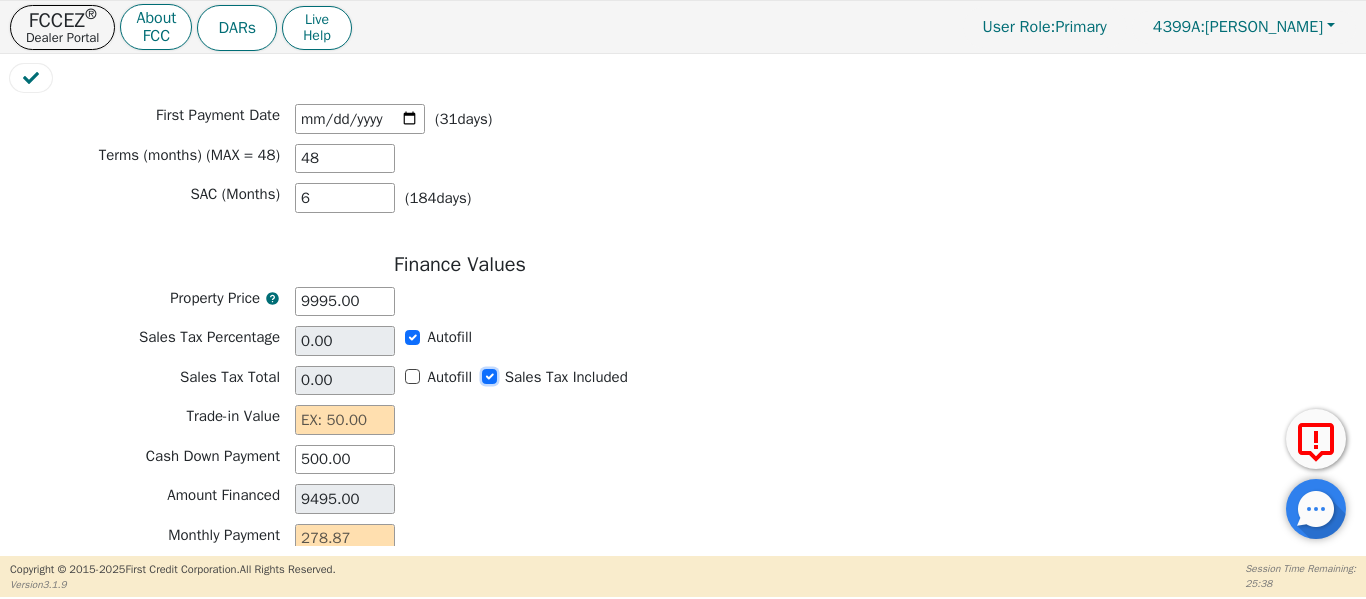 scroll, scrollTop: 1533, scrollLeft: 0, axis: vertical 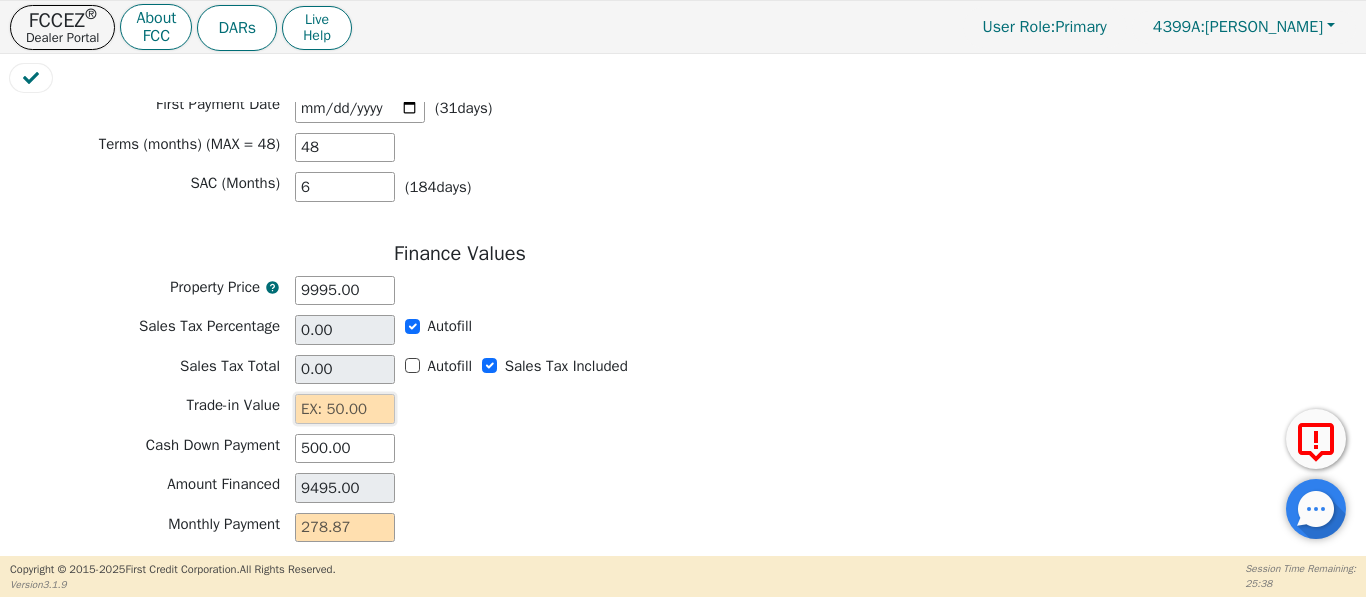 click at bounding box center [345, 409] 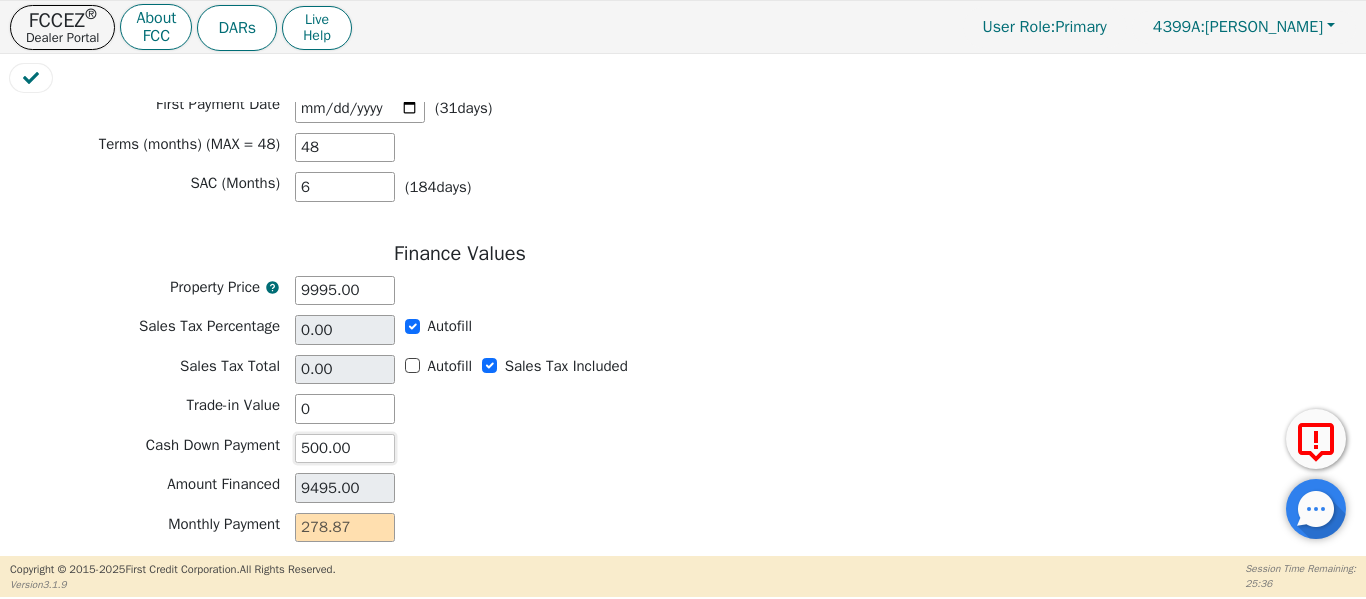 type on "0.00" 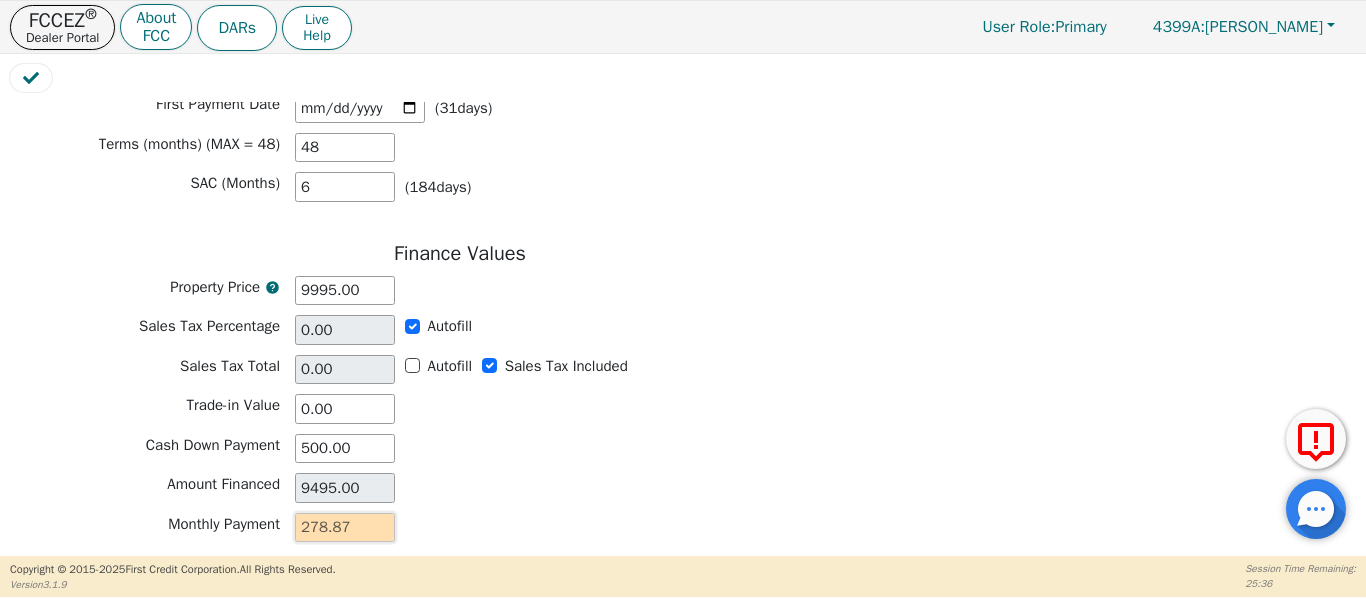 drag, startPoint x: 304, startPoint y: 524, endPoint x: 298, endPoint y: 553, distance: 29.614185 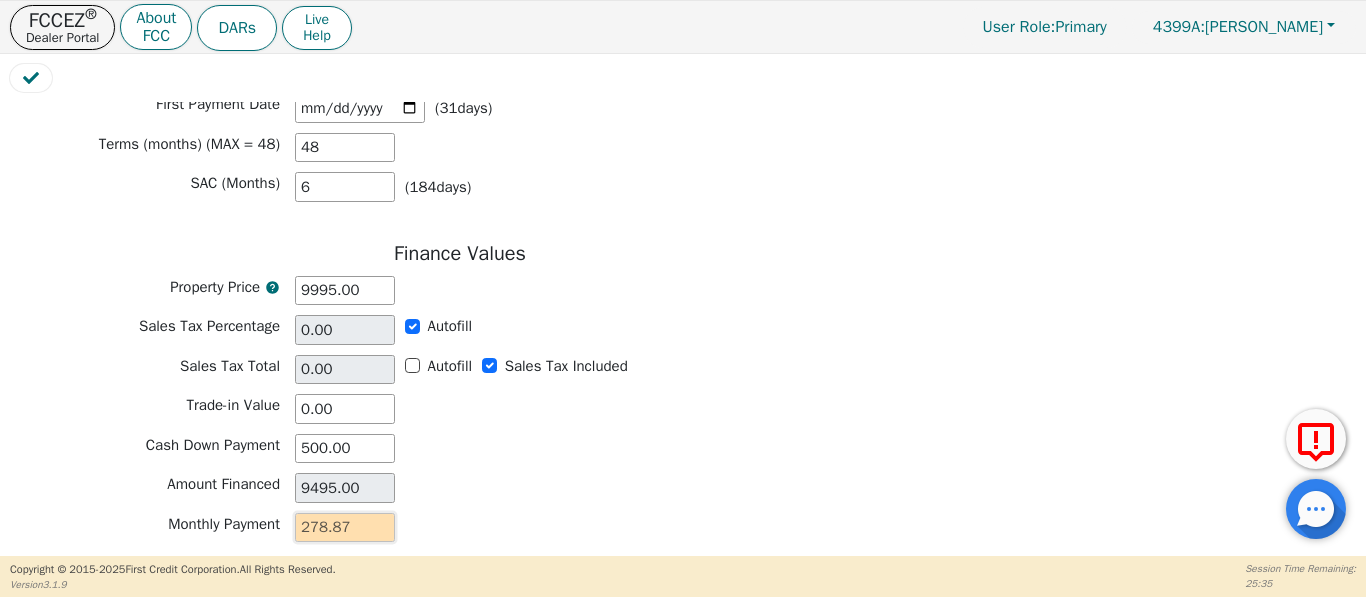 type on "2" 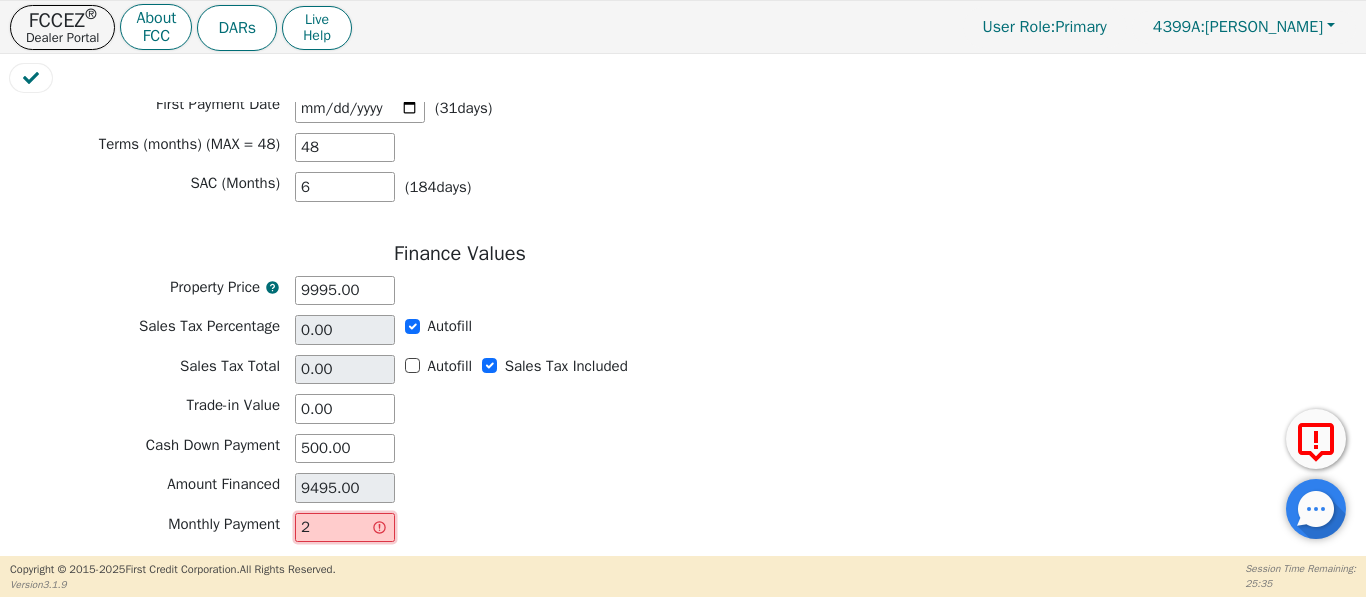 type on "27" 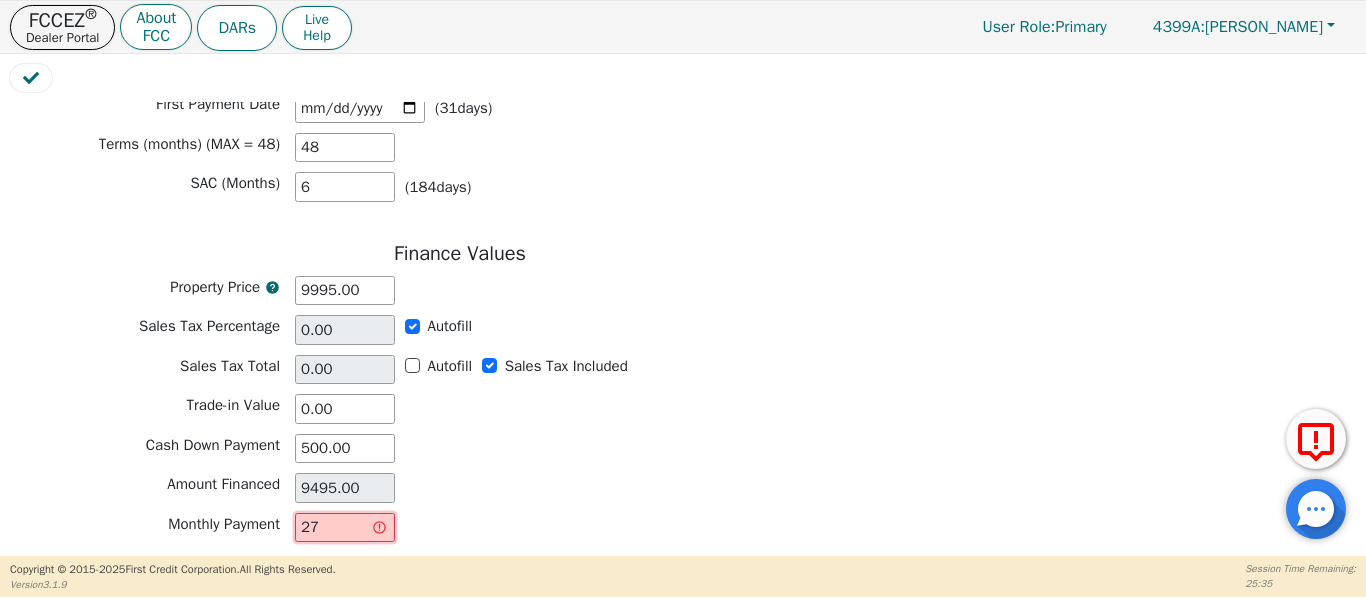 type on "278" 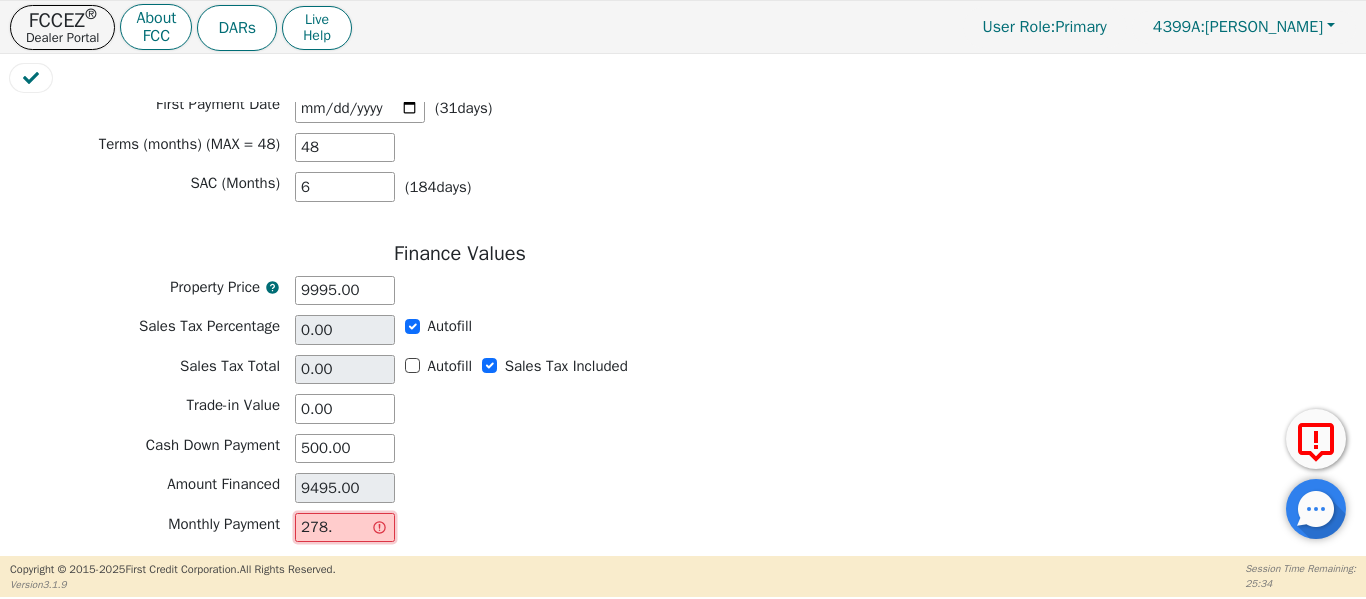 type on "278.8" 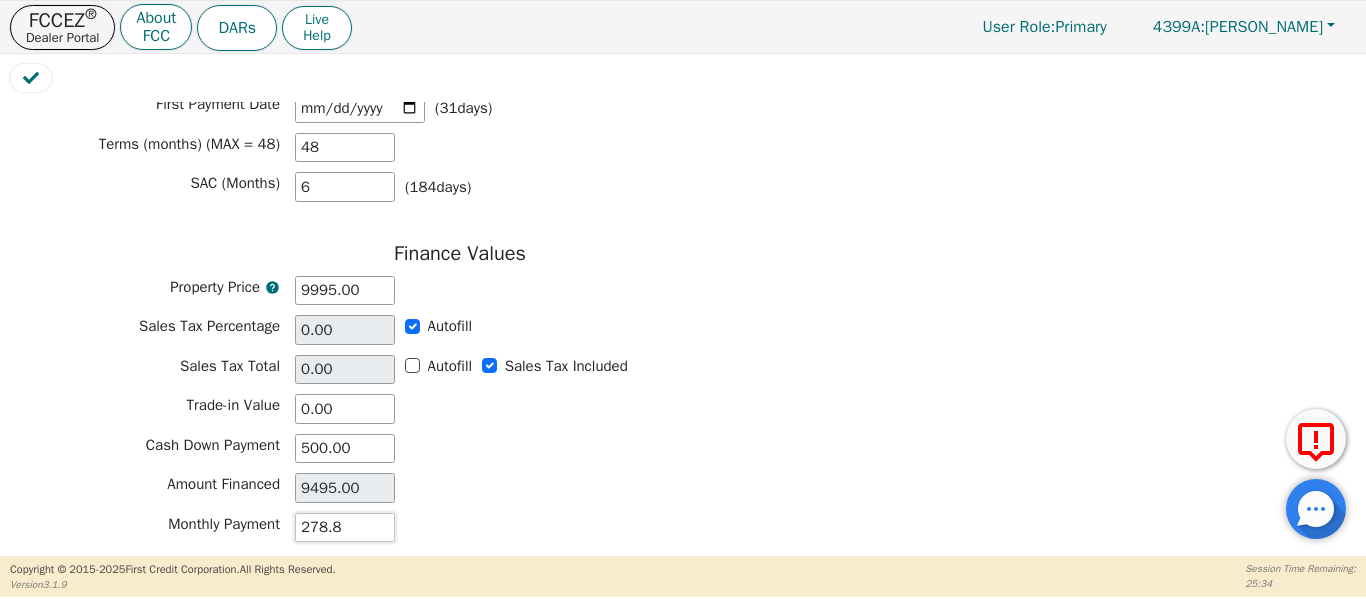 type on "278.87" 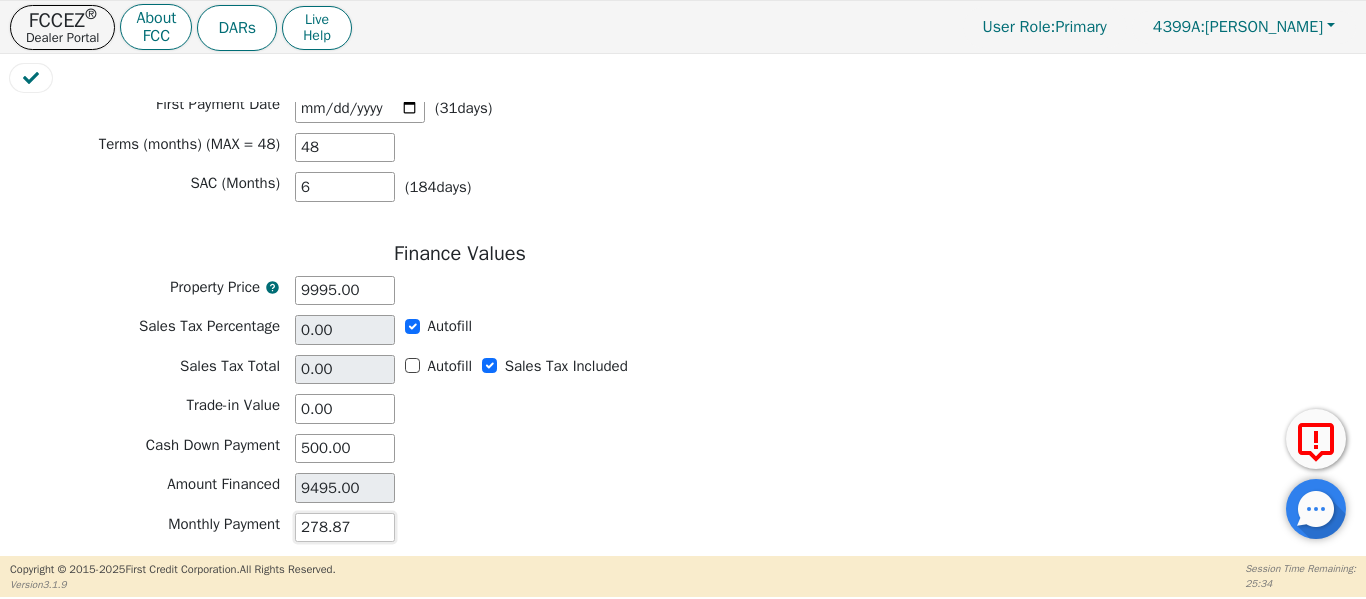 type on "278.87" 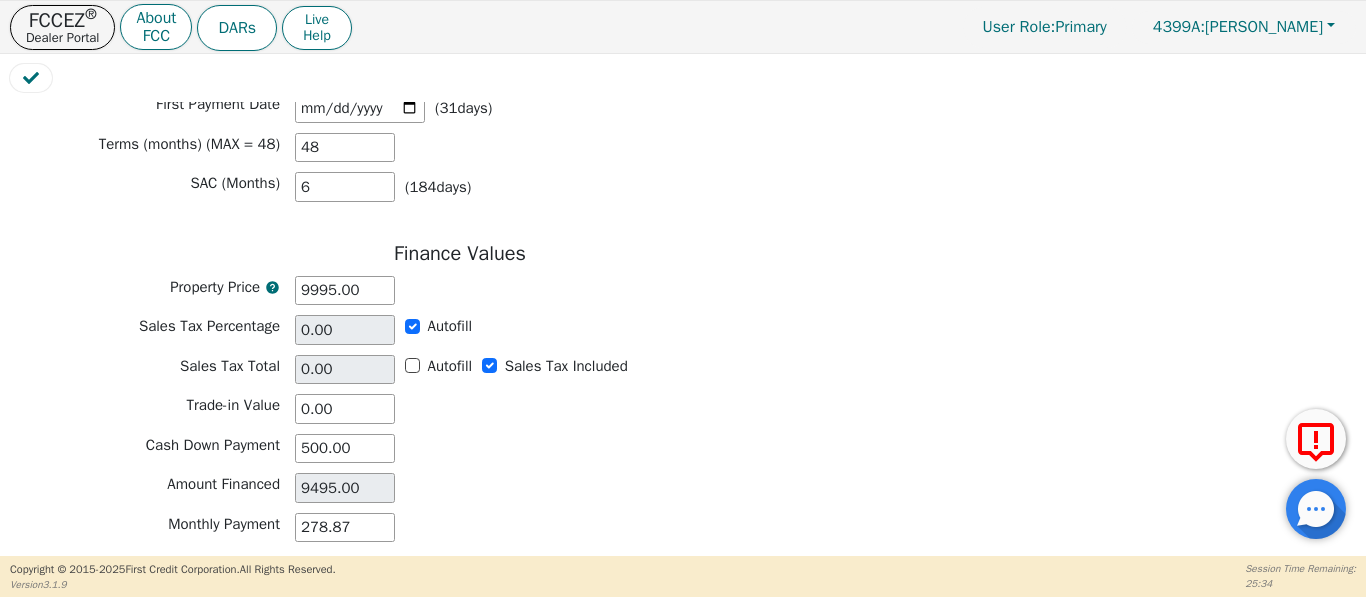 type 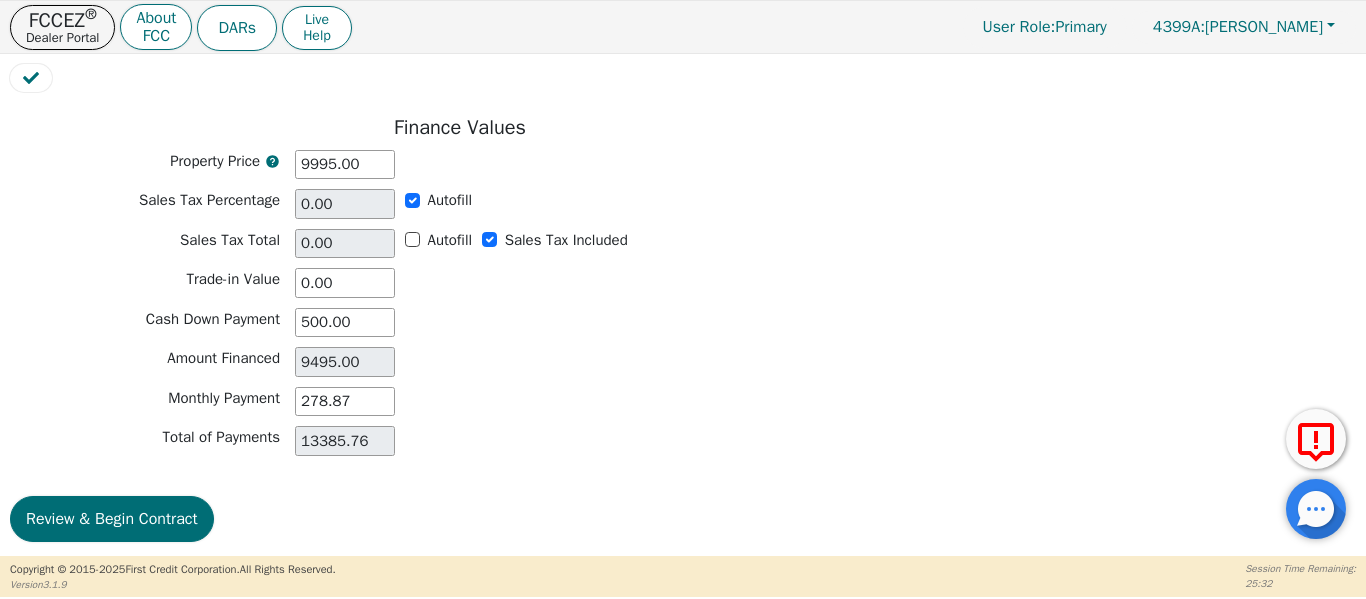 scroll, scrollTop: 1670, scrollLeft: 0, axis: vertical 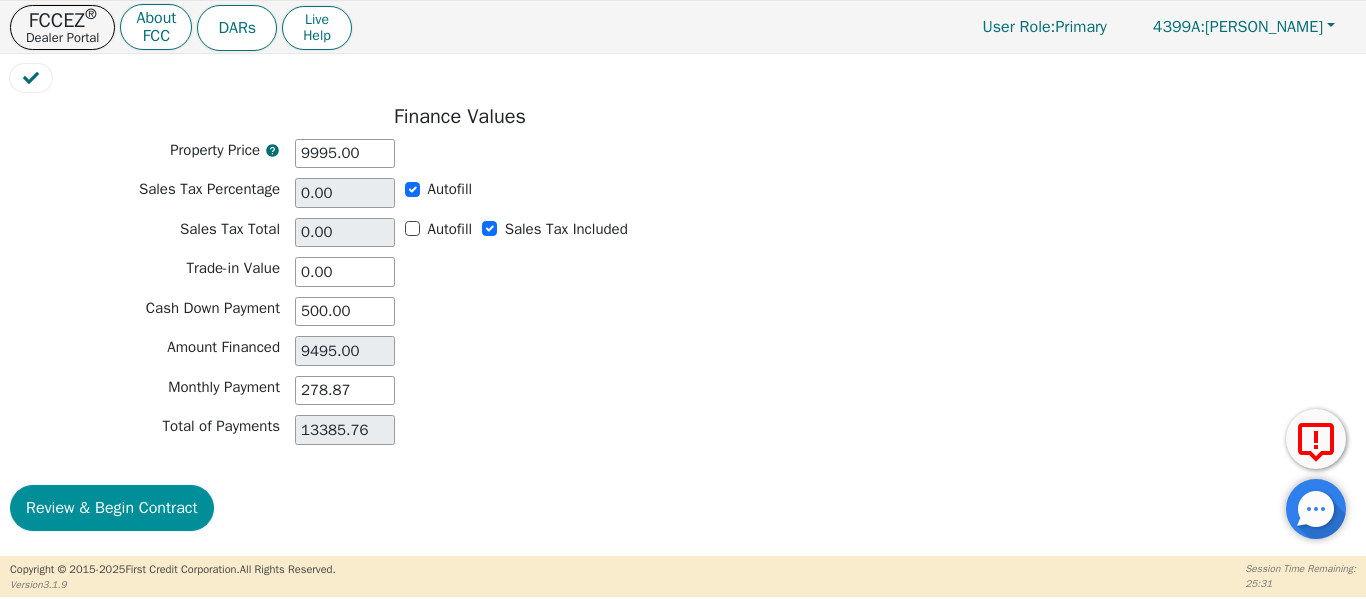 click on "Review & Begin Contract" at bounding box center (112, 508) 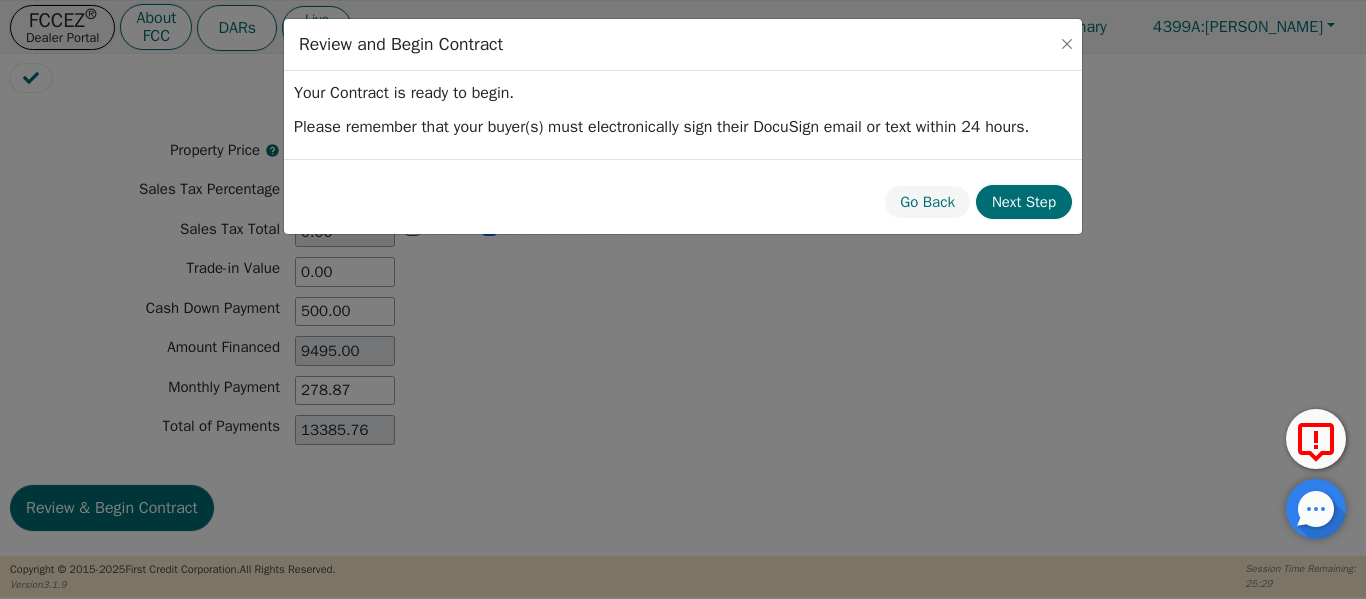 drag, startPoint x: 963, startPoint y: 199, endPoint x: 973, endPoint y: 240, distance: 42.201897 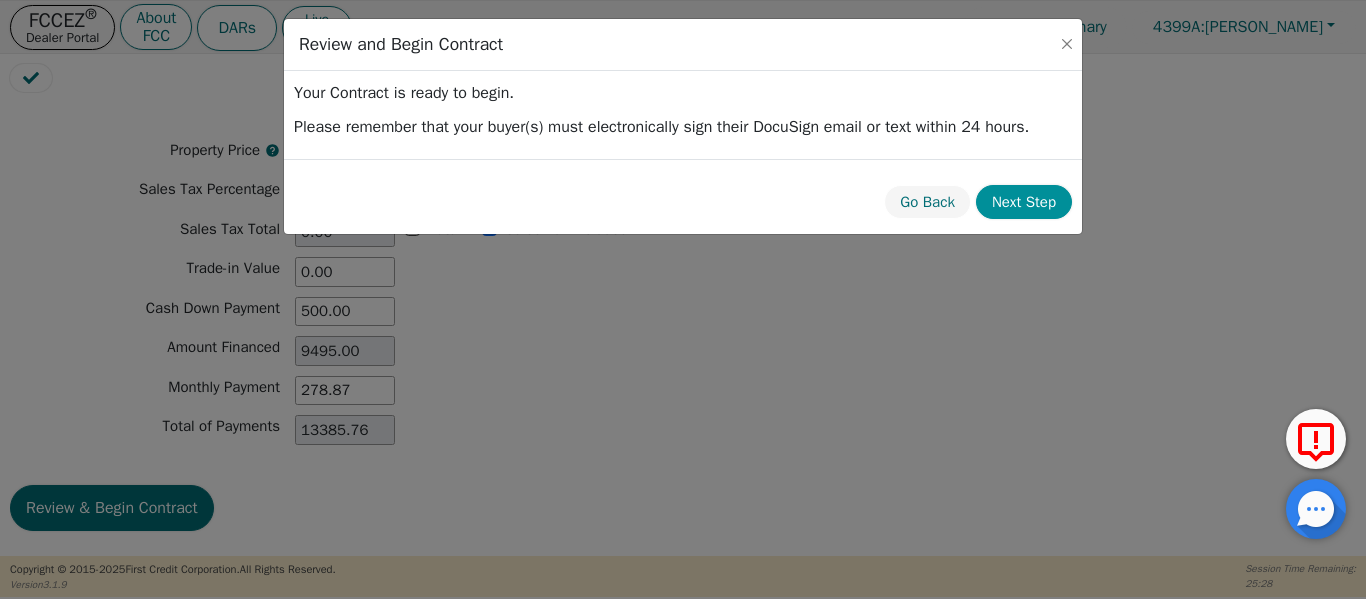 click on "Next Step" at bounding box center (1024, 202) 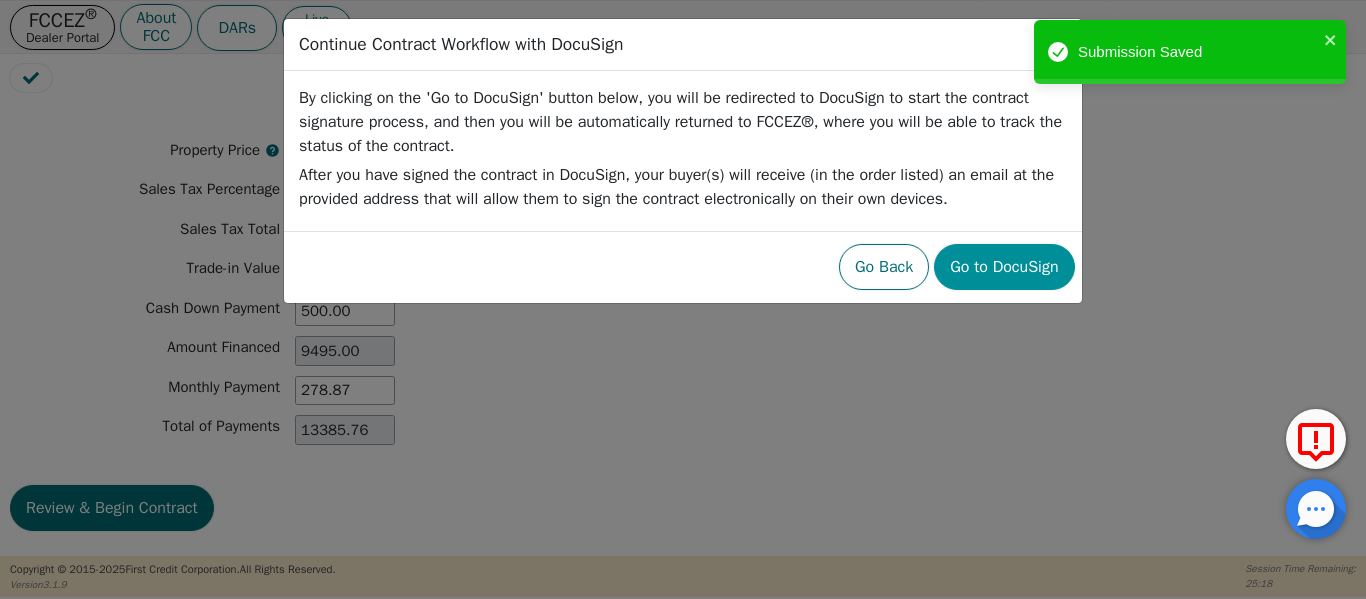 click on "Go to DocuSign" at bounding box center [1004, 267] 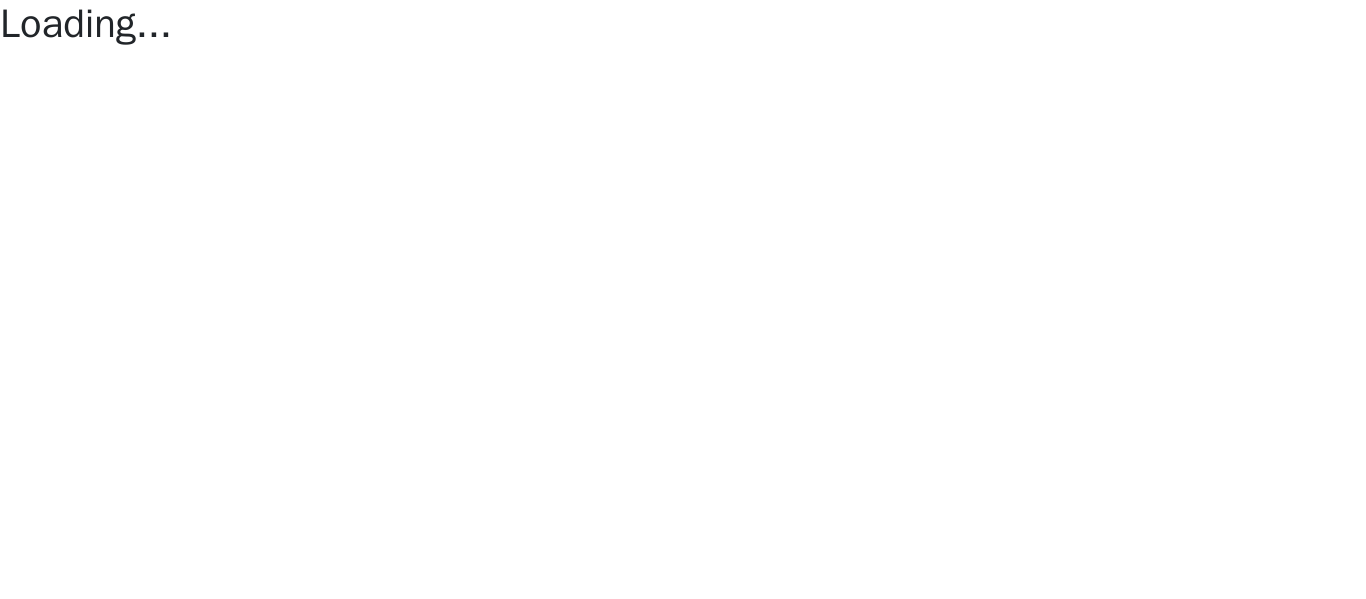 scroll, scrollTop: 0, scrollLeft: 0, axis: both 